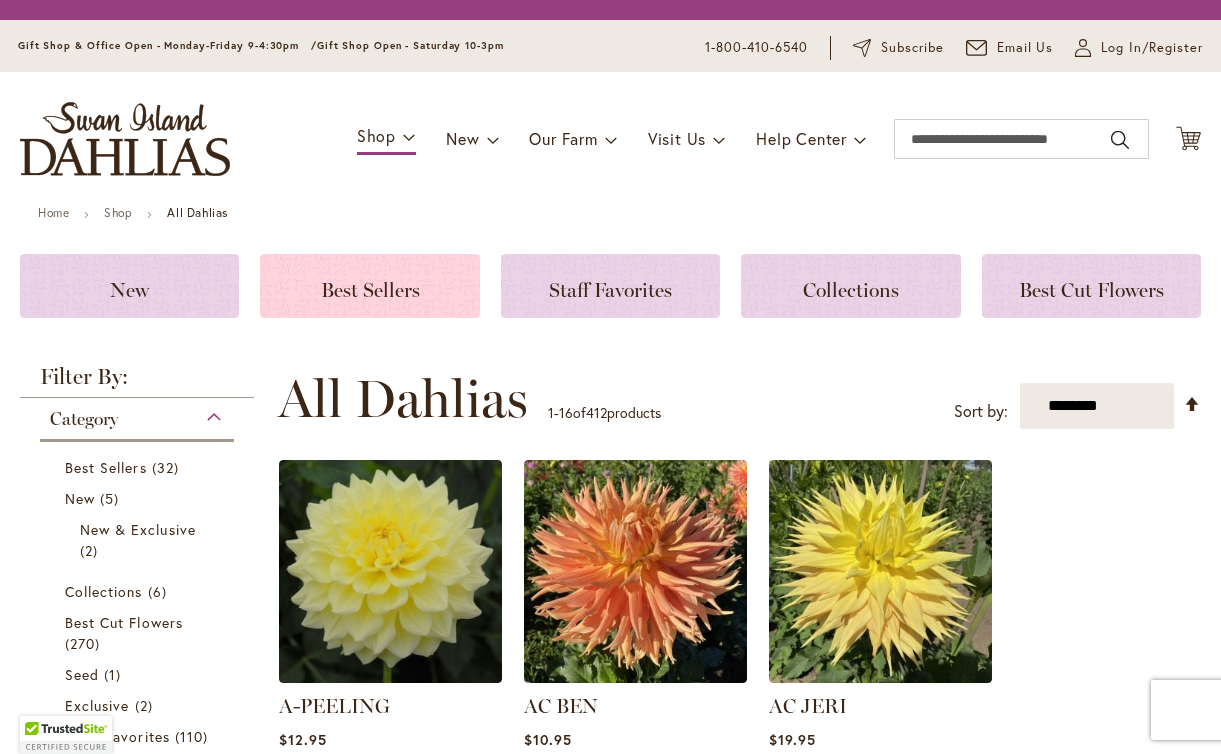scroll, scrollTop: 0, scrollLeft: 0, axis: both 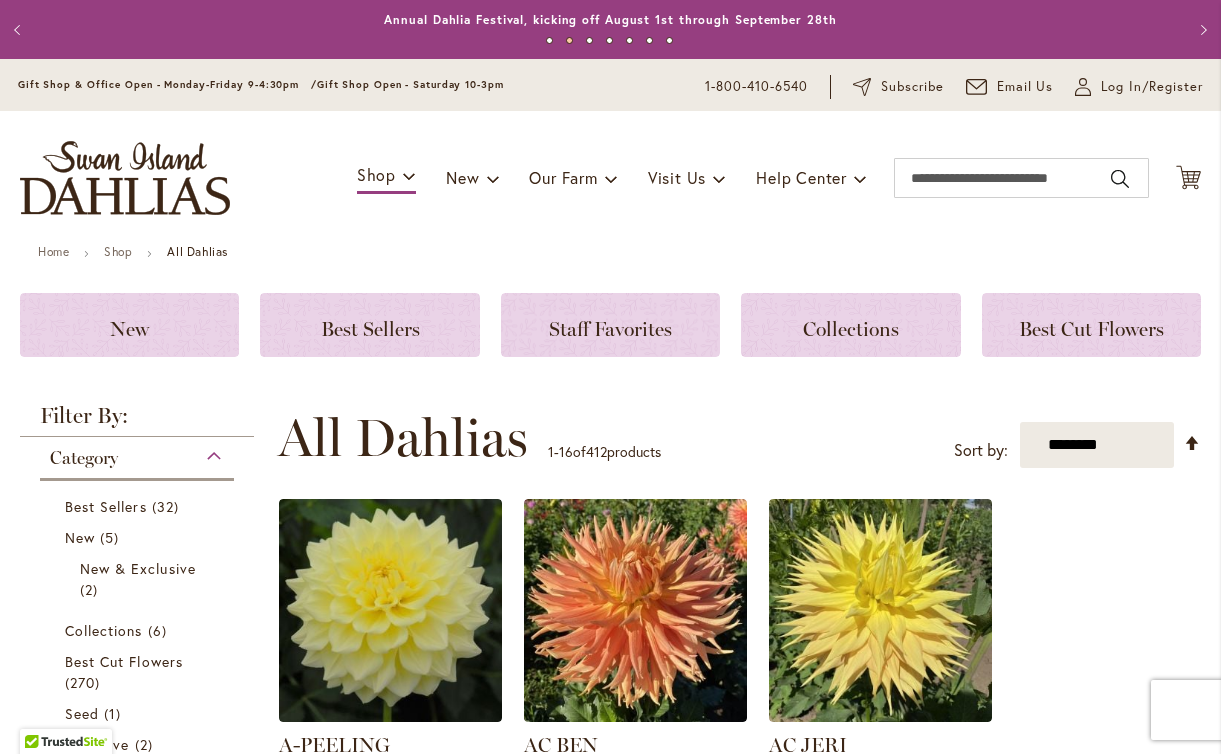click at bounding box center (125, 178) 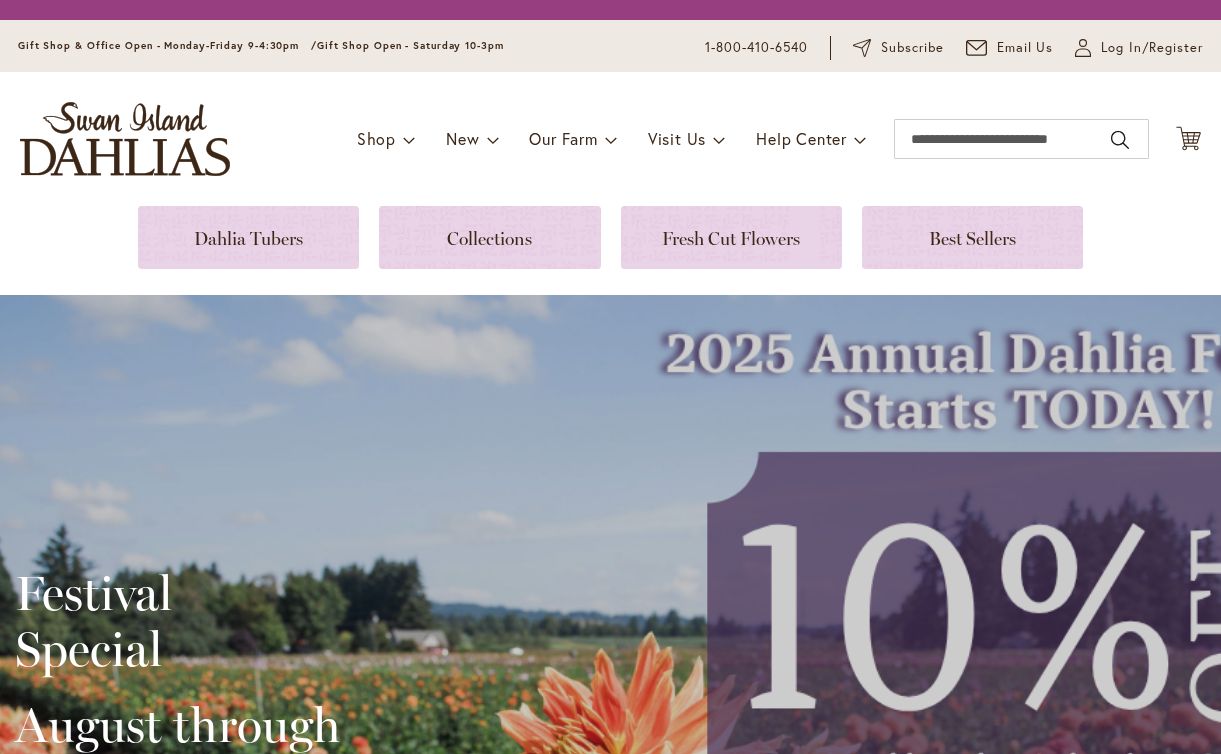scroll, scrollTop: 0, scrollLeft: 0, axis: both 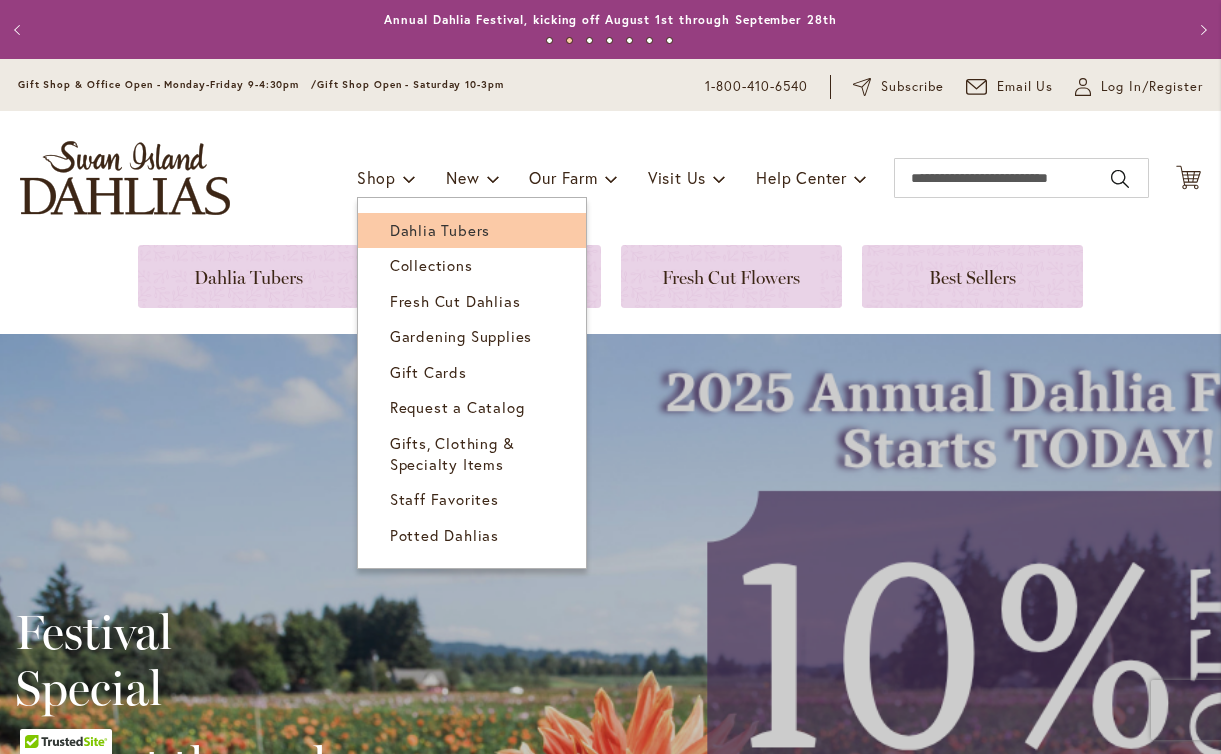 click on "Dahlia Tubers" at bounding box center [440, 230] 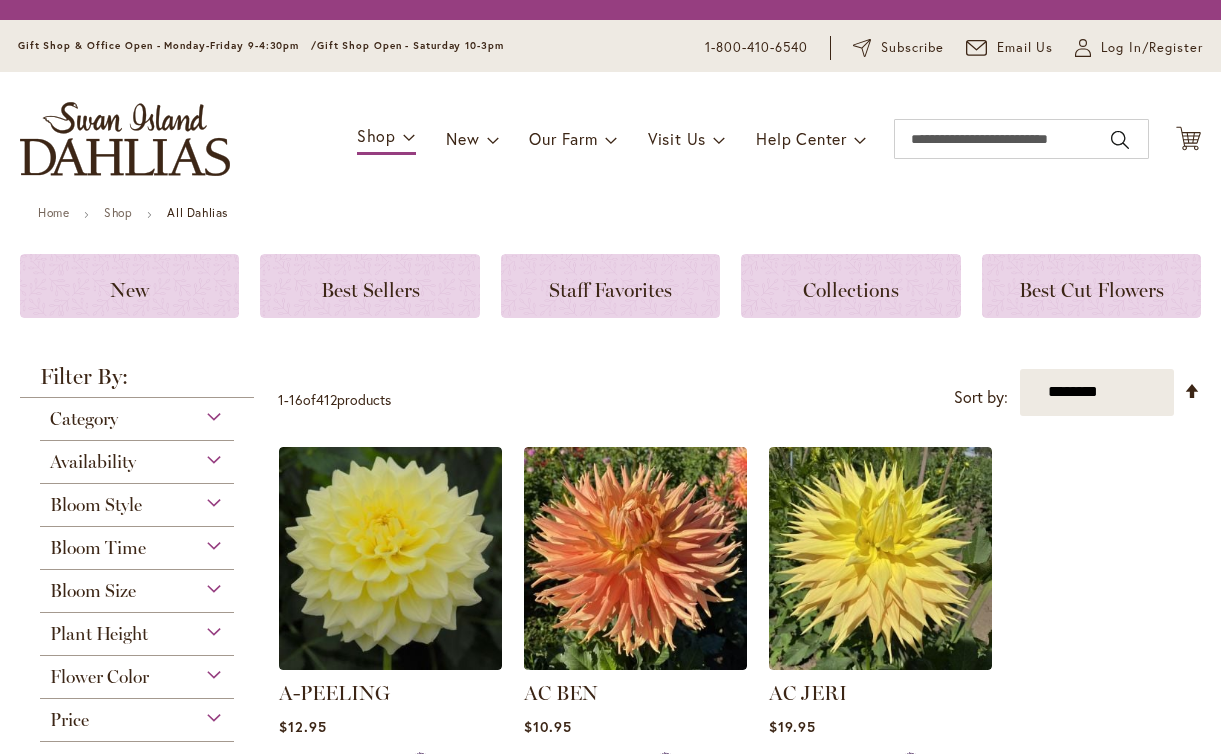 scroll, scrollTop: 0, scrollLeft: 0, axis: both 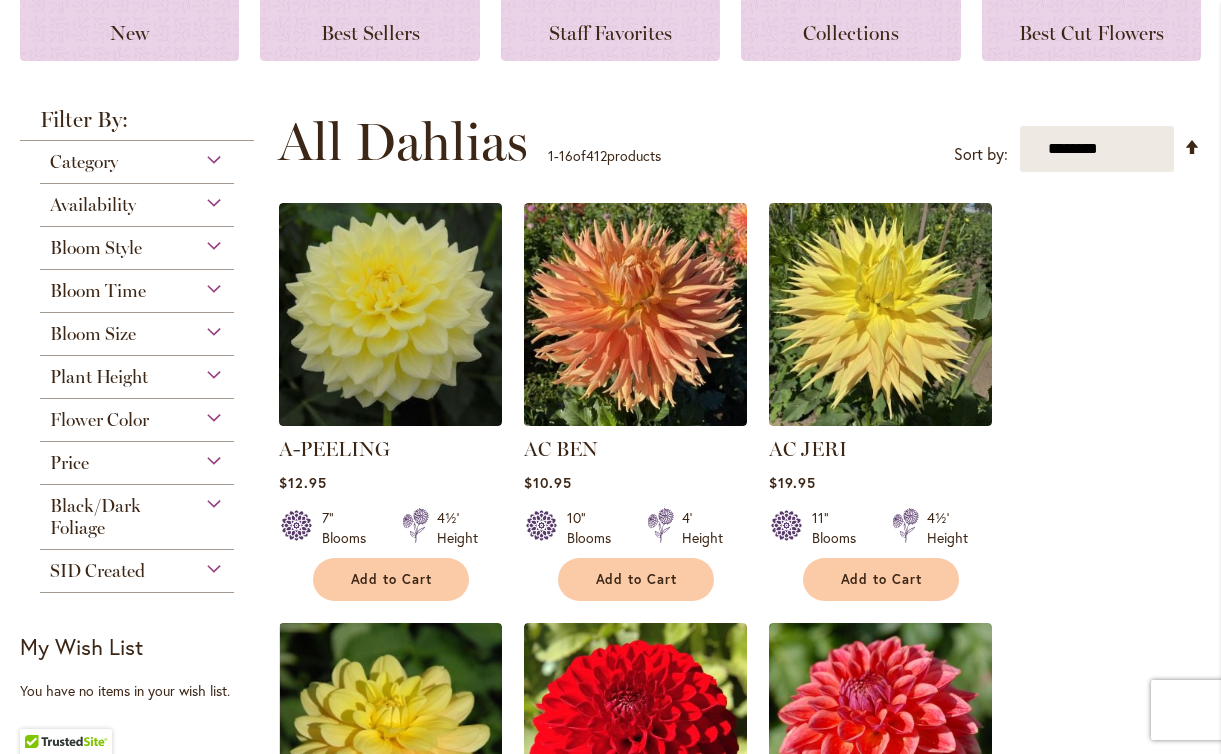 click on "Flower Color" at bounding box center [137, 415] 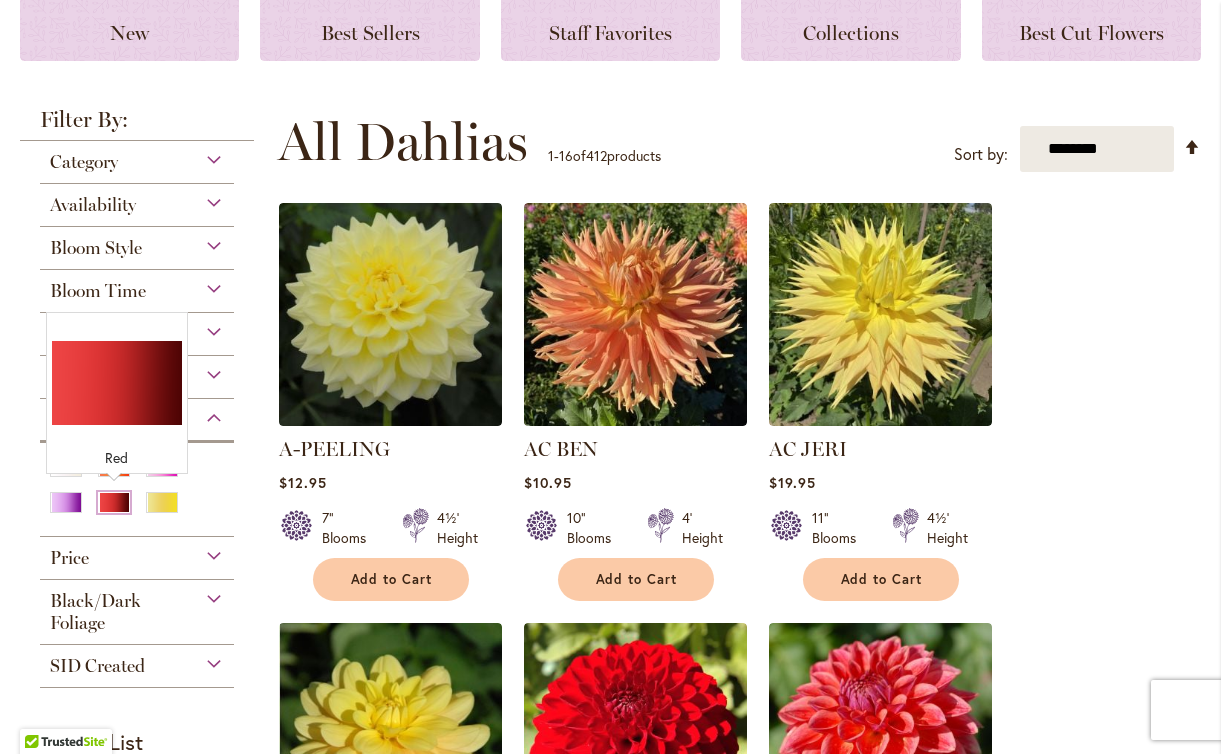 click at bounding box center (114, 502) 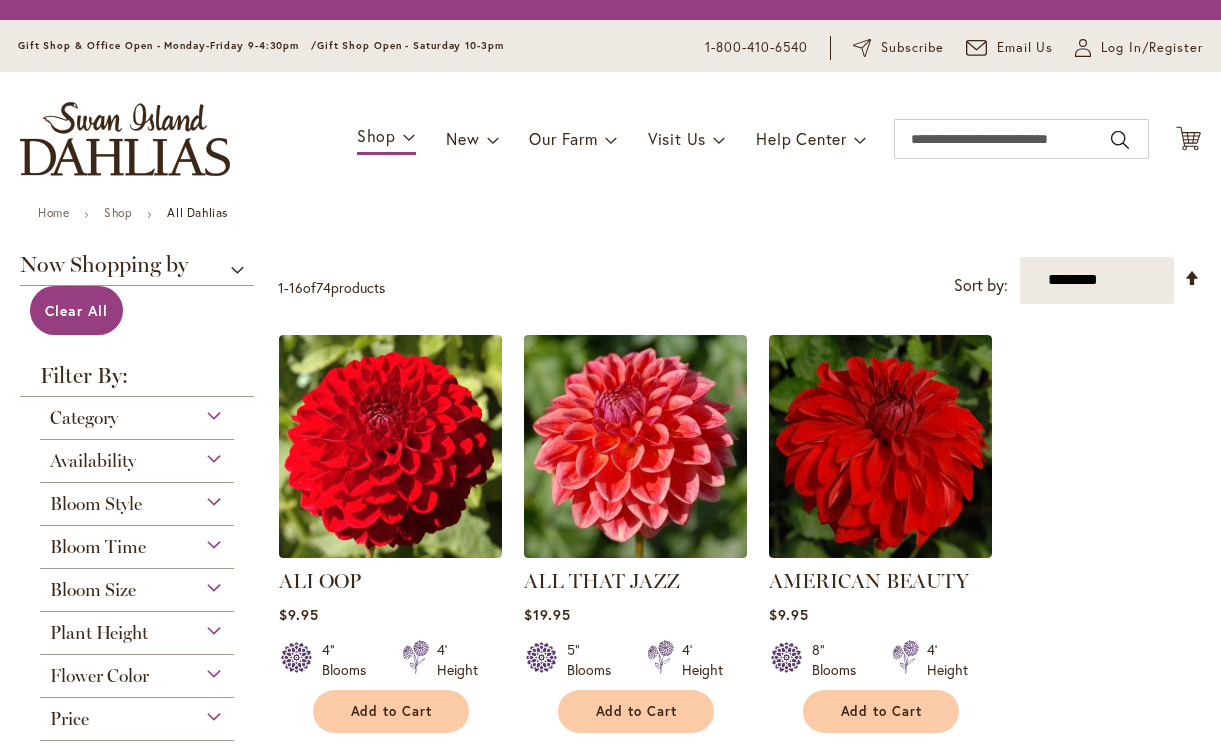 scroll, scrollTop: 0, scrollLeft: 0, axis: both 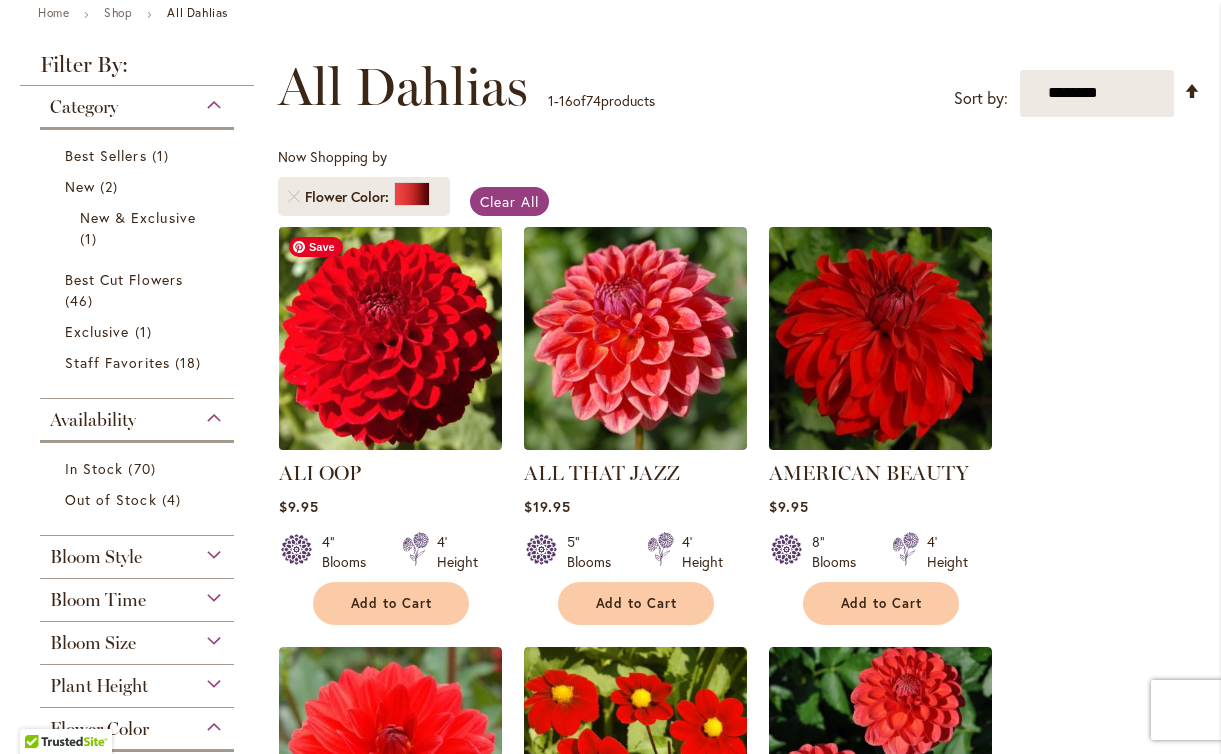 click at bounding box center (390, 338) 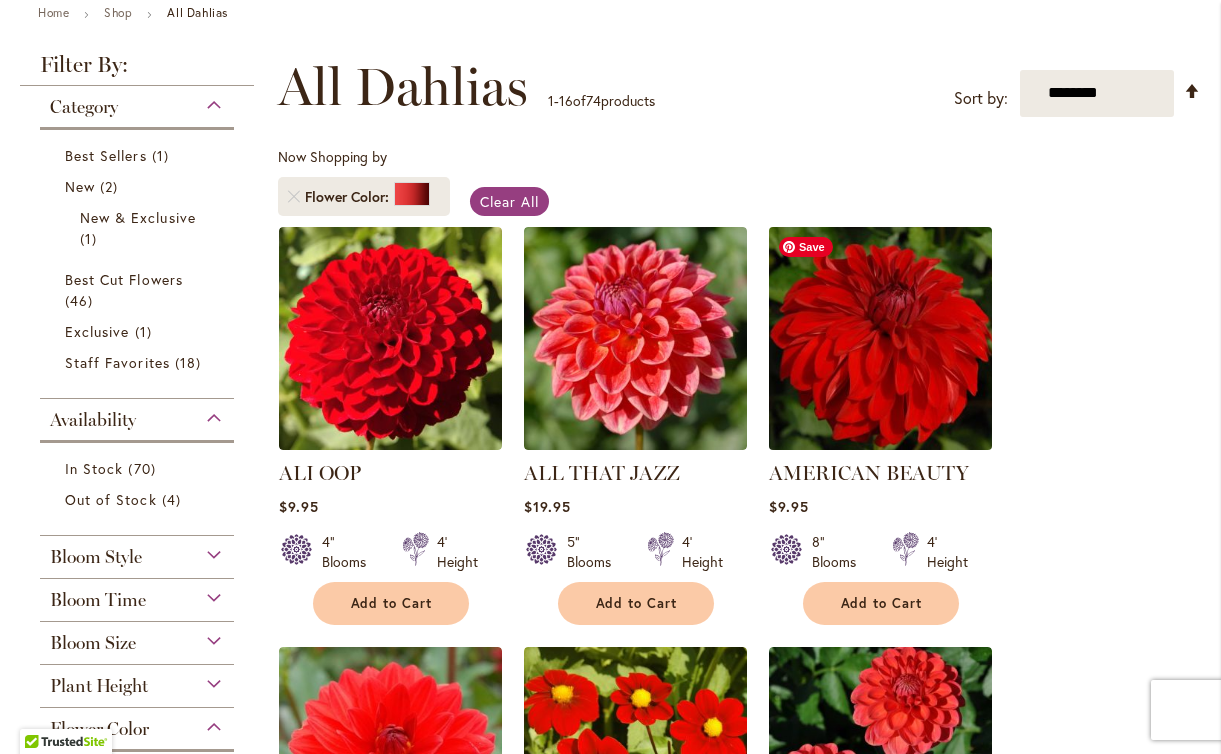 click at bounding box center (880, 338) 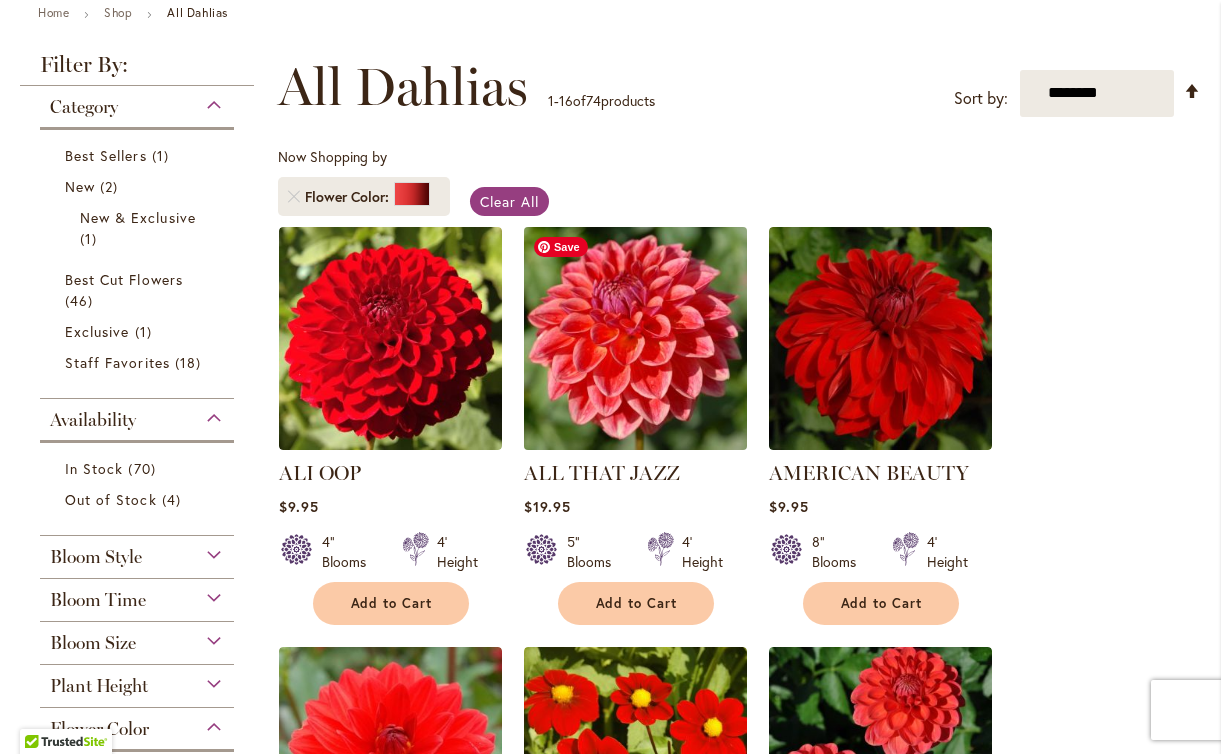 click at bounding box center [635, 338] 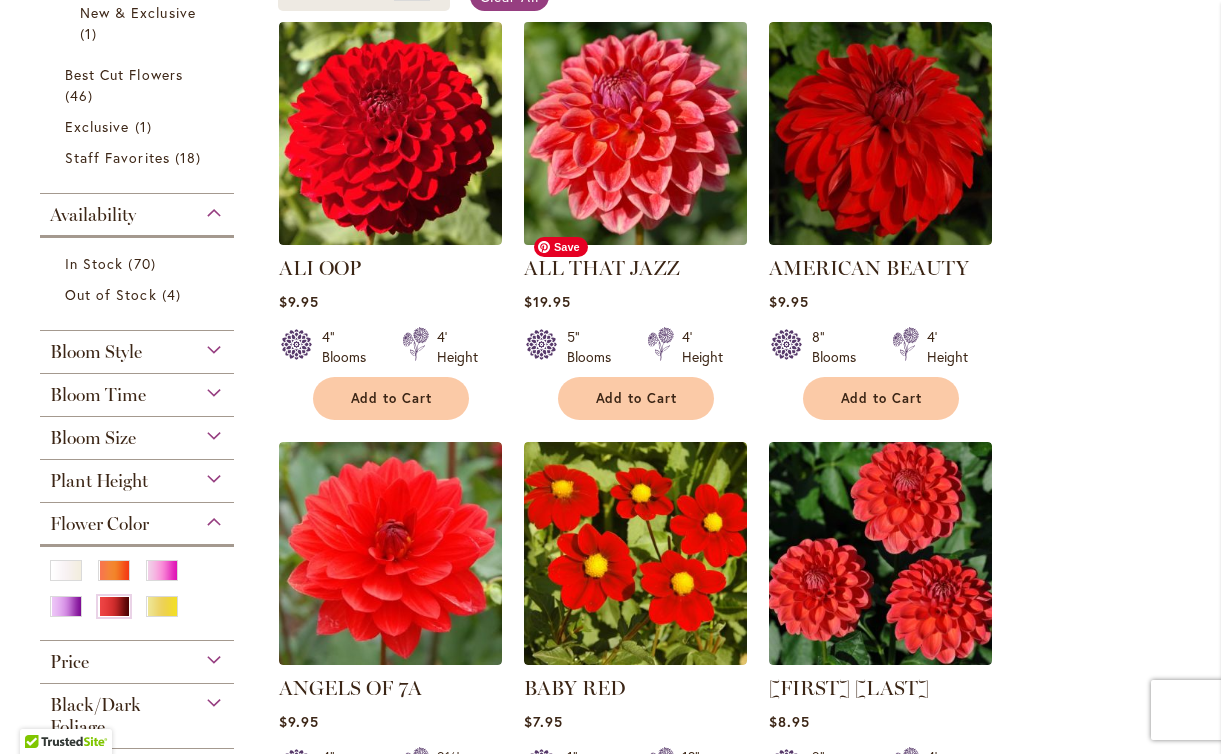 scroll, scrollTop: 626, scrollLeft: 0, axis: vertical 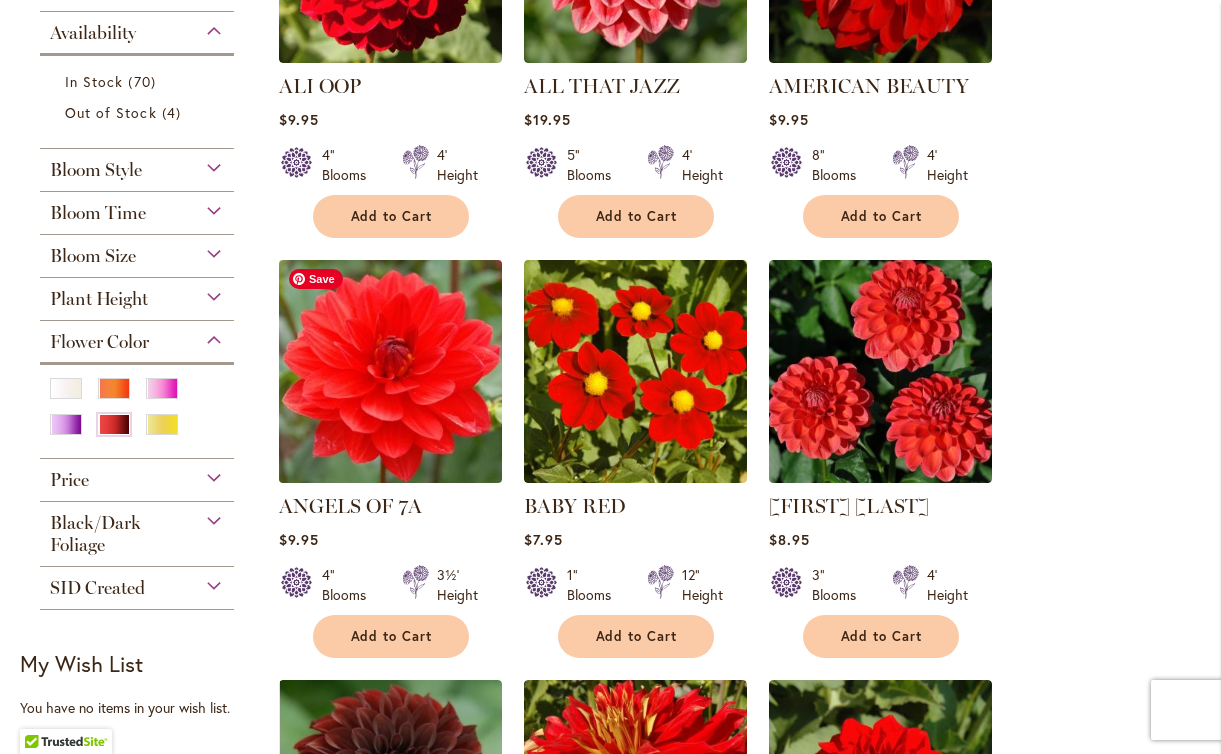 click at bounding box center [390, 371] 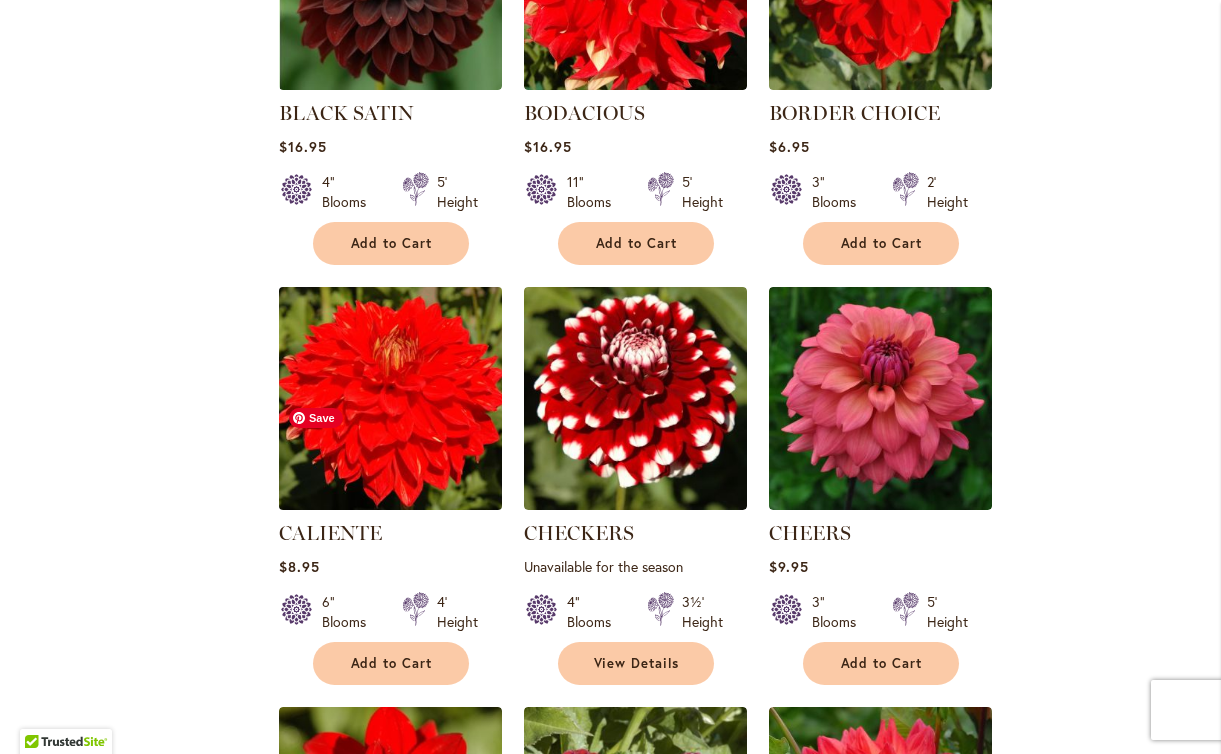scroll, scrollTop: 1554, scrollLeft: 0, axis: vertical 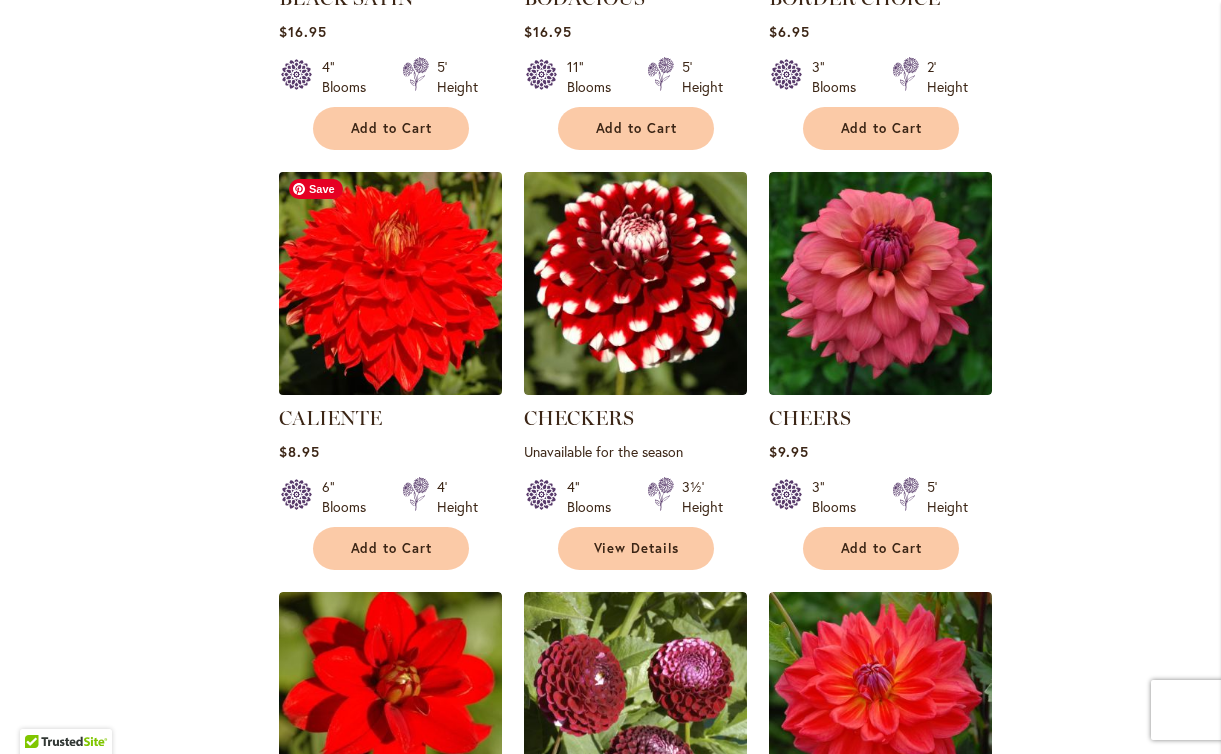 click at bounding box center (390, 283) 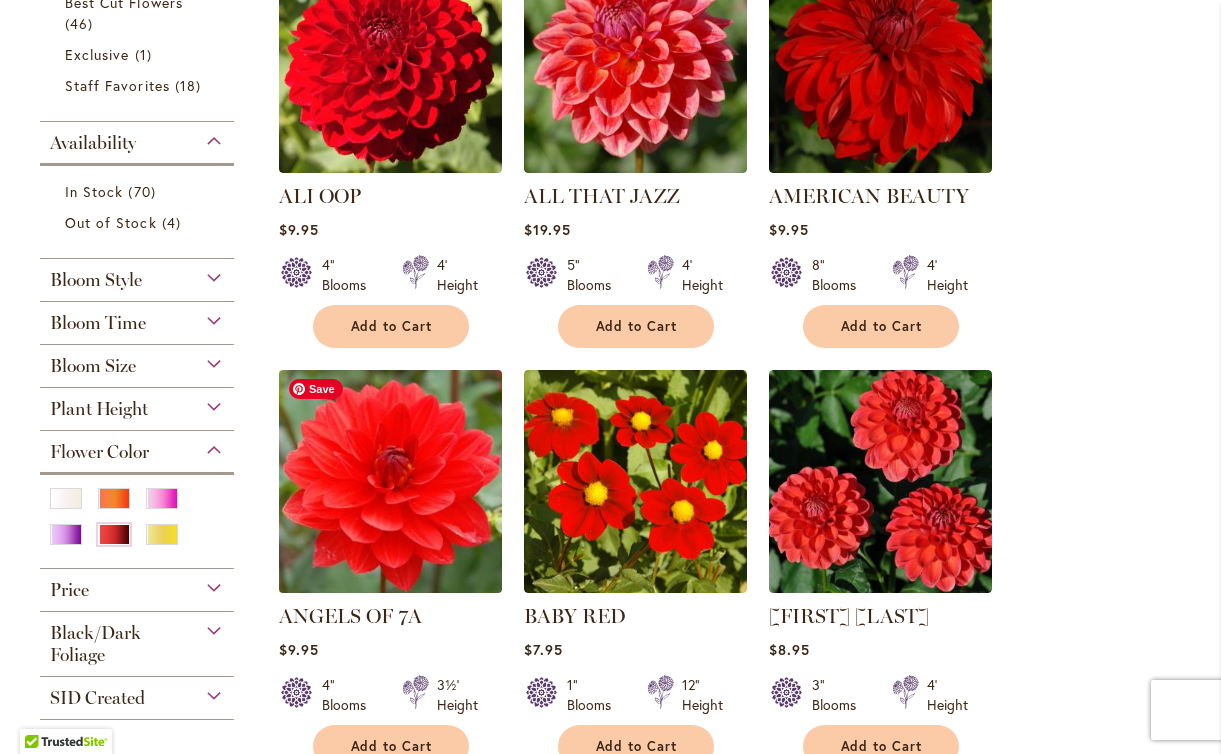 scroll, scrollTop: 697, scrollLeft: 0, axis: vertical 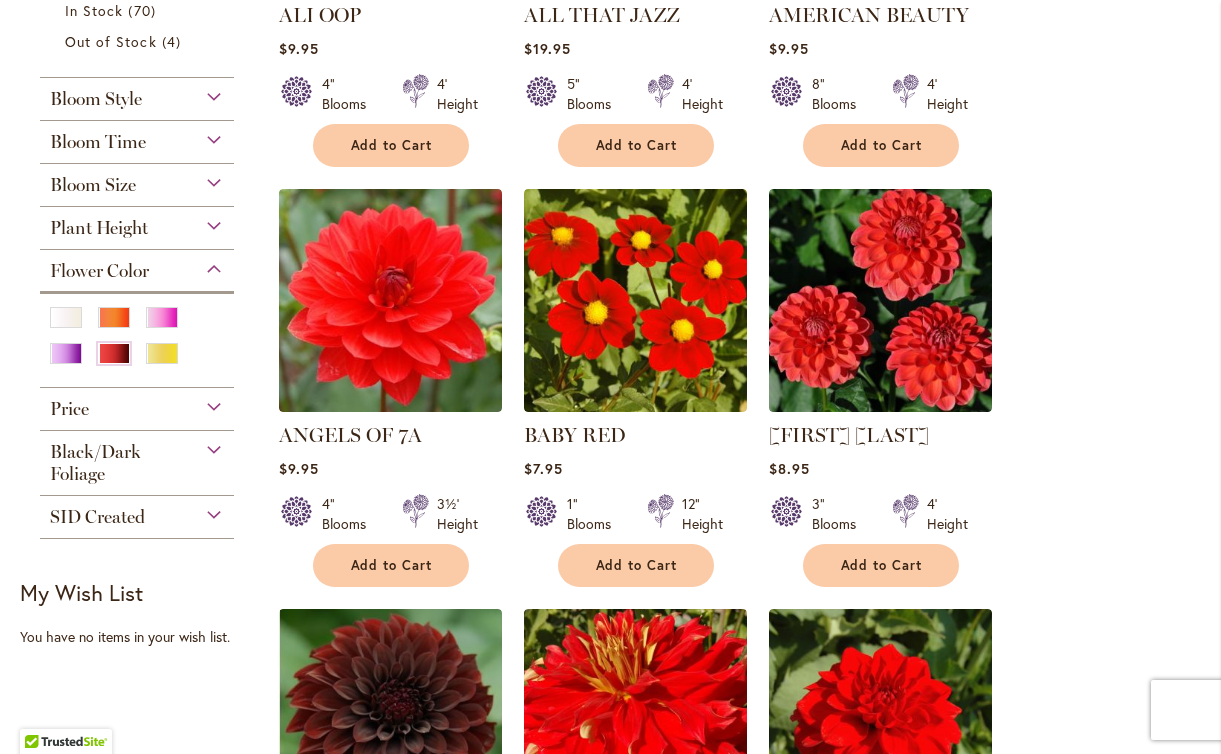 click on "Bloom Size" at bounding box center (137, 180) 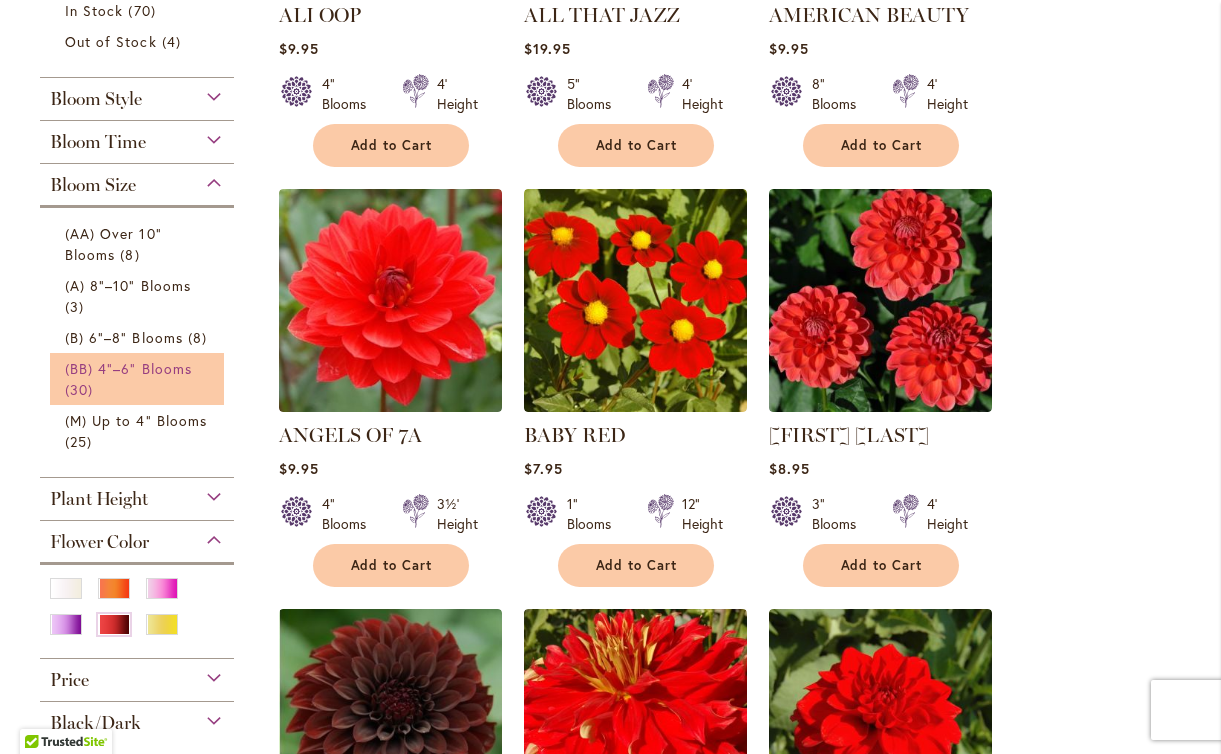 scroll, scrollTop: 721, scrollLeft: 0, axis: vertical 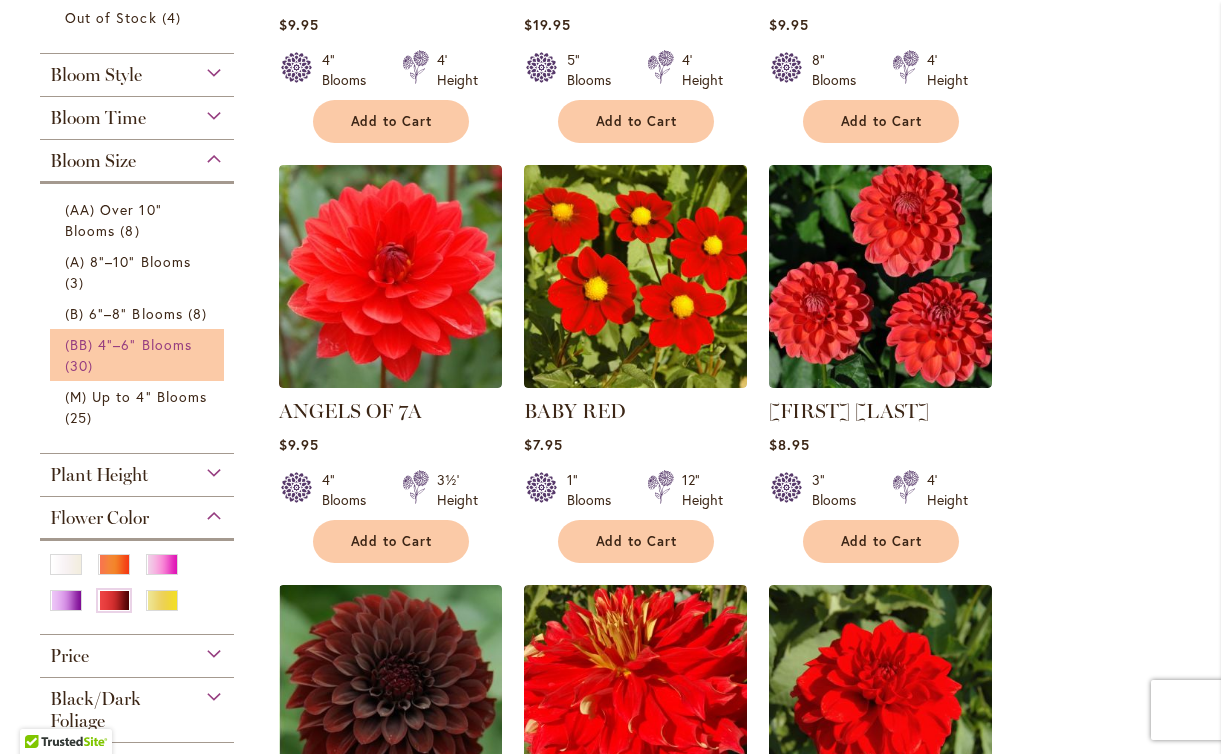 click on "(BB) 4"–6" Blooms
30
items" at bounding box center (139, 355) 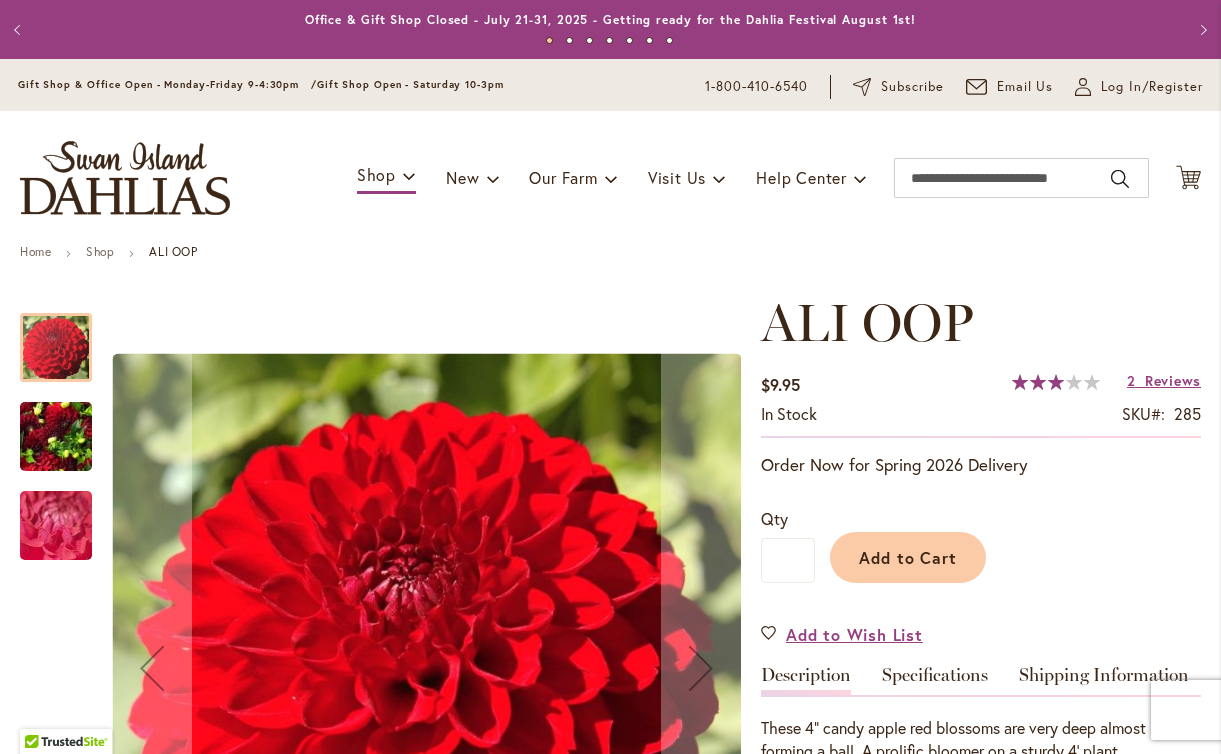 scroll, scrollTop: 0, scrollLeft: 0, axis: both 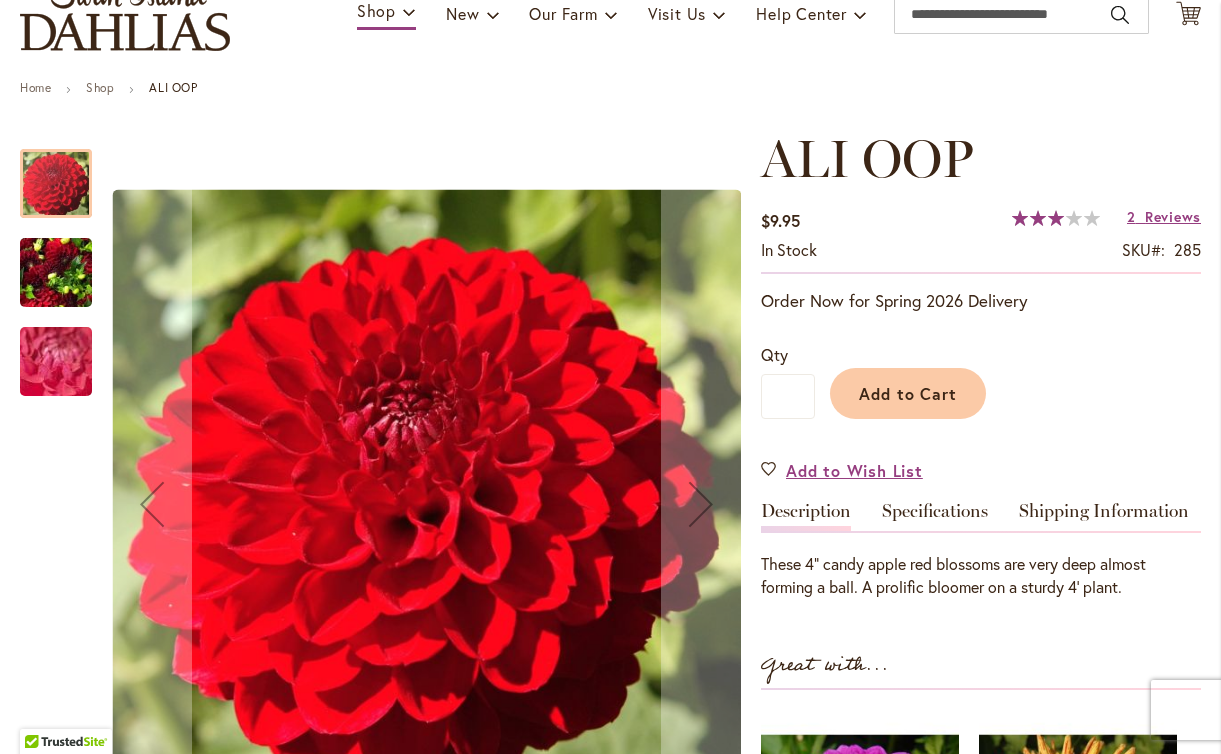click at bounding box center [56, 273] 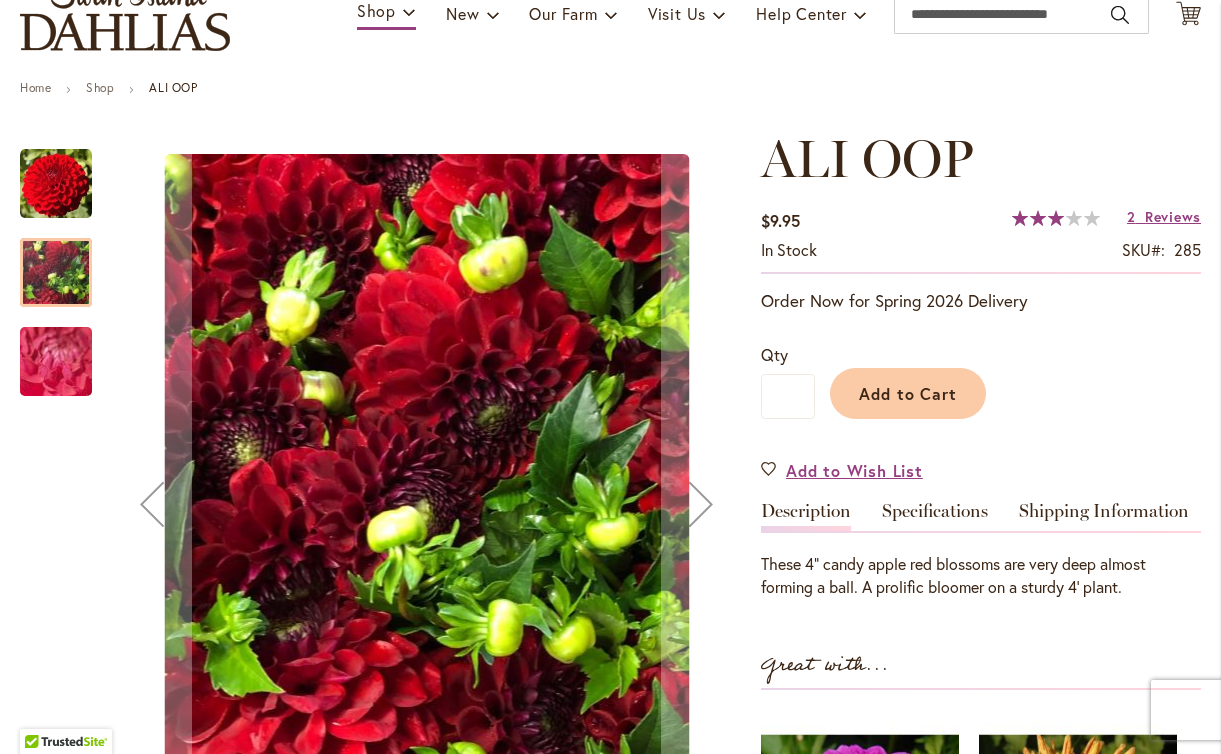 click at bounding box center [56, 184] 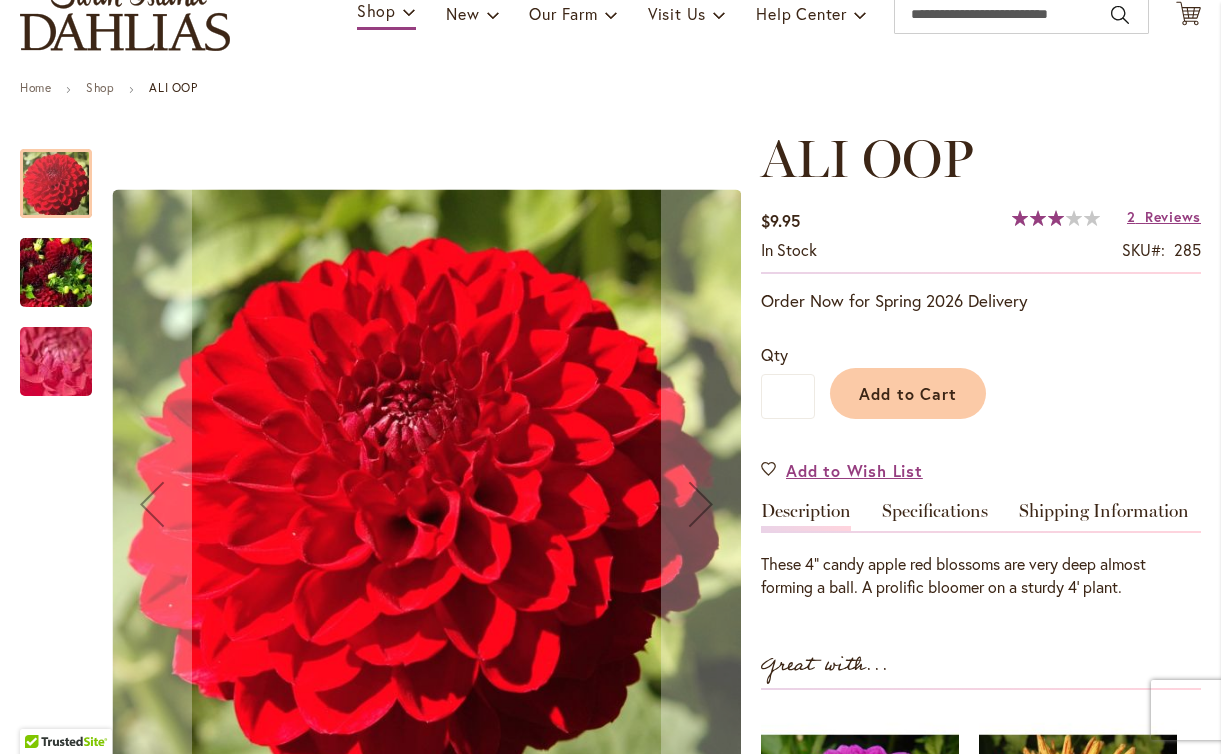click at bounding box center [56, 362] 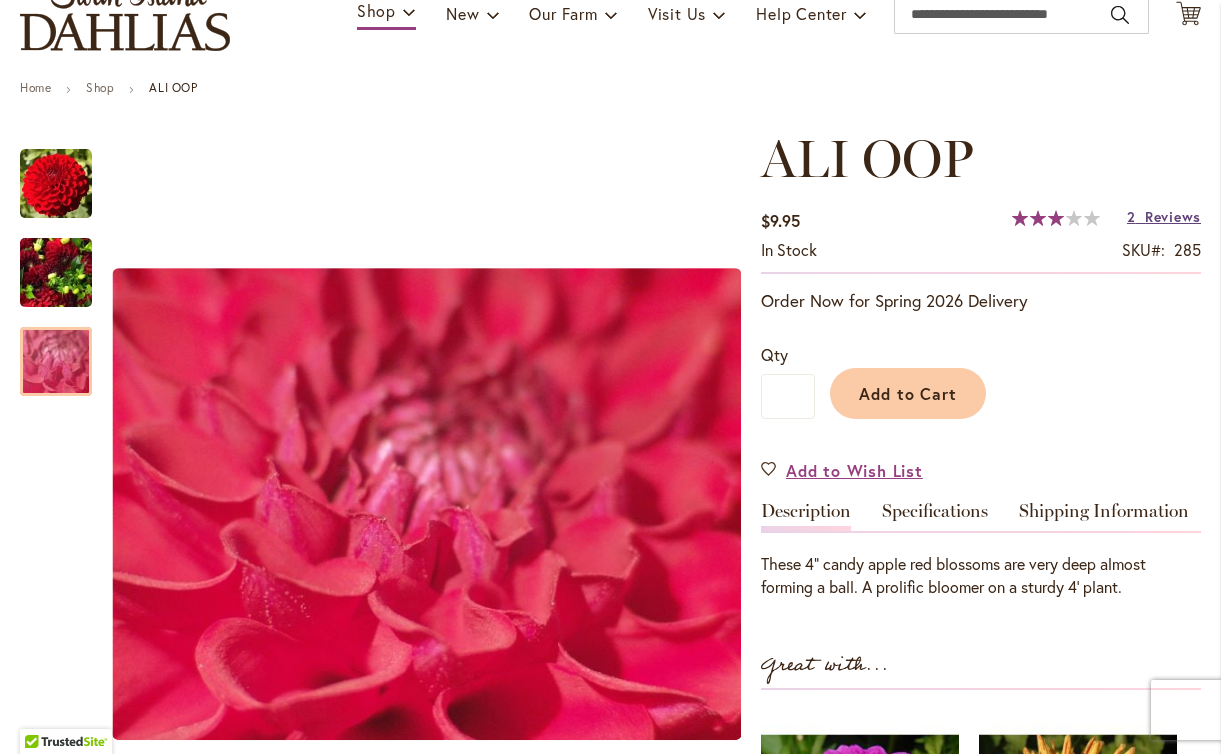 click on "Reviews" at bounding box center [1173, 216] 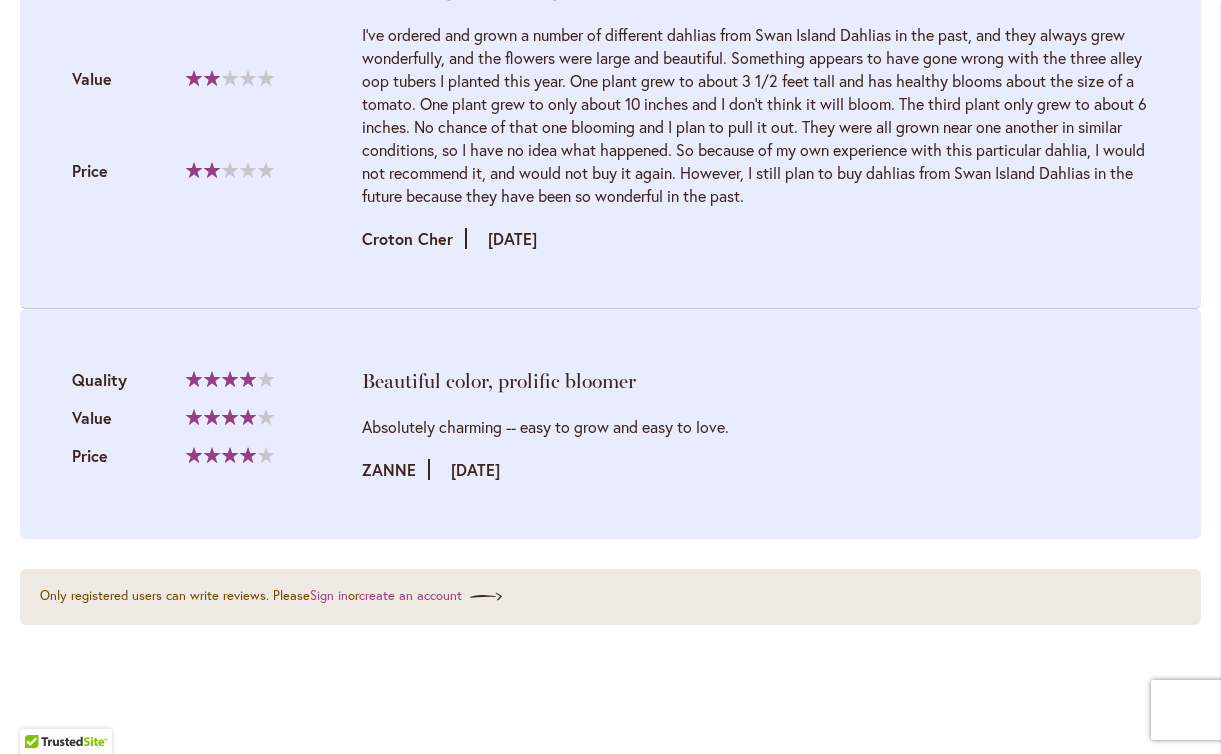 scroll, scrollTop: 2204, scrollLeft: 0, axis: vertical 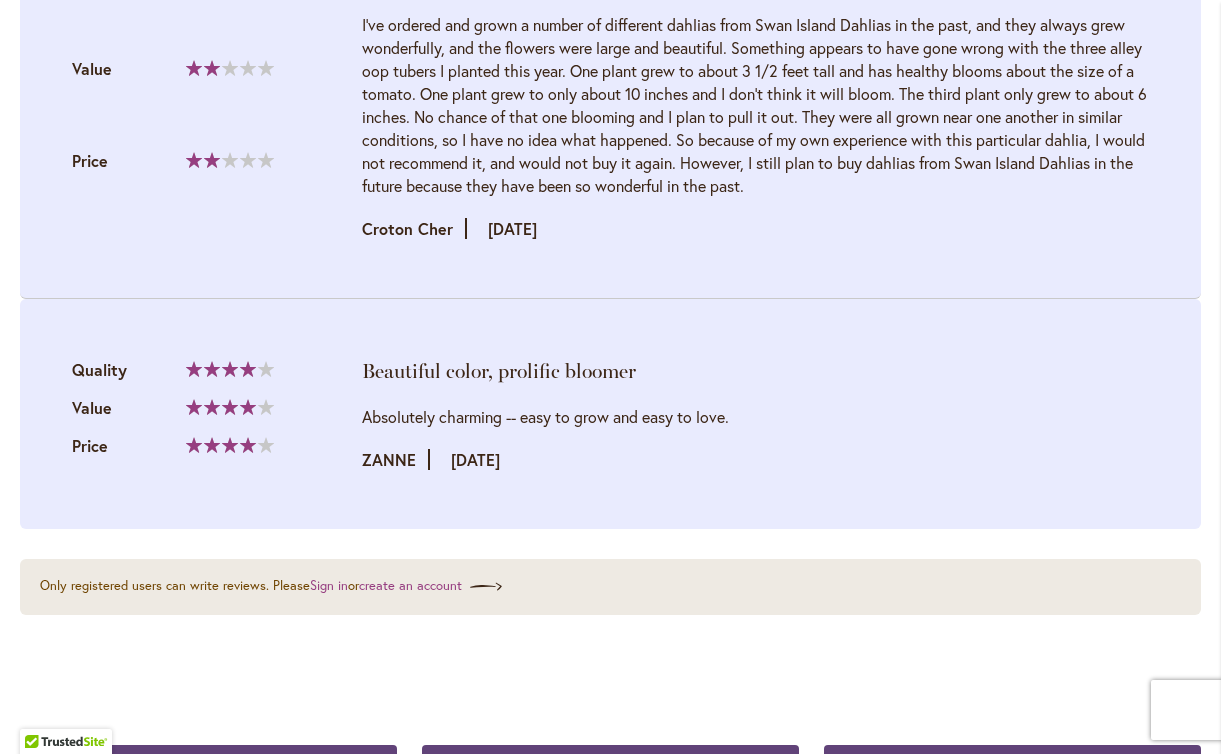 drag, startPoint x: 715, startPoint y: 50, endPoint x: 690, endPoint y: 178, distance: 130.41856 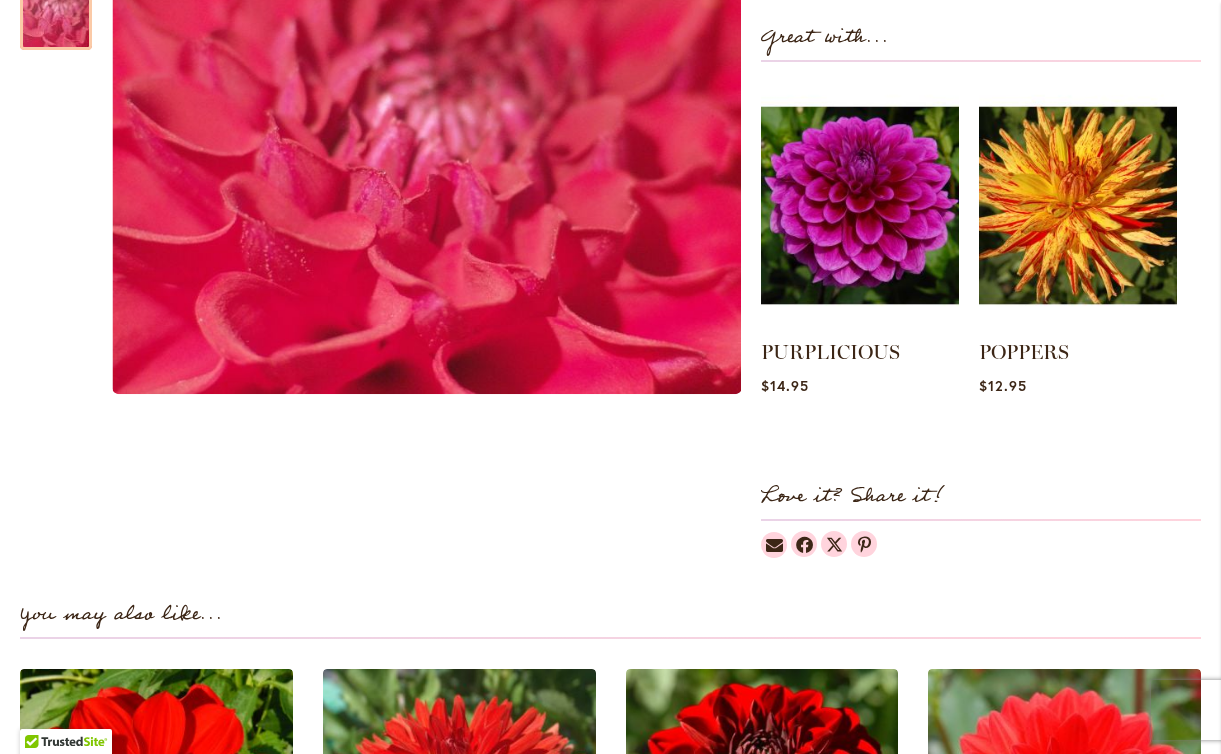 scroll, scrollTop: 0, scrollLeft: 0, axis: both 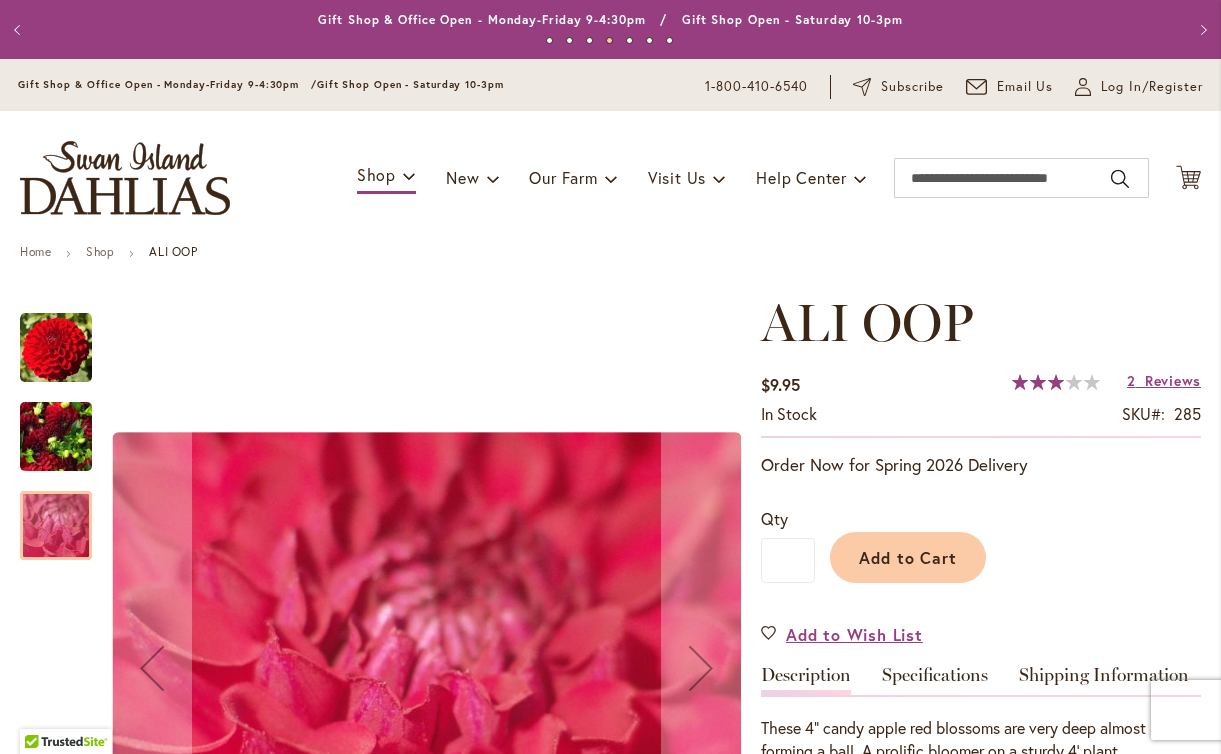 click at bounding box center [56, 348] 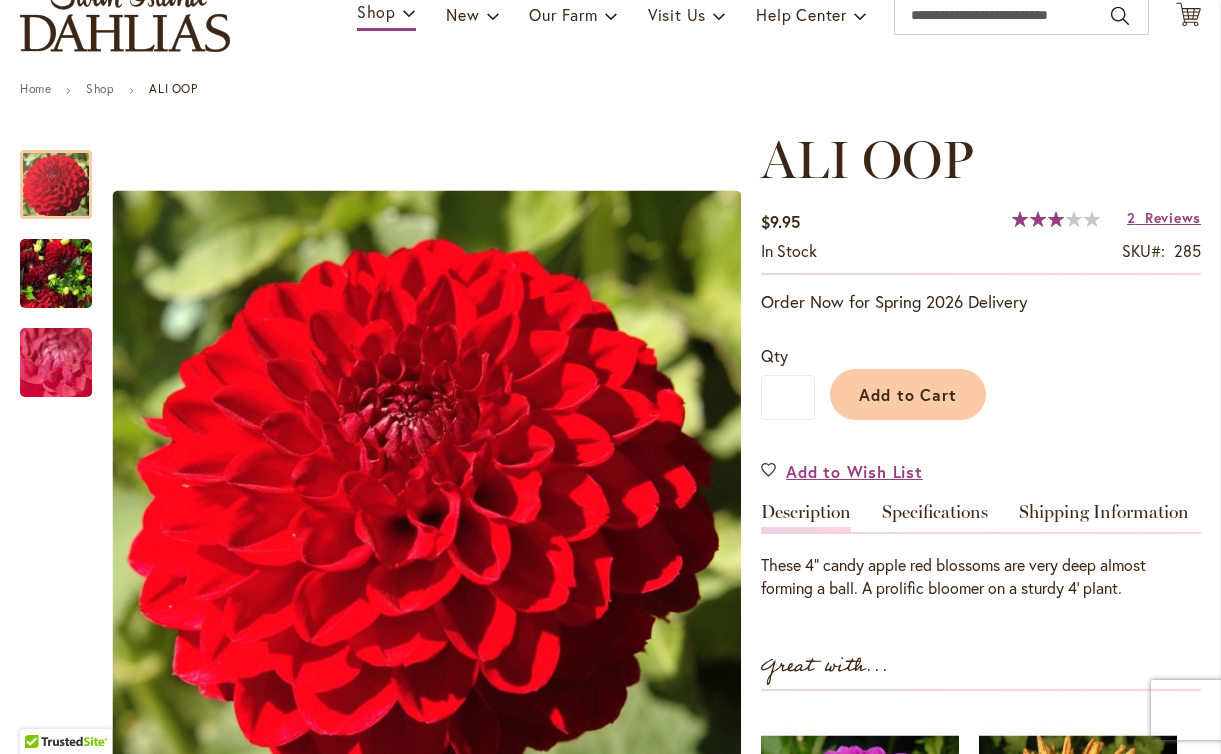 scroll, scrollTop: 278, scrollLeft: 0, axis: vertical 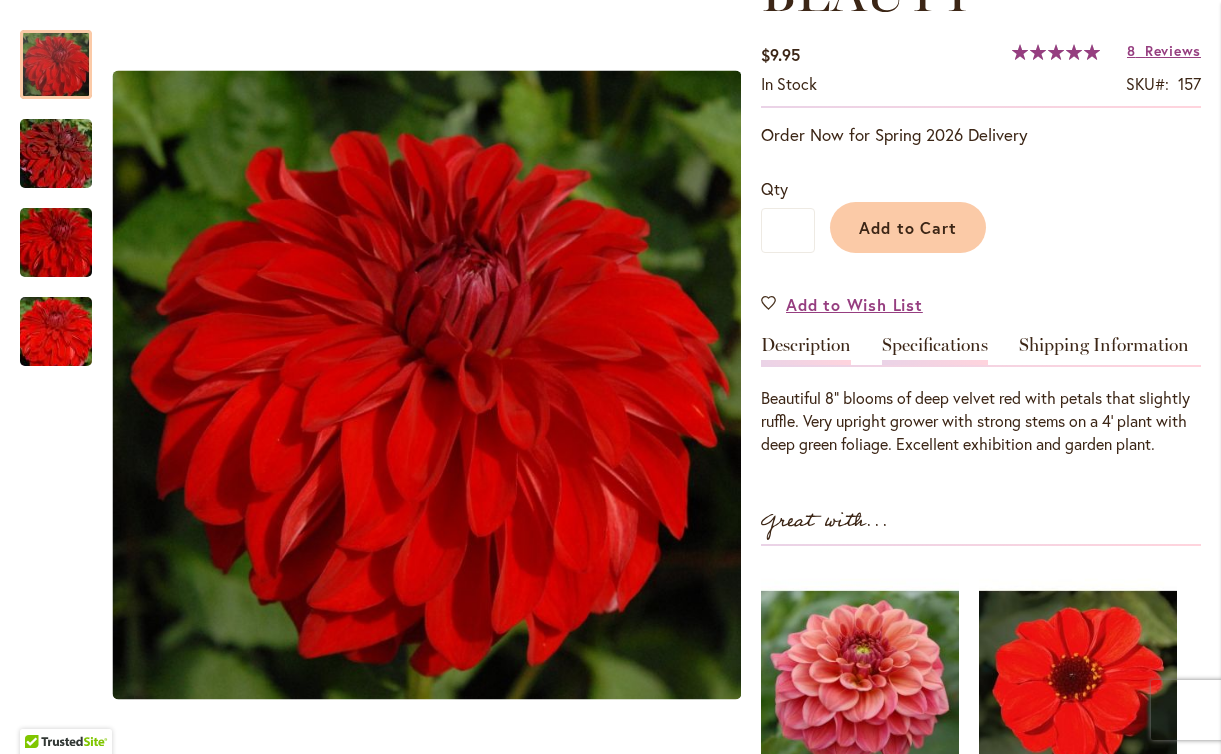click on "Specifications" at bounding box center (935, 350) 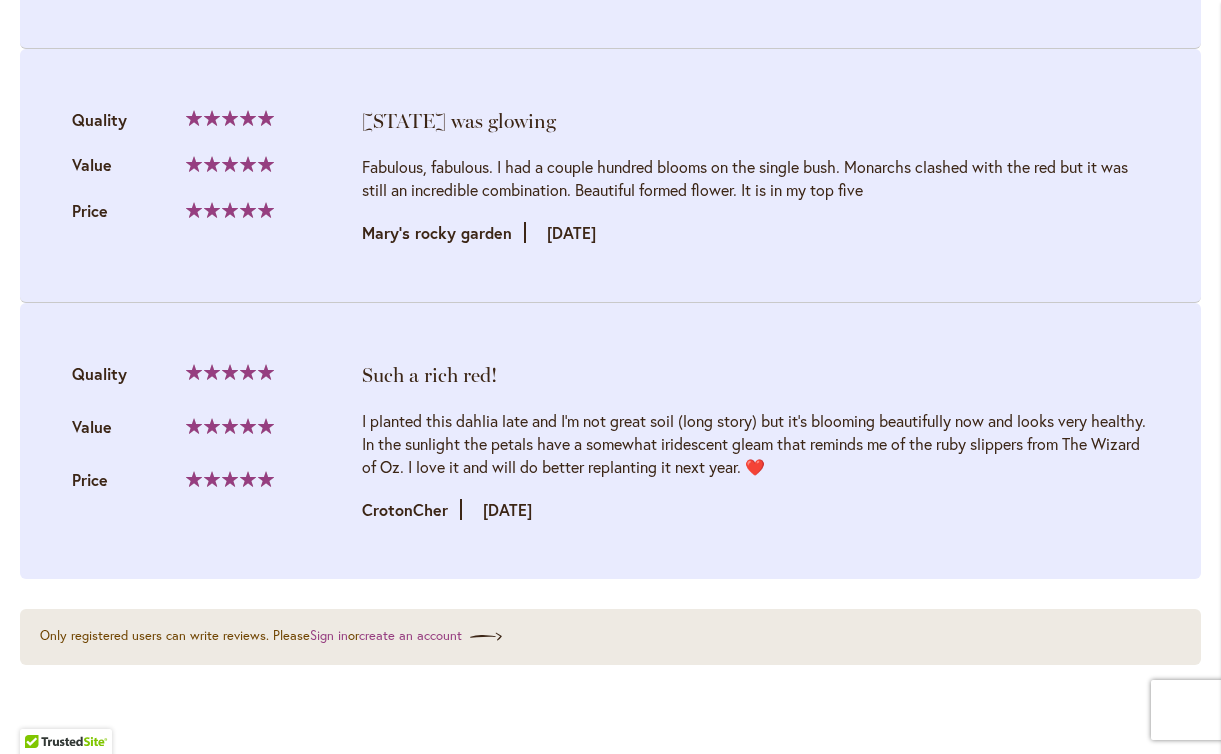 scroll, scrollTop: 3979, scrollLeft: 0, axis: vertical 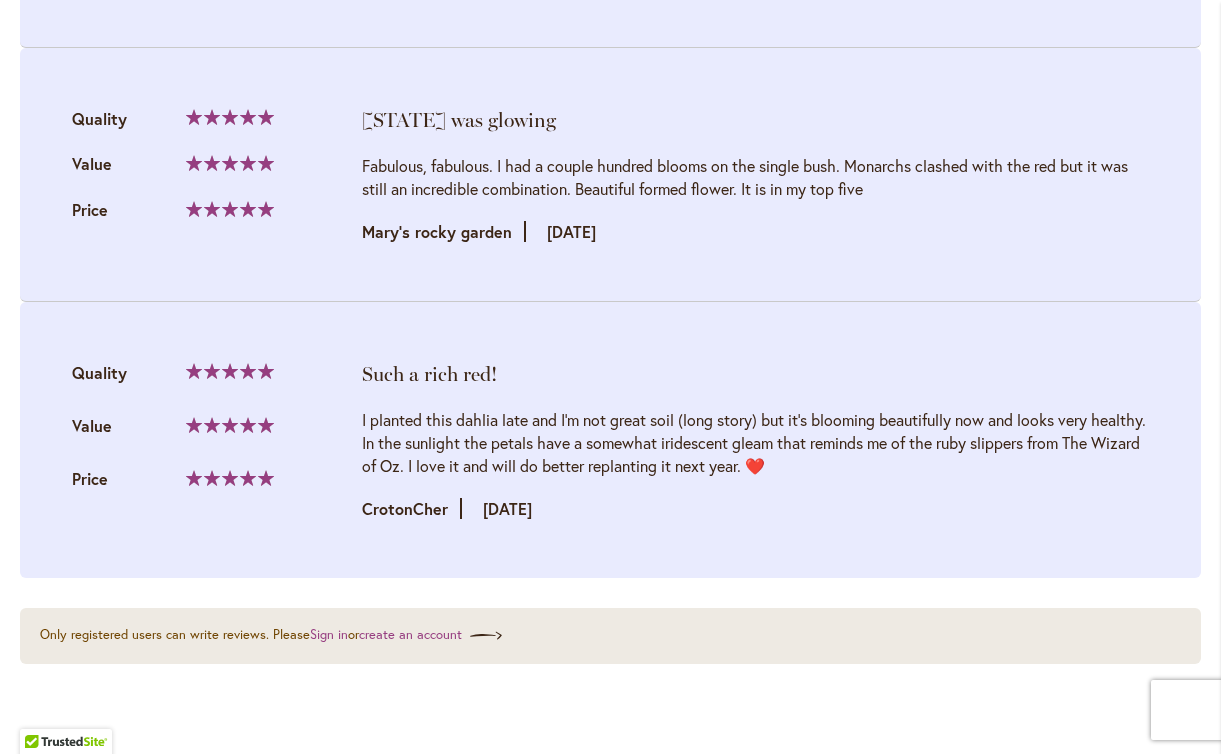 drag, startPoint x: 807, startPoint y: 143, endPoint x: 800, endPoint y: 186, distance: 43.56604 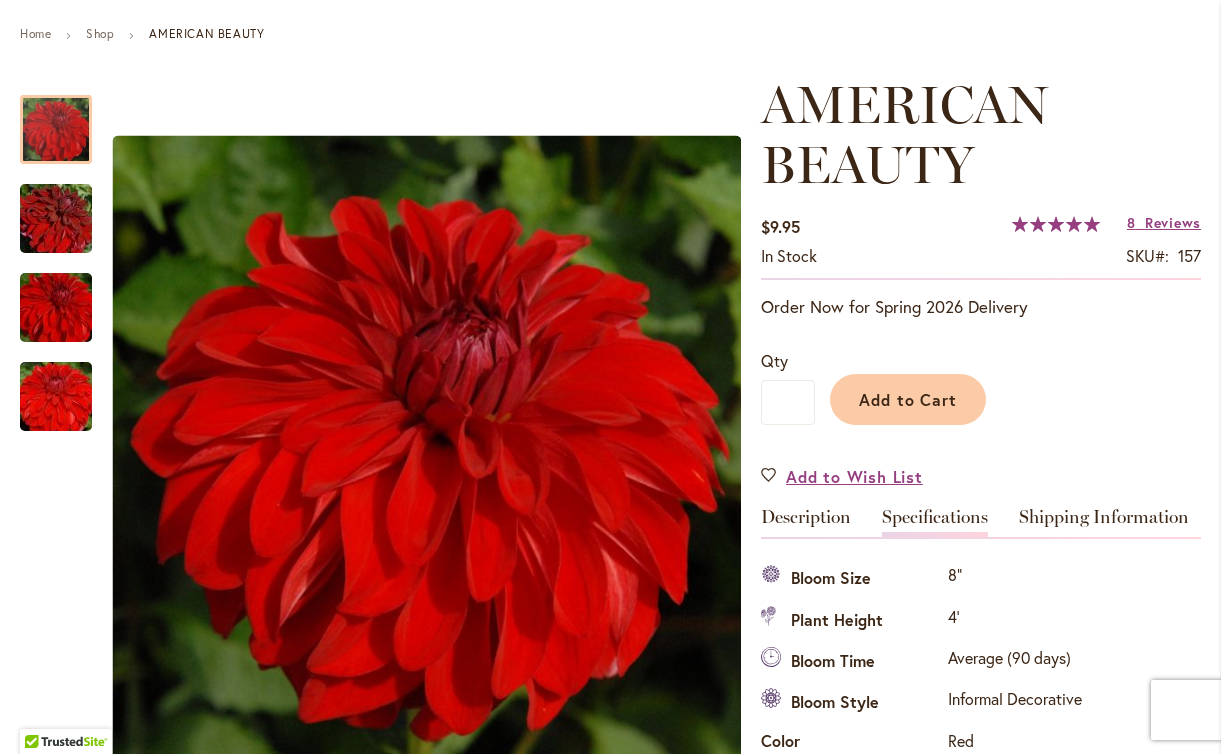 scroll, scrollTop: 209, scrollLeft: 0, axis: vertical 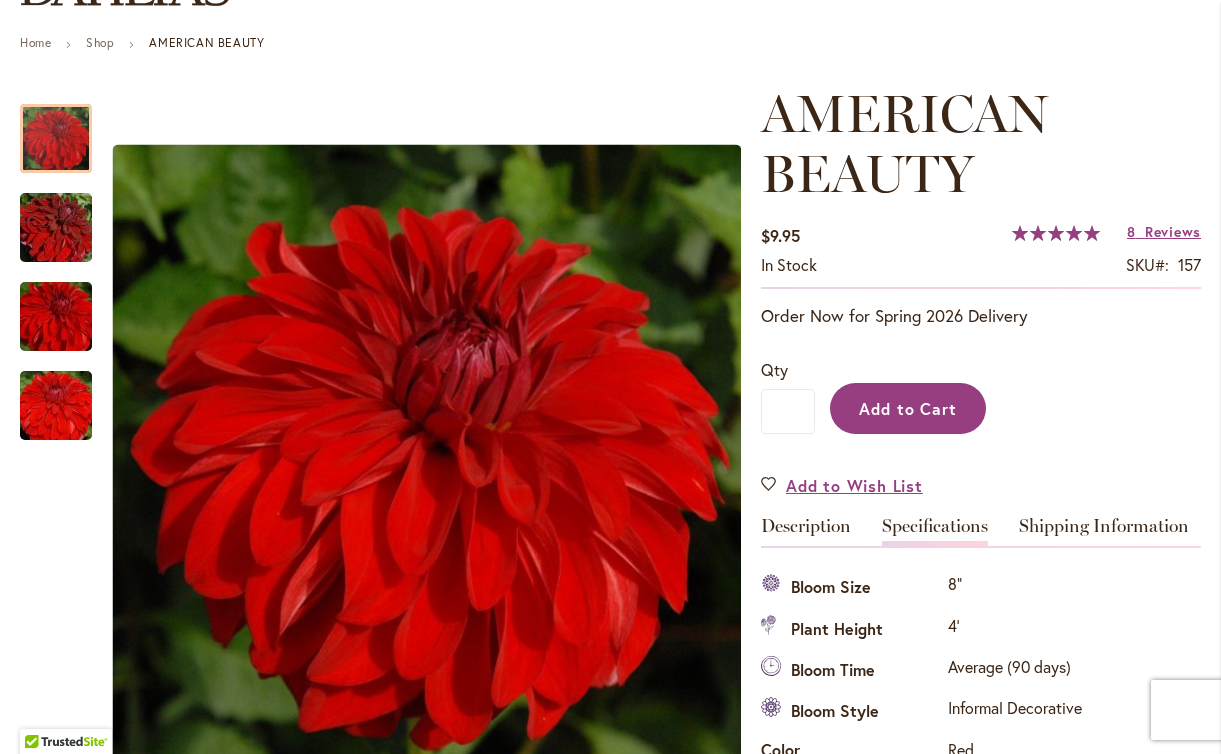 click on "Add to Cart" at bounding box center (908, 408) 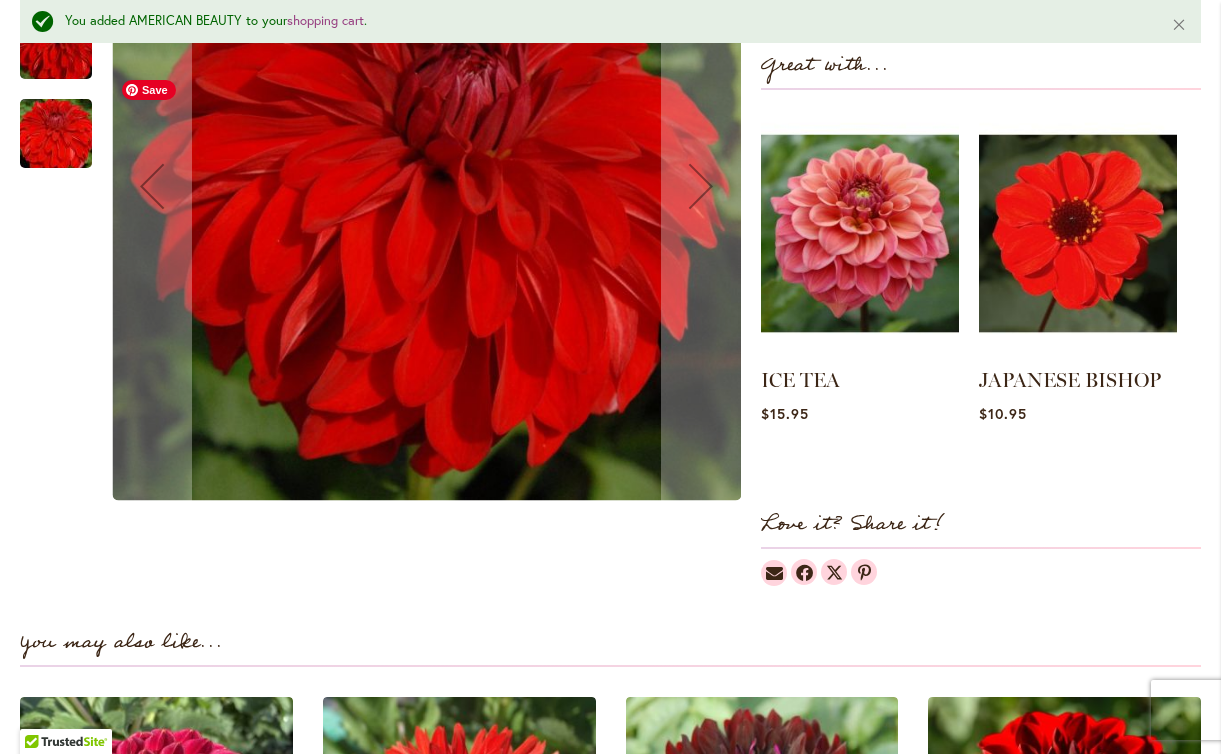 scroll, scrollTop: 1217, scrollLeft: 0, axis: vertical 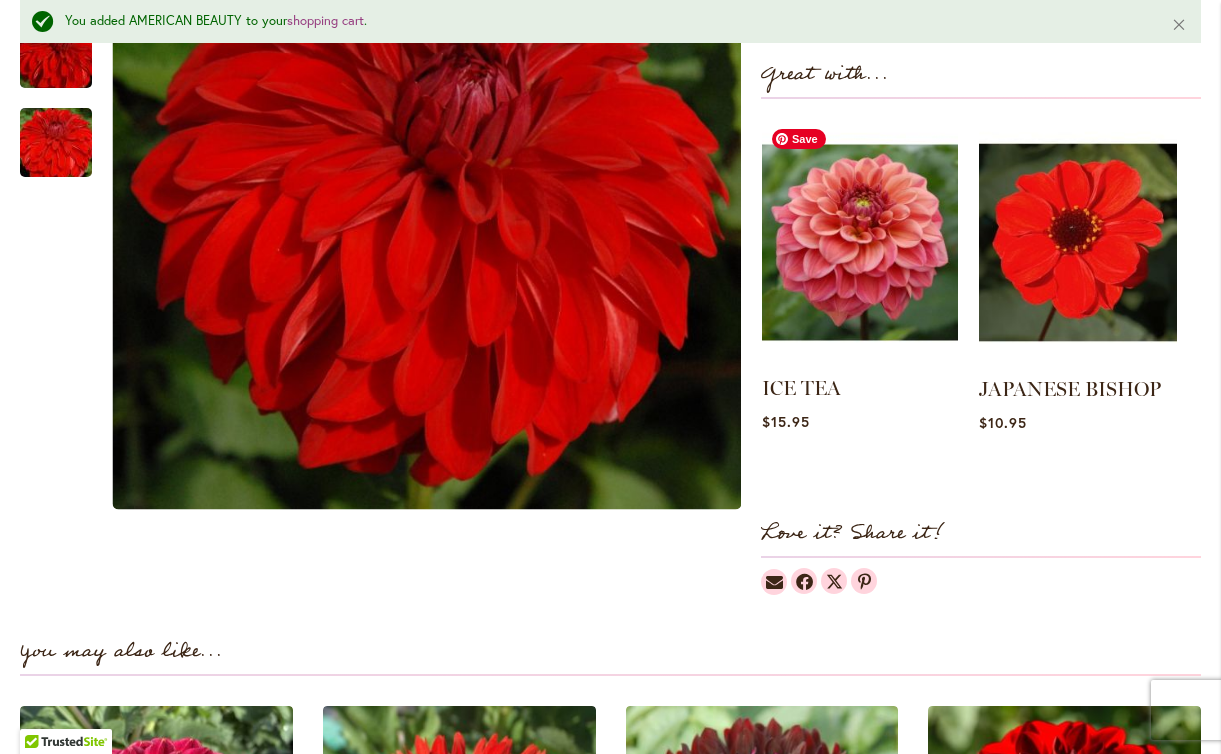 type 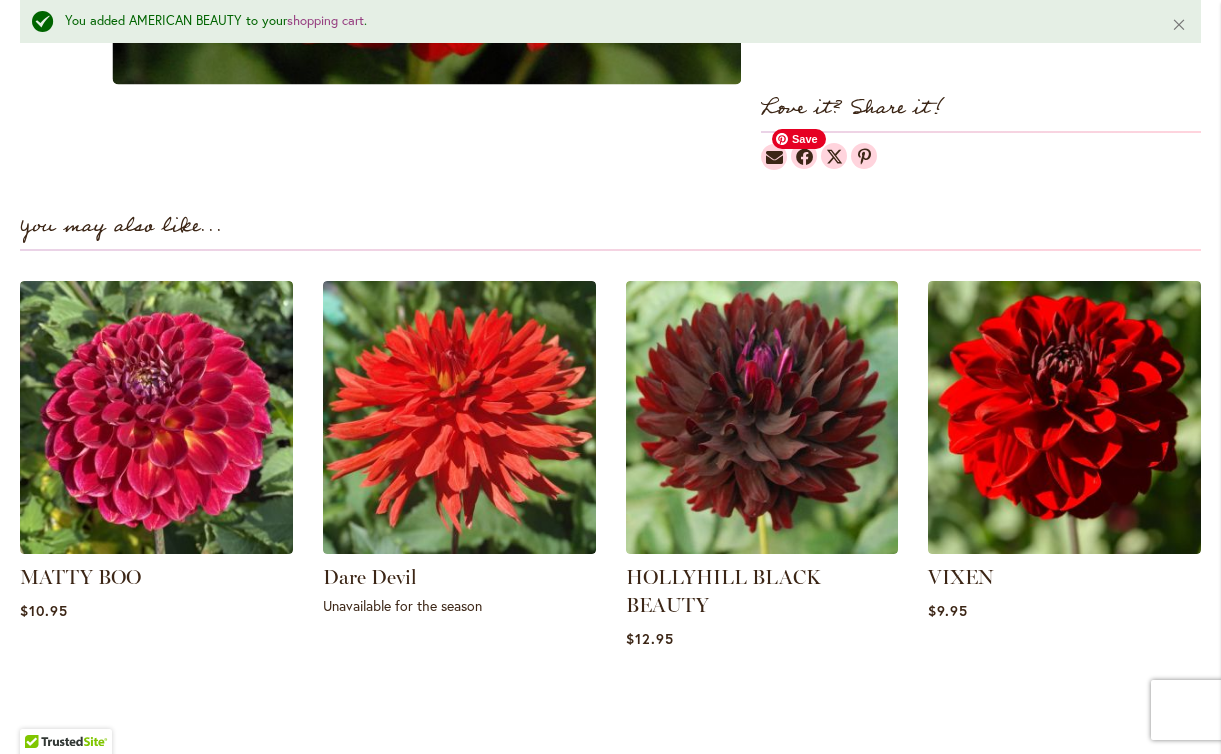 scroll, scrollTop: 1676, scrollLeft: 0, axis: vertical 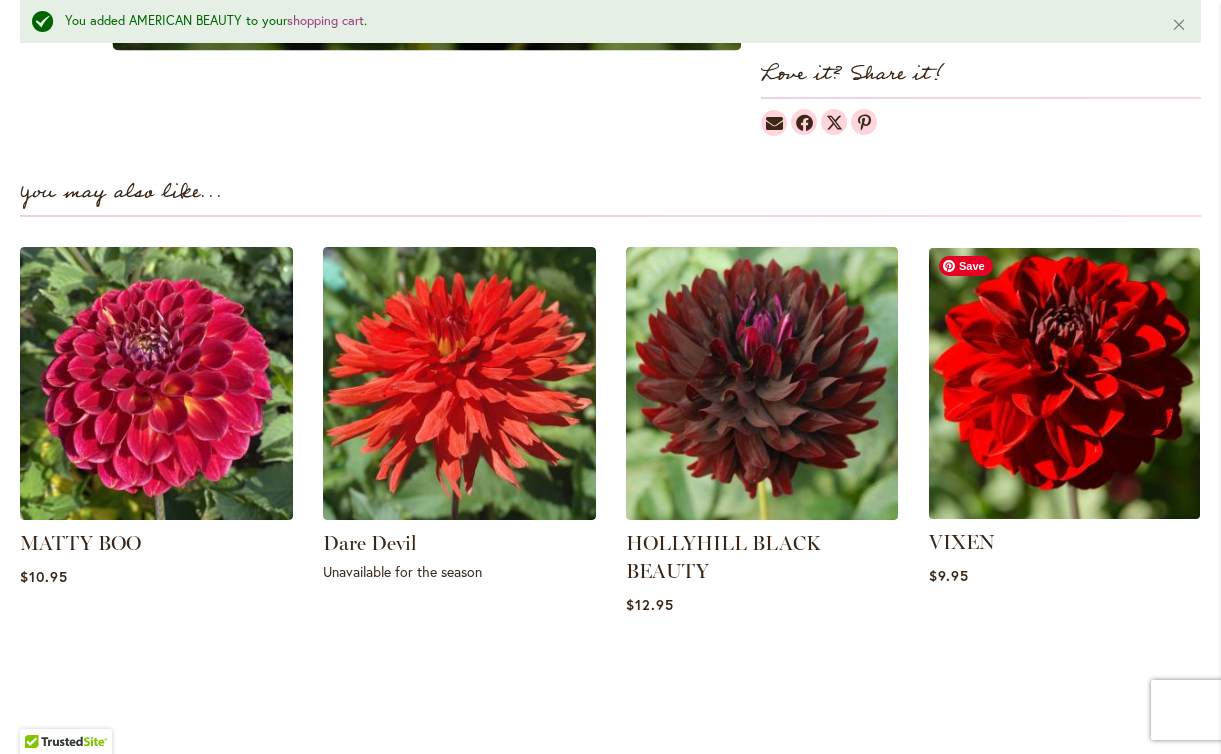 click at bounding box center [1064, 384] 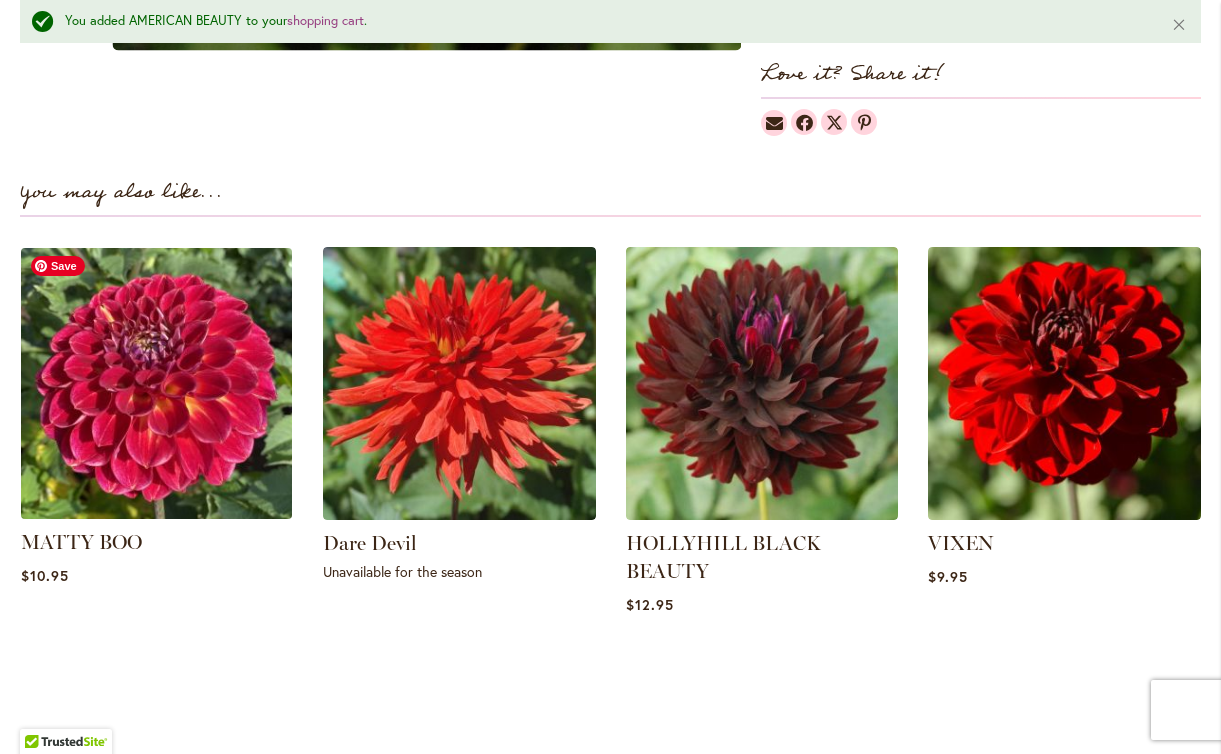 click at bounding box center [156, 384] 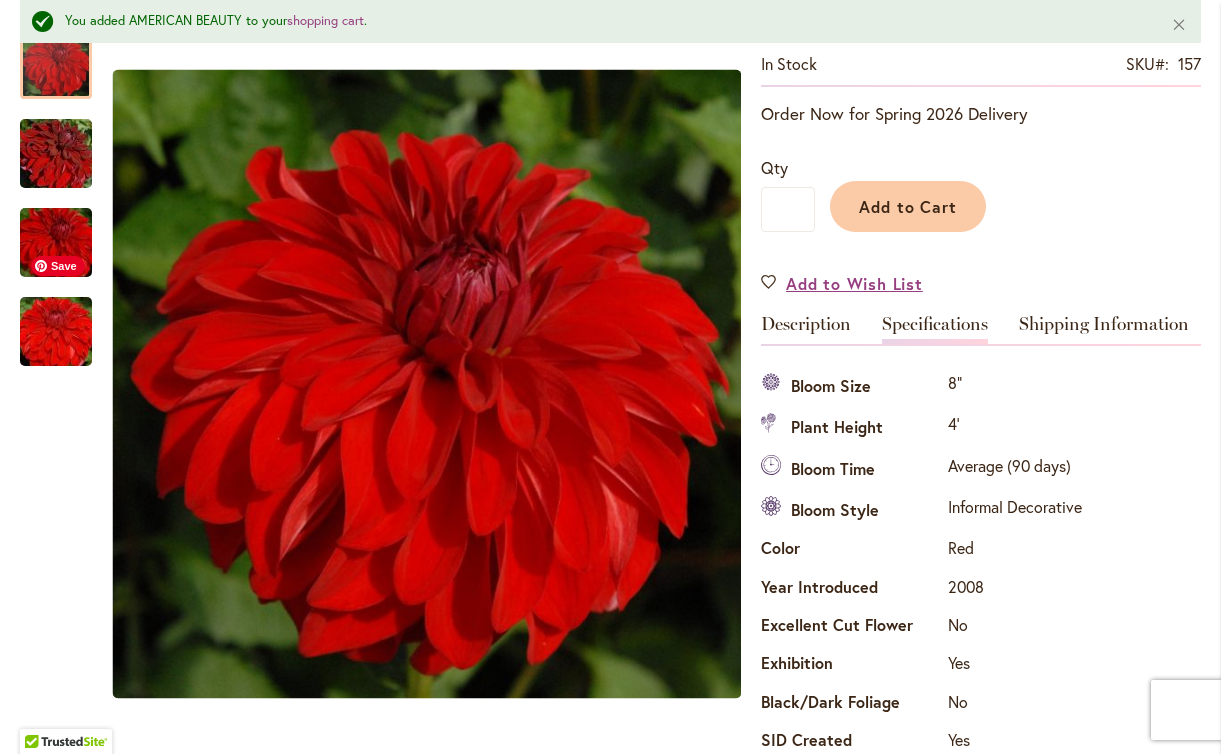 scroll, scrollTop: 156, scrollLeft: 0, axis: vertical 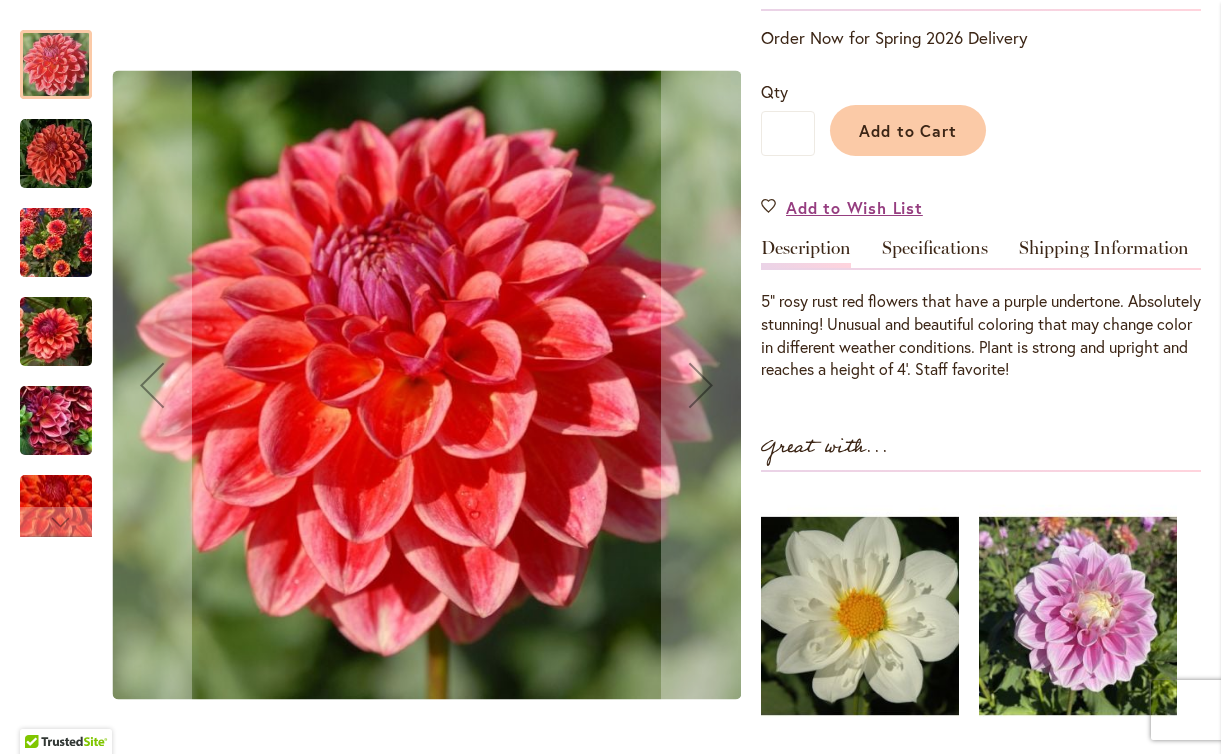 click at bounding box center (56, 243) 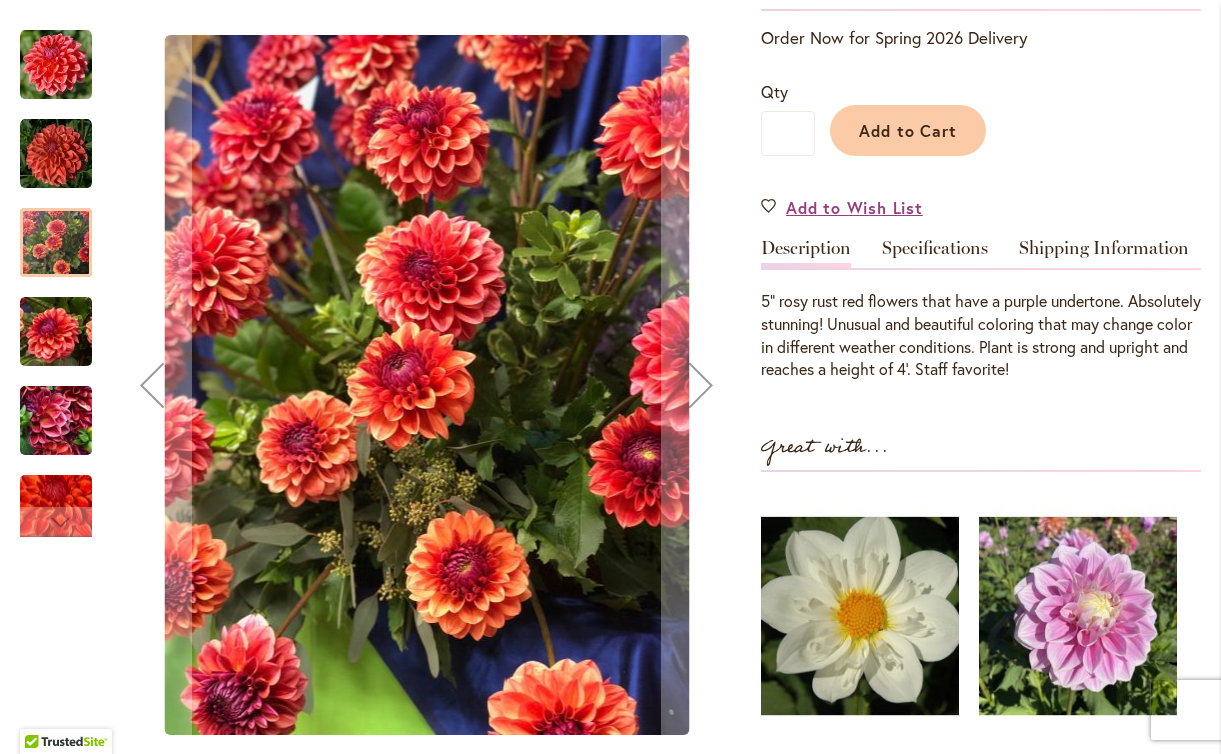 click at bounding box center [56, 332] 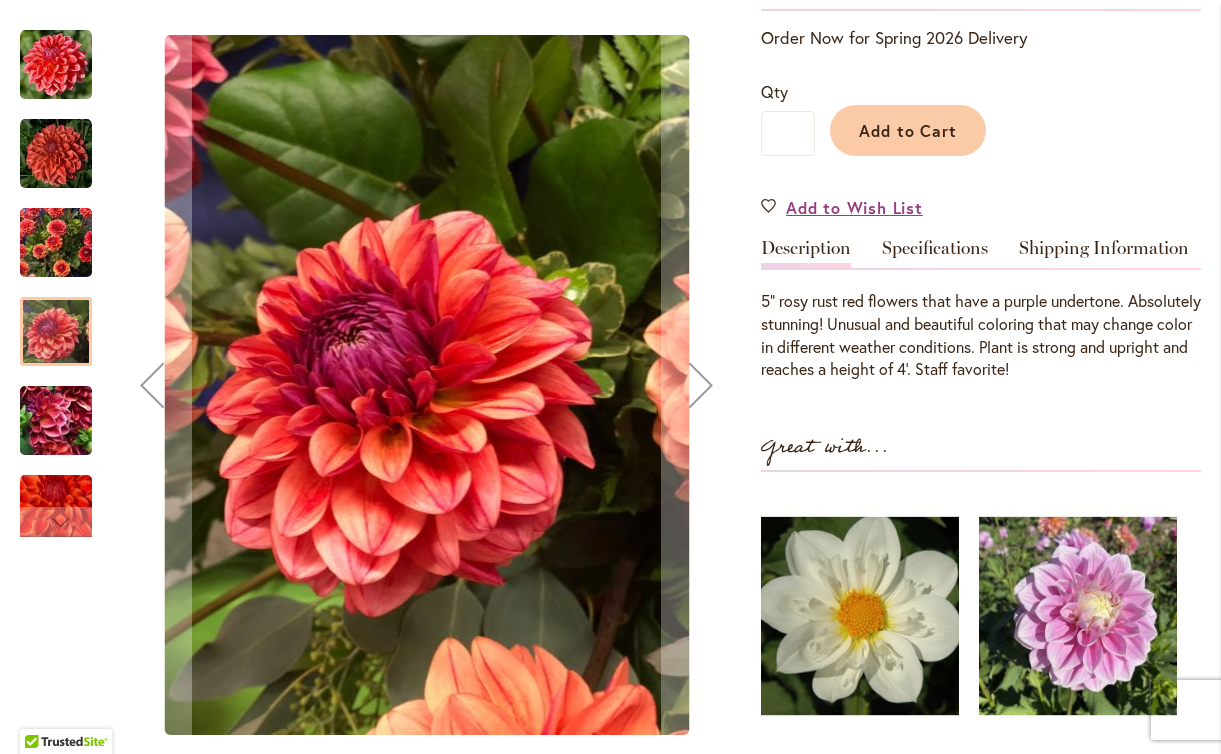 click at bounding box center (56, 421) 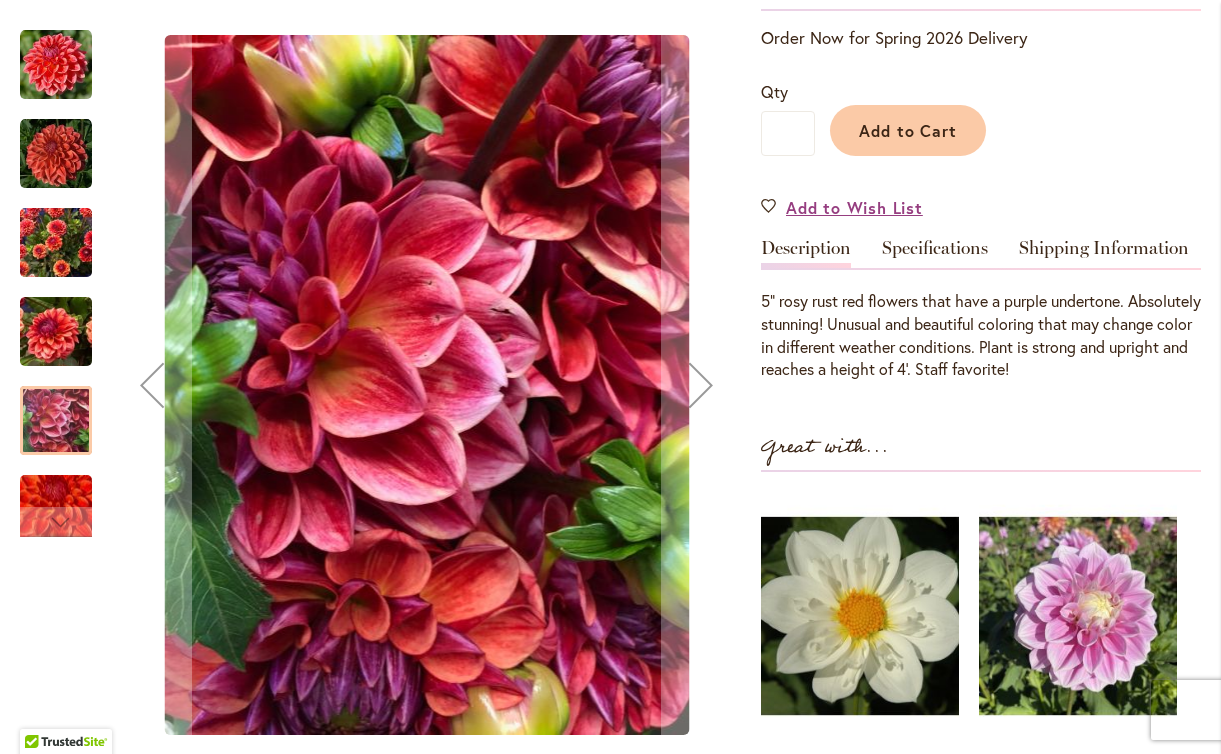 click at bounding box center [56, 154] 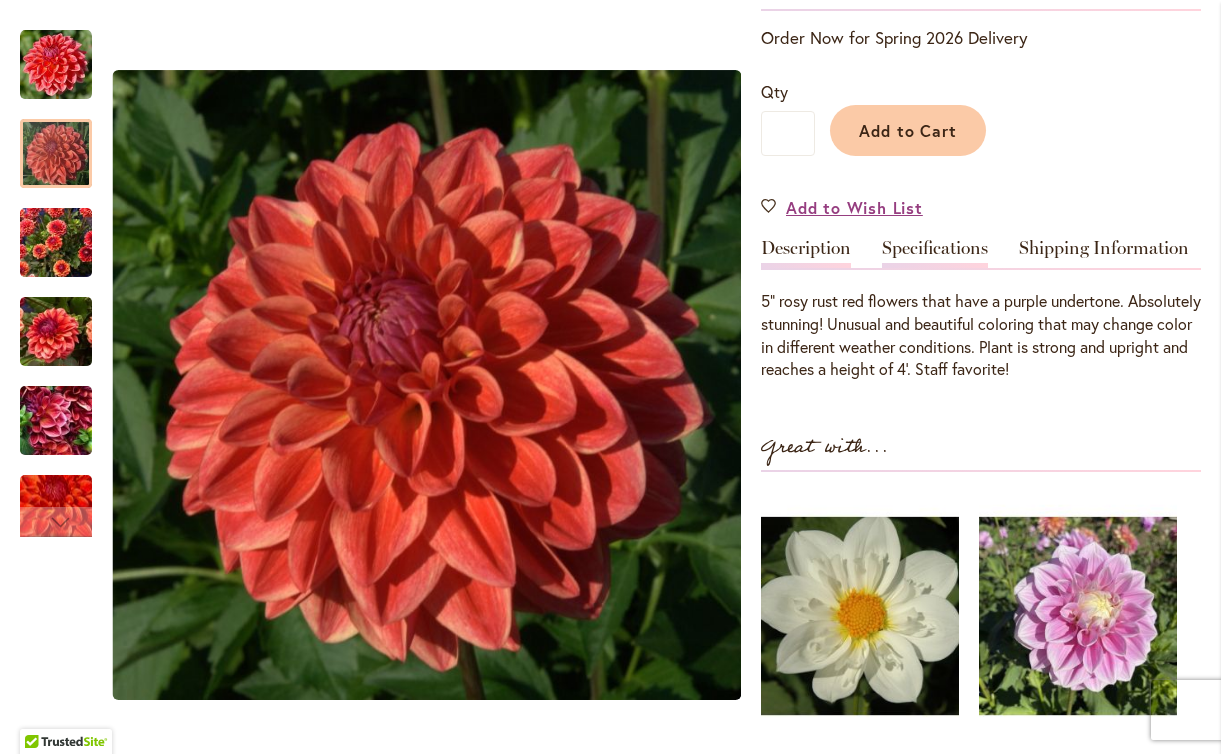 click on "Specifications" at bounding box center [935, 253] 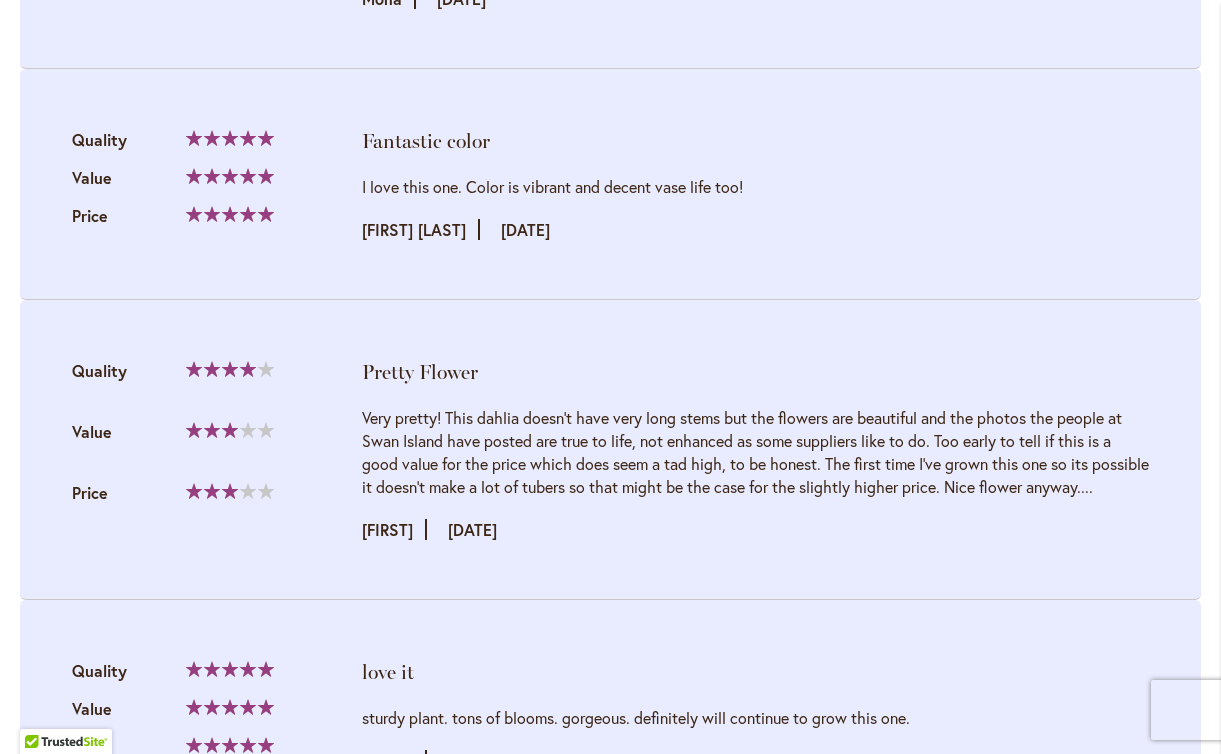 scroll, scrollTop: 3337, scrollLeft: 0, axis: vertical 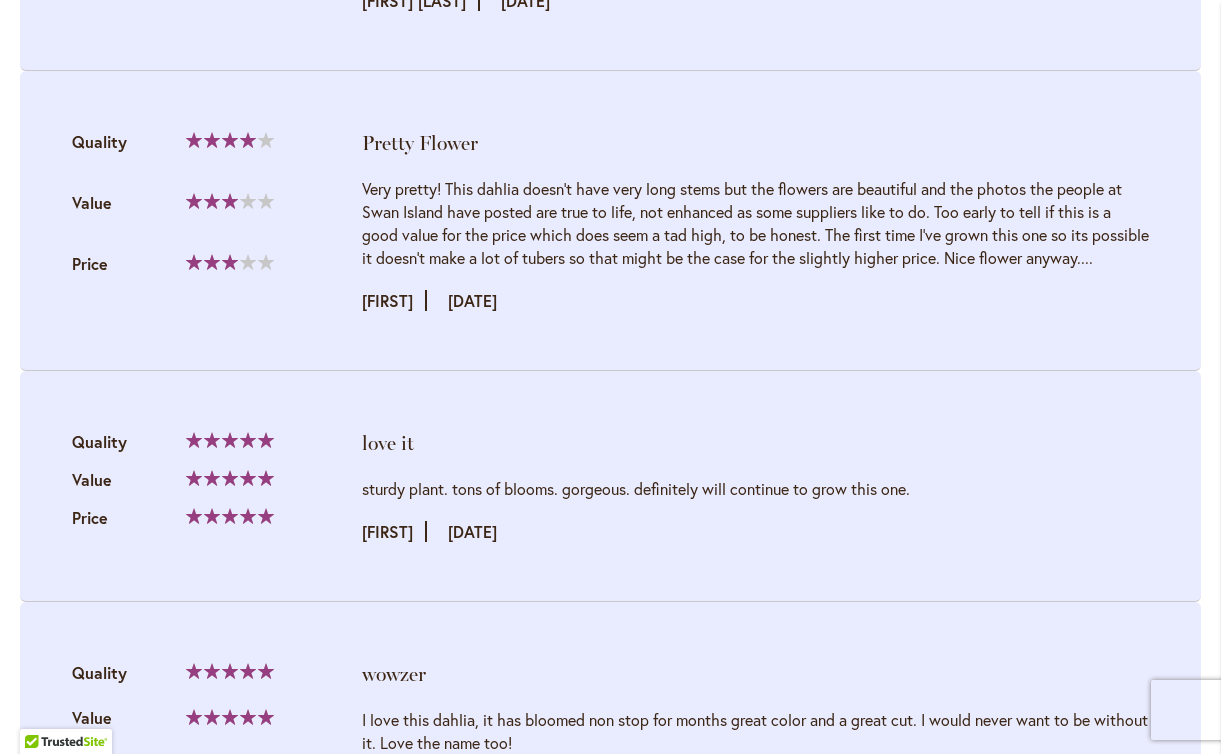 drag, startPoint x: 733, startPoint y: 153, endPoint x: 723, endPoint y: 296, distance: 143.34923 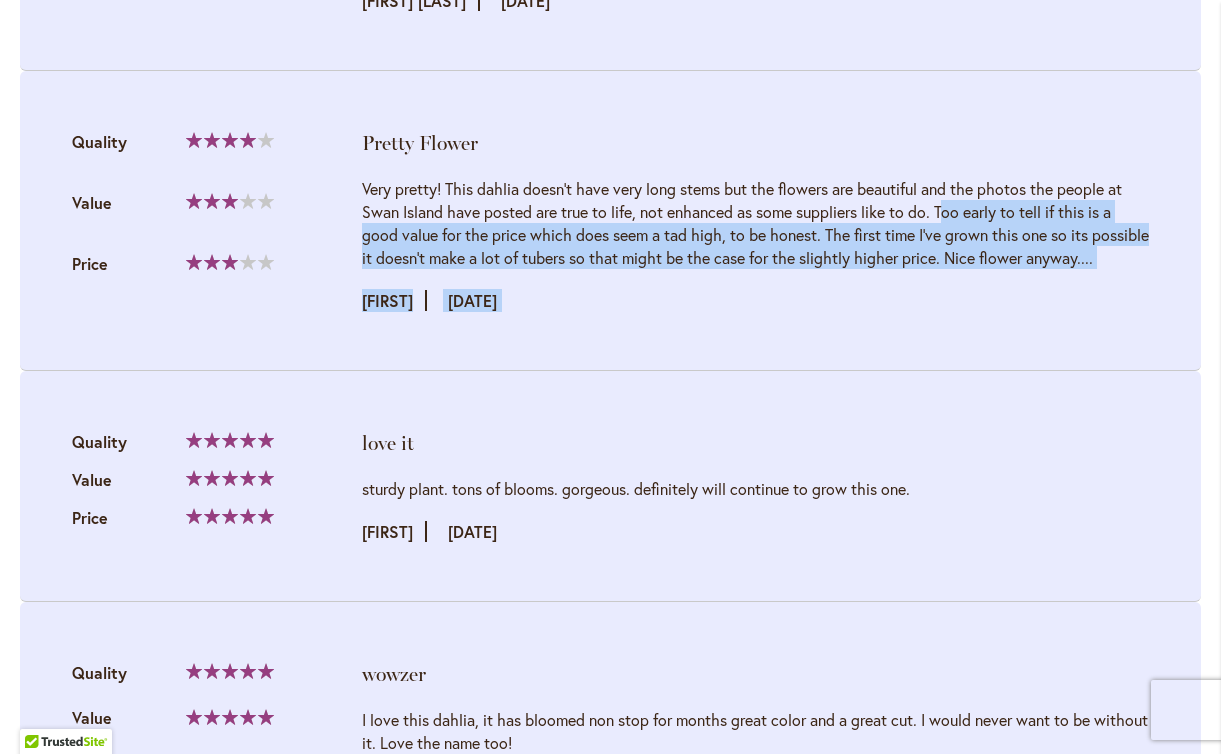 drag, startPoint x: 720, startPoint y: 342, endPoint x: 739, endPoint y: 202, distance: 141.2834 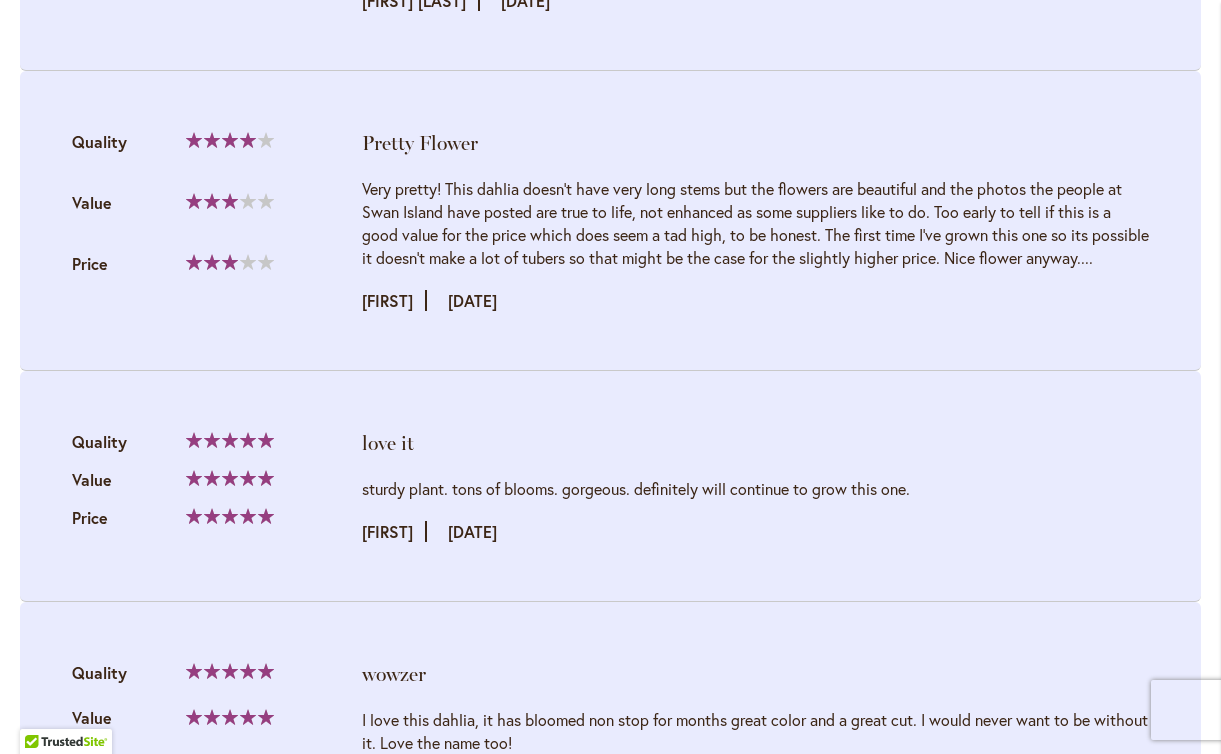 drag, startPoint x: 739, startPoint y: 202, endPoint x: 722, endPoint y: 297, distance: 96.50906 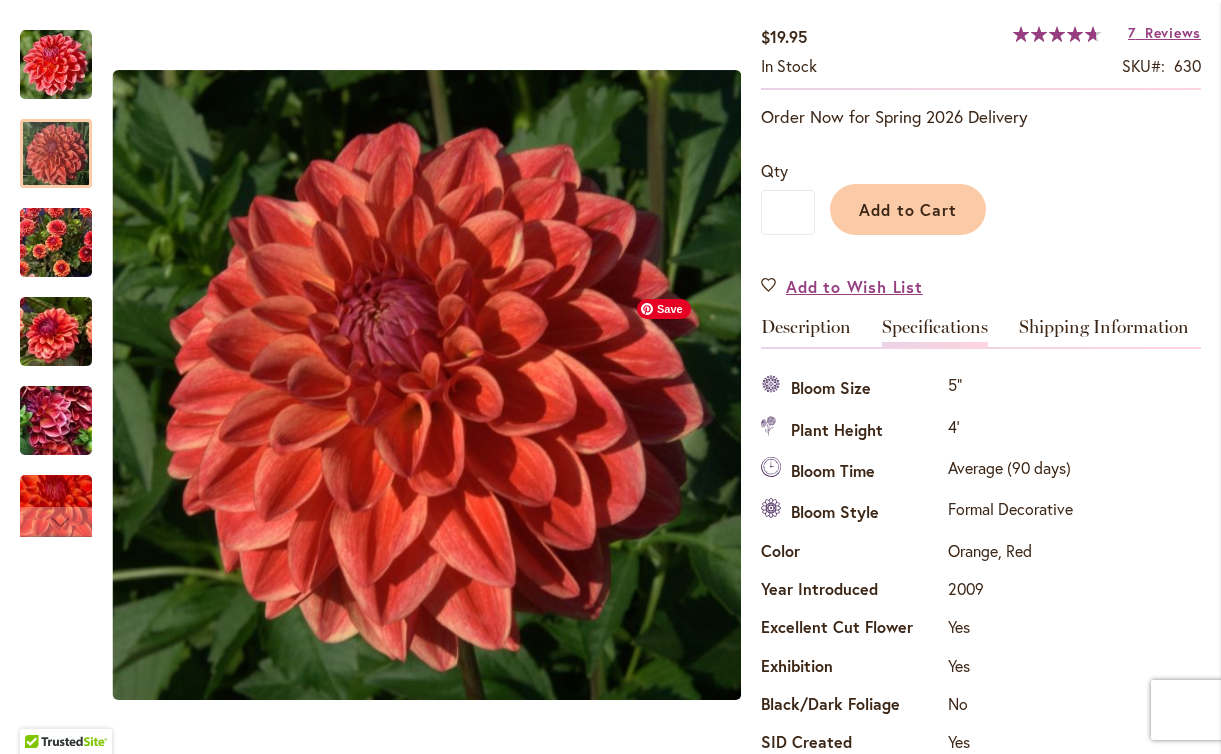 scroll, scrollTop: 210, scrollLeft: 0, axis: vertical 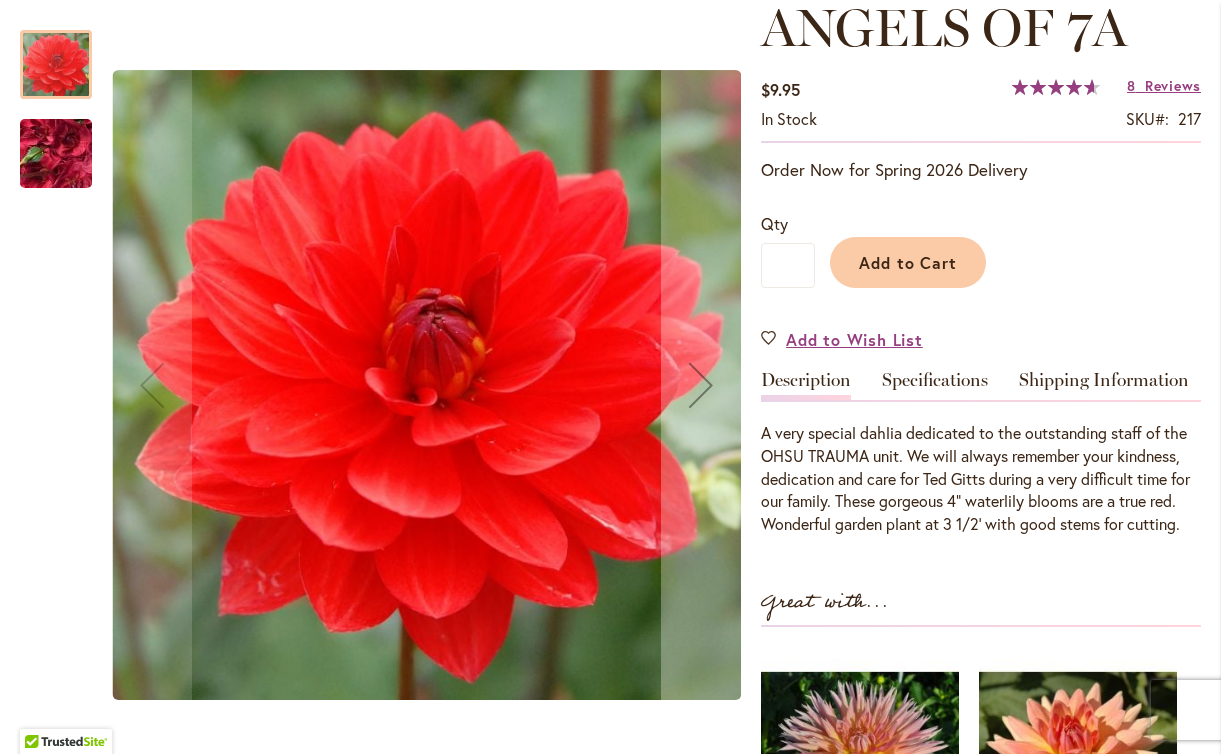 click at bounding box center [56, 154] 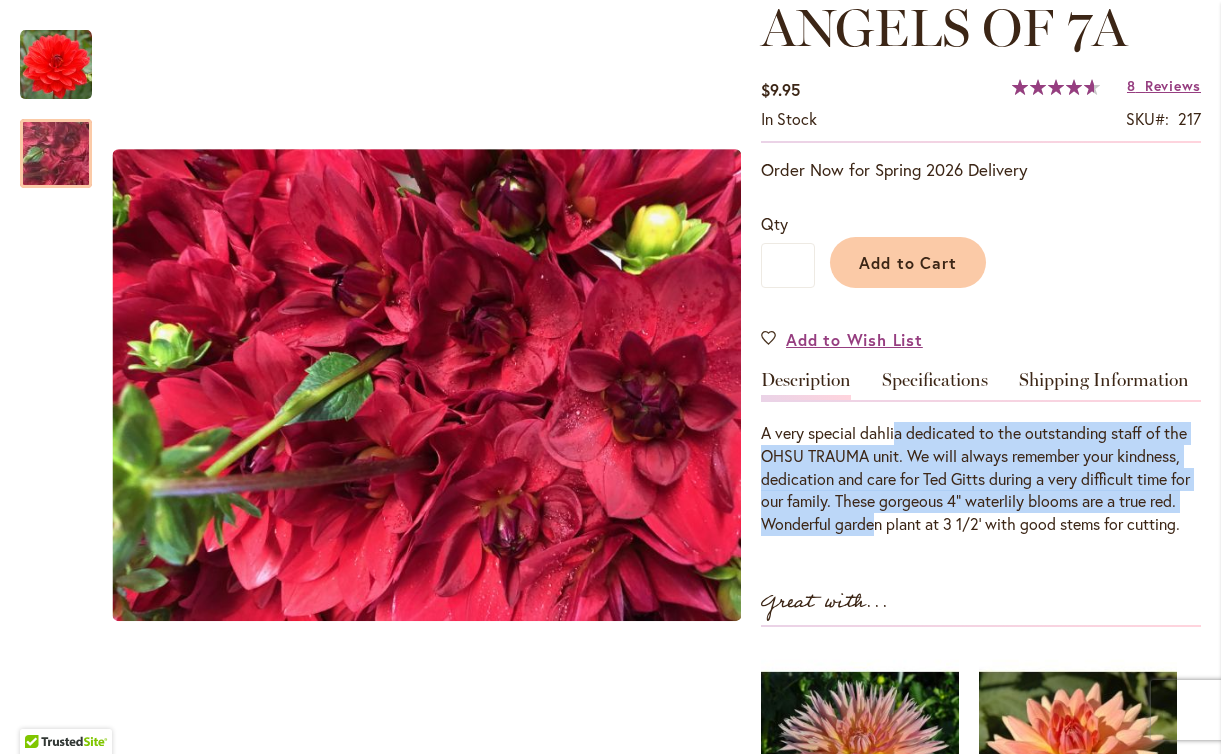 drag, startPoint x: 896, startPoint y: 436, endPoint x: 879, endPoint y: 518, distance: 83.74366 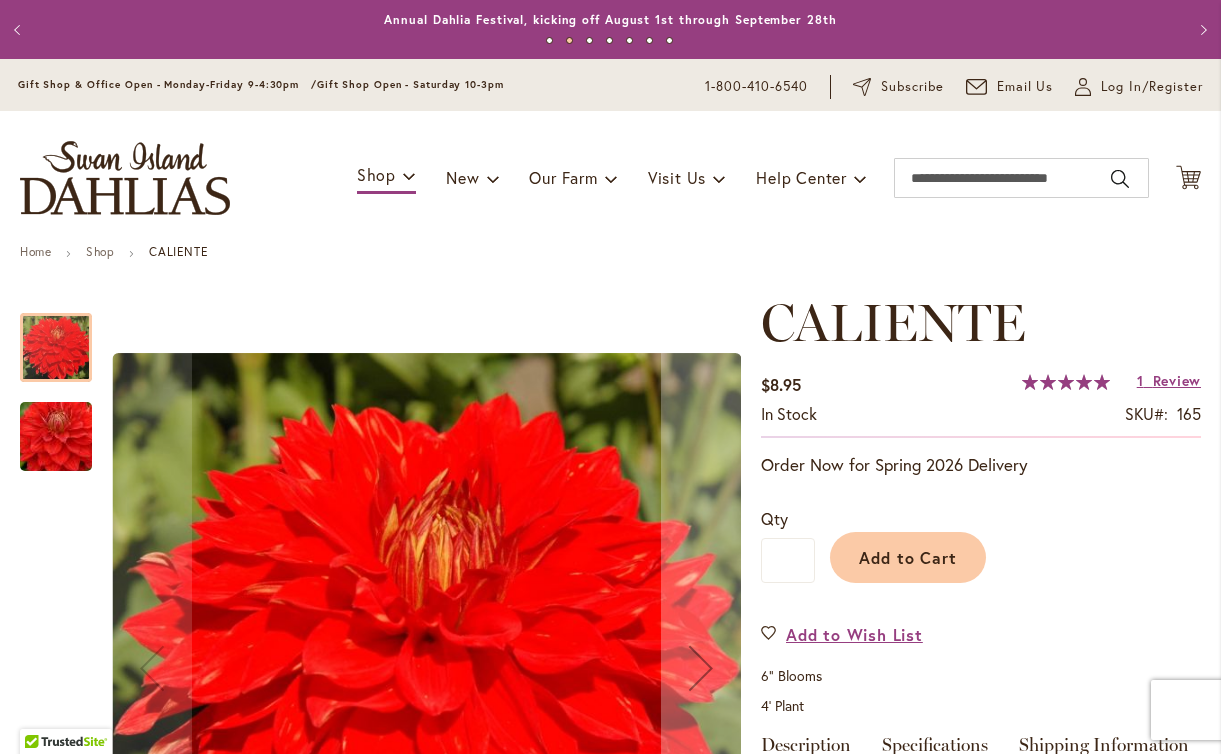 scroll, scrollTop: 0, scrollLeft: 0, axis: both 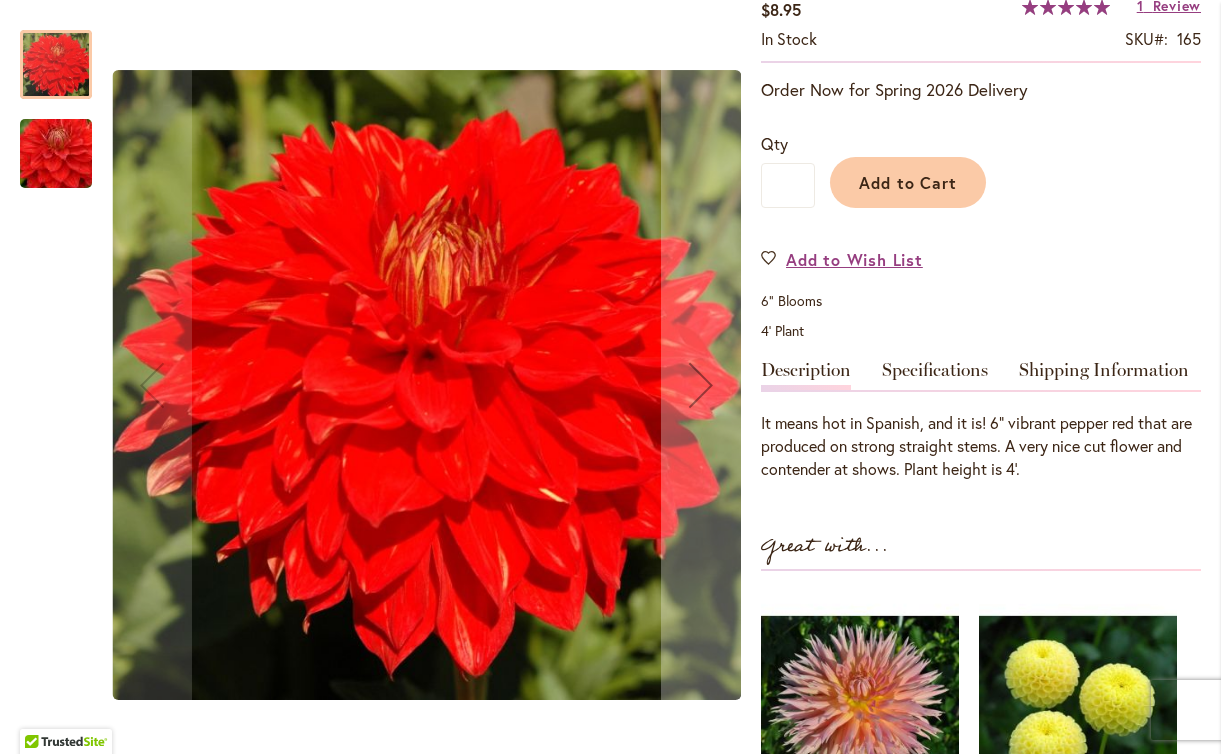click at bounding box center (56, 154) 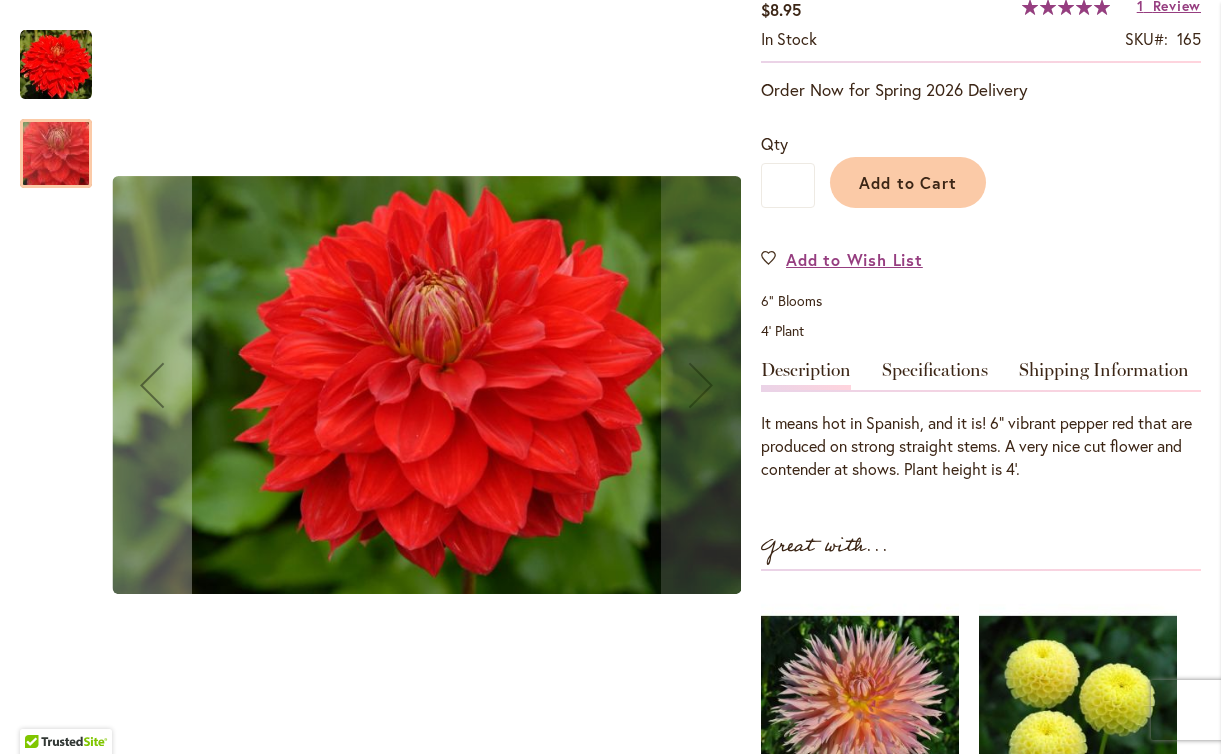click at bounding box center [56, 65] 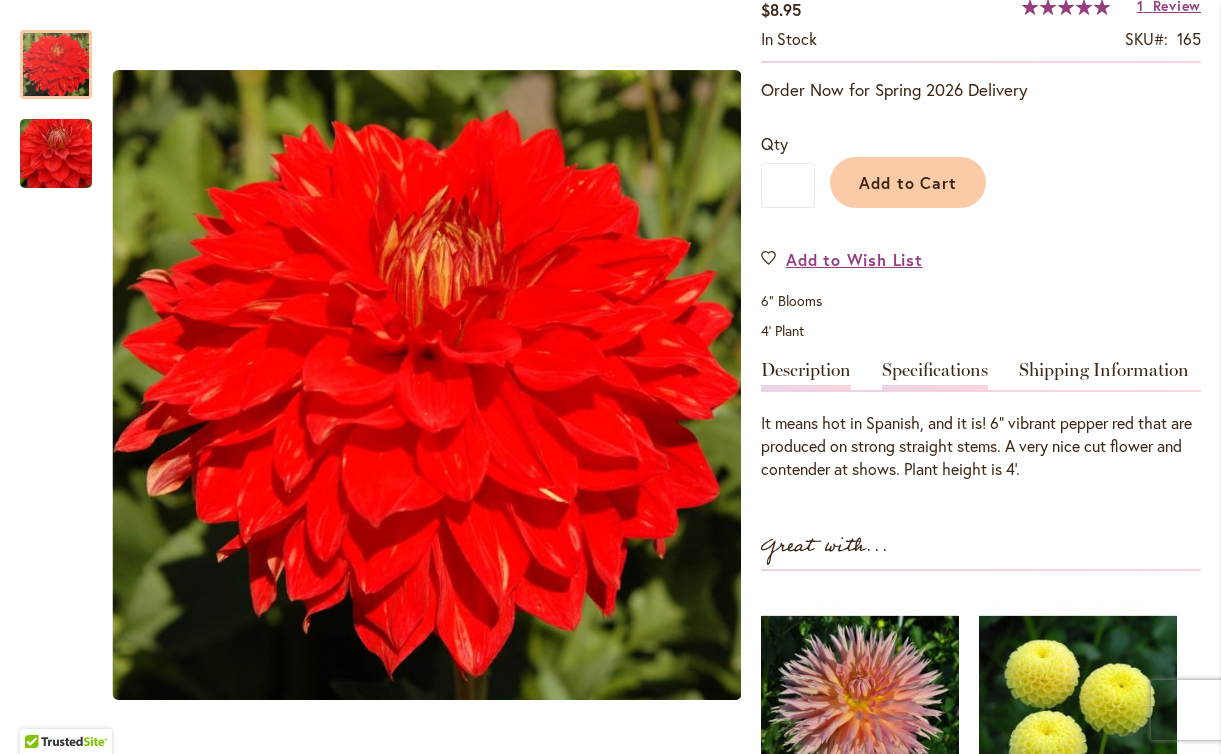 click on "Specifications" at bounding box center [935, 375] 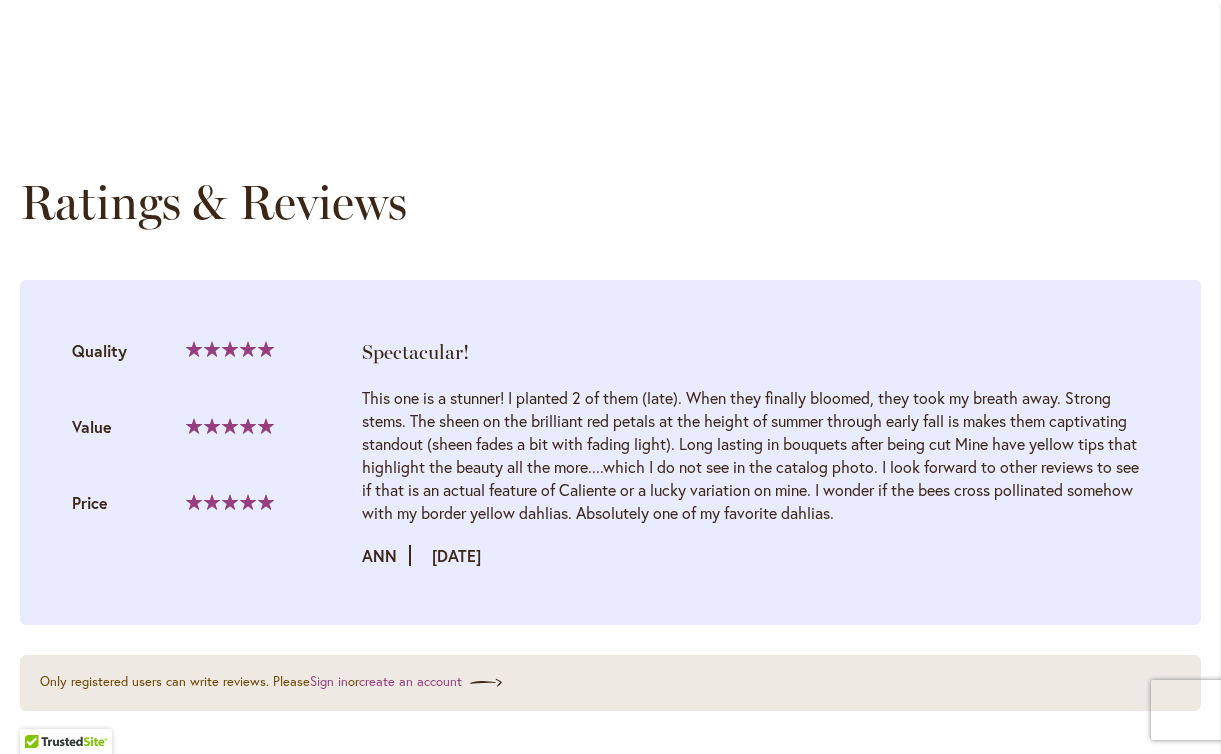 scroll, scrollTop: 2412, scrollLeft: 0, axis: vertical 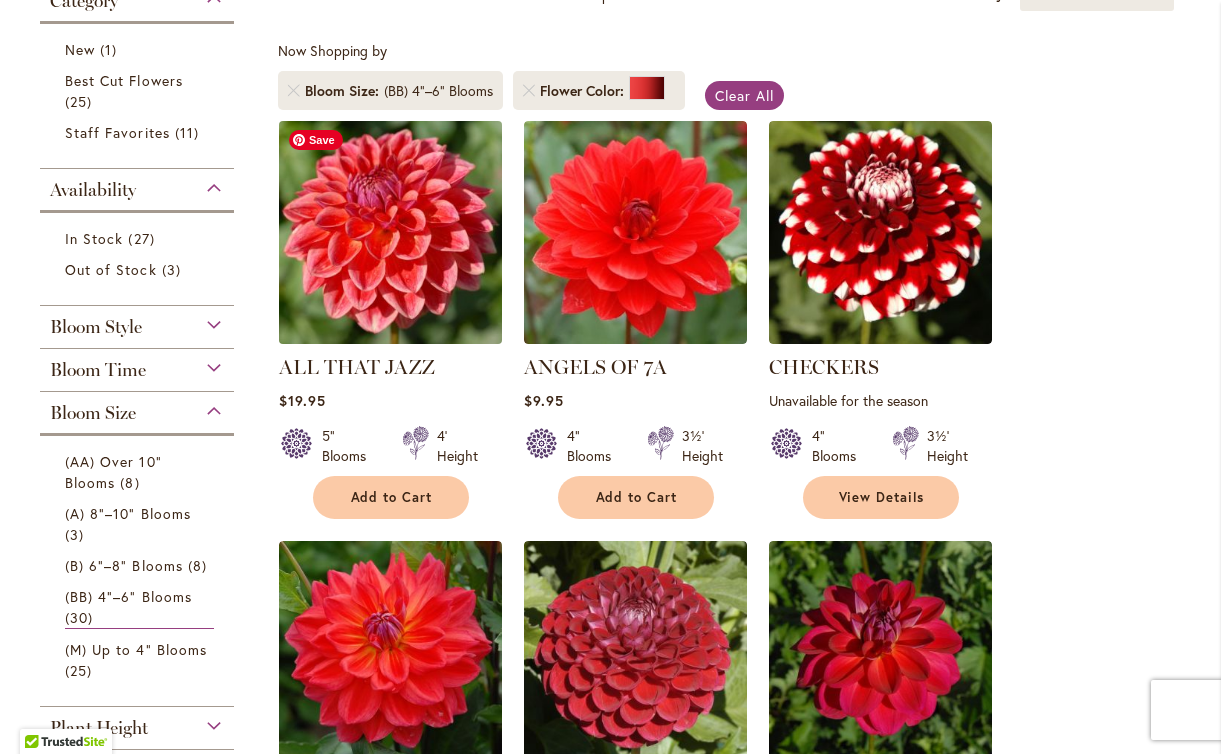 click at bounding box center (390, 232) 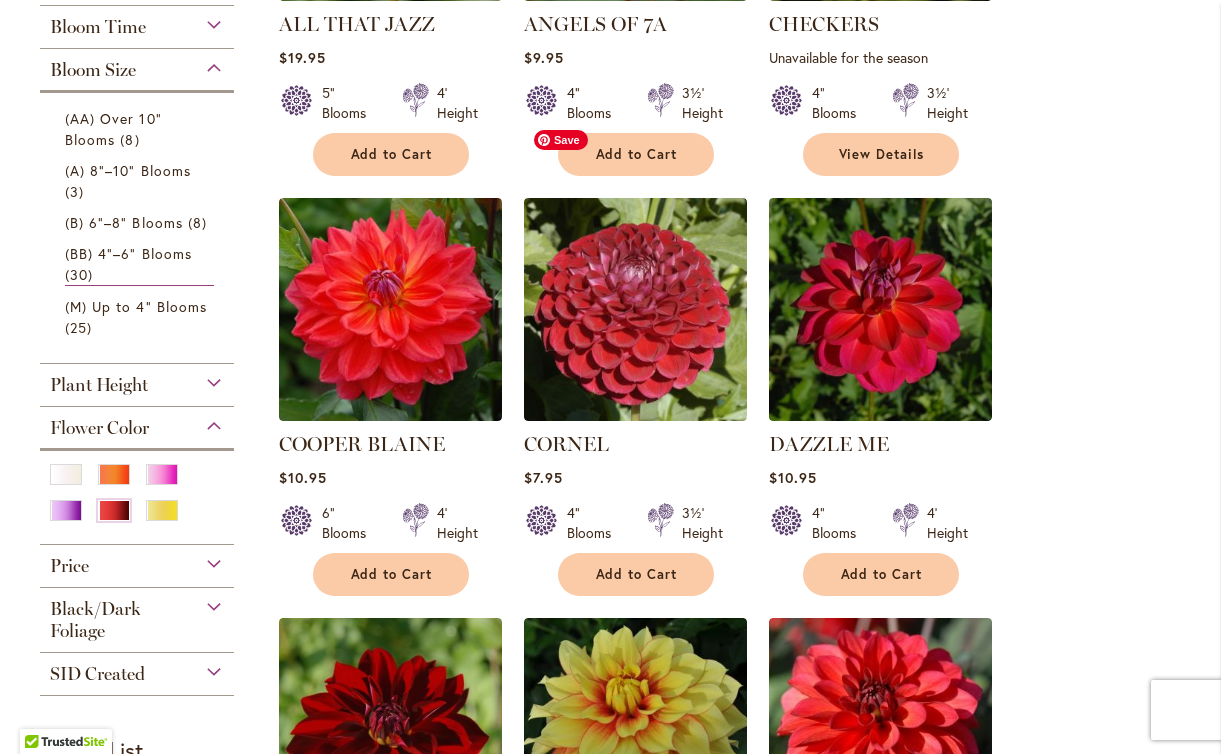 scroll, scrollTop: 750, scrollLeft: 0, axis: vertical 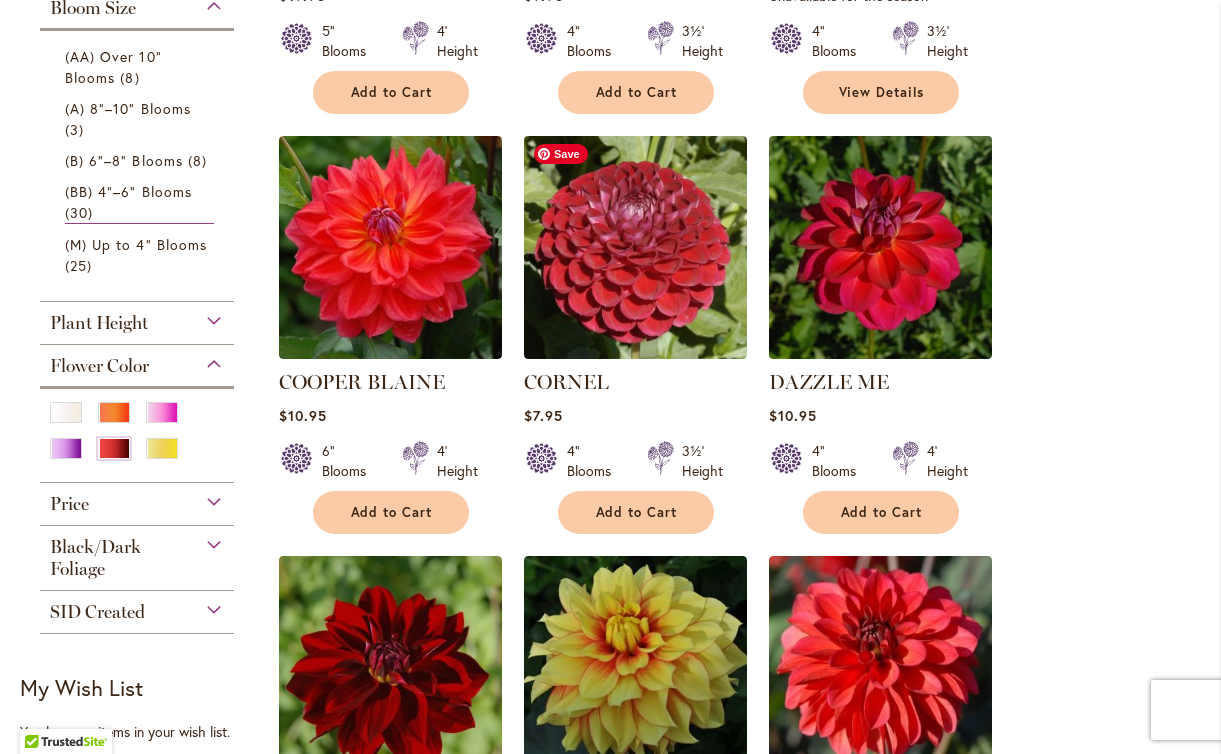 click at bounding box center (635, 247) 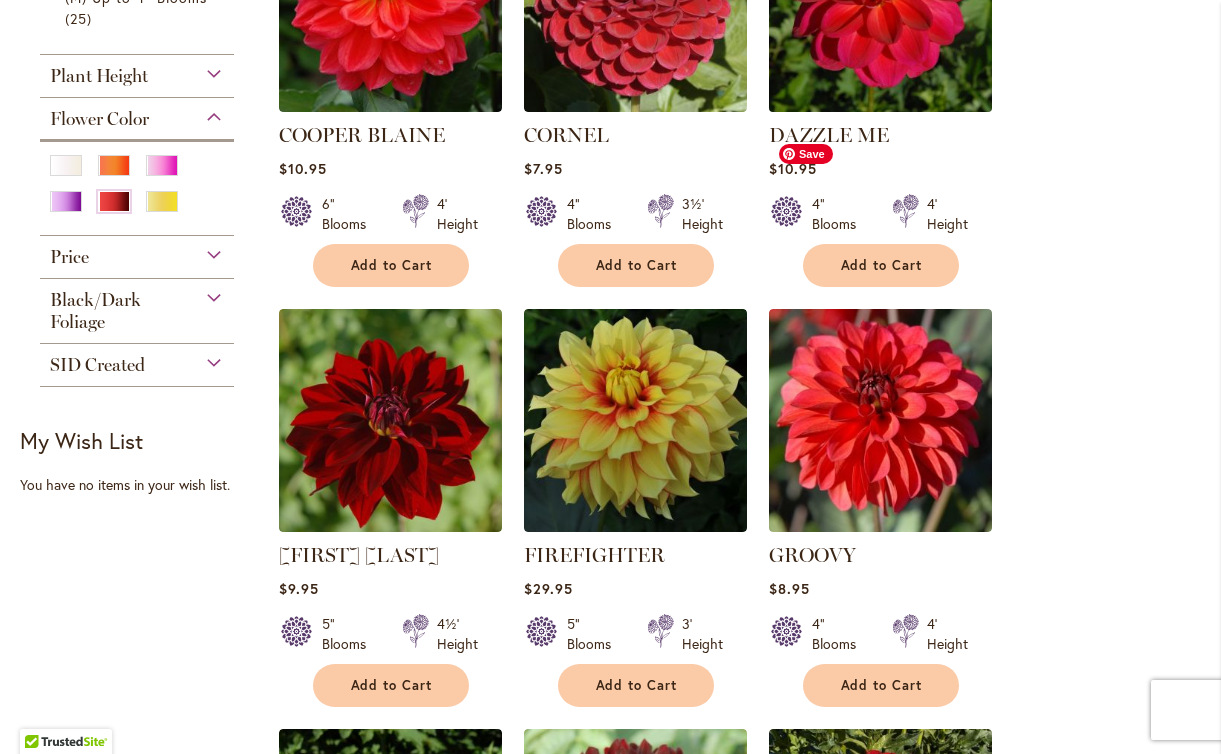 scroll, scrollTop: 1063, scrollLeft: 0, axis: vertical 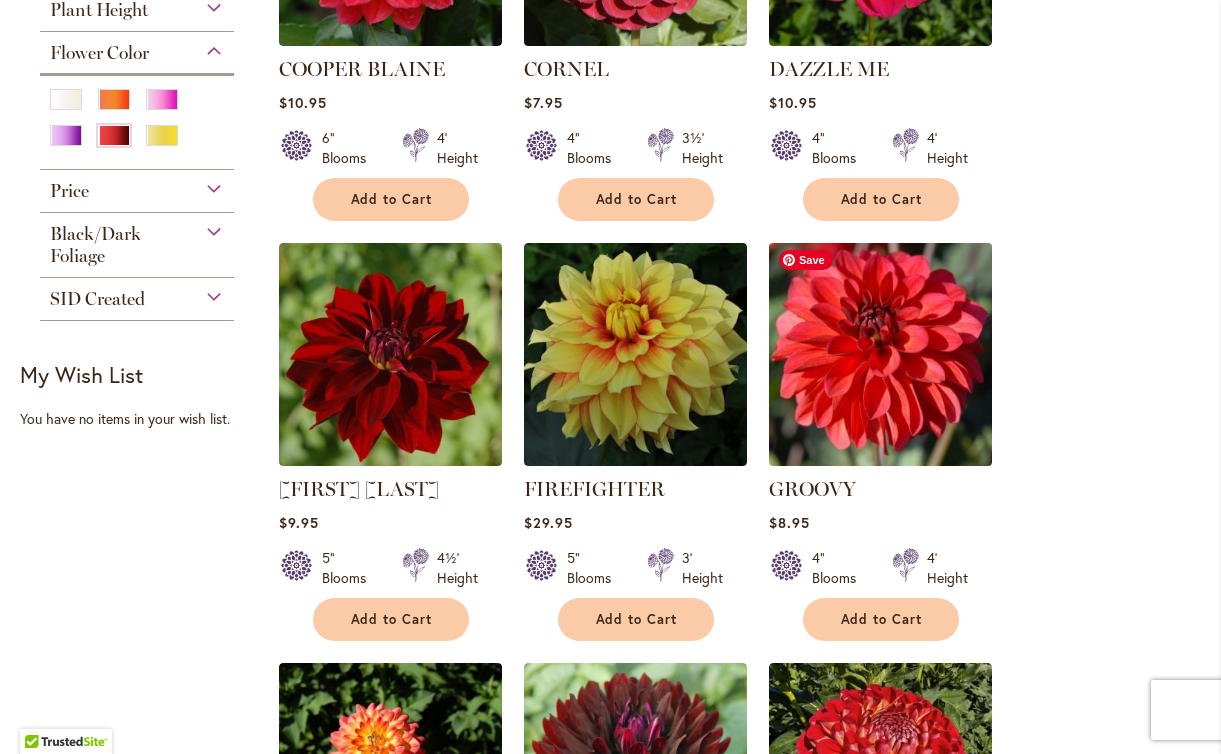 click at bounding box center (880, 354) 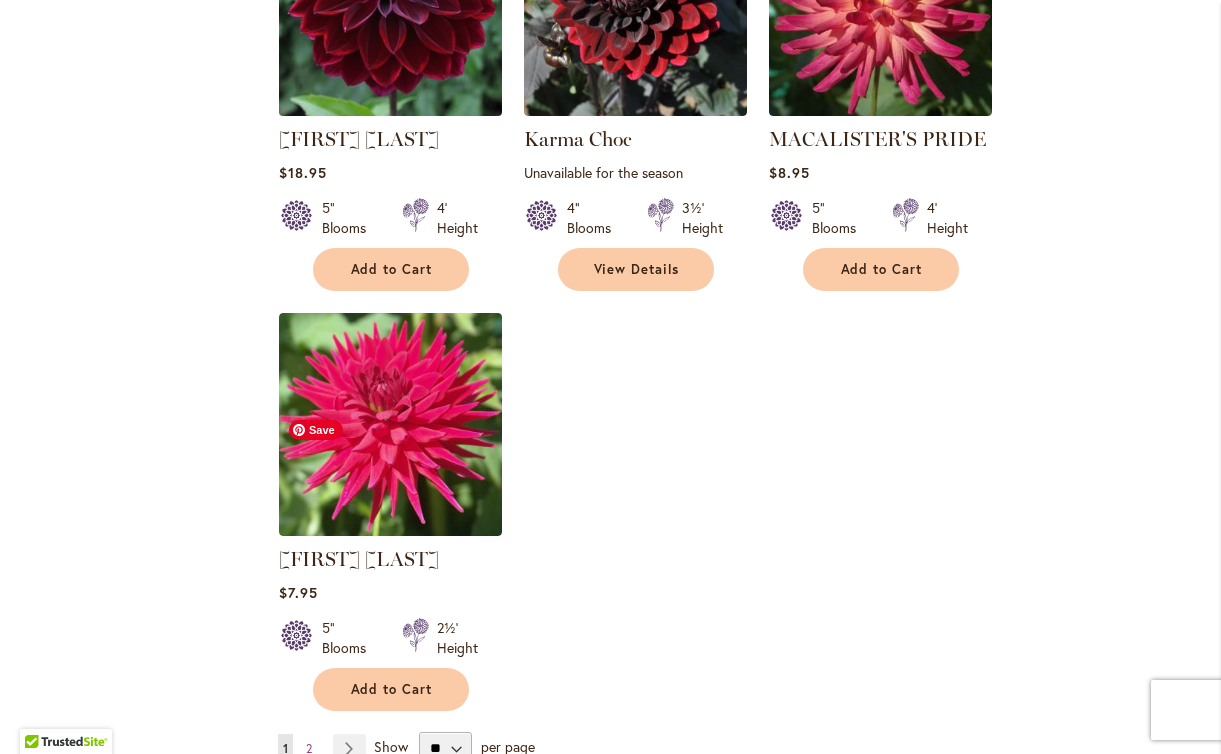 scroll, scrollTop: 2440, scrollLeft: 0, axis: vertical 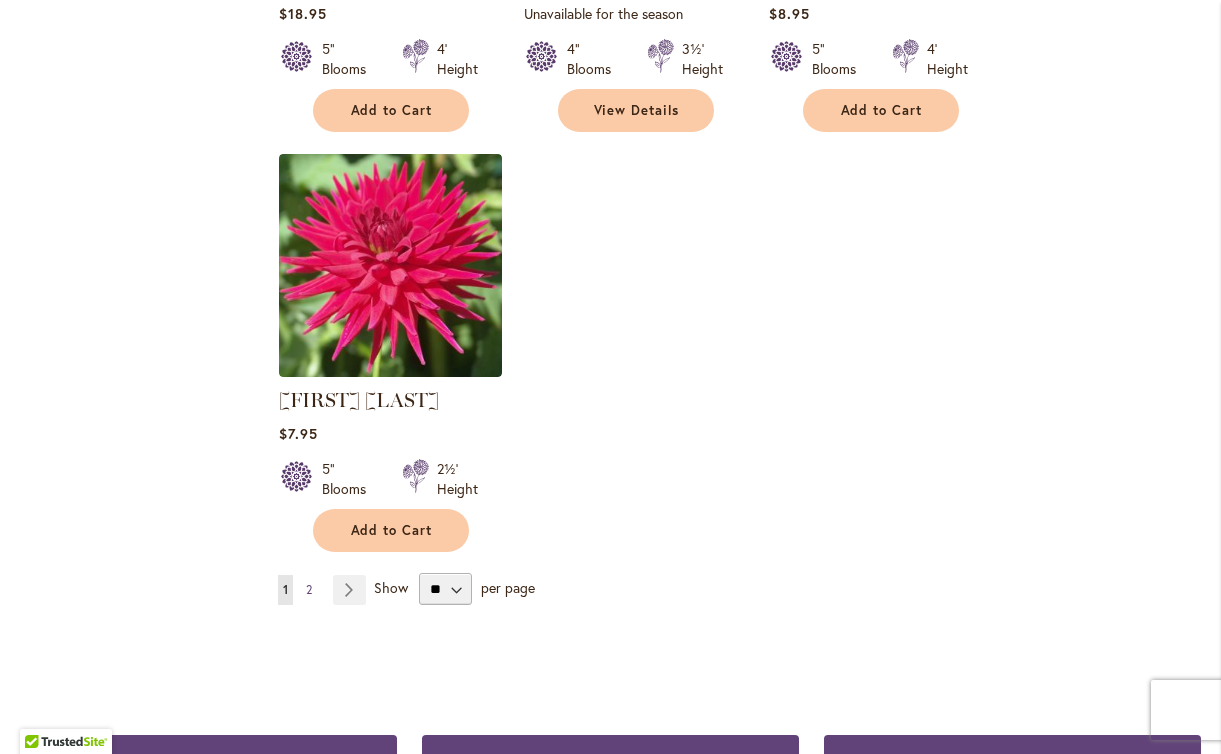 click on "2" at bounding box center (309, 589) 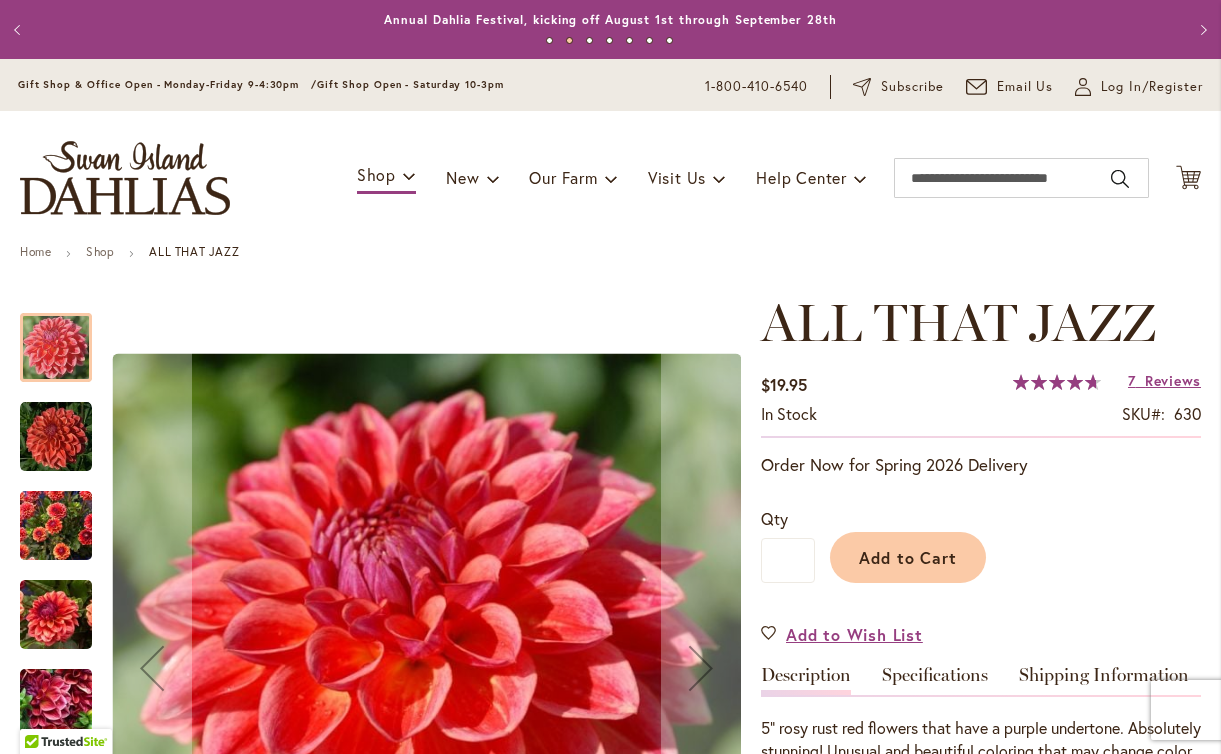 scroll, scrollTop: 0, scrollLeft: 0, axis: both 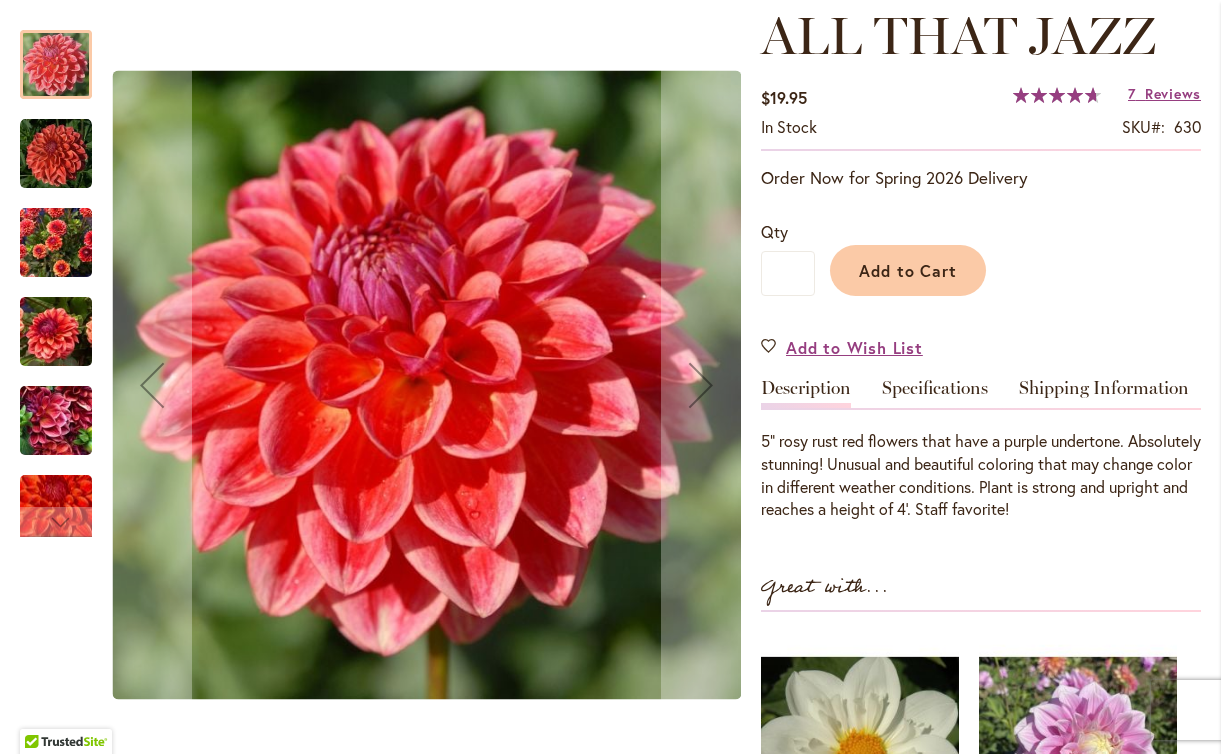 click at bounding box center [56, 243] 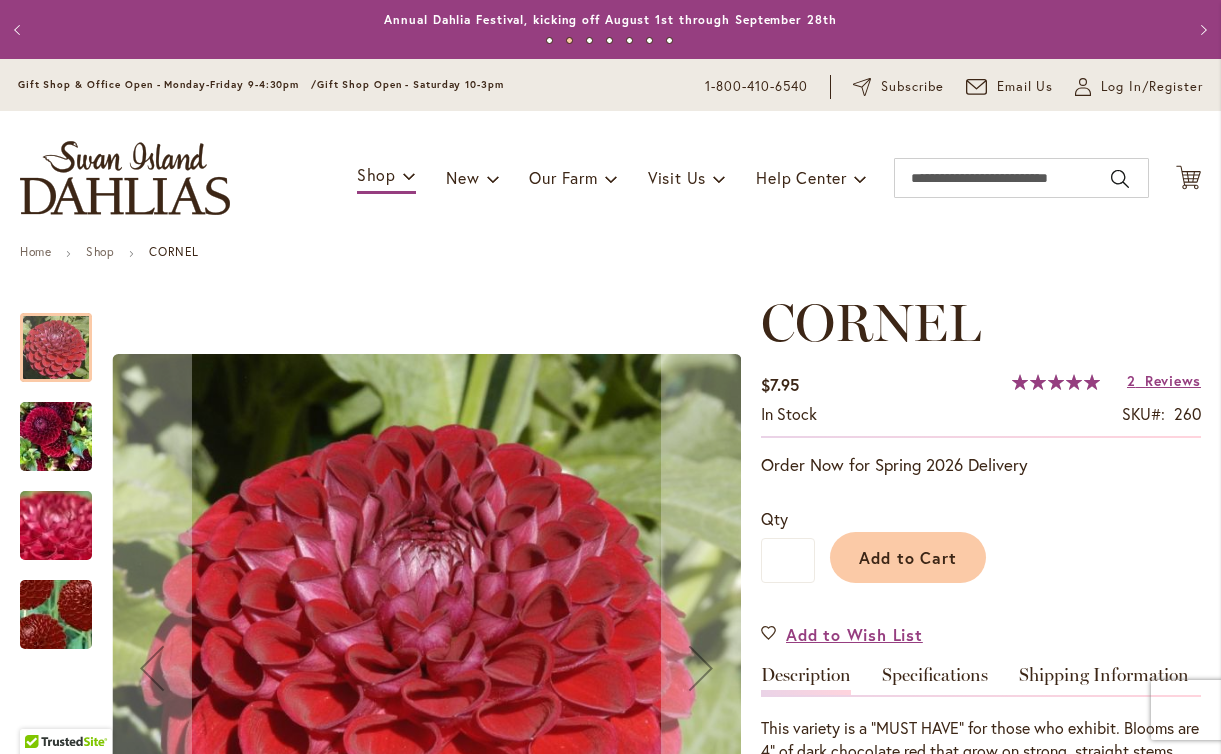 scroll, scrollTop: 0, scrollLeft: 0, axis: both 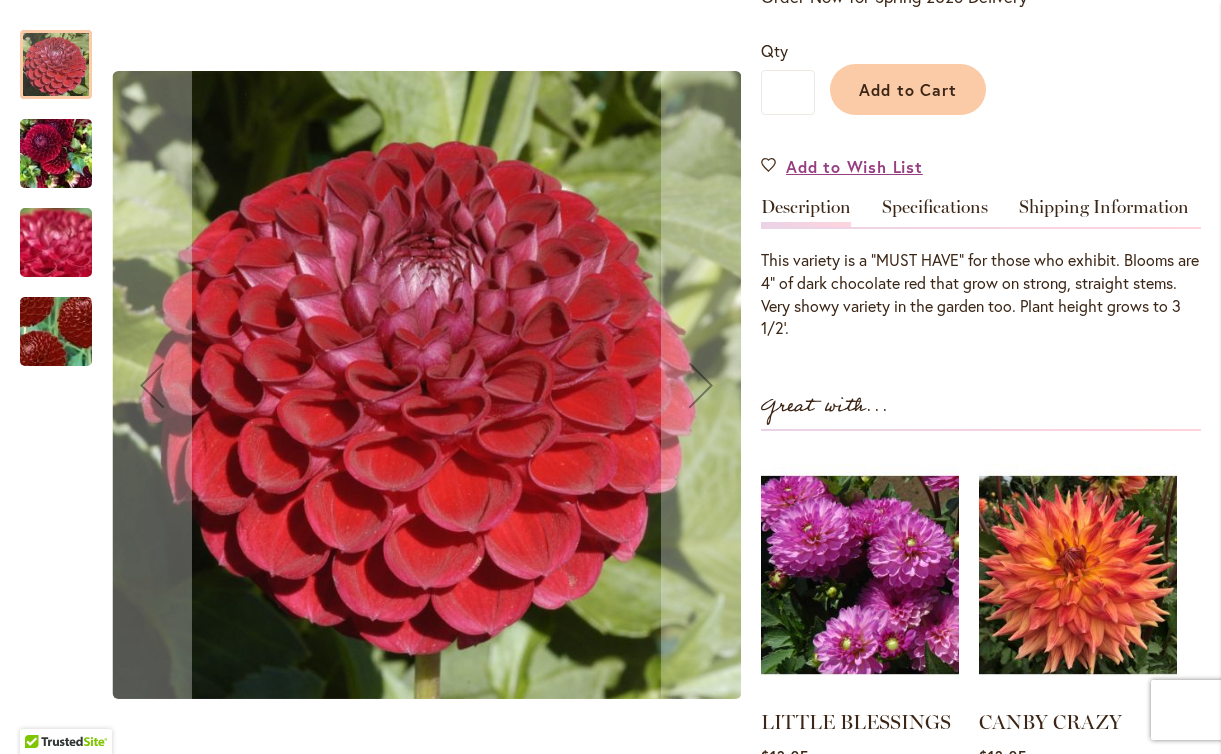 click at bounding box center [56, 153] 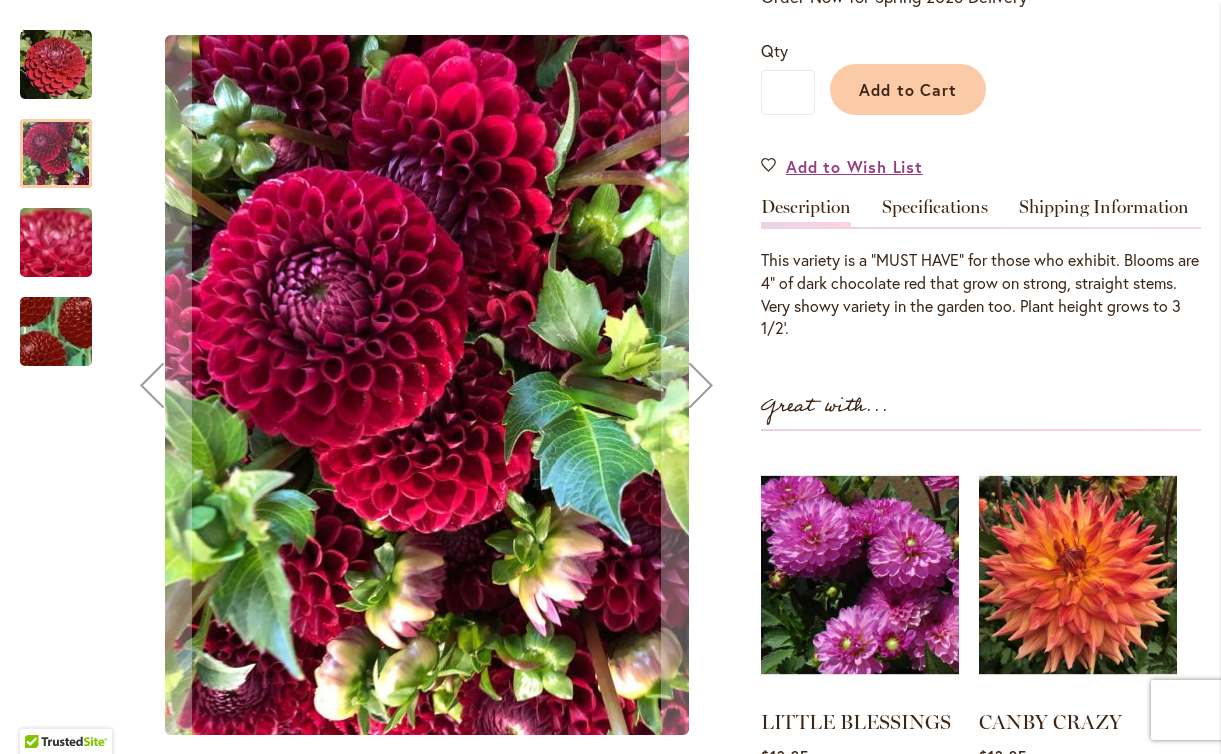 click at bounding box center [56, 243] 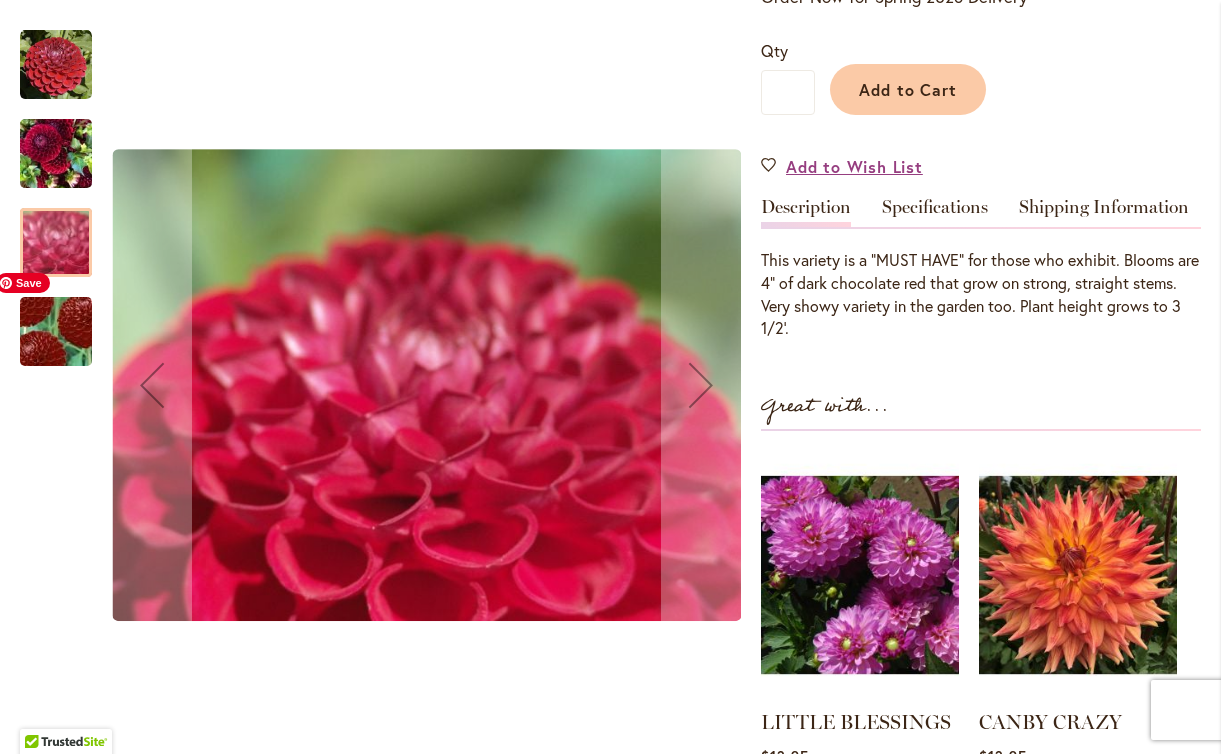click at bounding box center (56, 332) 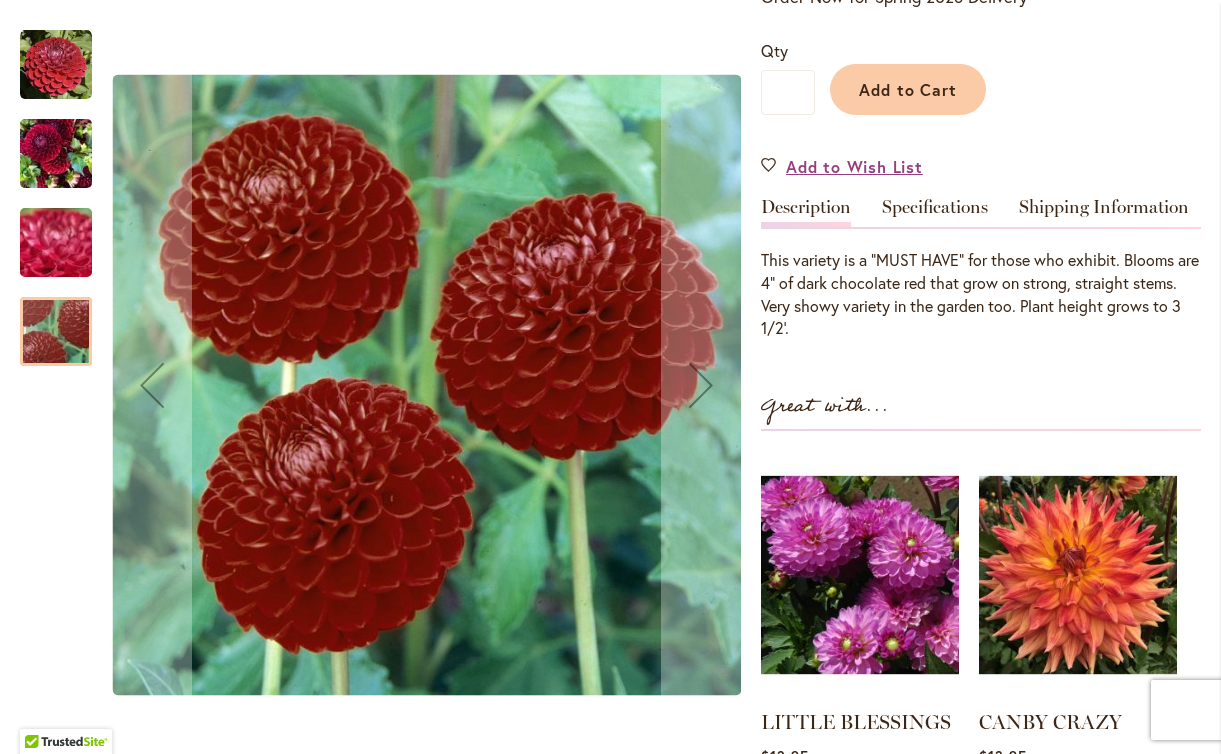 click at bounding box center (66, 54) 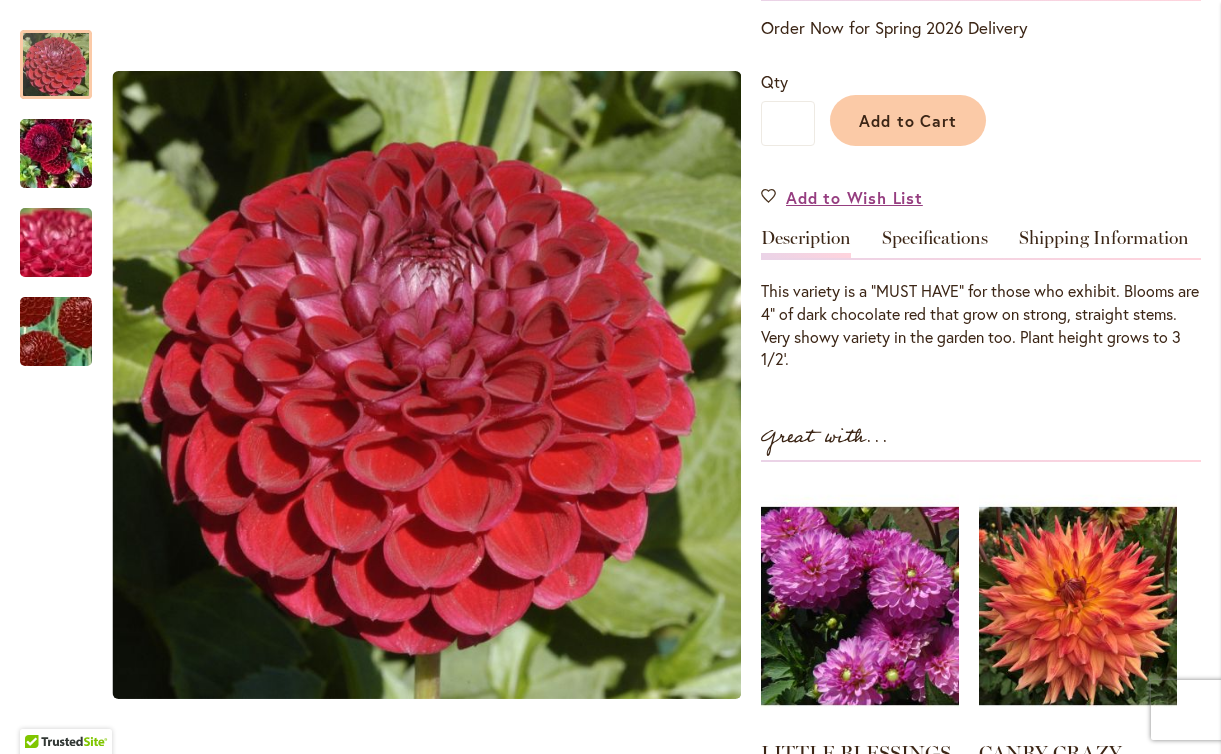 scroll, scrollTop: 436, scrollLeft: 0, axis: vertical 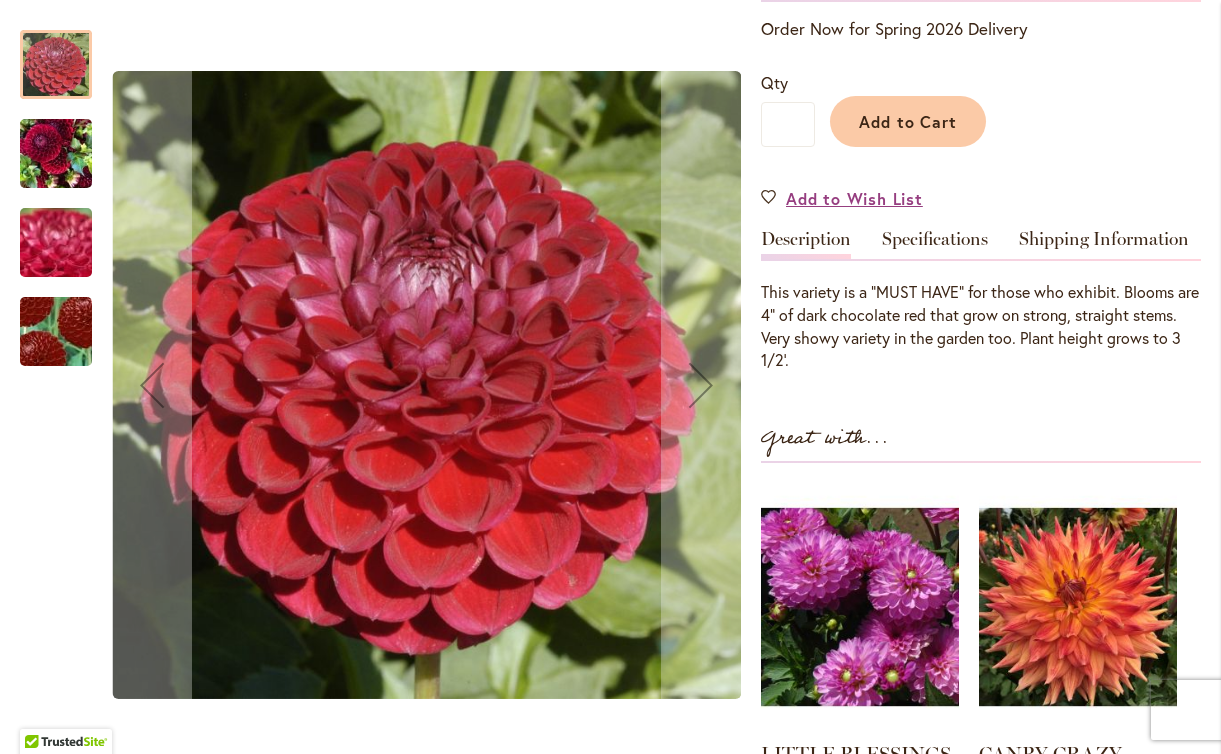 click at bounding box center (56, 153) 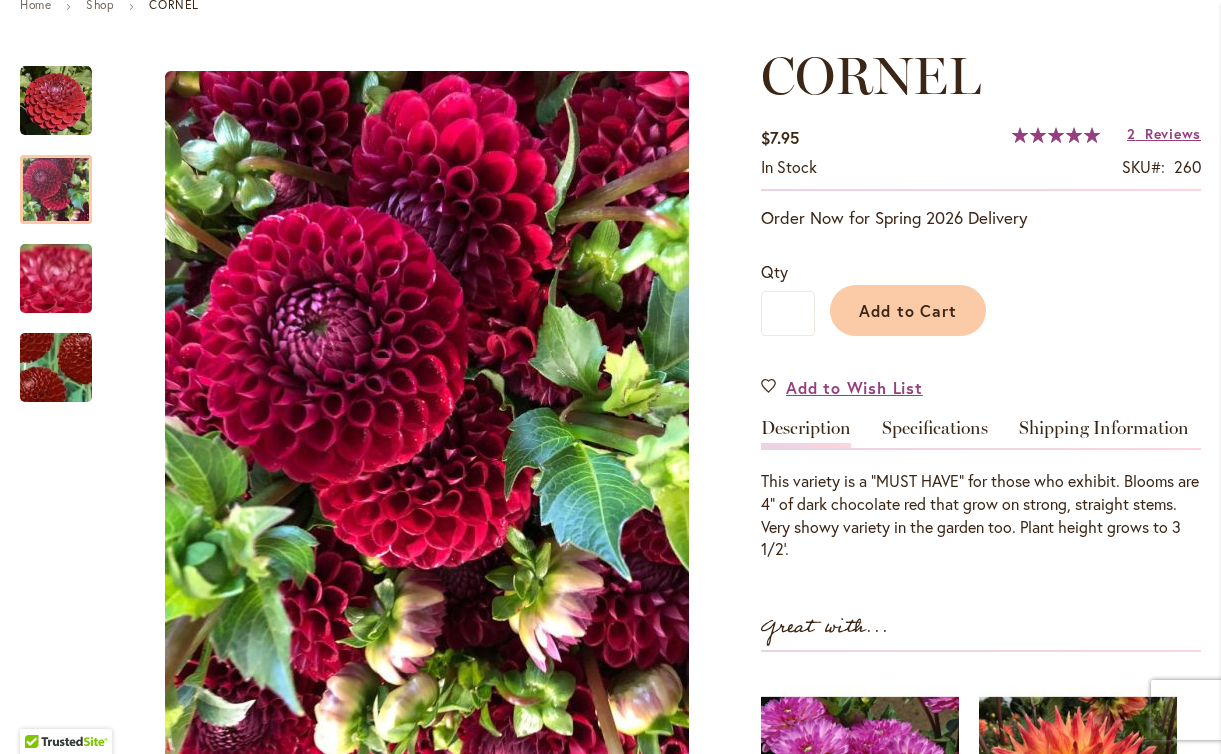 scroll, scrollTop: 186, scrollLeft: 0, axis: vertical 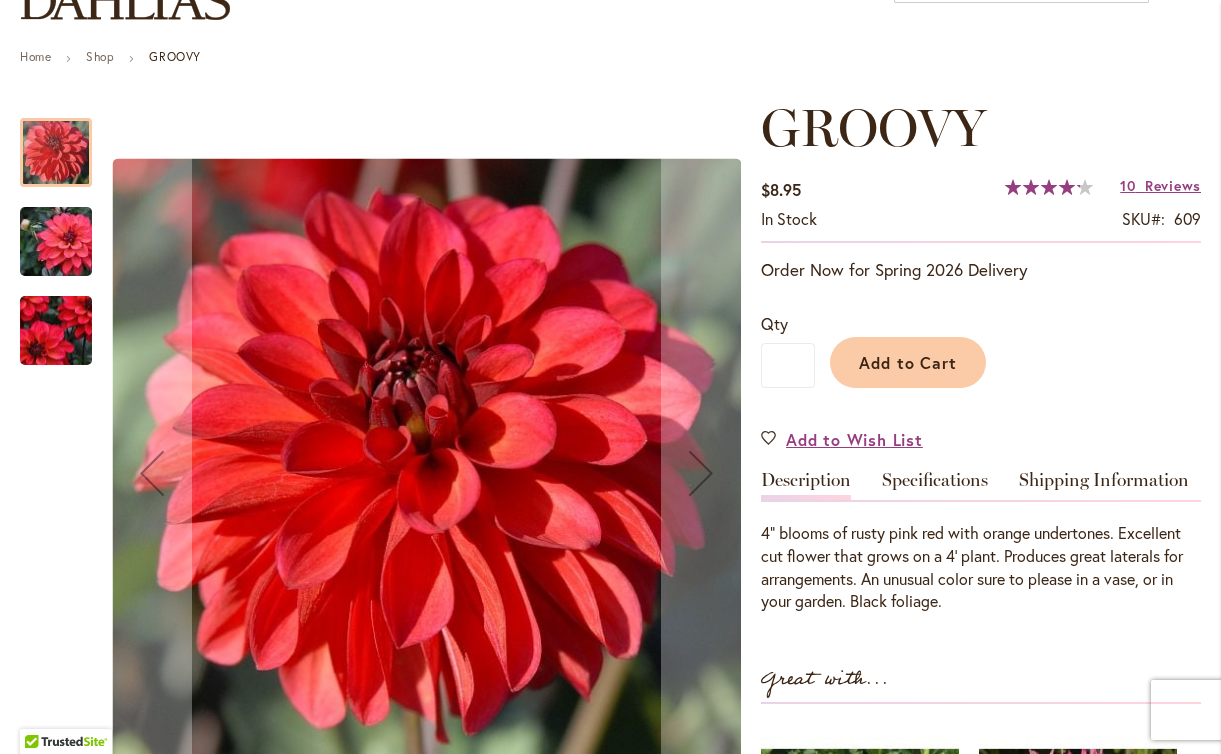 click at bounding box center (56, 242) 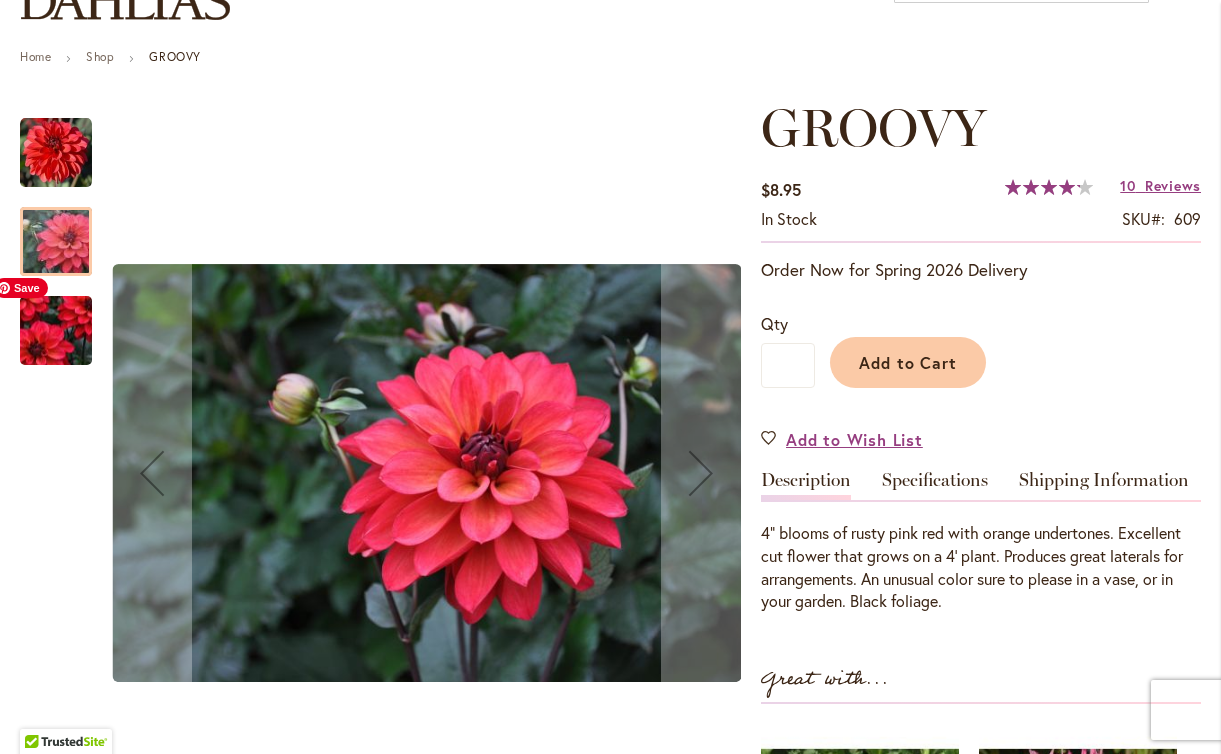 click at bounding box center [56, 330] 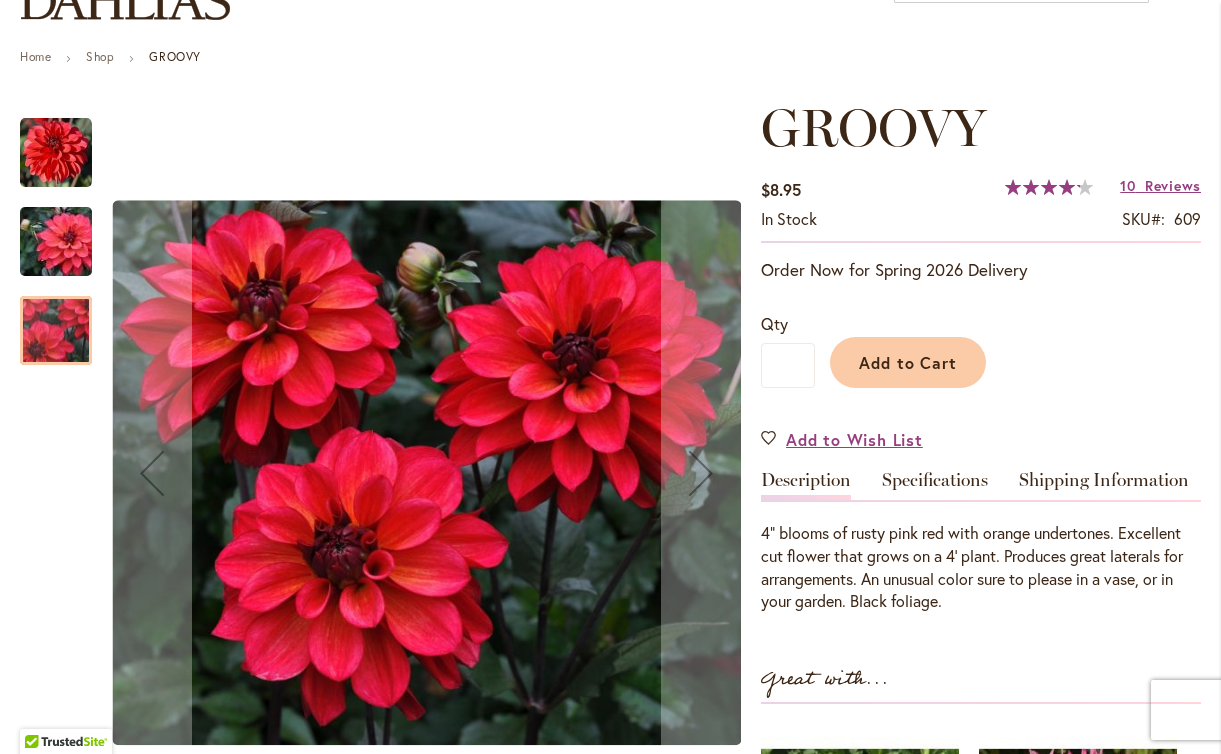 click at bounding box center (56, 153) 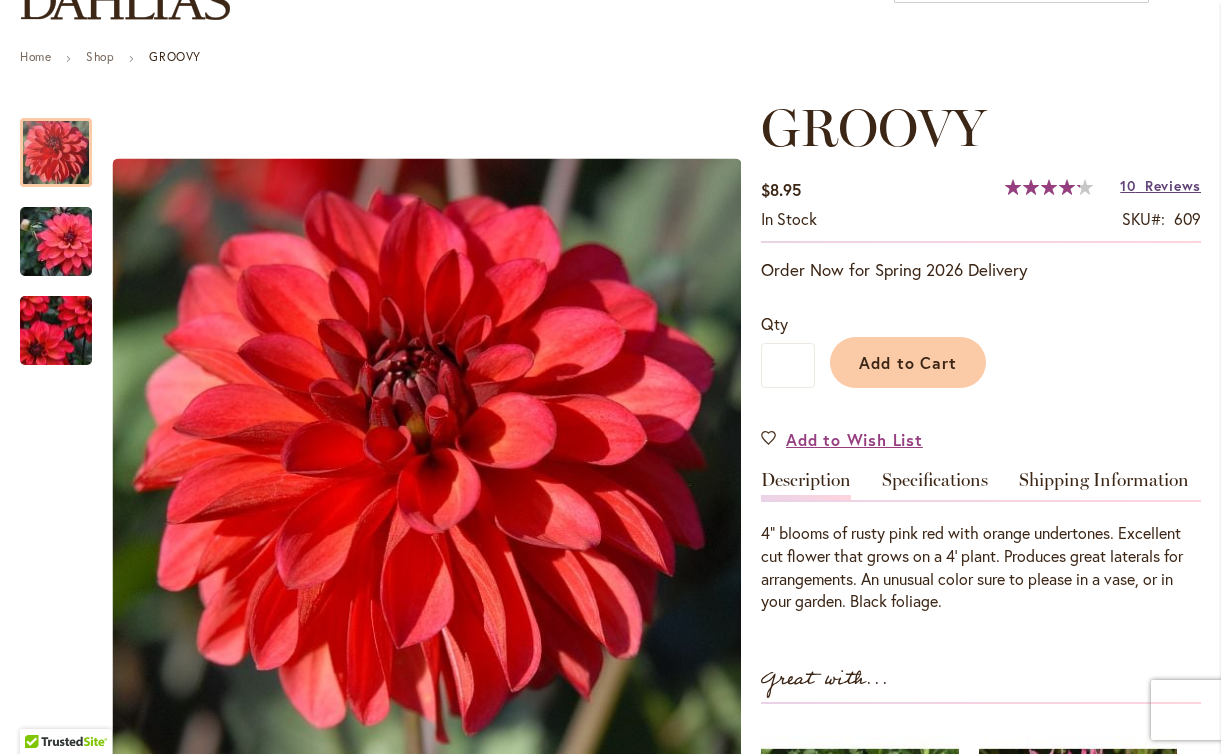 click on "Reviews" at bounding box center (1173, 185) 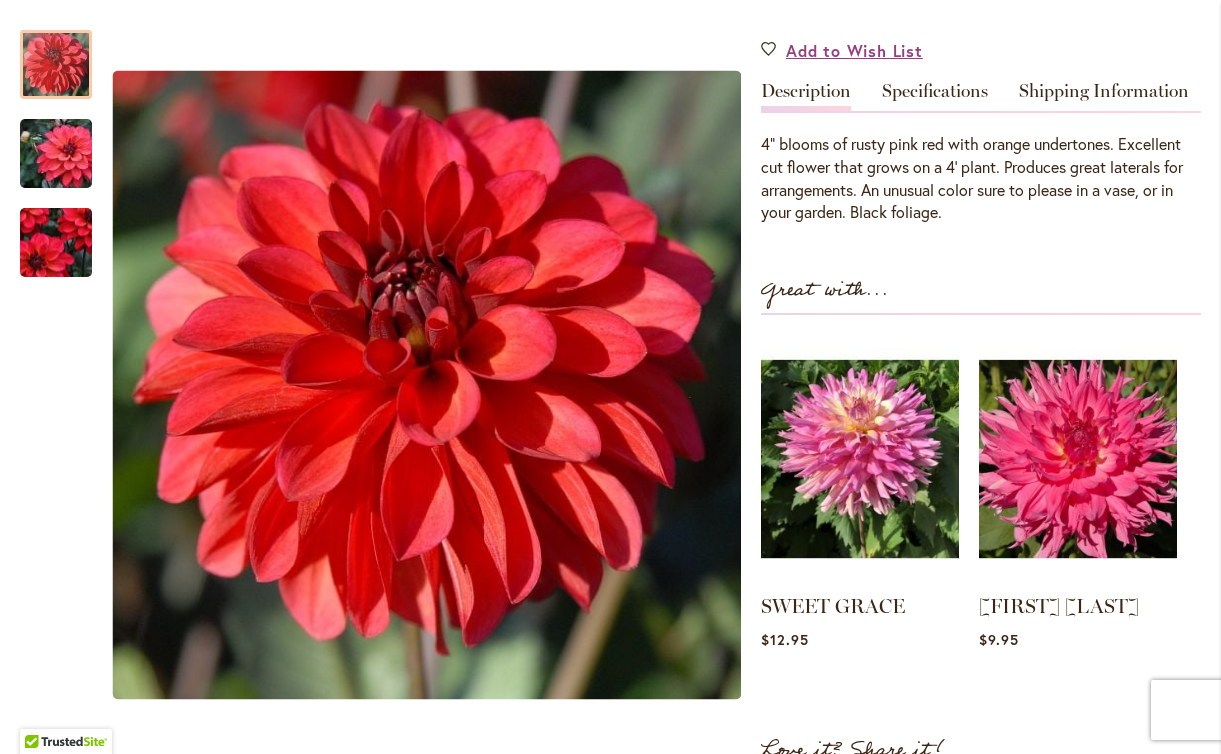 scroll, scrollTop: 0, scrollLeft: 0, axis: both 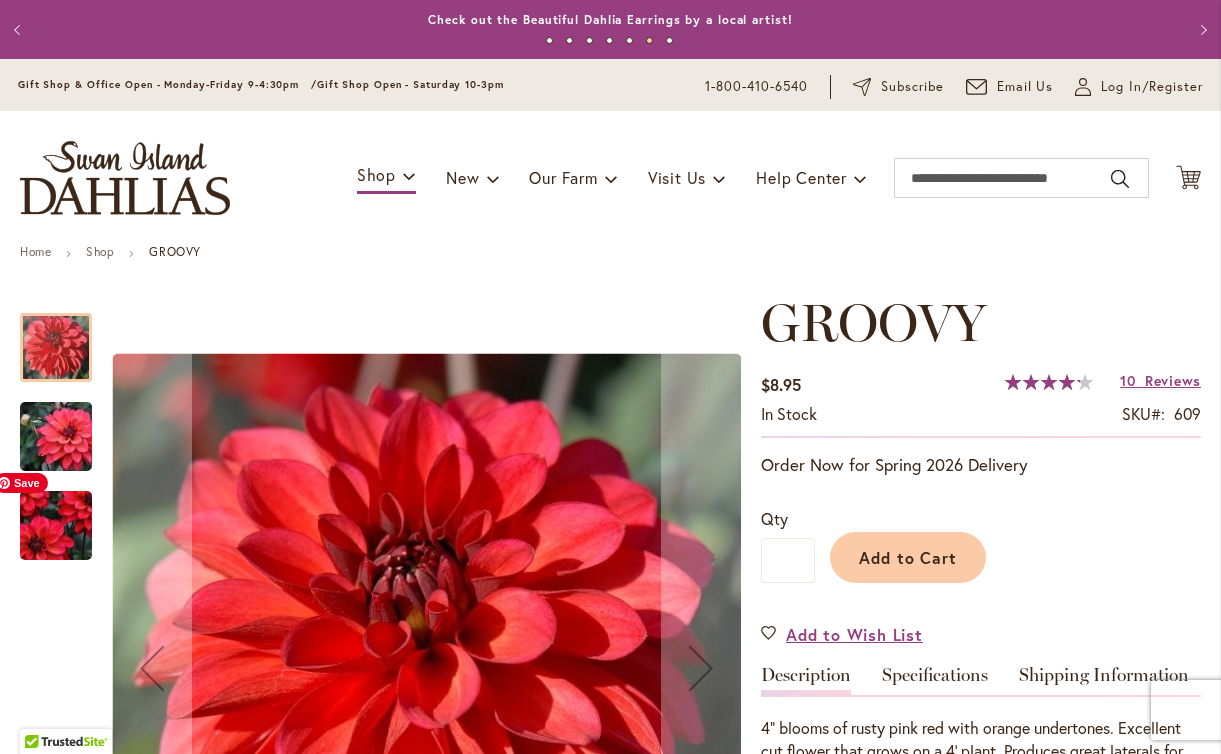 click at bounding box center (56, 525) 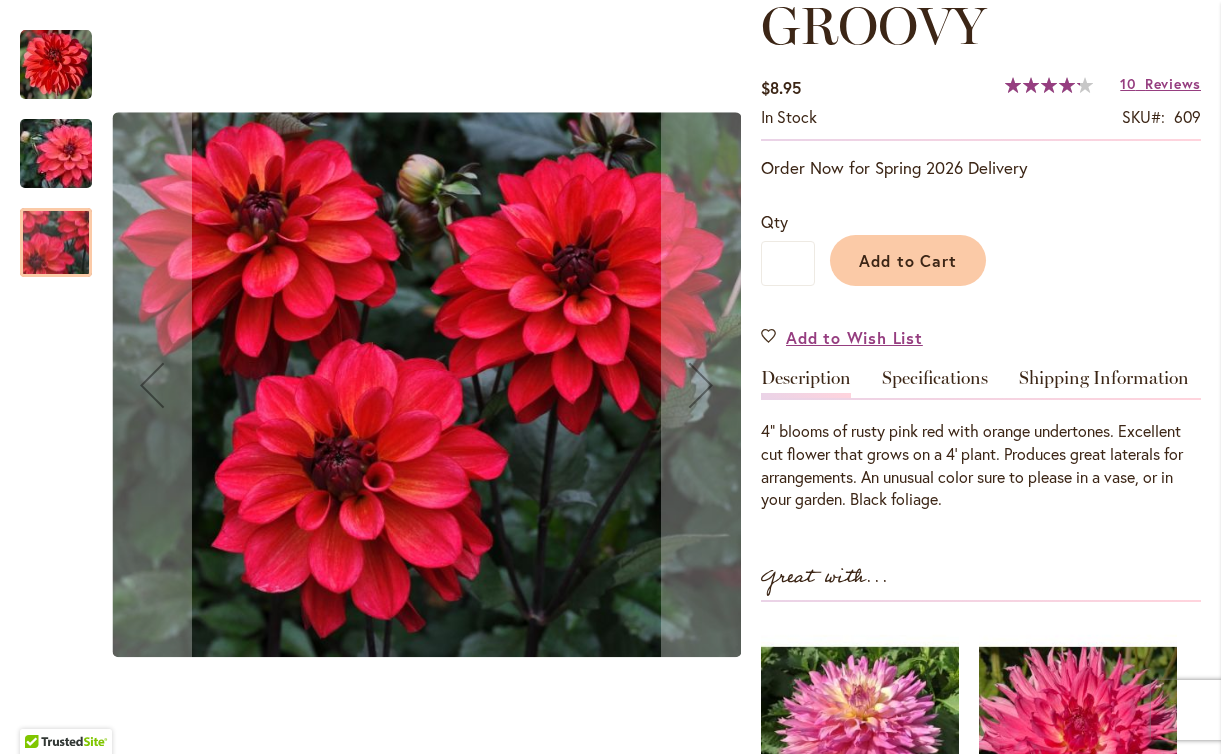 scroll, scrollTop: 336, scrollLeft: 0, axis: vertical 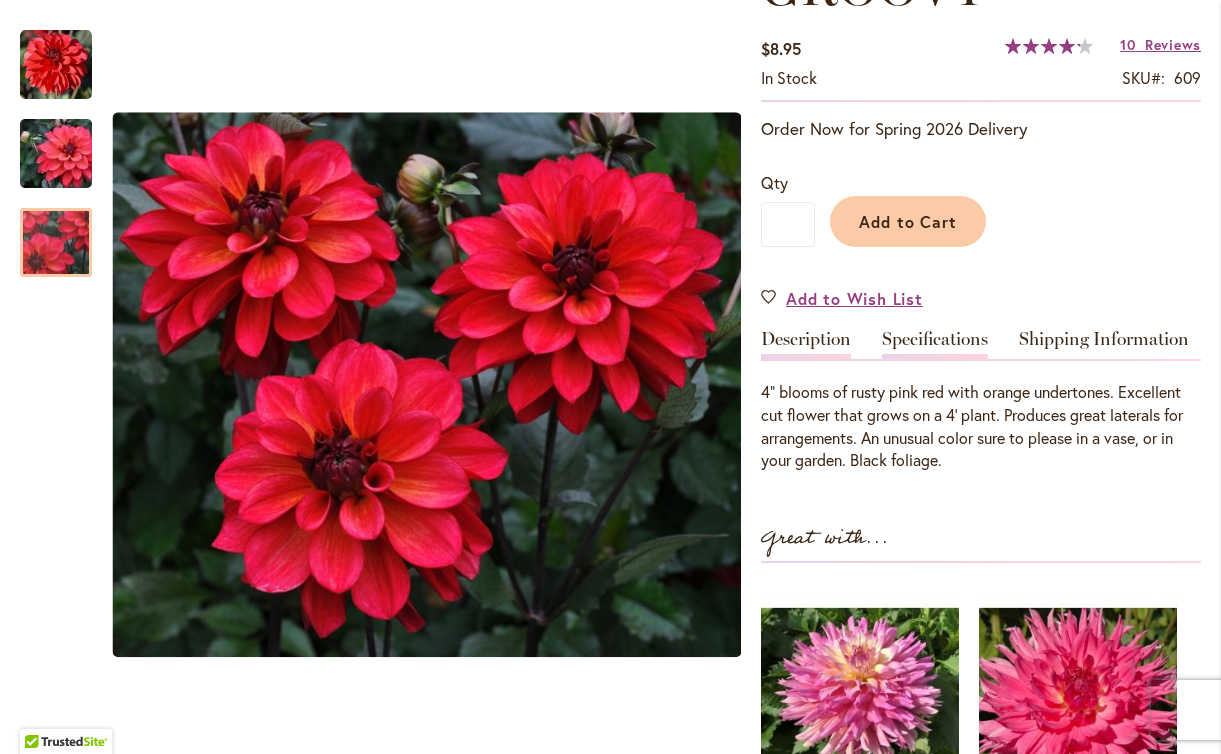 click on "Specifications" at bounding box center [935, 344] 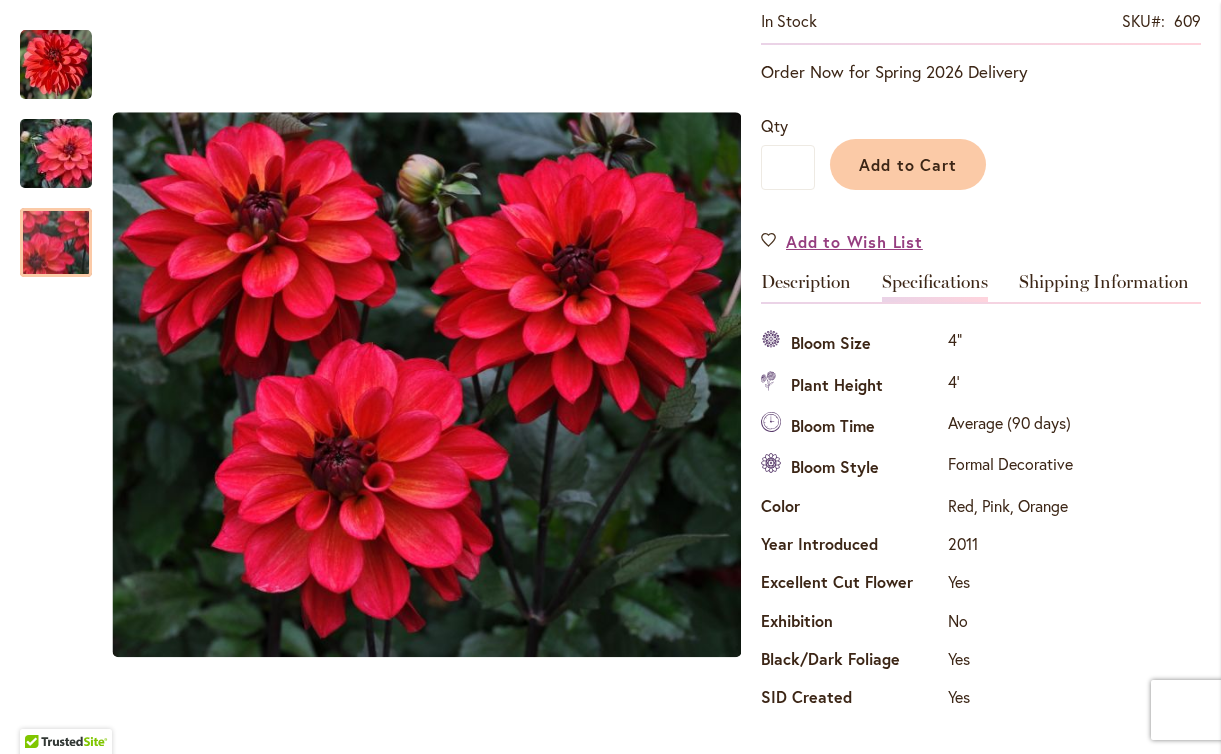 scroll, scrollTop: 261, scrollLeft: 0, axis: vertical 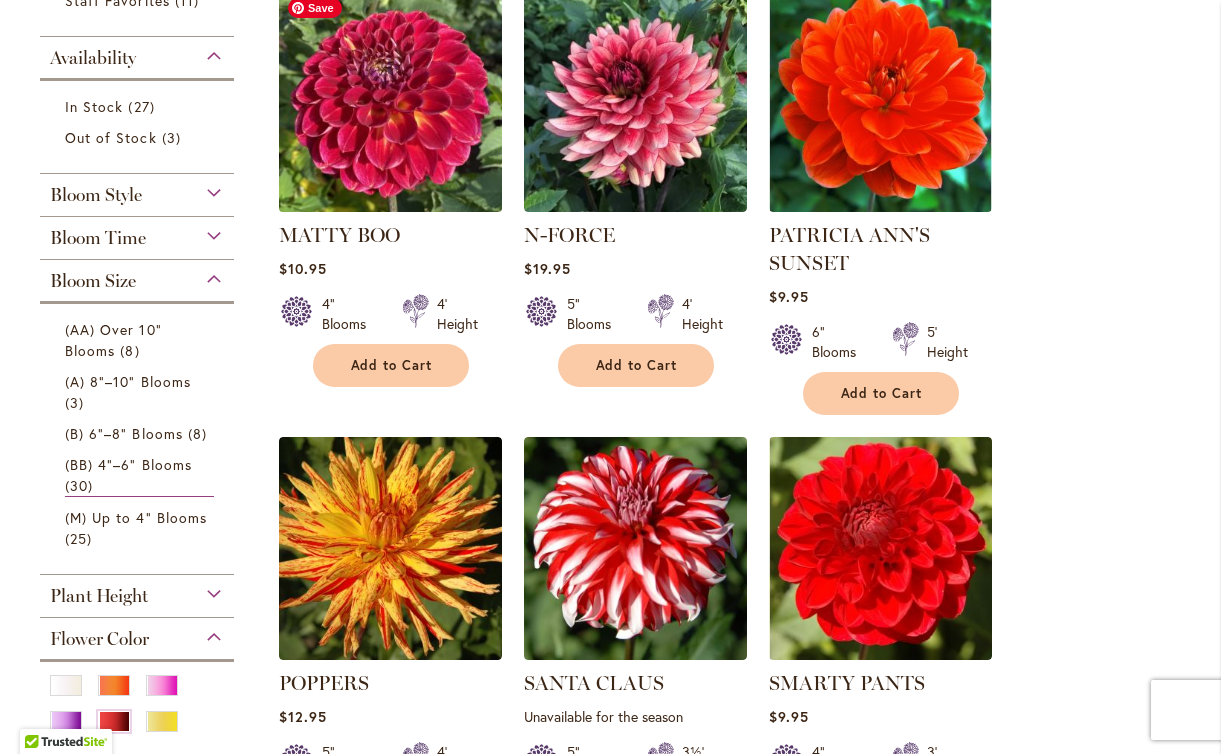 click at bounding box center (390, 100) 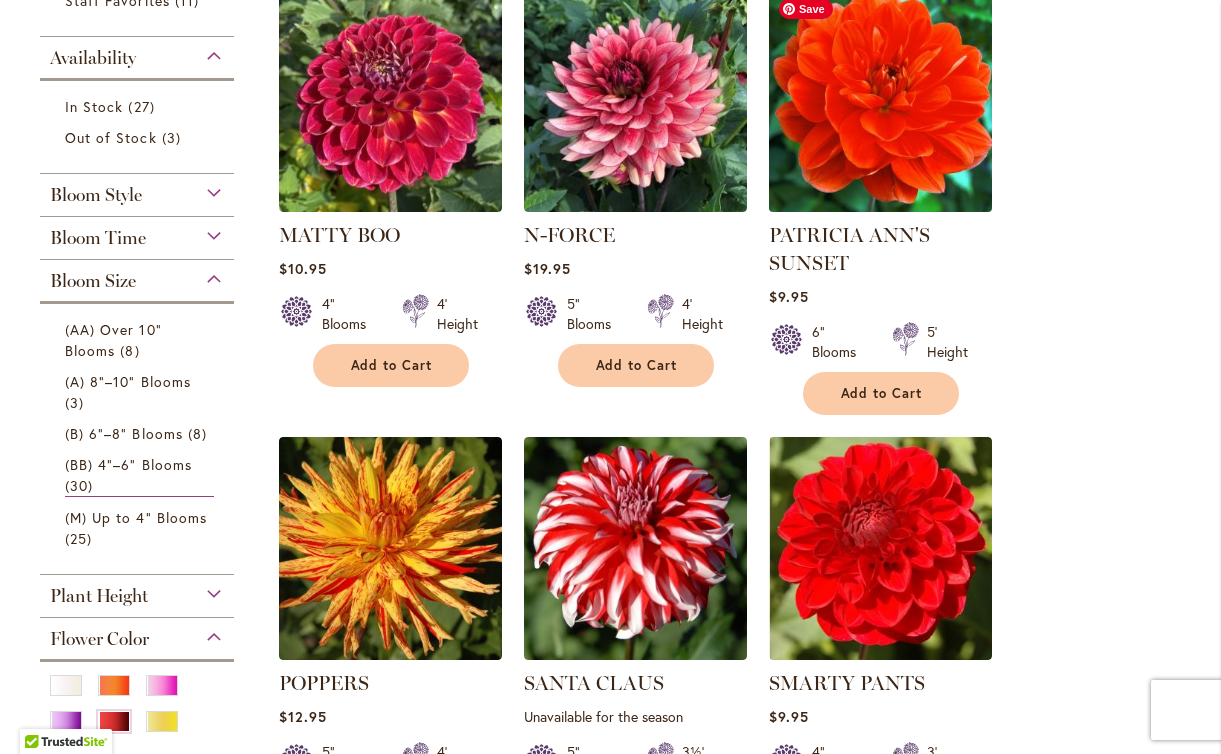 click at bounding box center [880, 100] 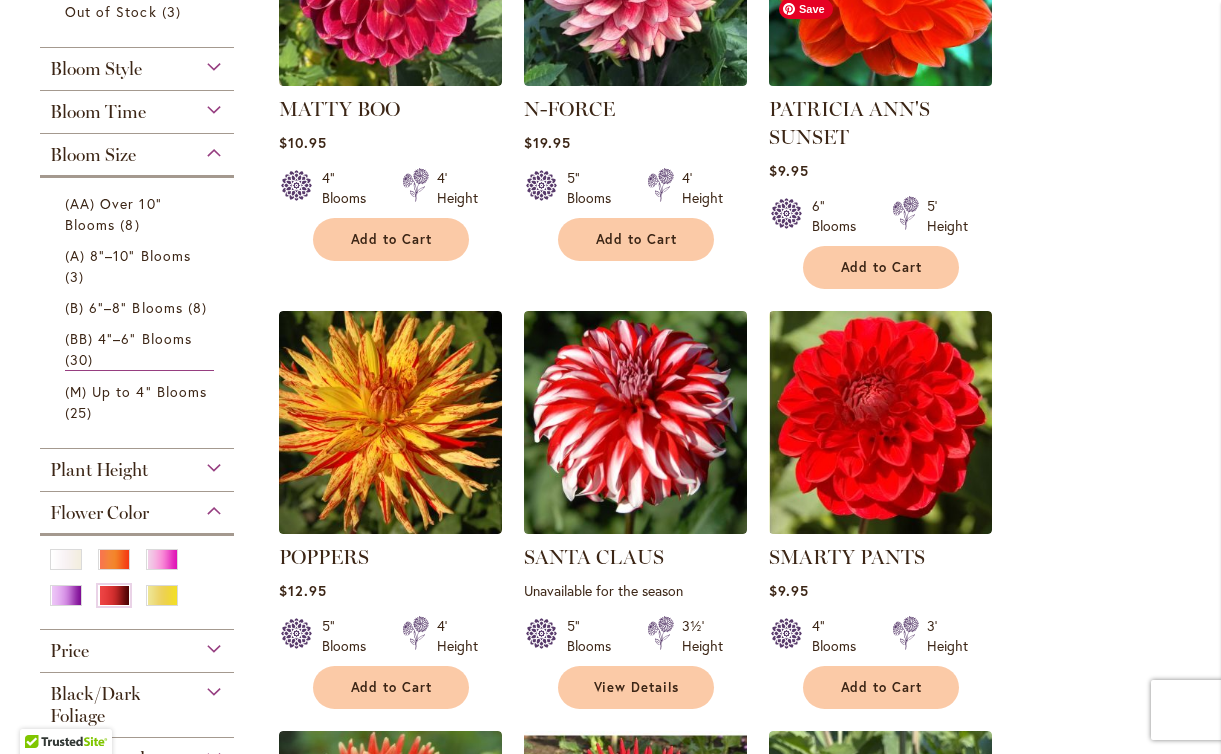 scroll, scrollTop: 777, scrollLeft: 0, axis: vertical 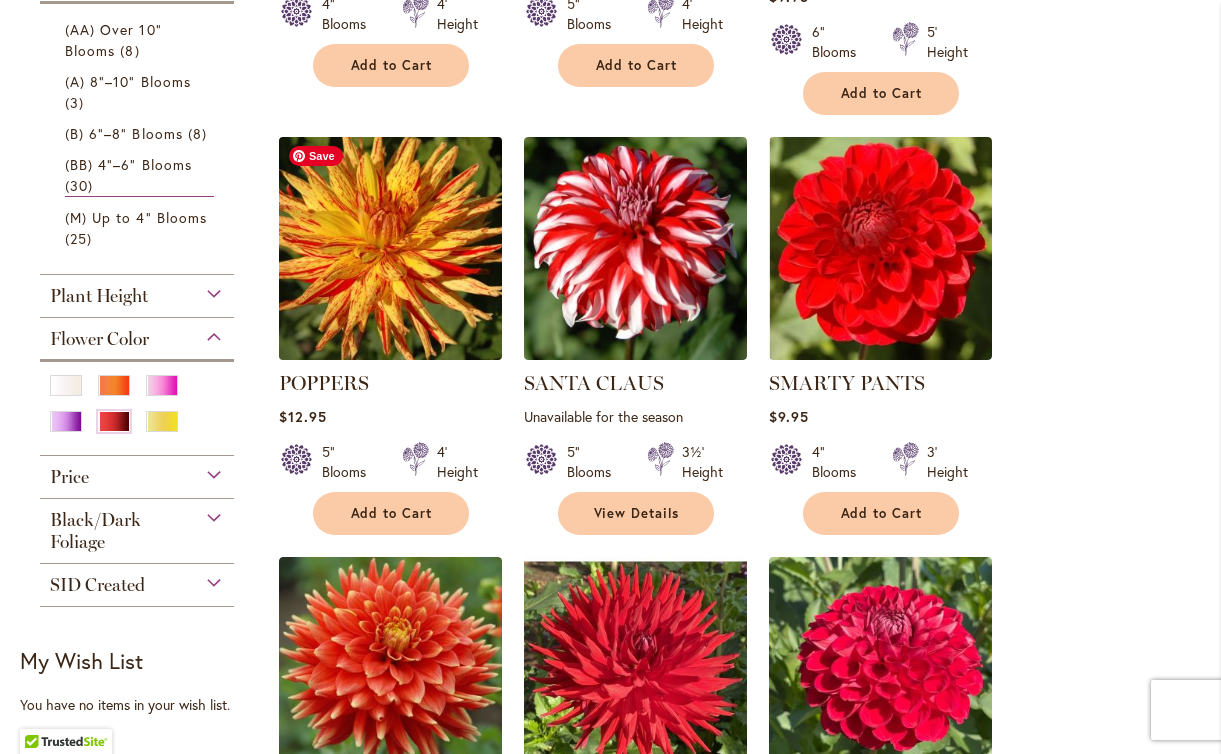 click at bounding box center (390, 248) 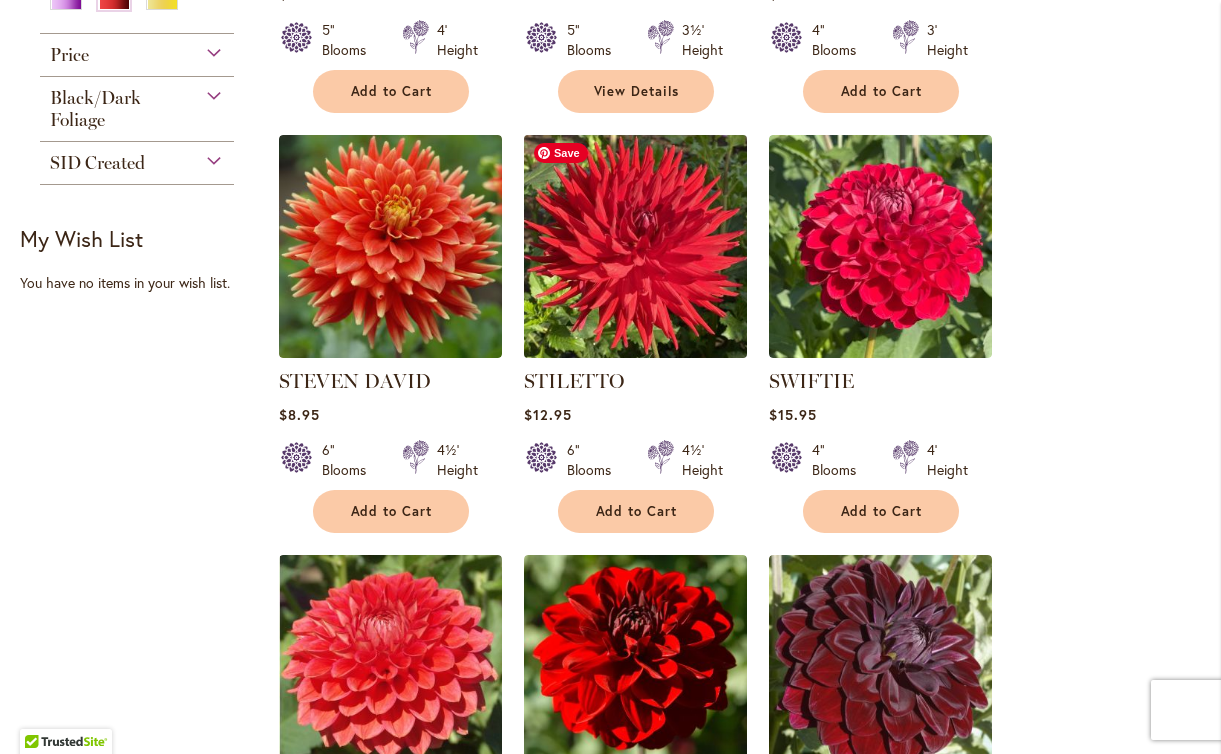 scroll, scrollTop: 1454, scrollLeft: 0, axis: vertical 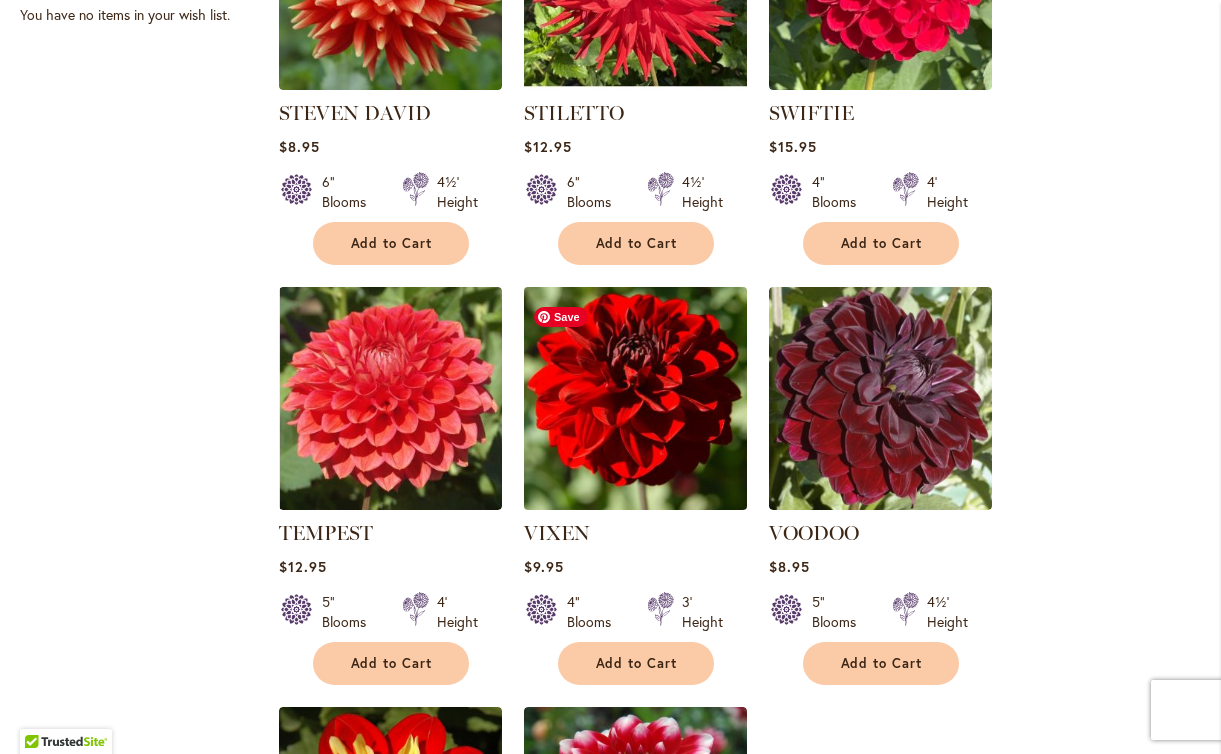 click at bounding box center (635, 398) 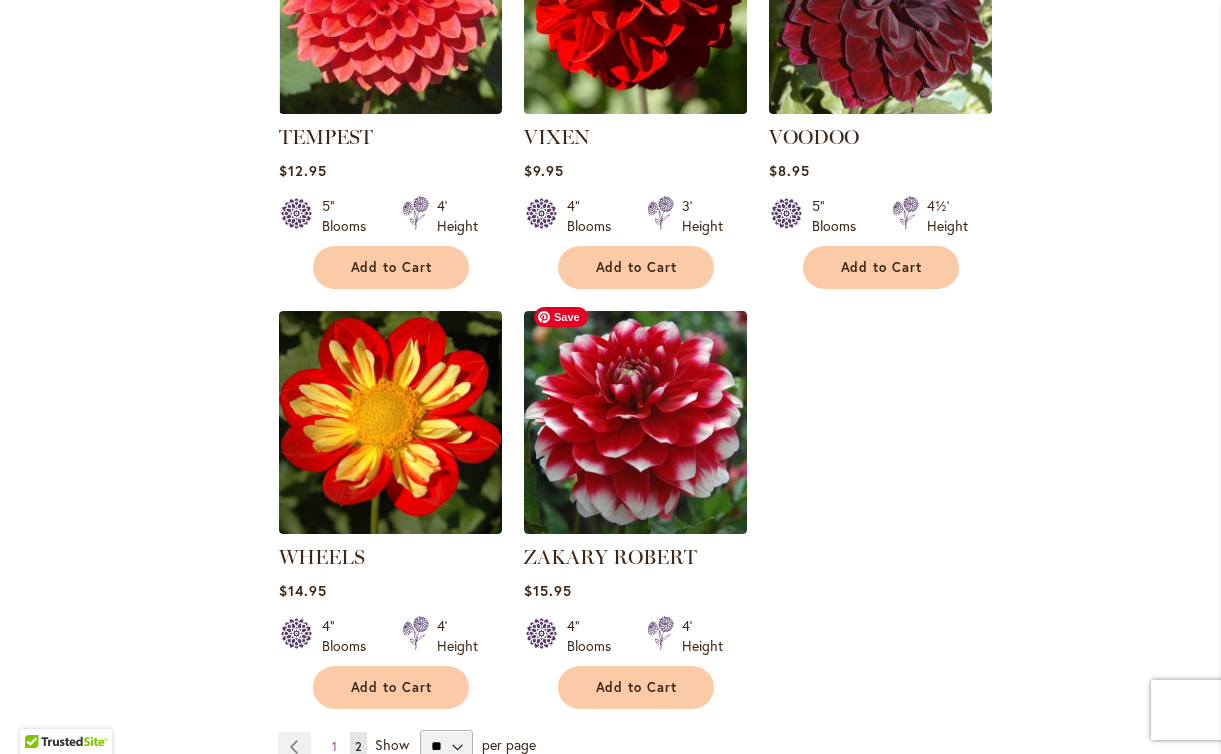 scroll, scrollTop: 2024, scrollLeft: 0, axis: vertical 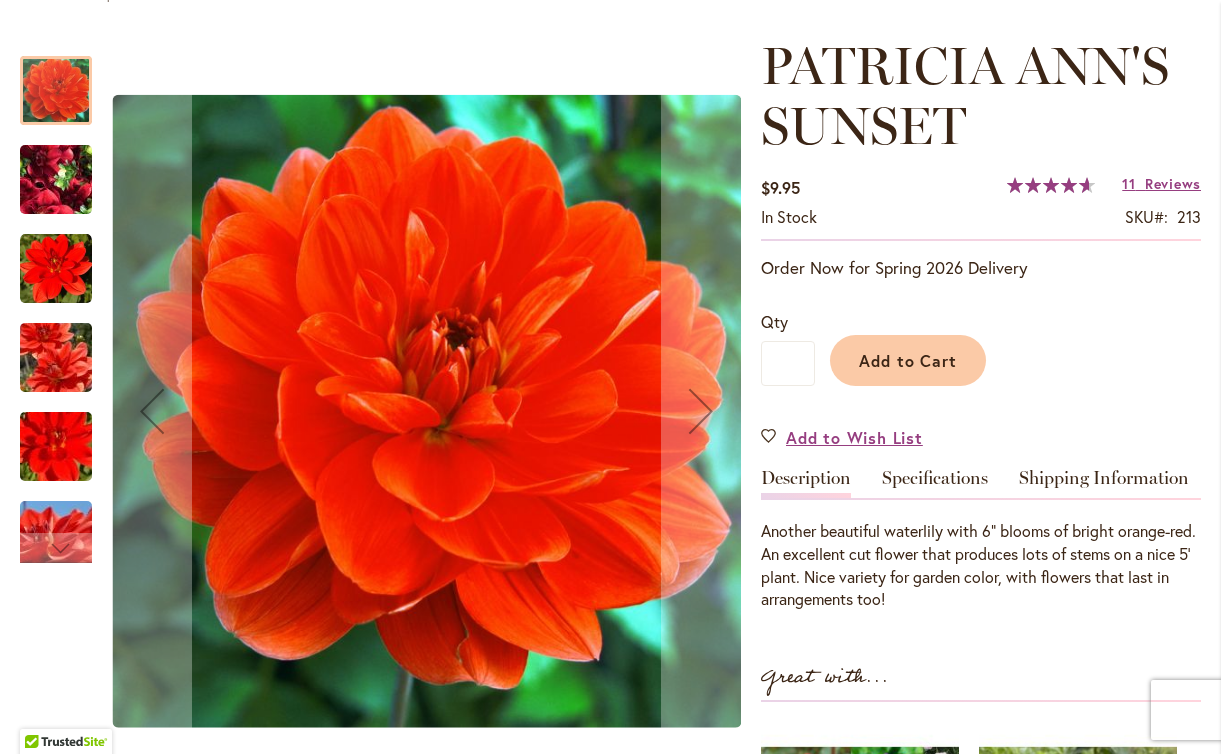 click at bounding box center (56, 180) 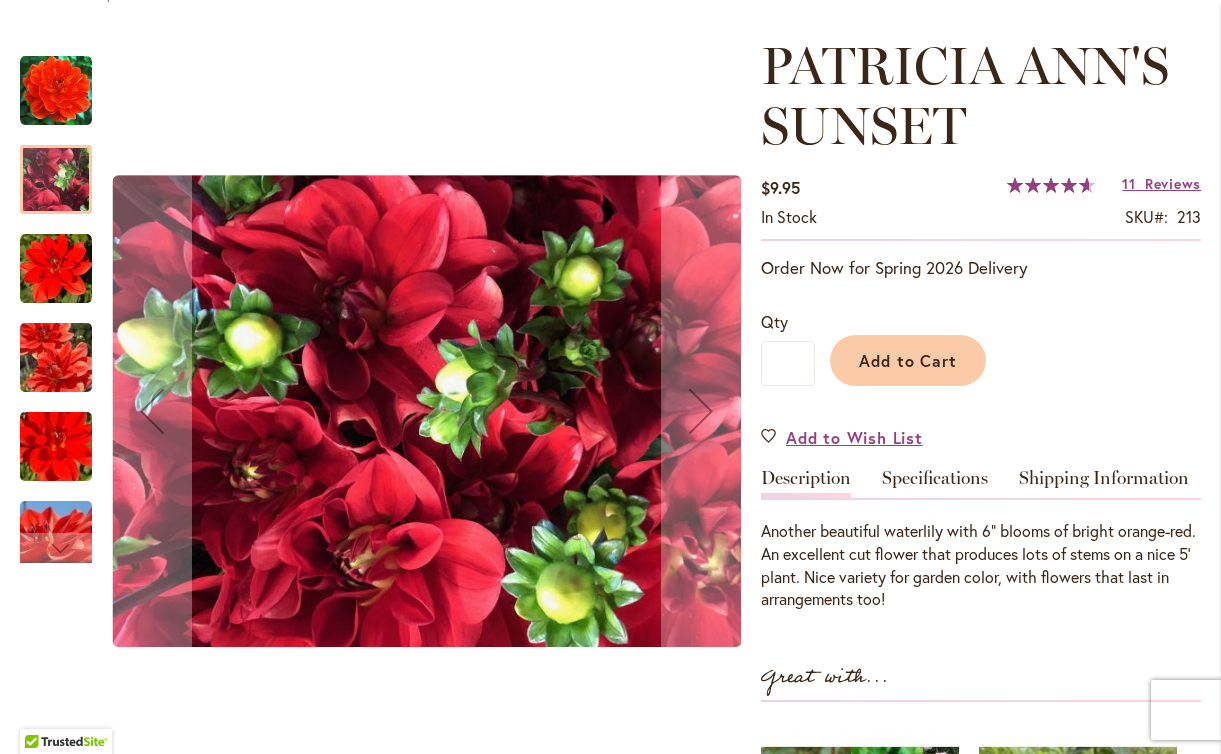 click at bounding box center (56, 269) 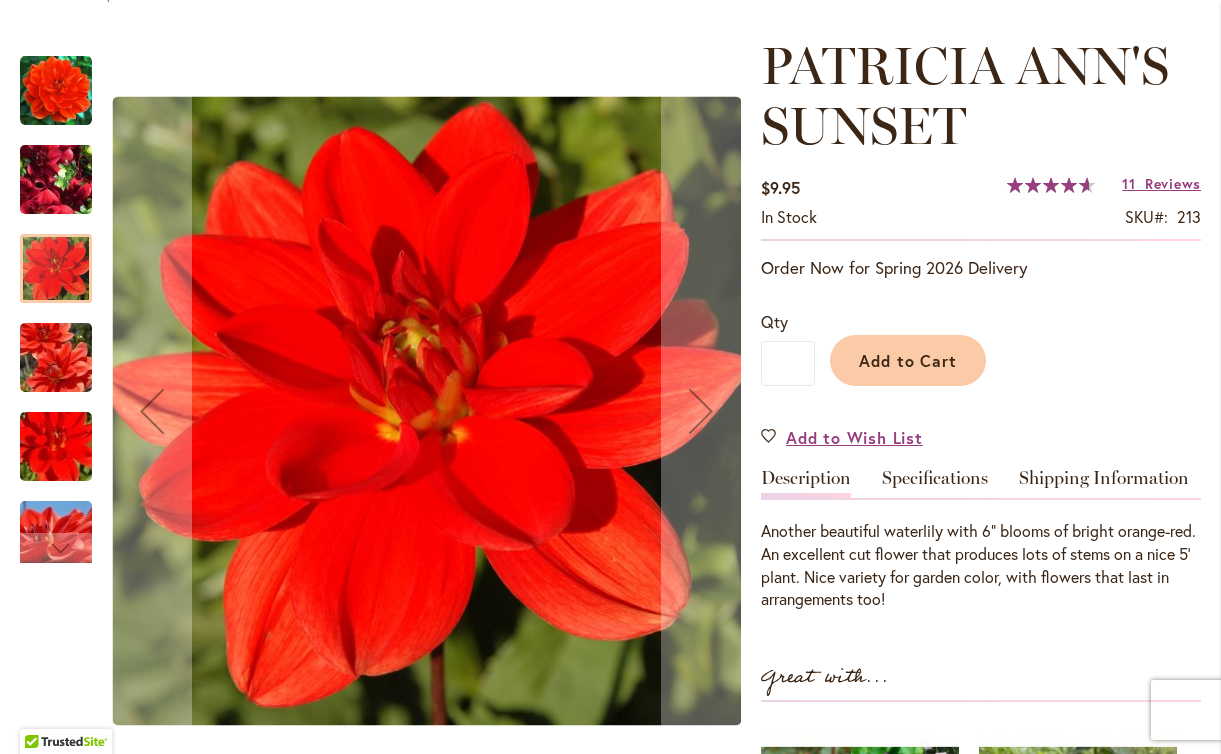 click at bounding box center (56, 358) 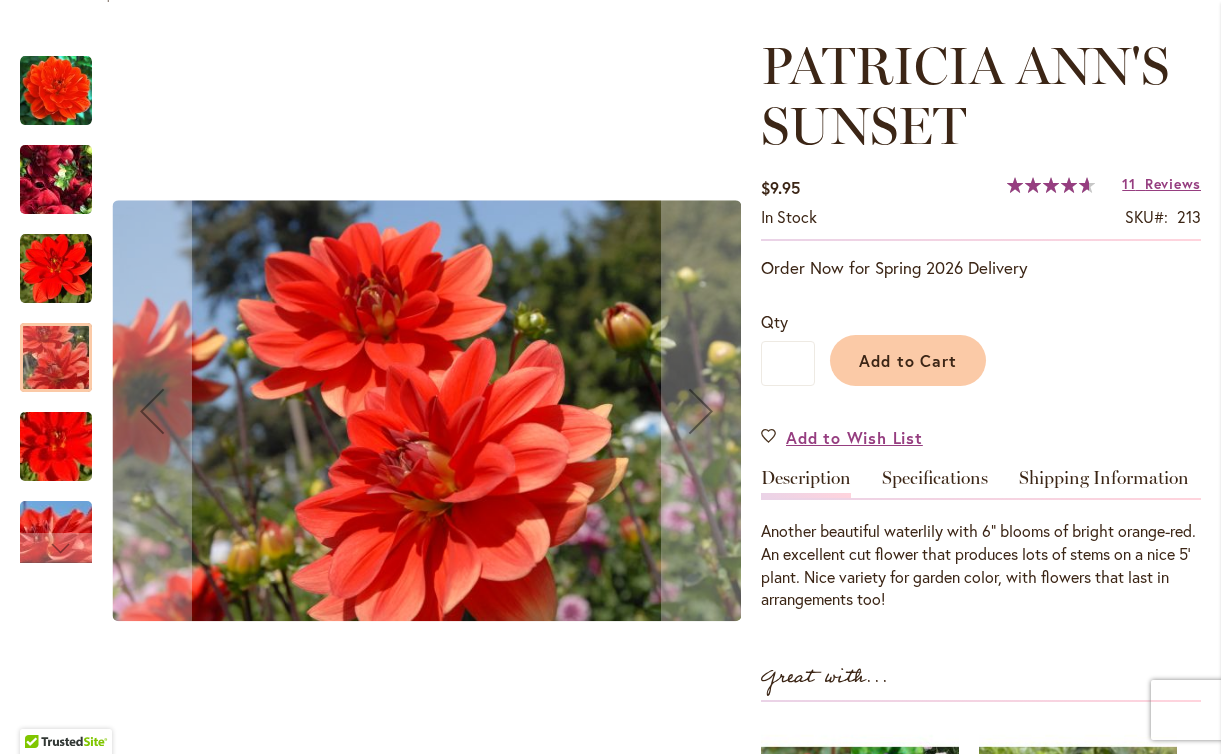 click at bounding box center (56, 447) 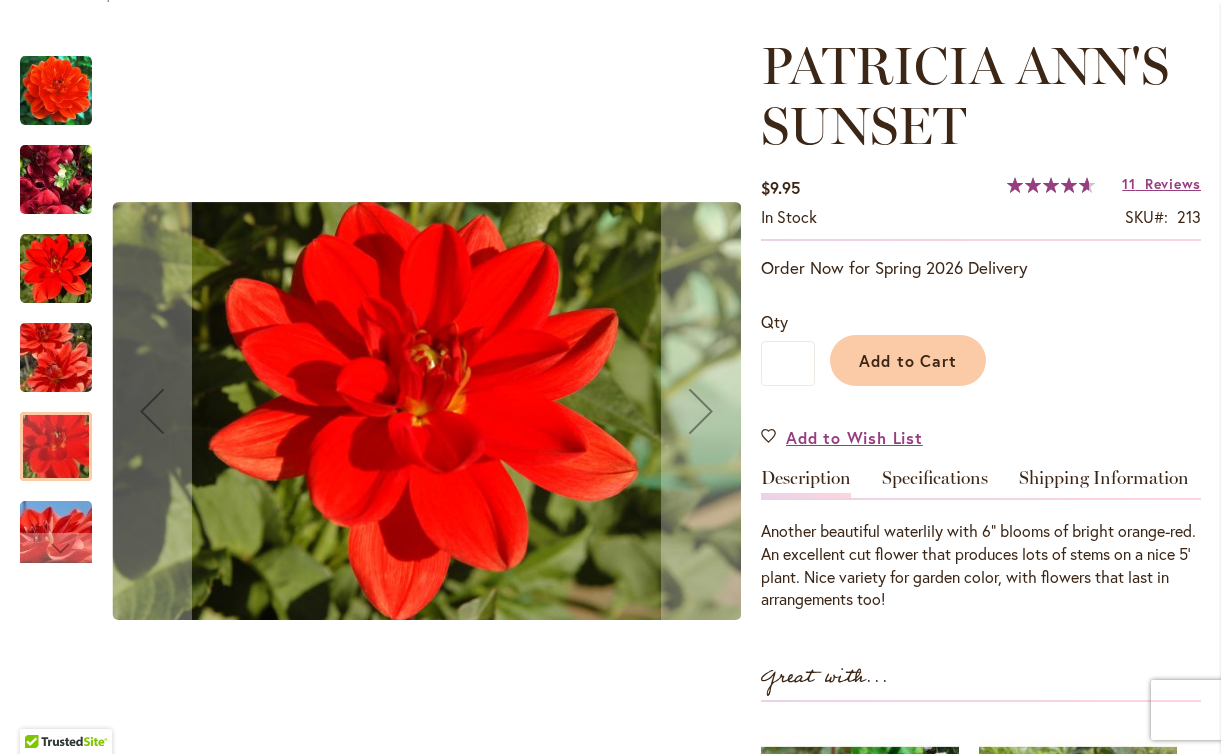click at bounding box center (56, 536) 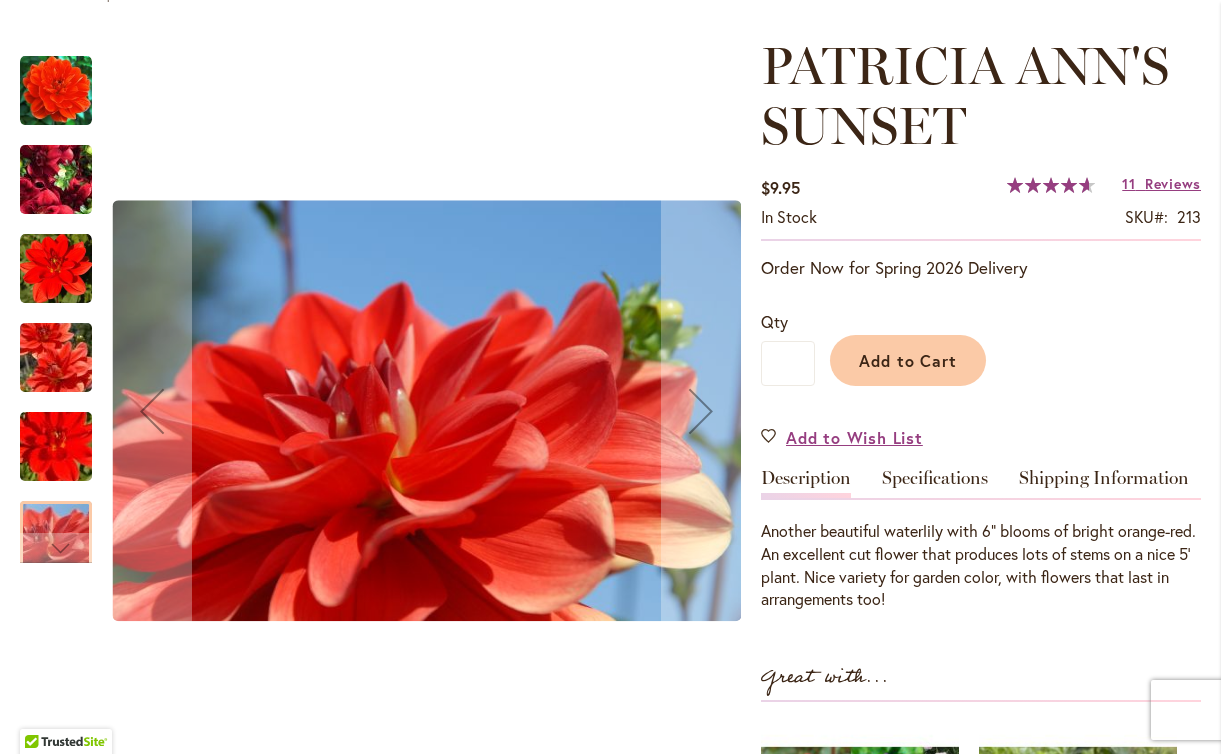 click at bounding box center [56, 180] 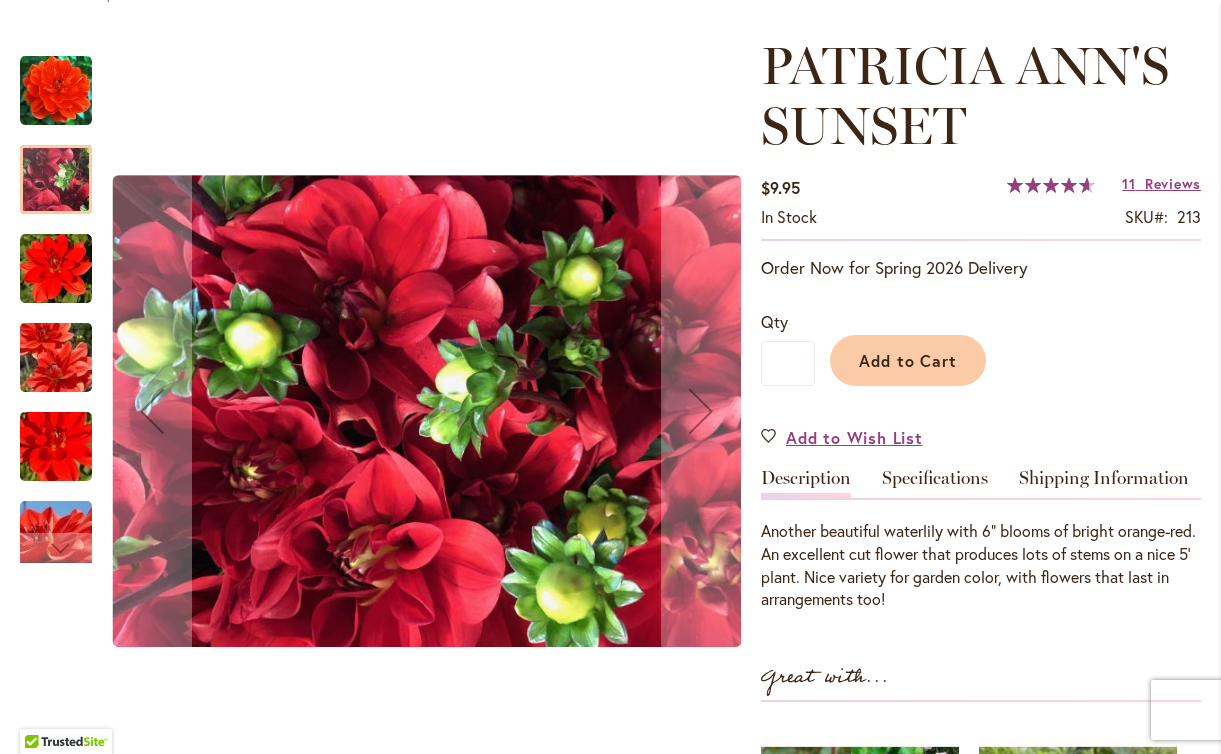 click at bounding box center (56, 90) 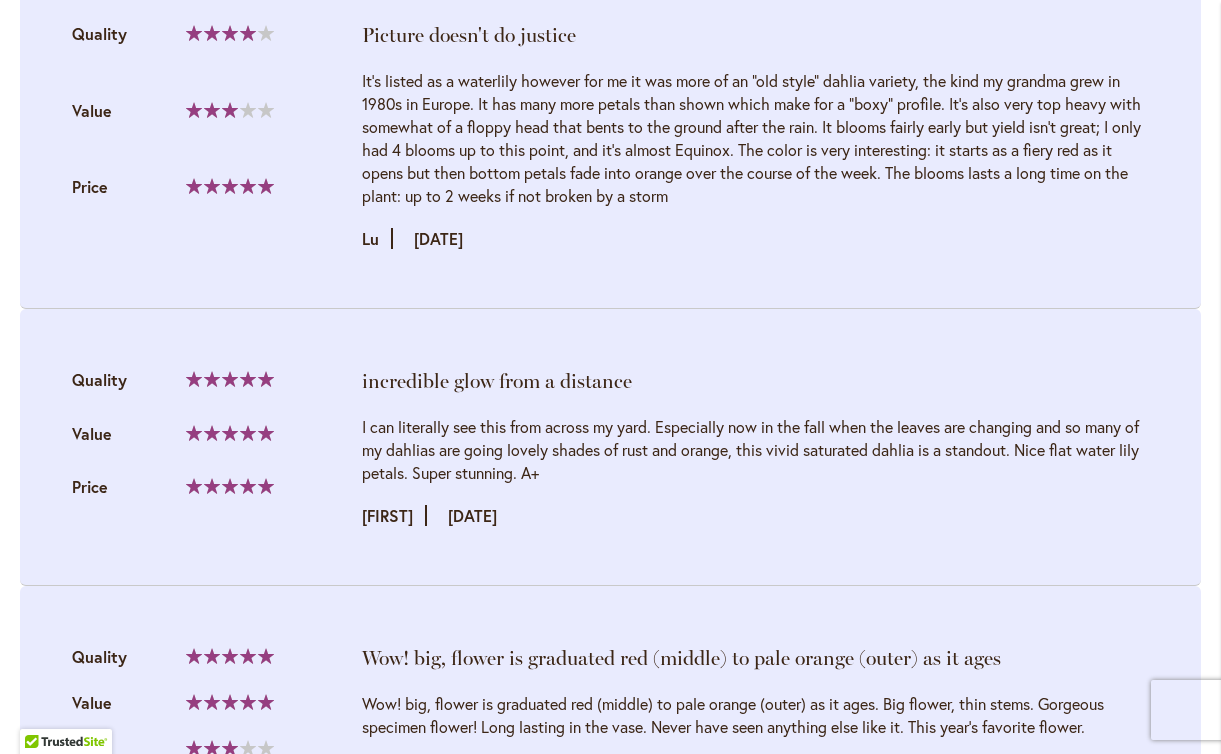 scroll, scrollTop: 3920, scrollLeft: 0, axis: vertical 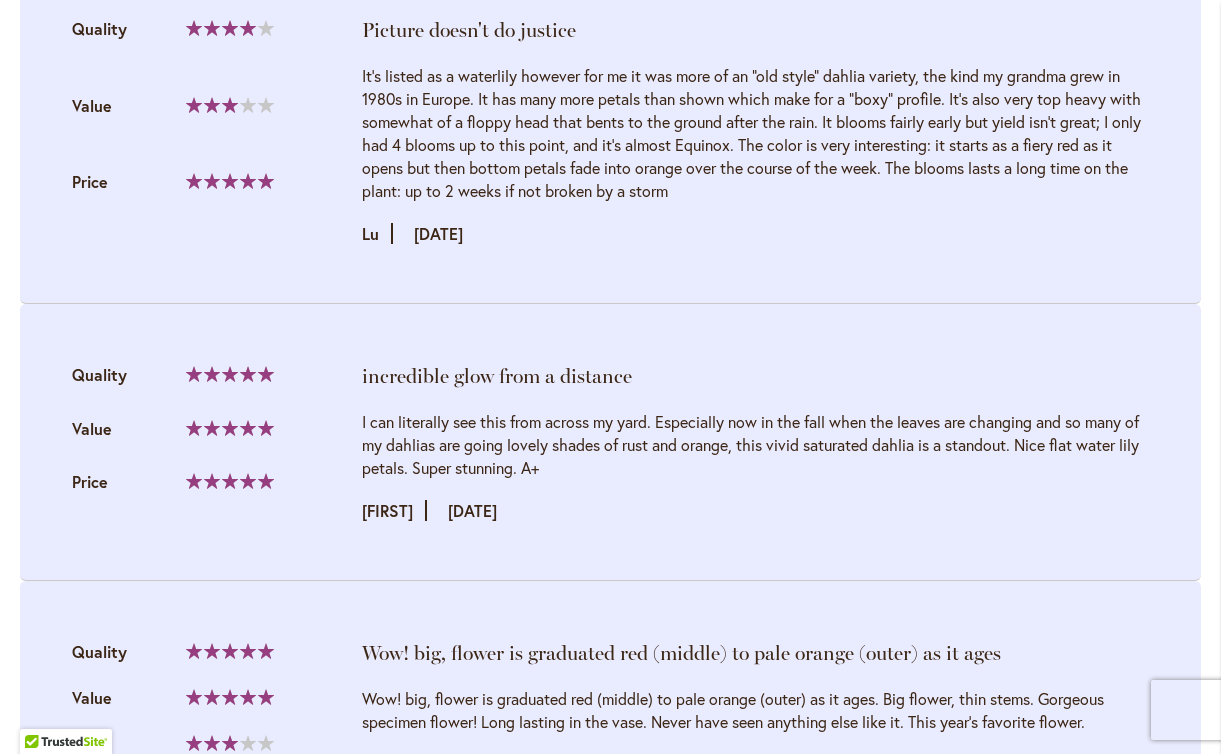 drag, startPoint x: 883, startPoint y: 206, endPoint x: 942, endPoint y: 49, distance: 167.72 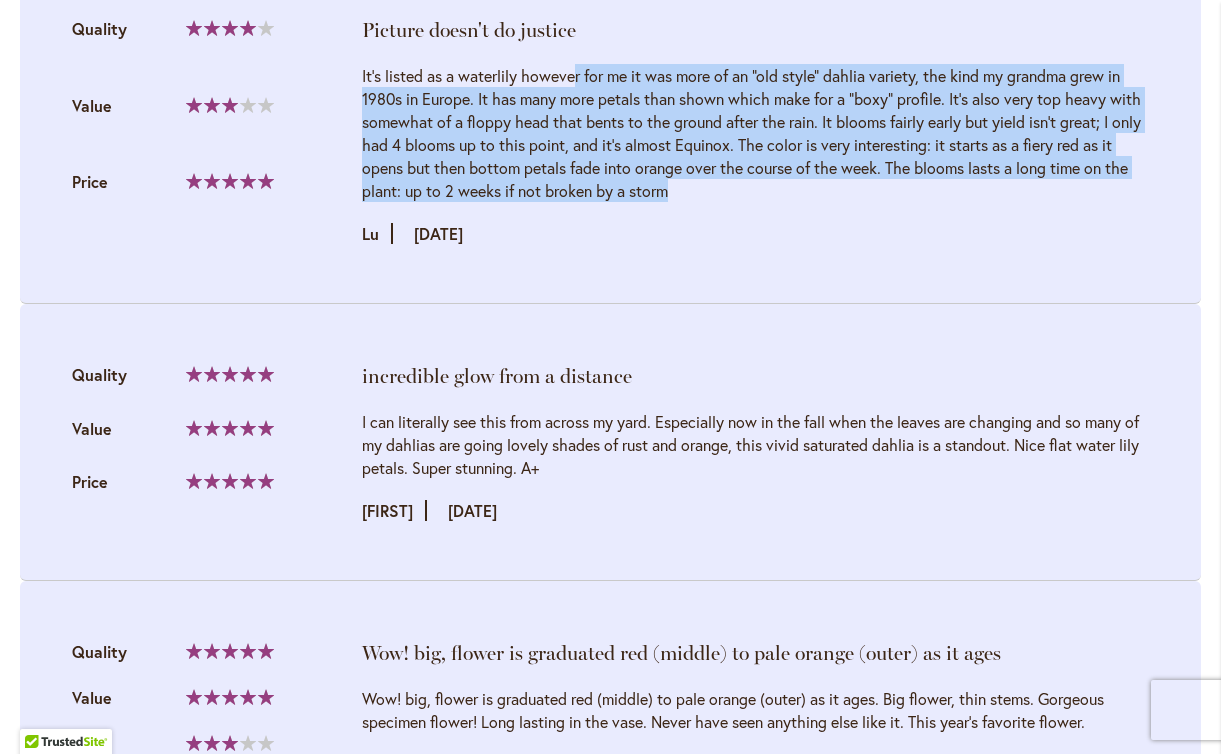 drag, startPoint x: 931, startPoint y: 60, endPoint x: 898, endPoint y: 200, distance: 143.83672 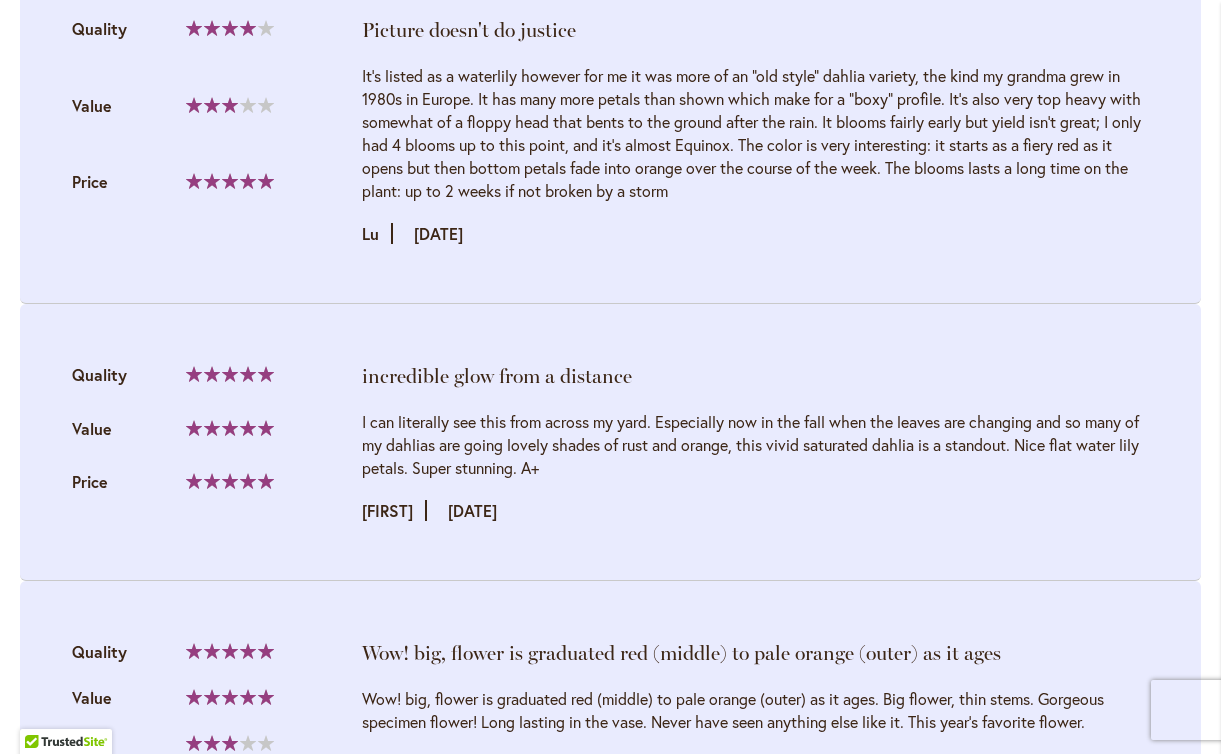 drag, startPoint x: 898, startPoint y: 200, endPoint x: 914, endPoint y: 108, distance: 93.38094 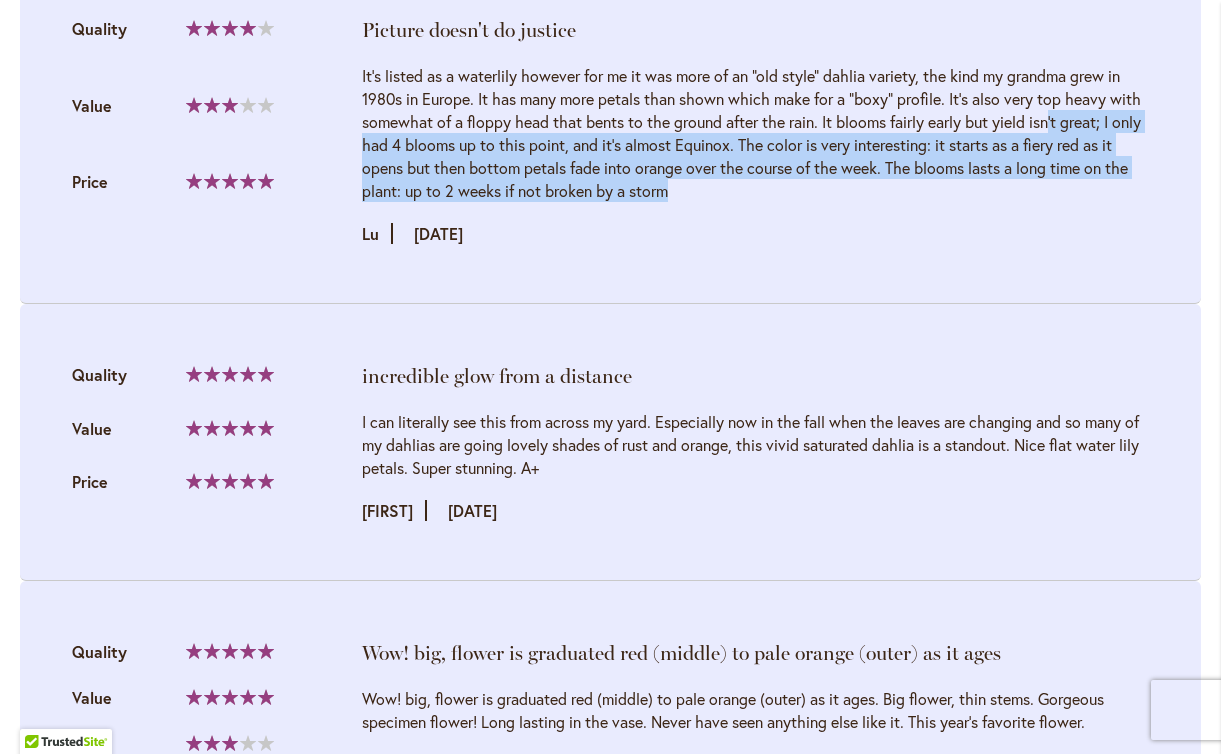drag, startPoint x: 914, startPoint y: 108, endPoint x: 893, endPoint y: 200, distance: 94.36631 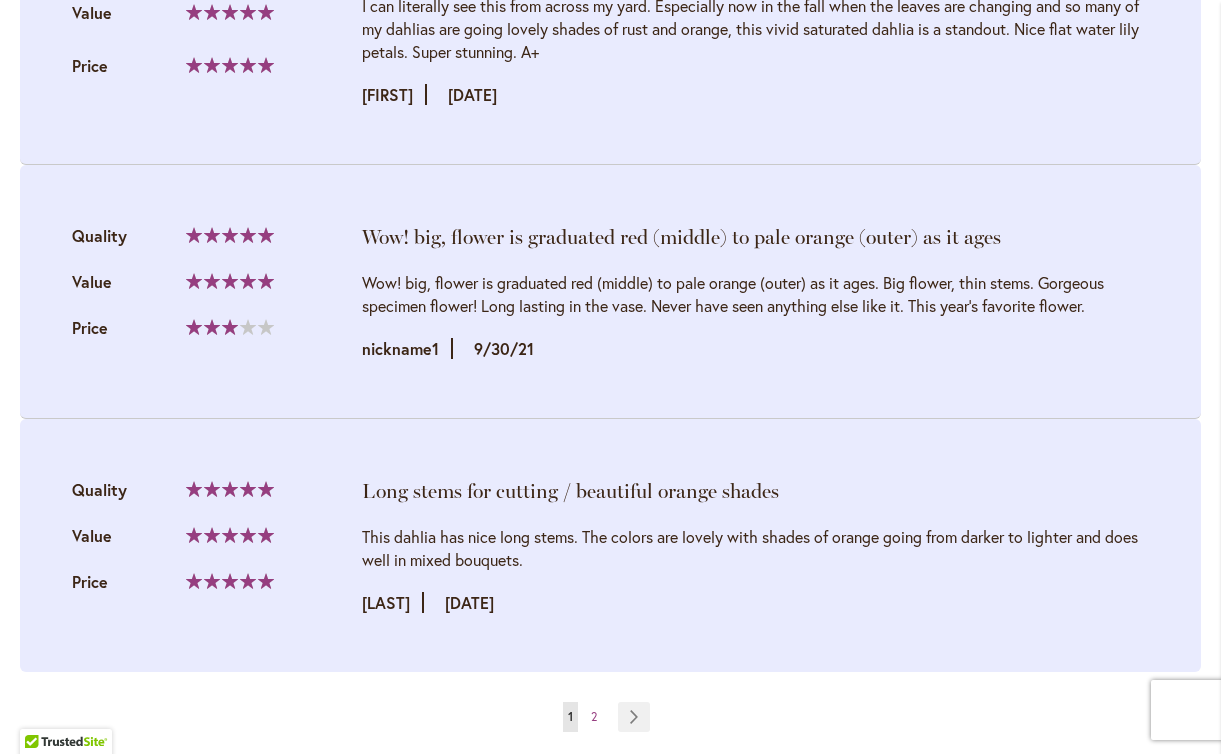 scroll, scrollTop: 4337, scrollLeft: 0, axis: vertical 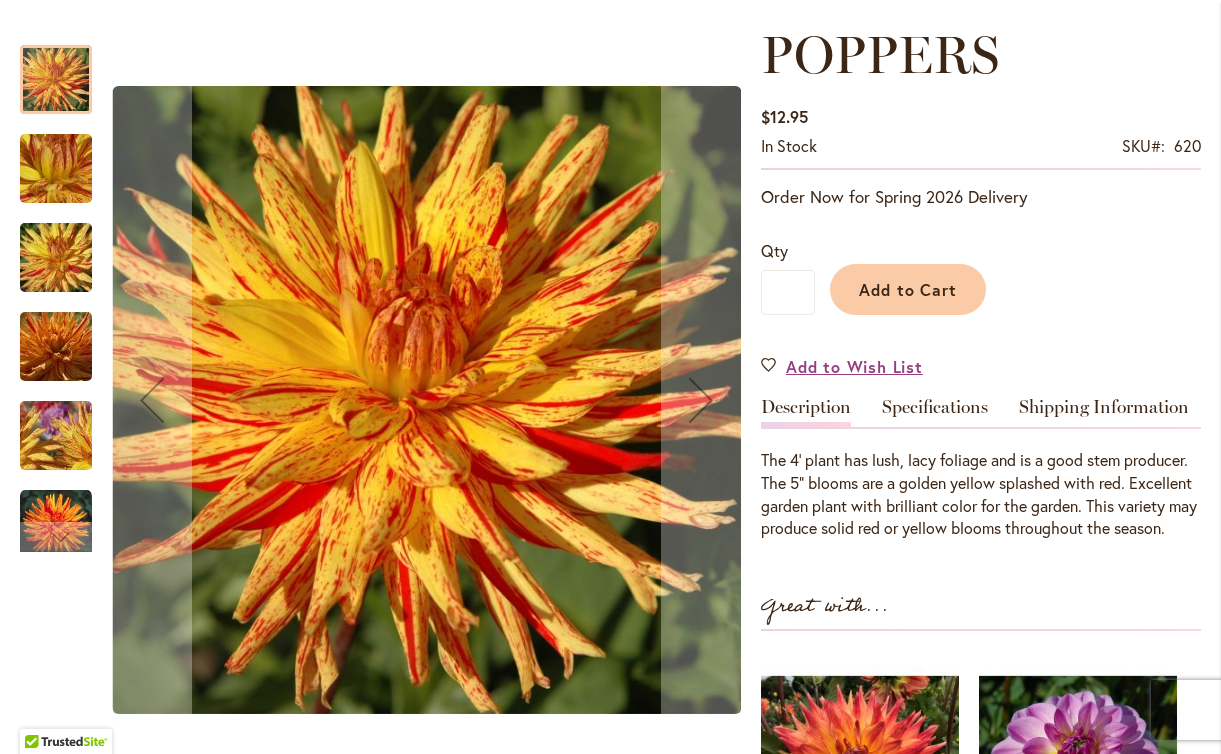 click at bounding box center [66, 425] 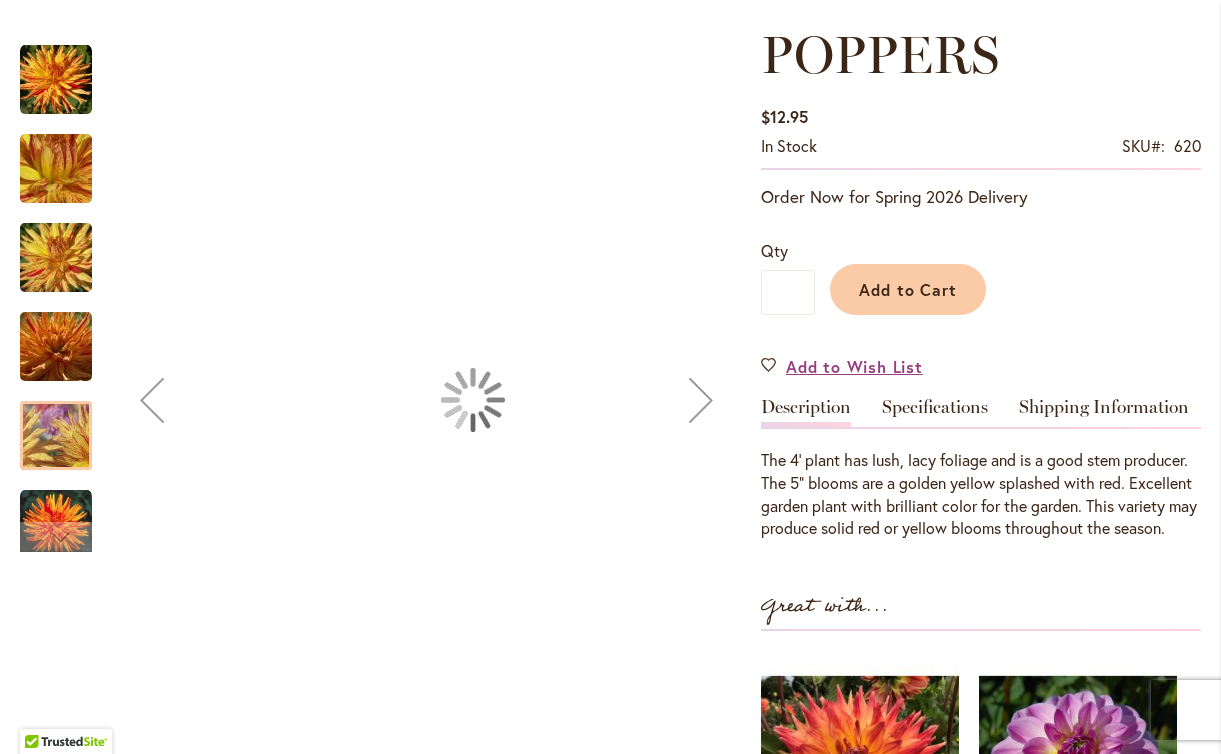 click at bounding box center [56, 525] 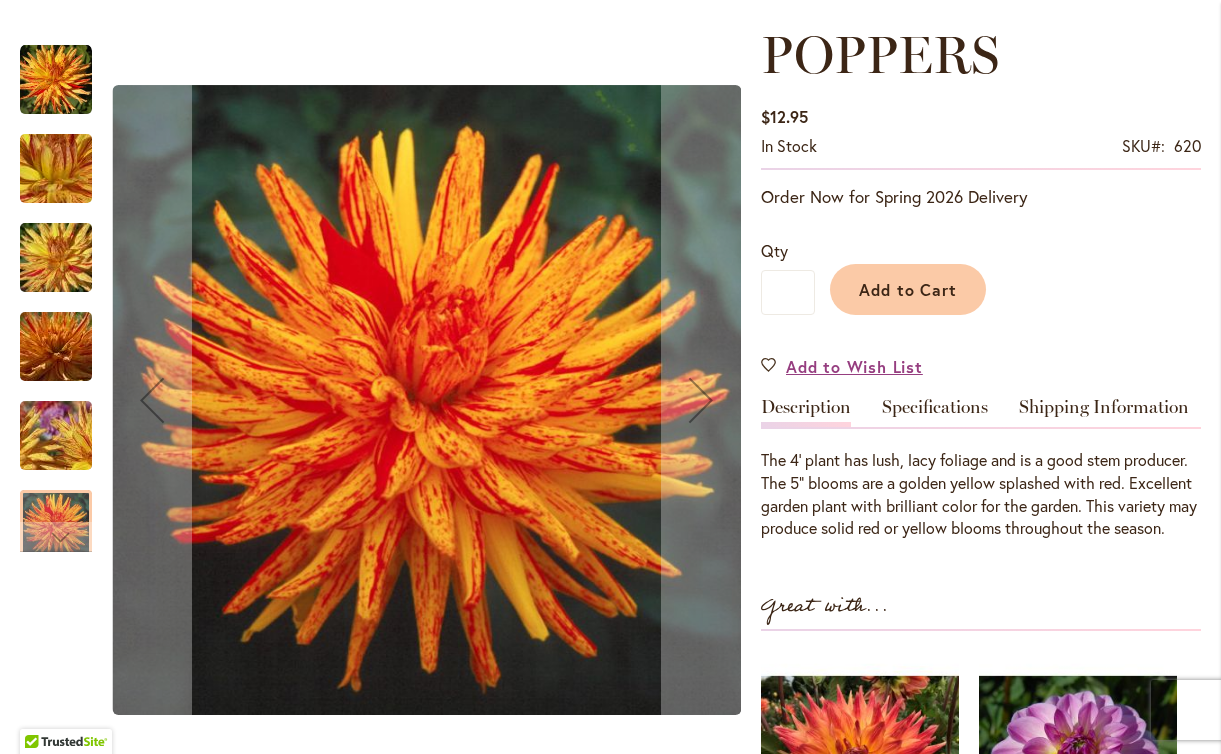 click at bounding box center [56, 436] 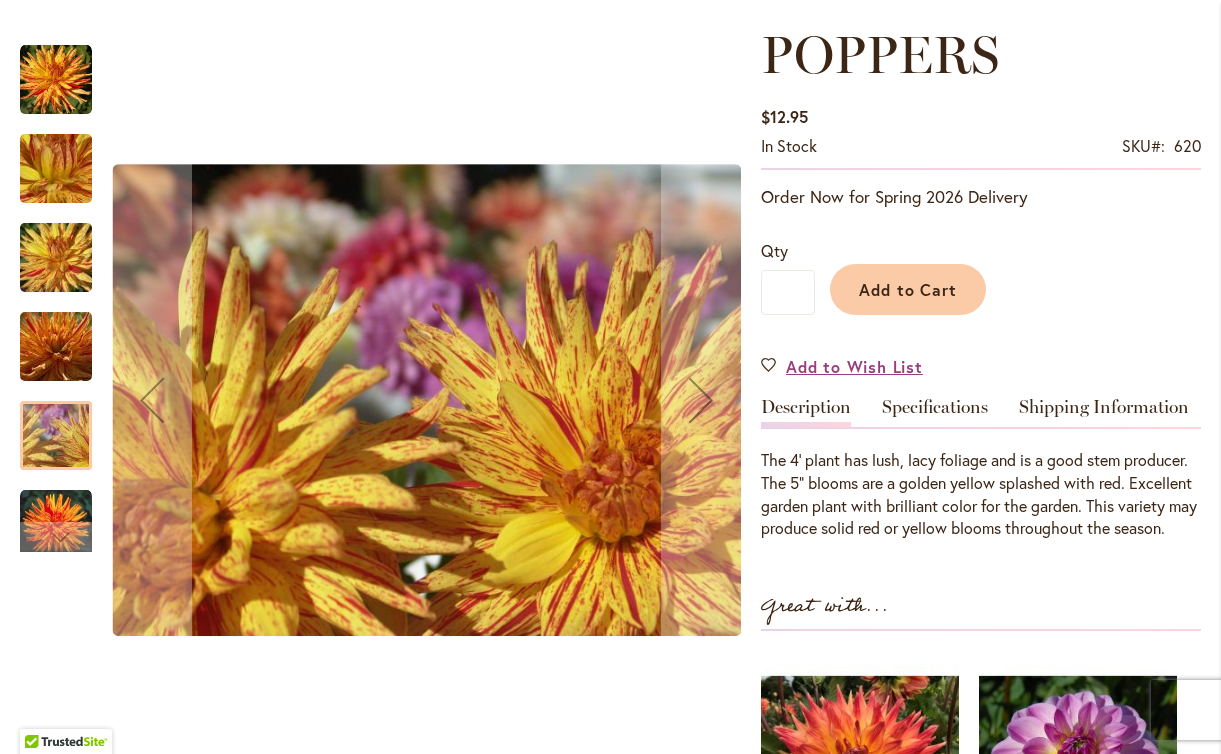 click at bounding box center (56, 347) 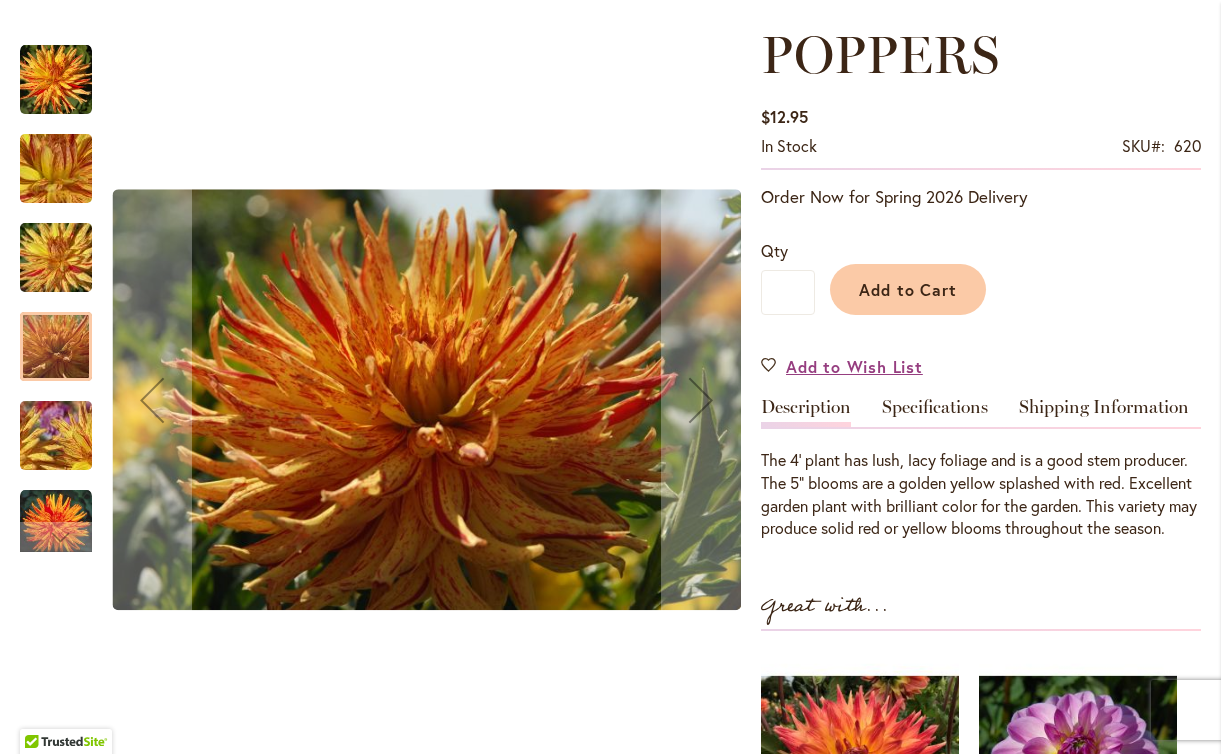 click at bounding box center (56, 258) 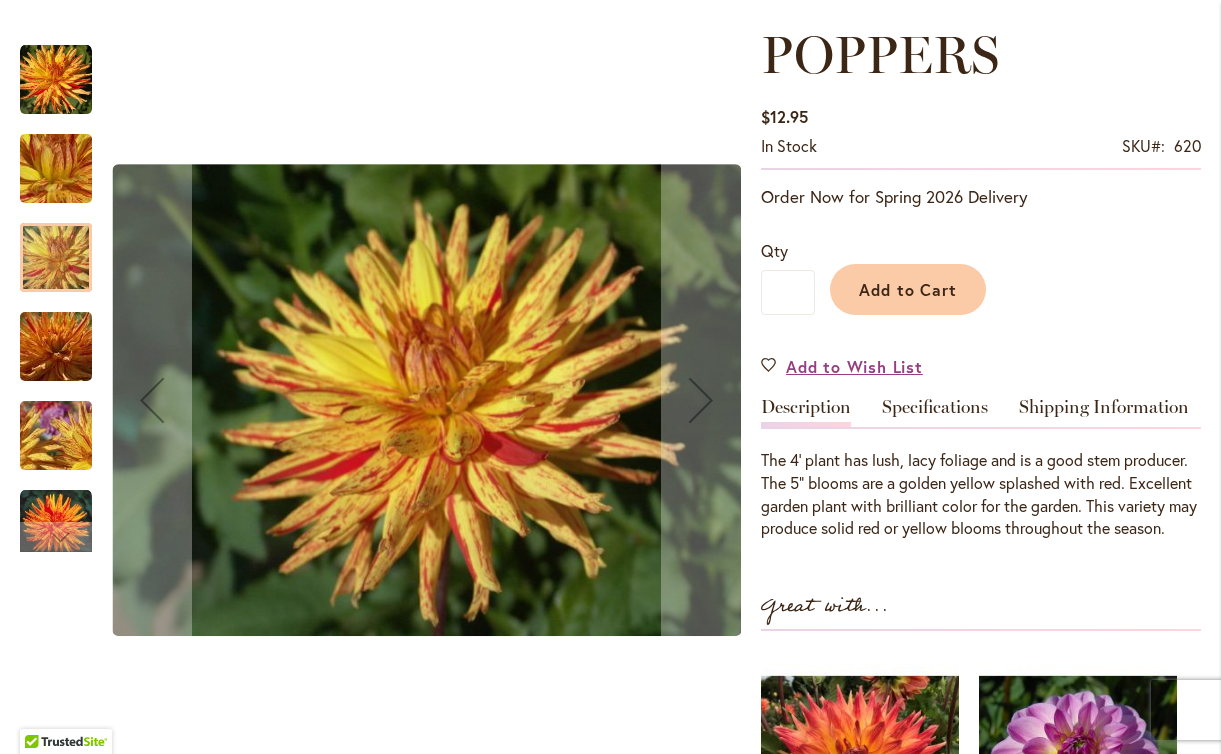 click at bounding box center (56, 169) 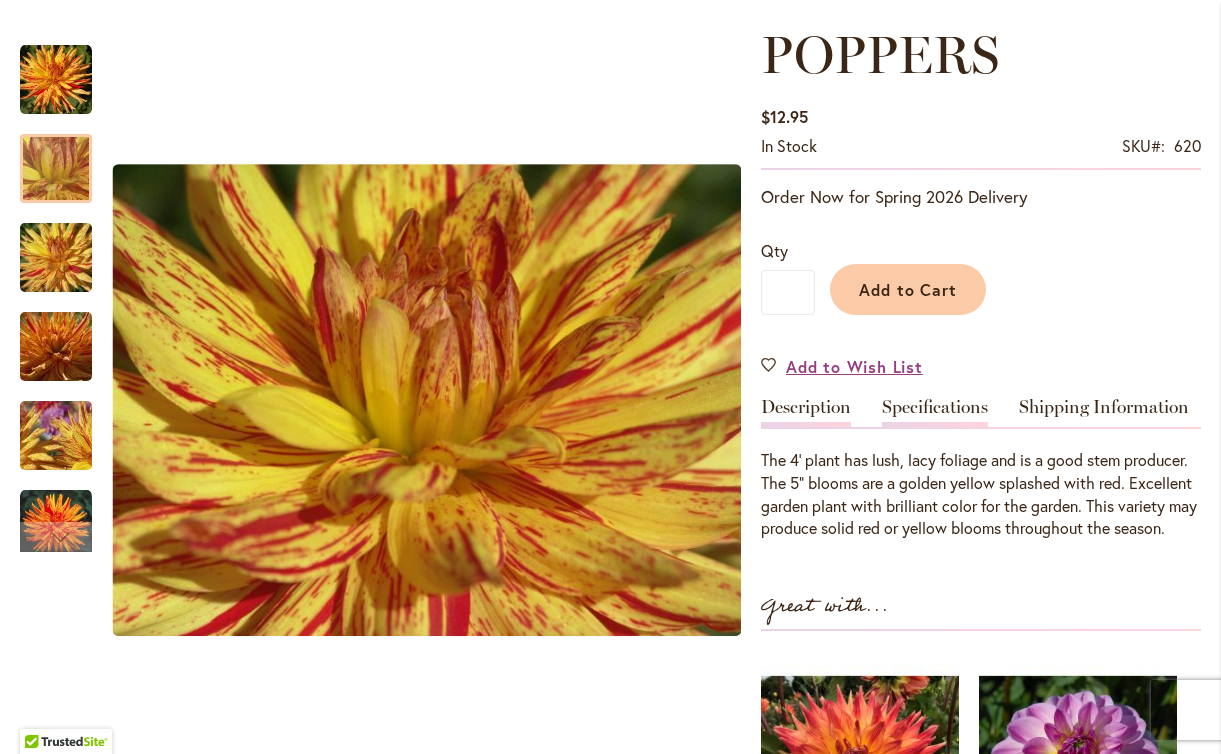 click on "Specifications" at bounding box center [935, 412] 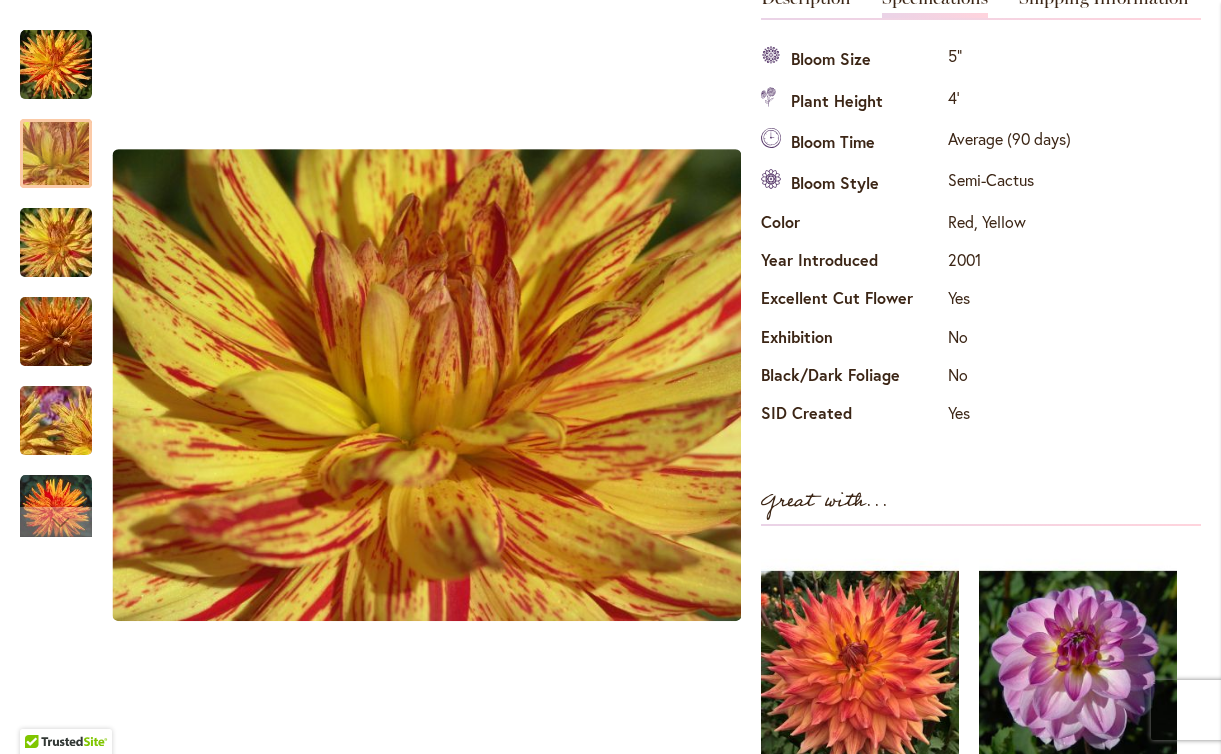 scroll, scrollTop: 684, scrollLeft: 0, axis: vertical 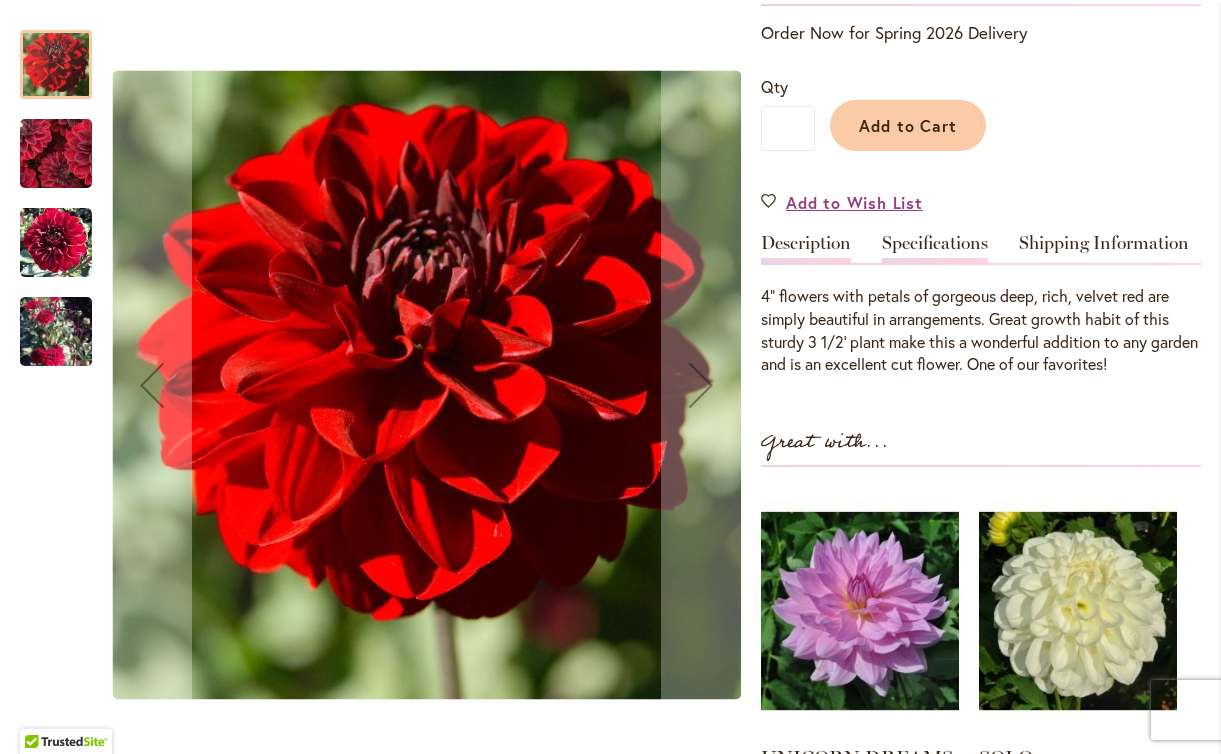 click on "Specifications" at bounding box center [935, 248] 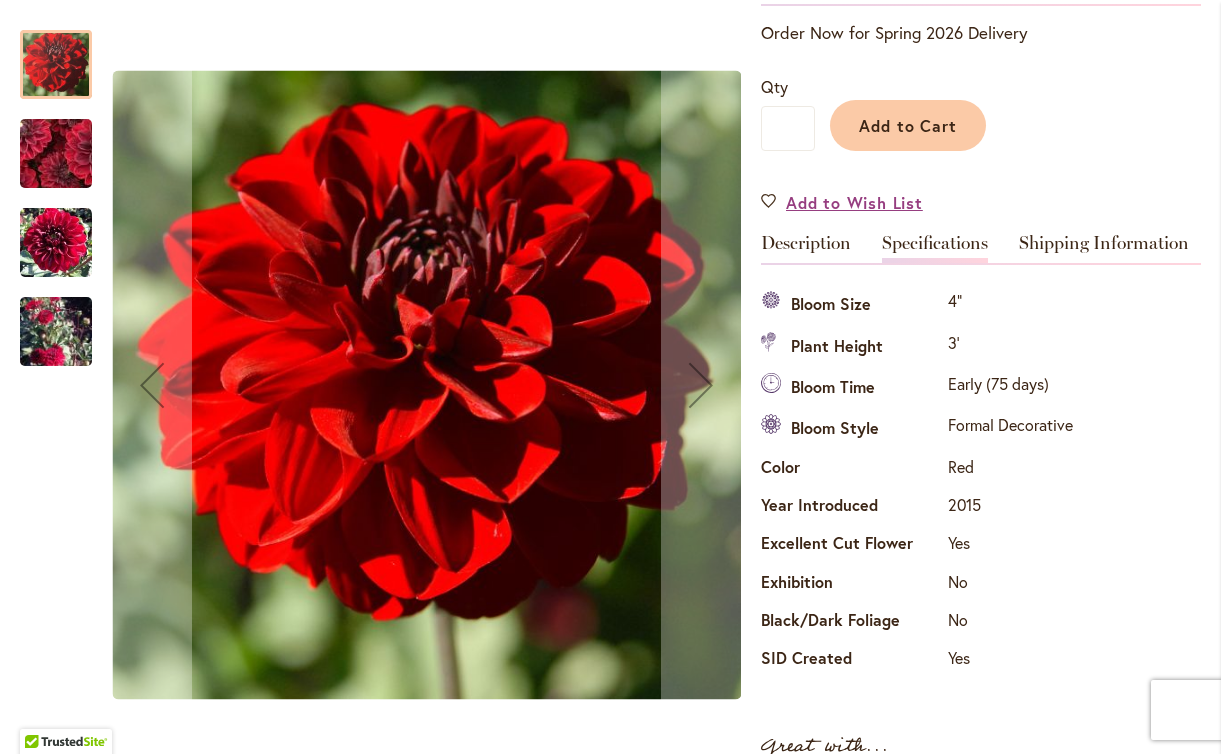 click at bounding box center (56, 242) 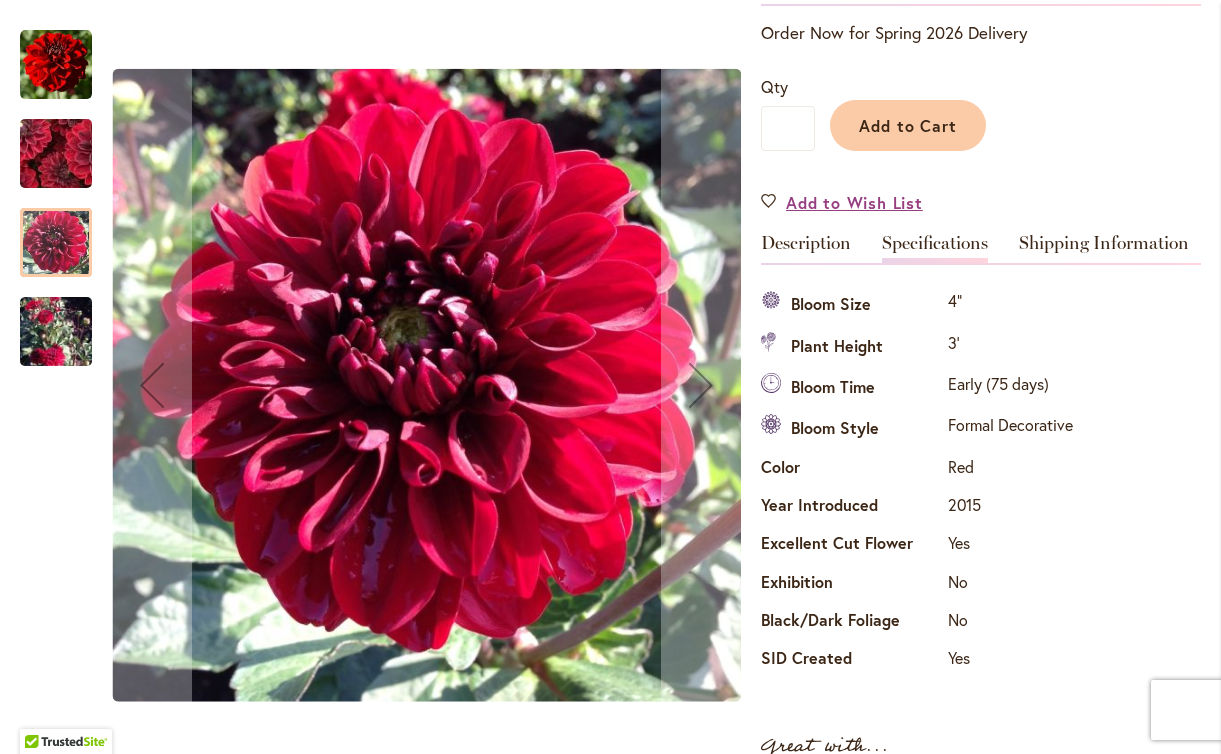 click at bounding box center [56, 331] 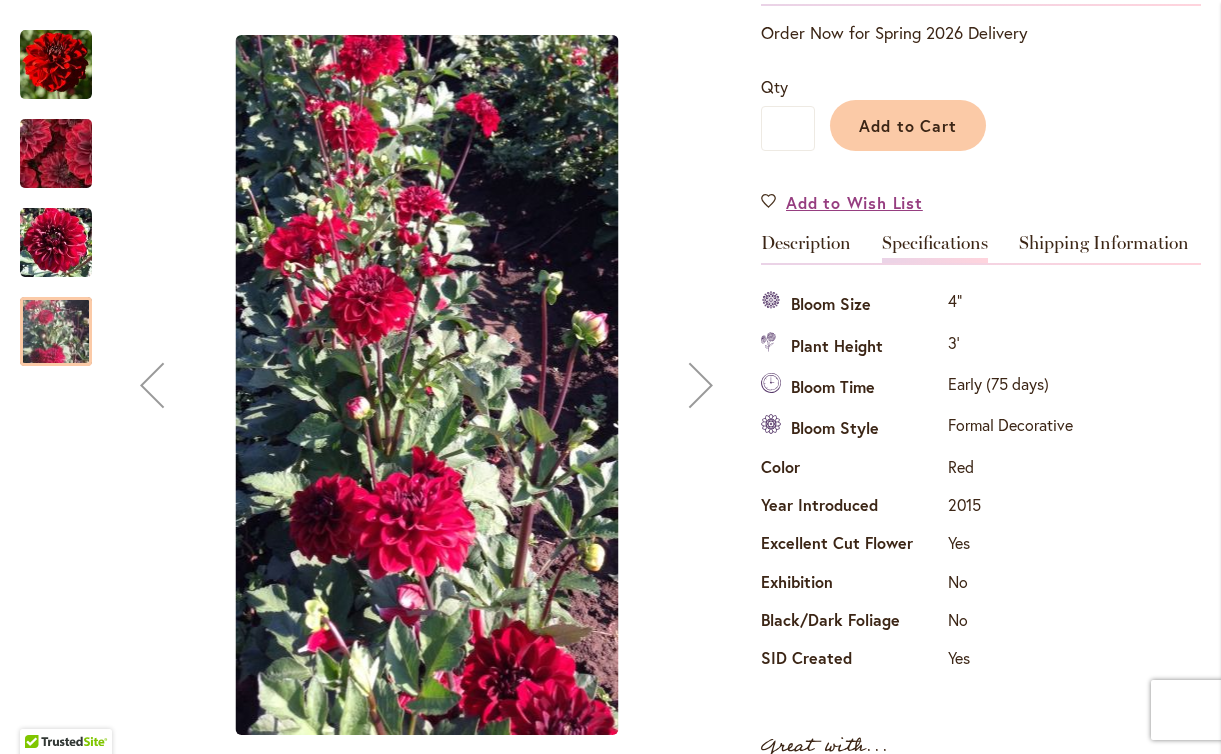 click at bounding box center (56, 65) 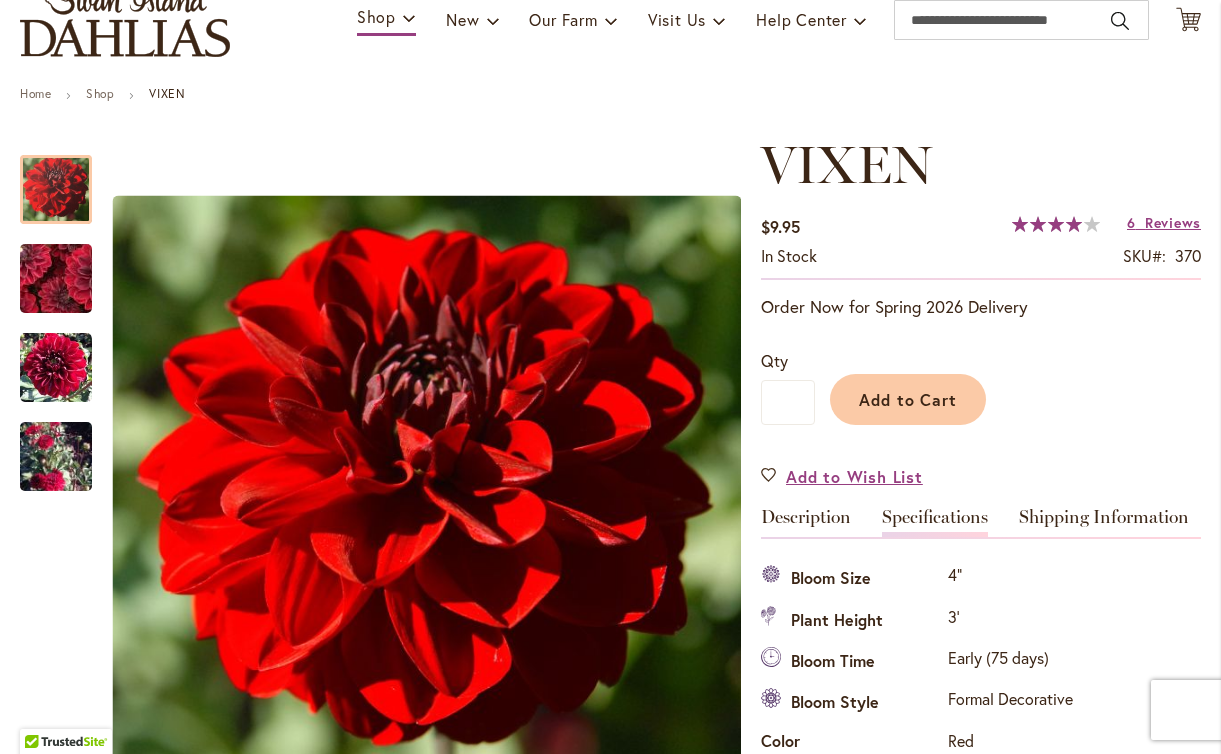 scroll, scrollTop: 153, scrollLeft: 0, axis: vertical 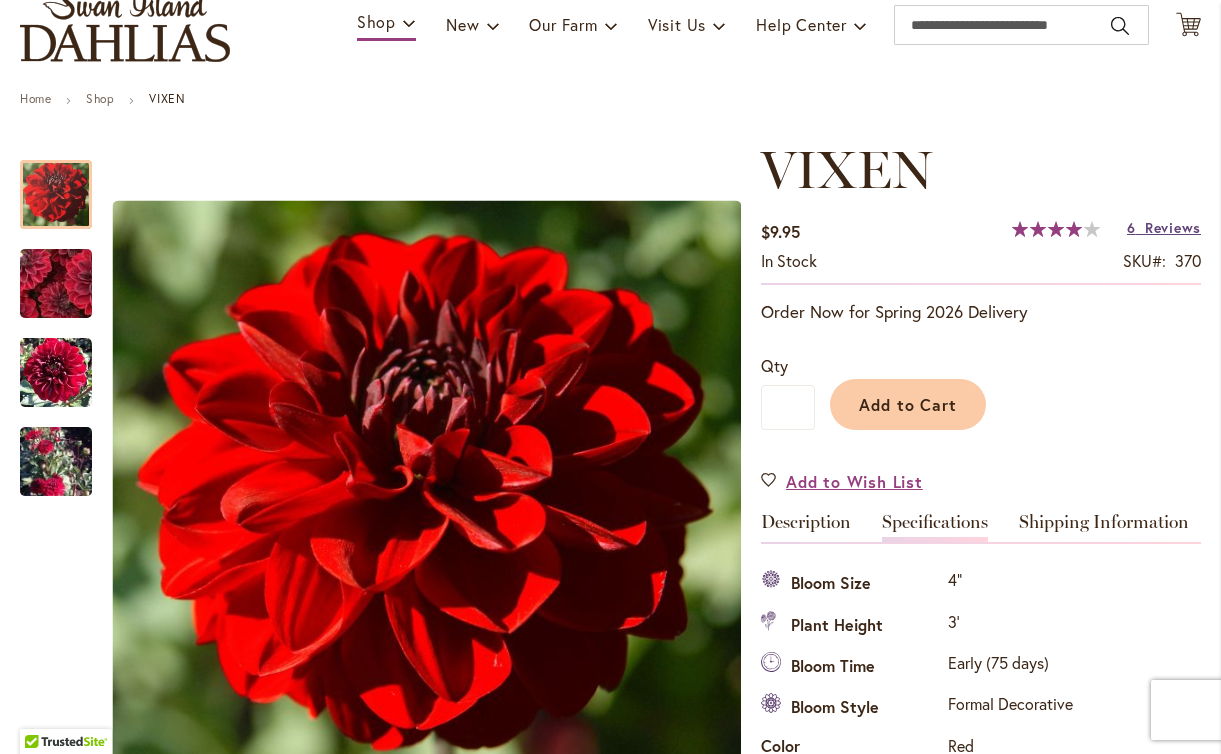 click on "Reviews" at bounding box center (1173, 227) 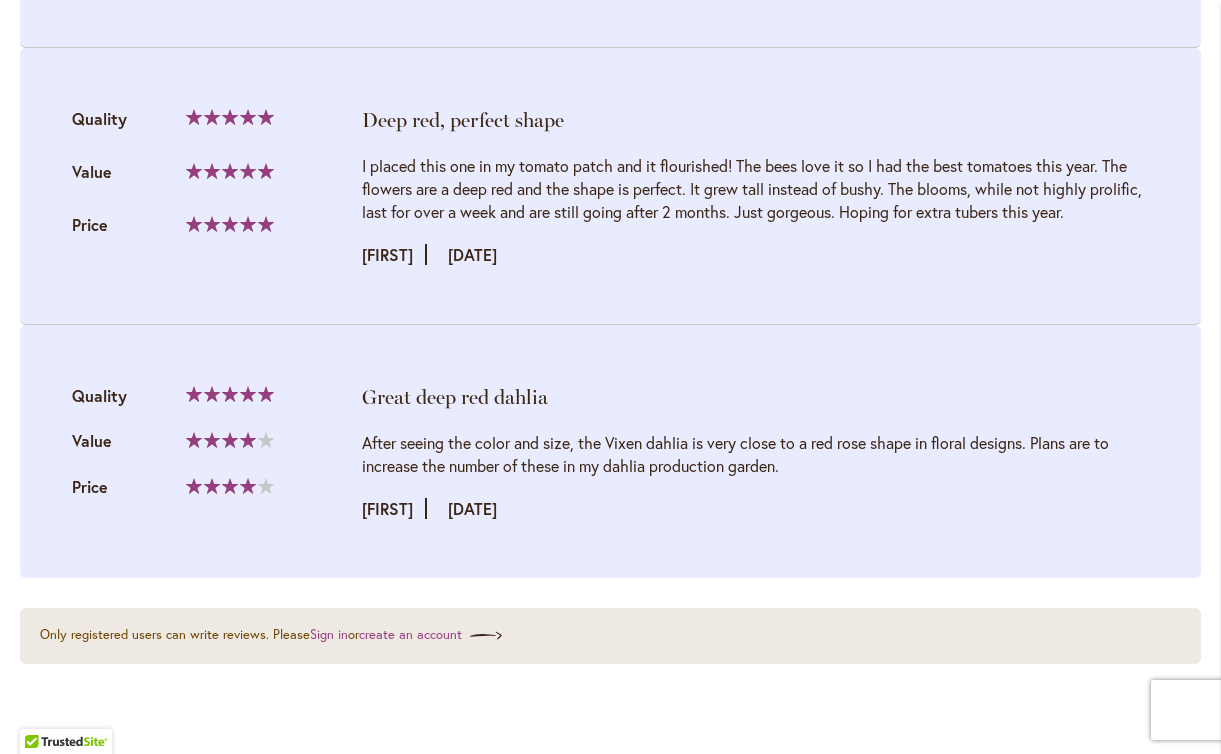 scroll, scrollTop: 4055, scrollLeft: 0, axis: vertical 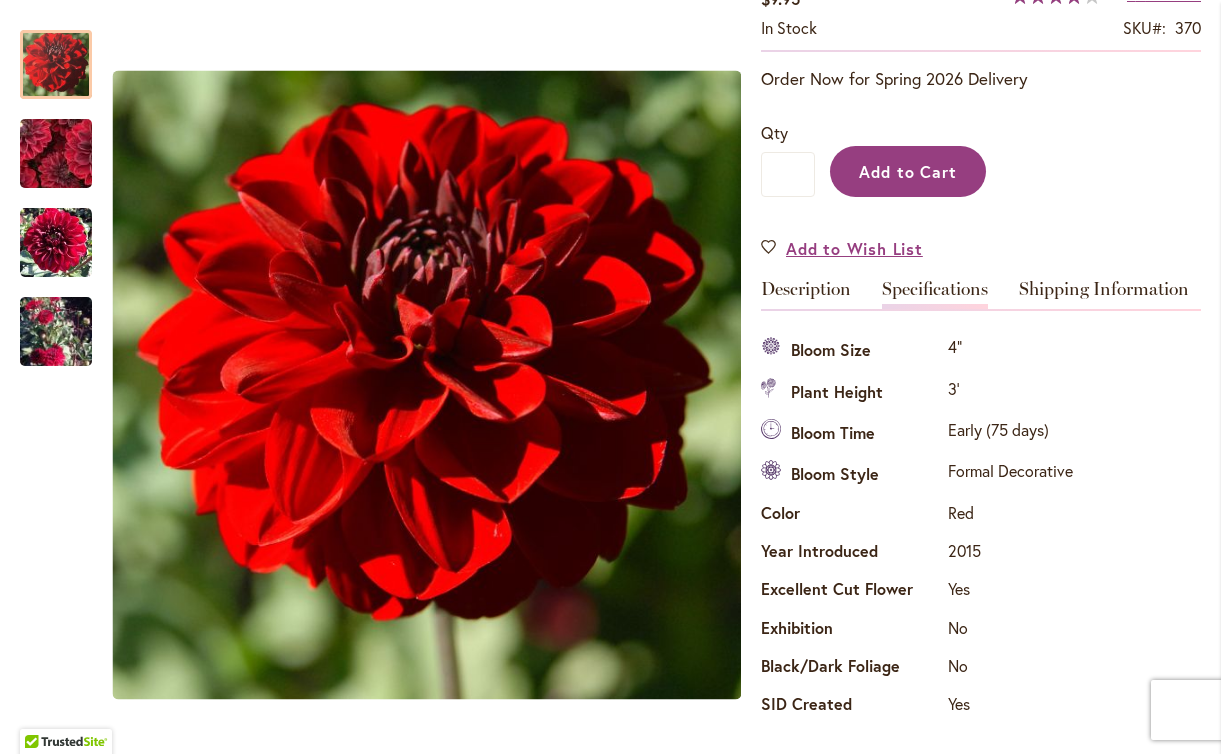 click on "Add to Cart" at bounding box center (908, 171) 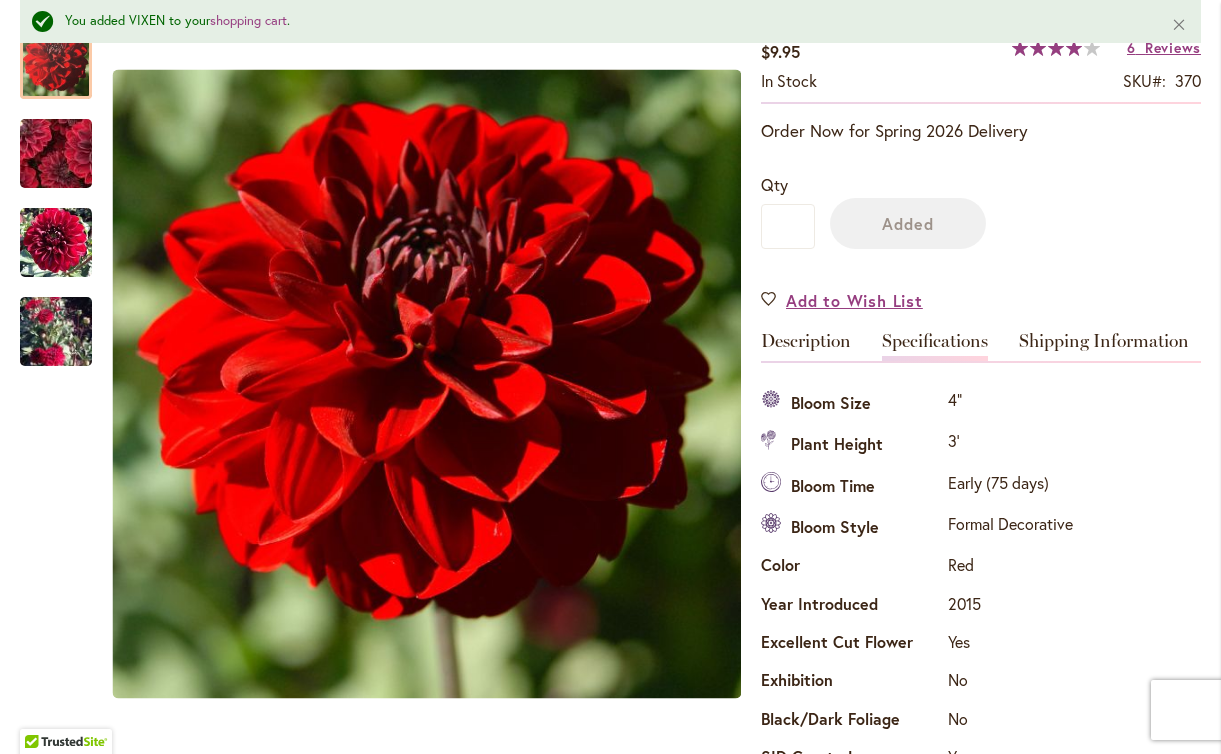 scroll, scrollTop: 438, scrollLeft: 0, axis: vertical 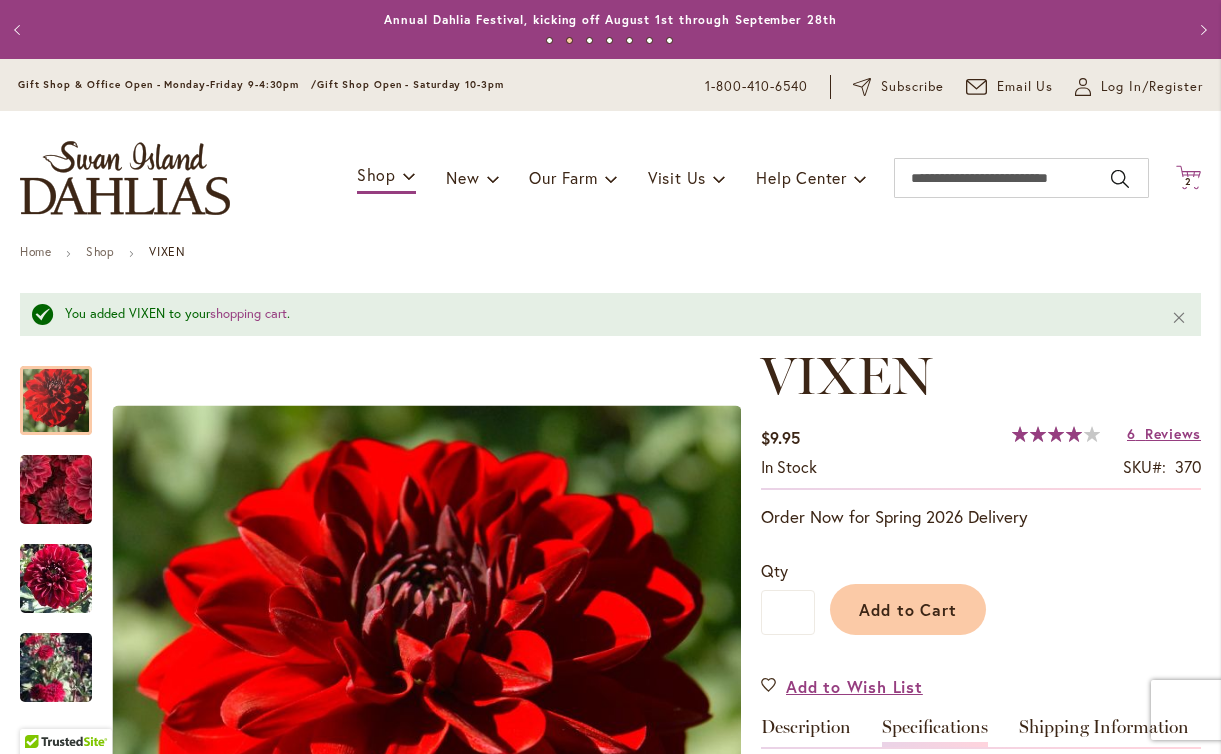 click on "Cart
.cls-1 {
fill: #231f20;
}" 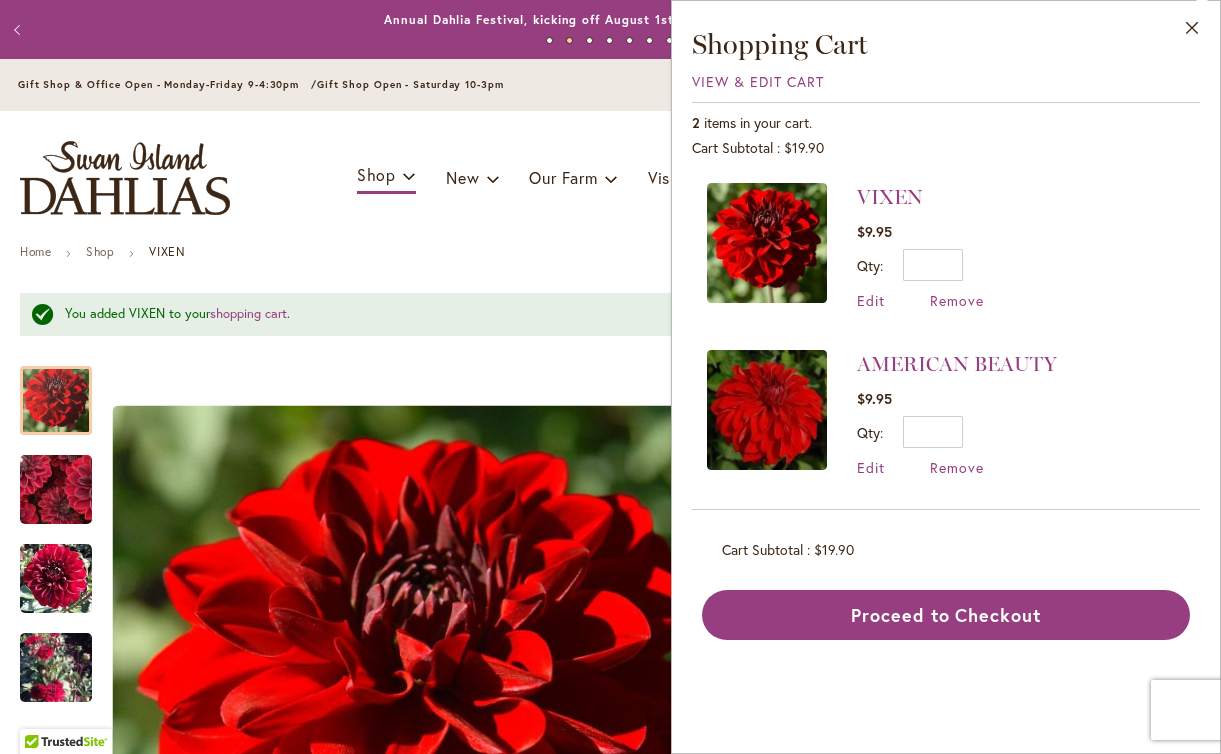 type 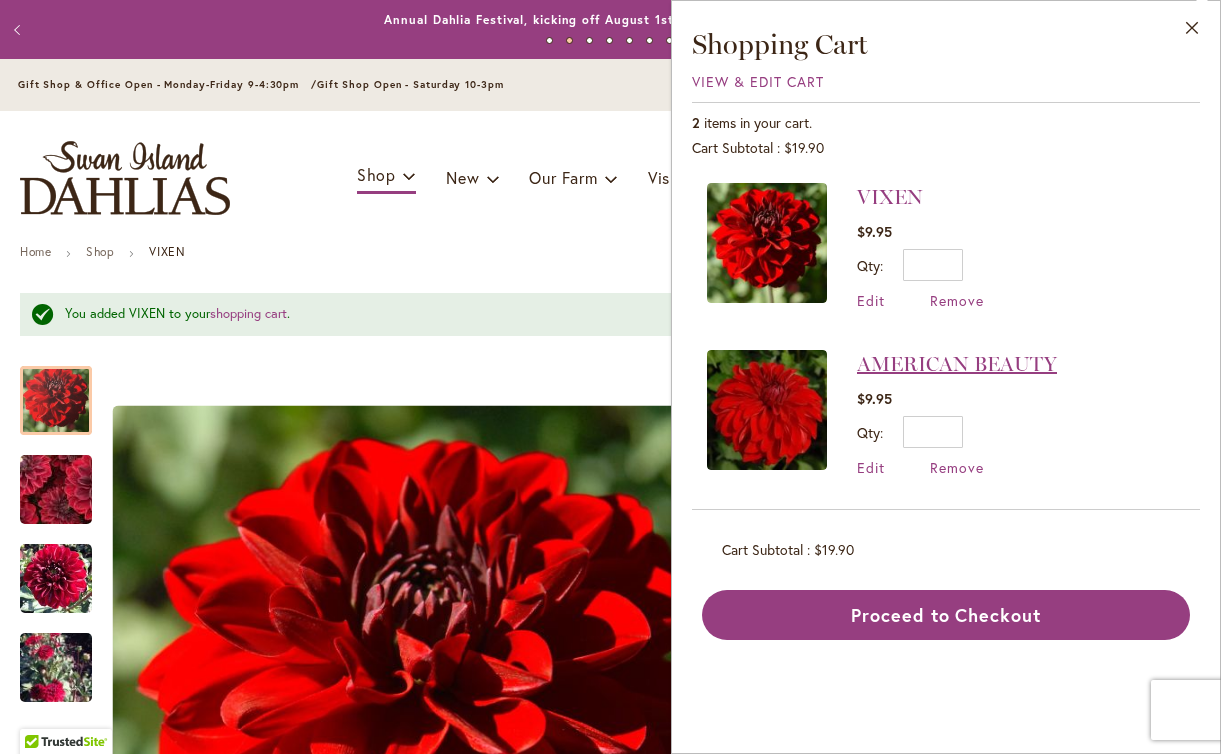 click on "AMERICAN BEAUTY" at bounding box center [957, 364] 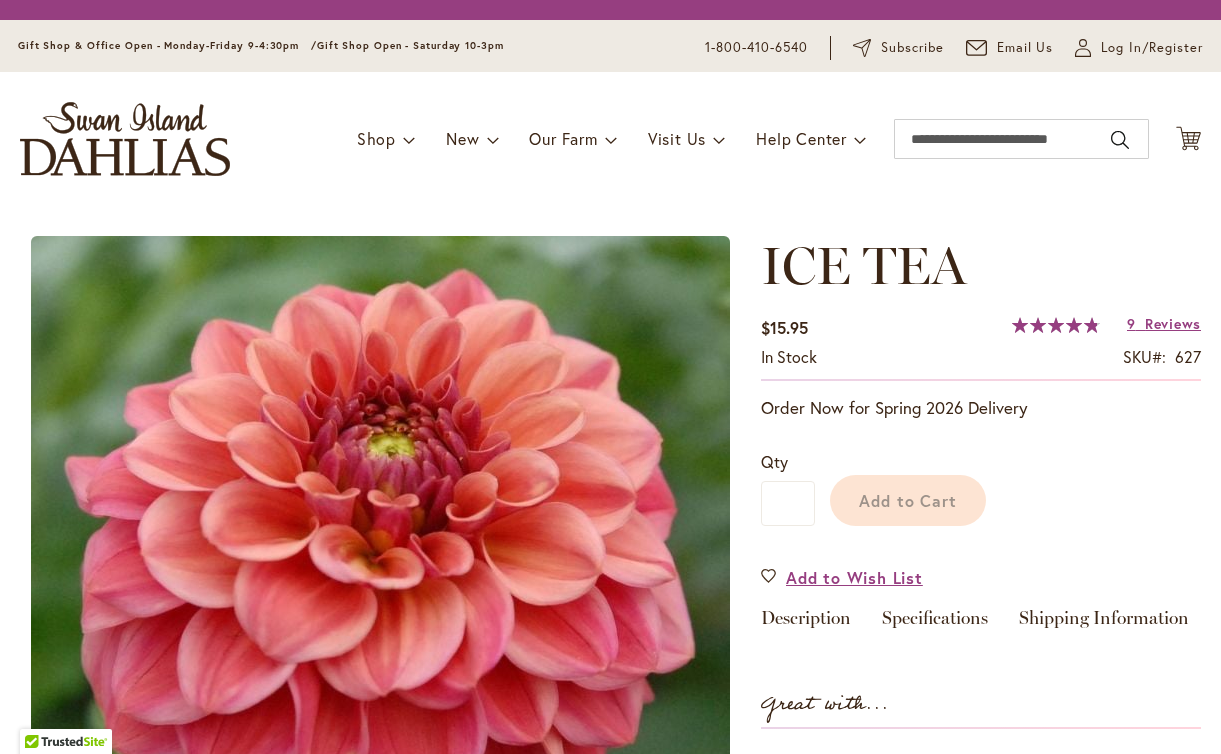 scroll, scrollTop: 0, scrollLeft: 0, axis: both 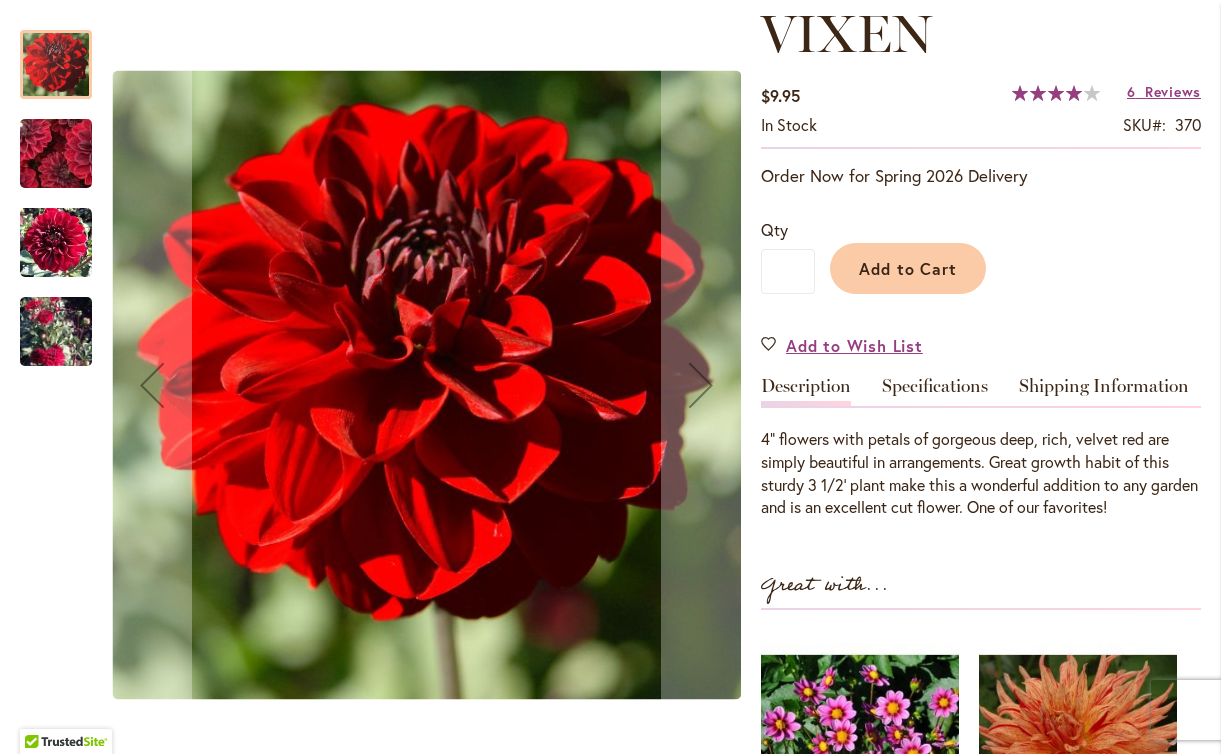 click at bounding box center [56, 331] 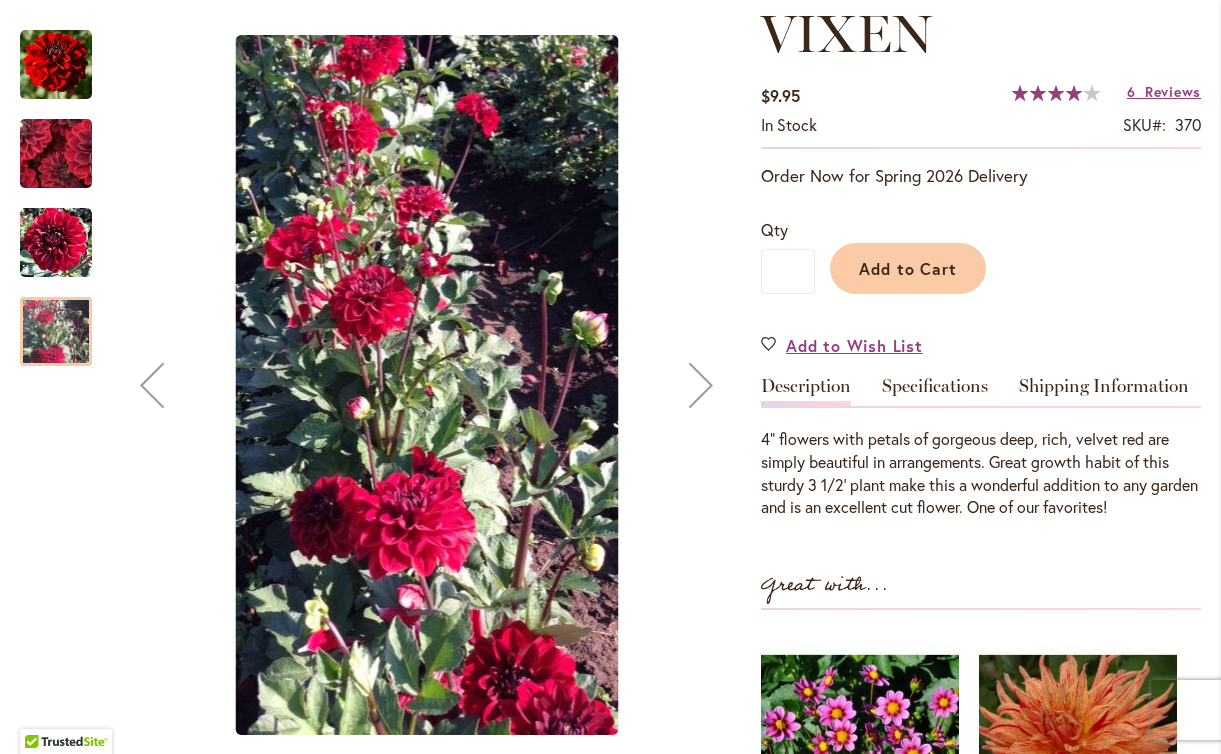 click at bounding box center [56, 242] 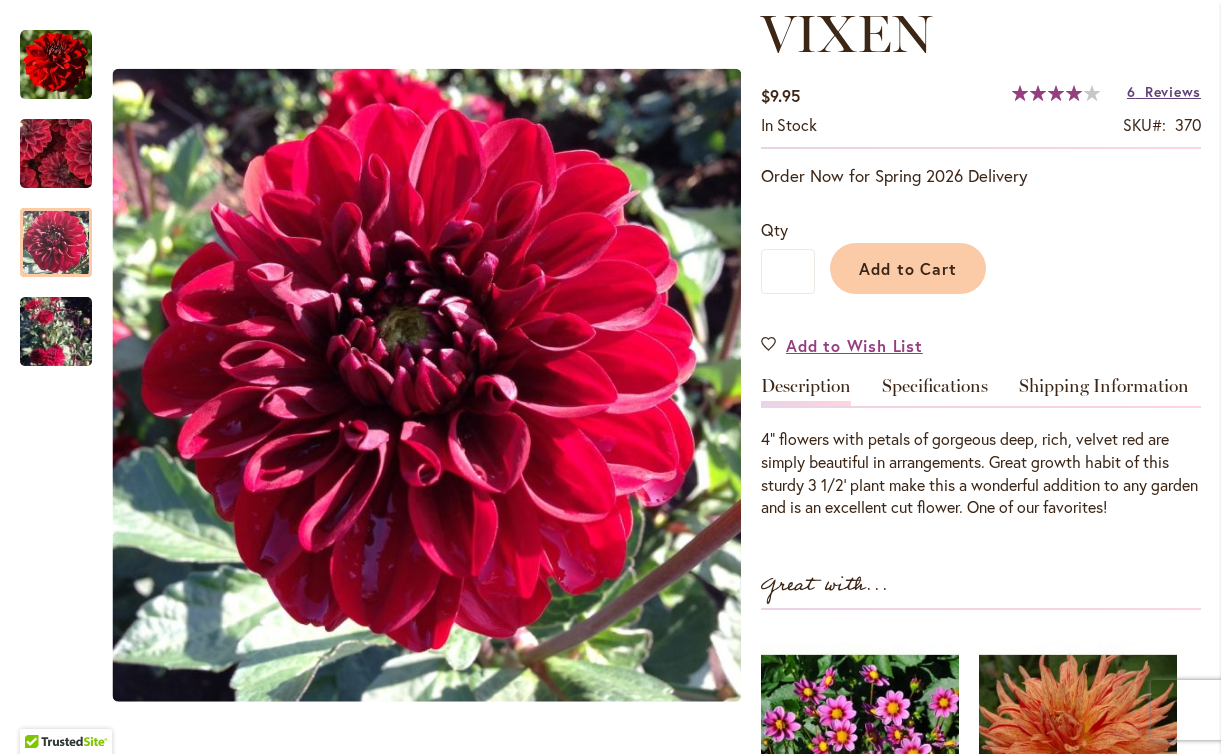 click on "Reviews" at bounding box center (1173, 91) 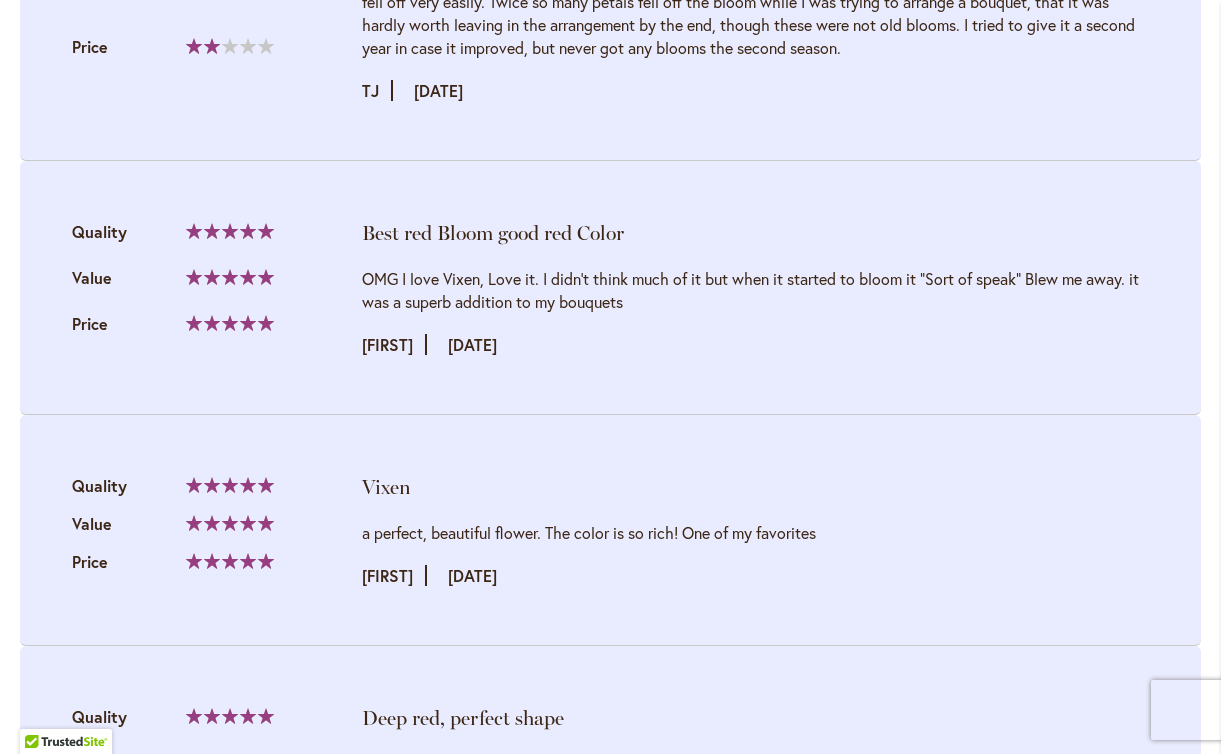 scroll, scrollTop: 2770, scrollLeft: 0, axis: vertical 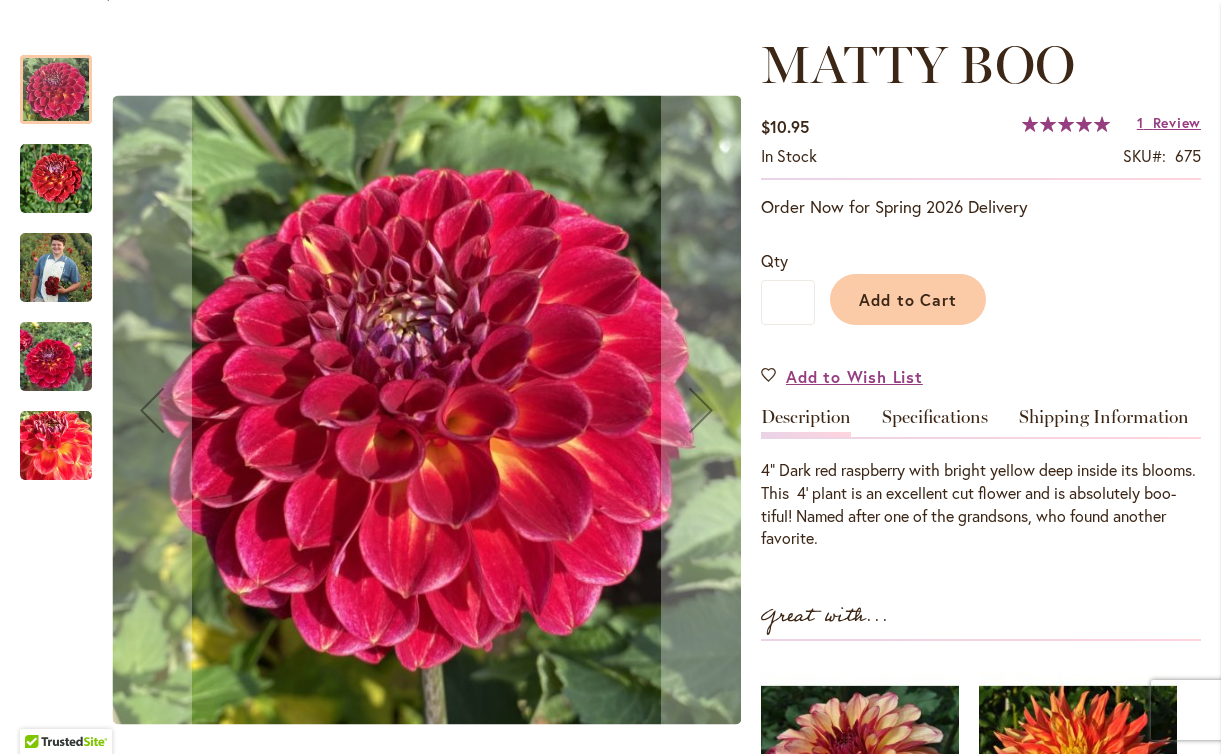 click at bounding box center (56, 267) 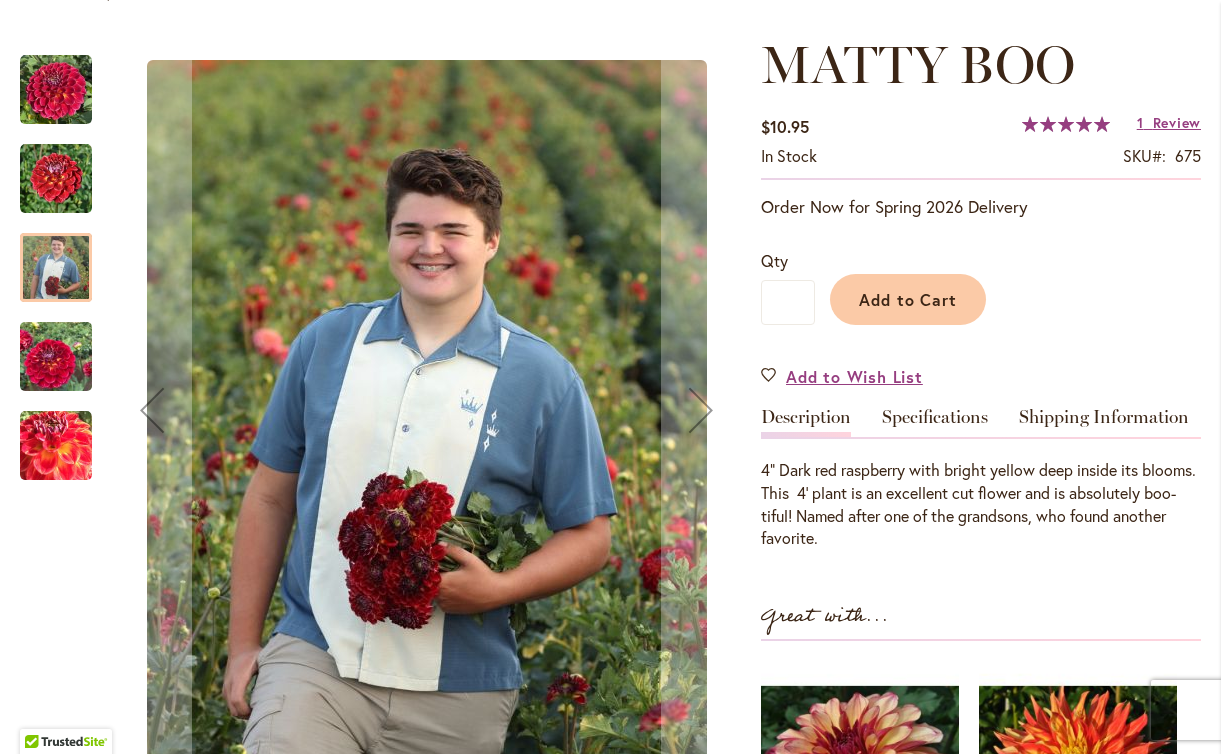 click at bounding box center [56, 357] 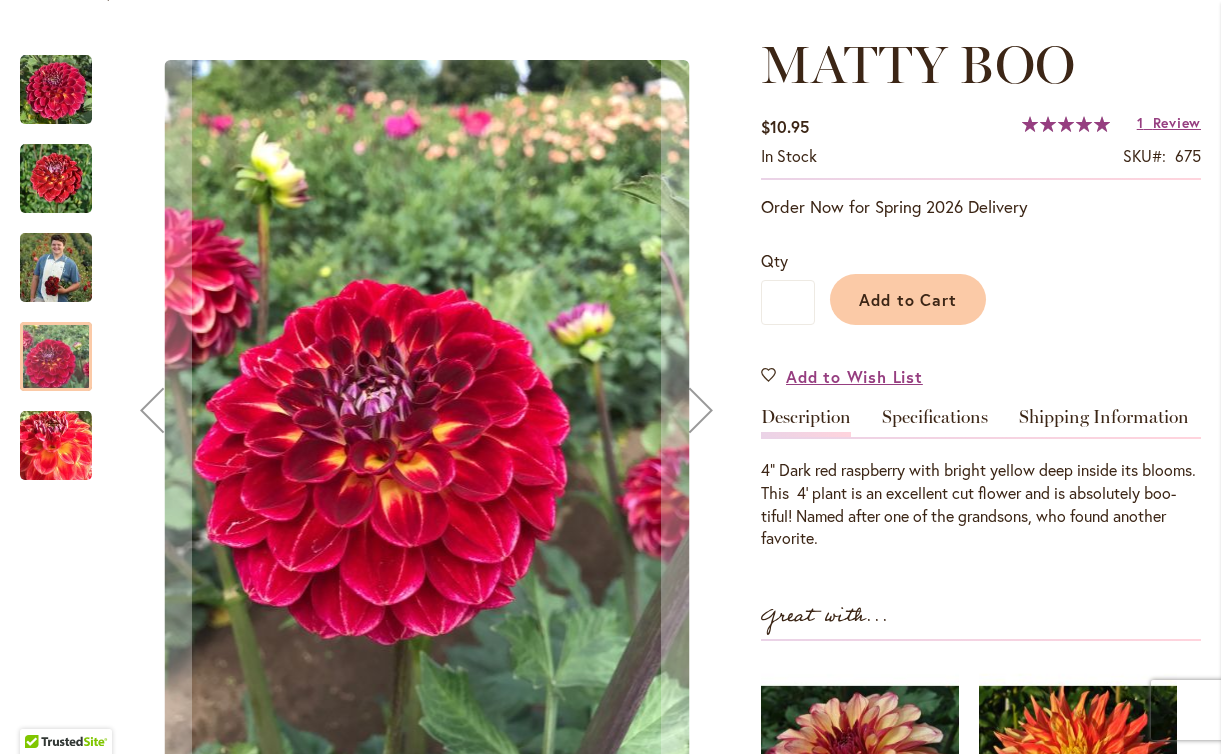 click at bounding box center [56, 446] 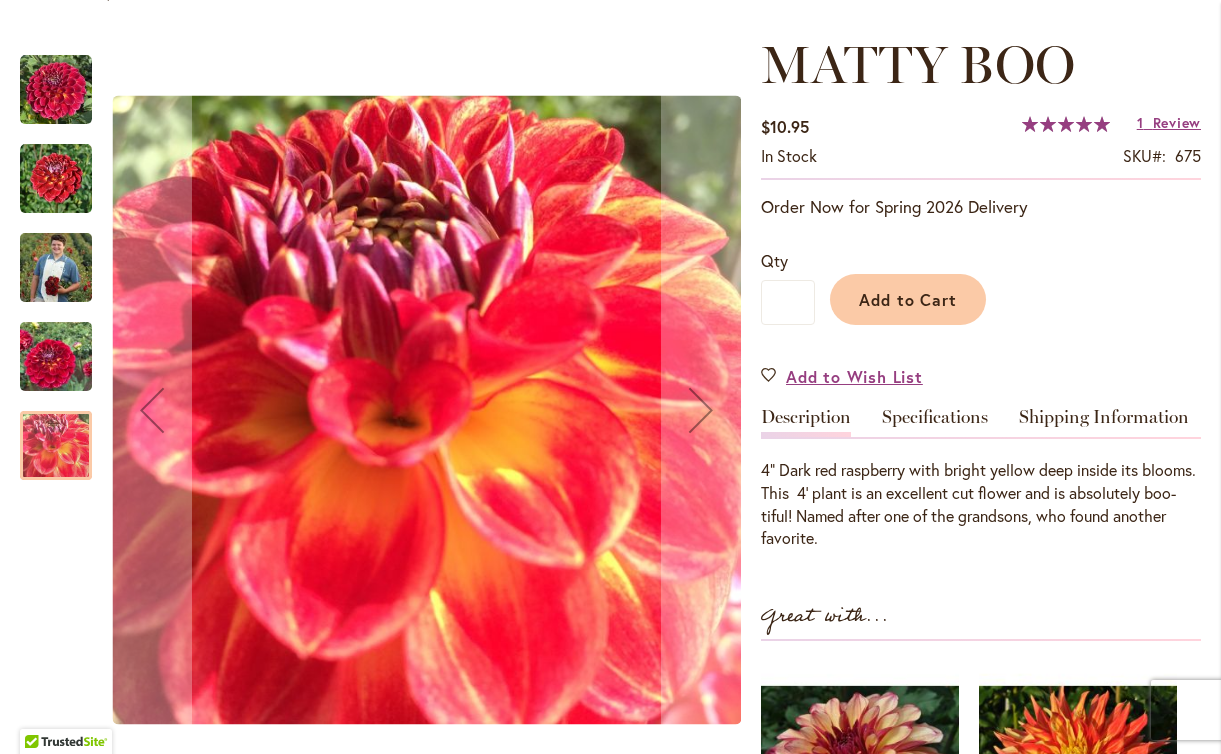 click at bounding box center [56, 179] 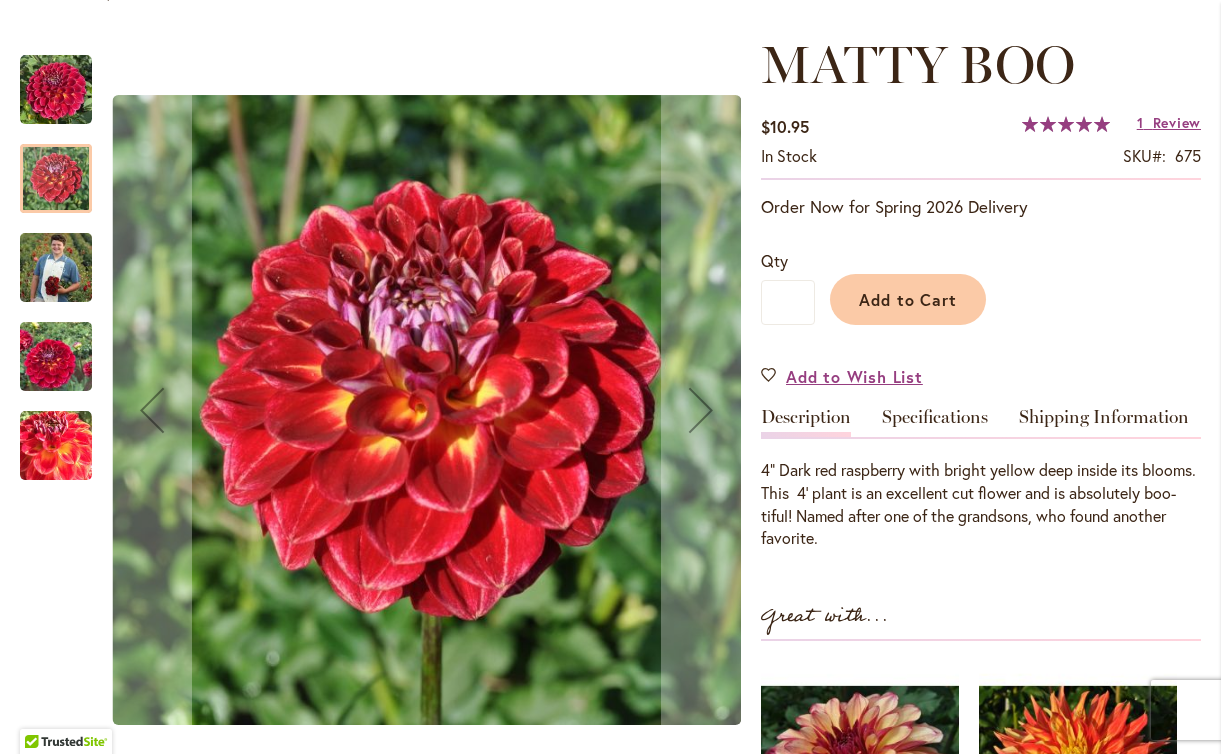 click at bounding box center (56, 267) 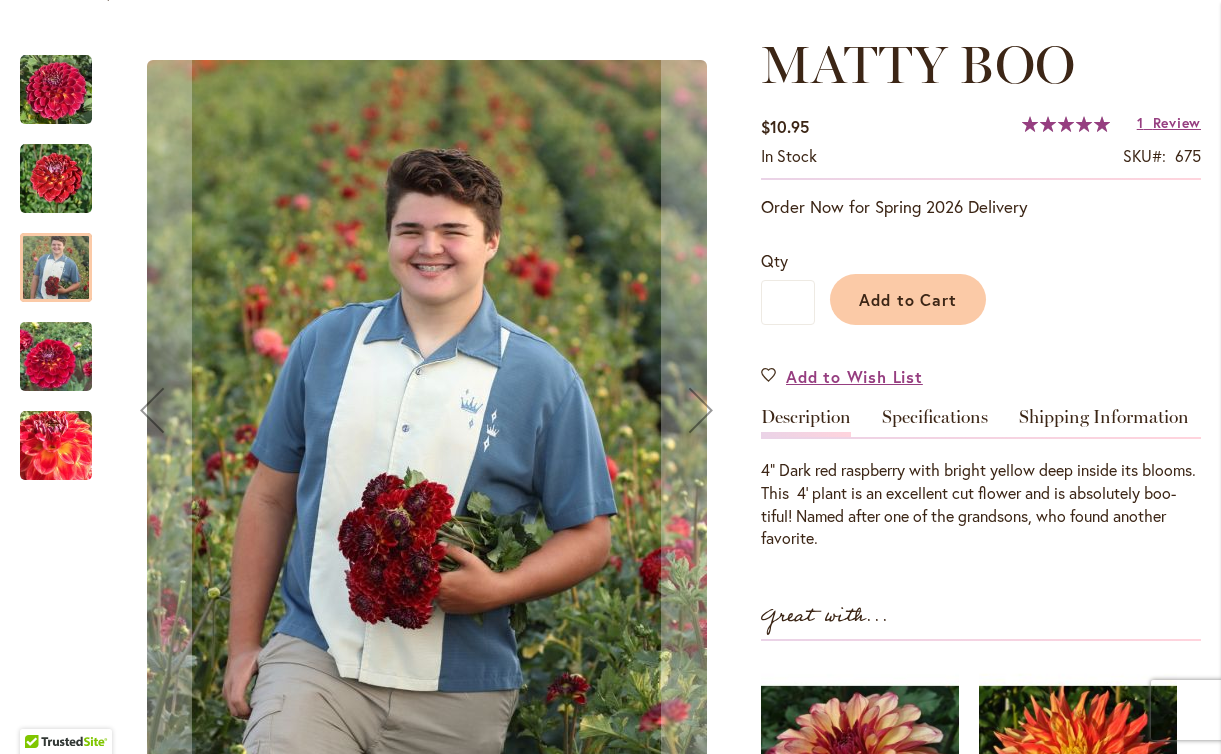 click at bounding box center (56, 179) 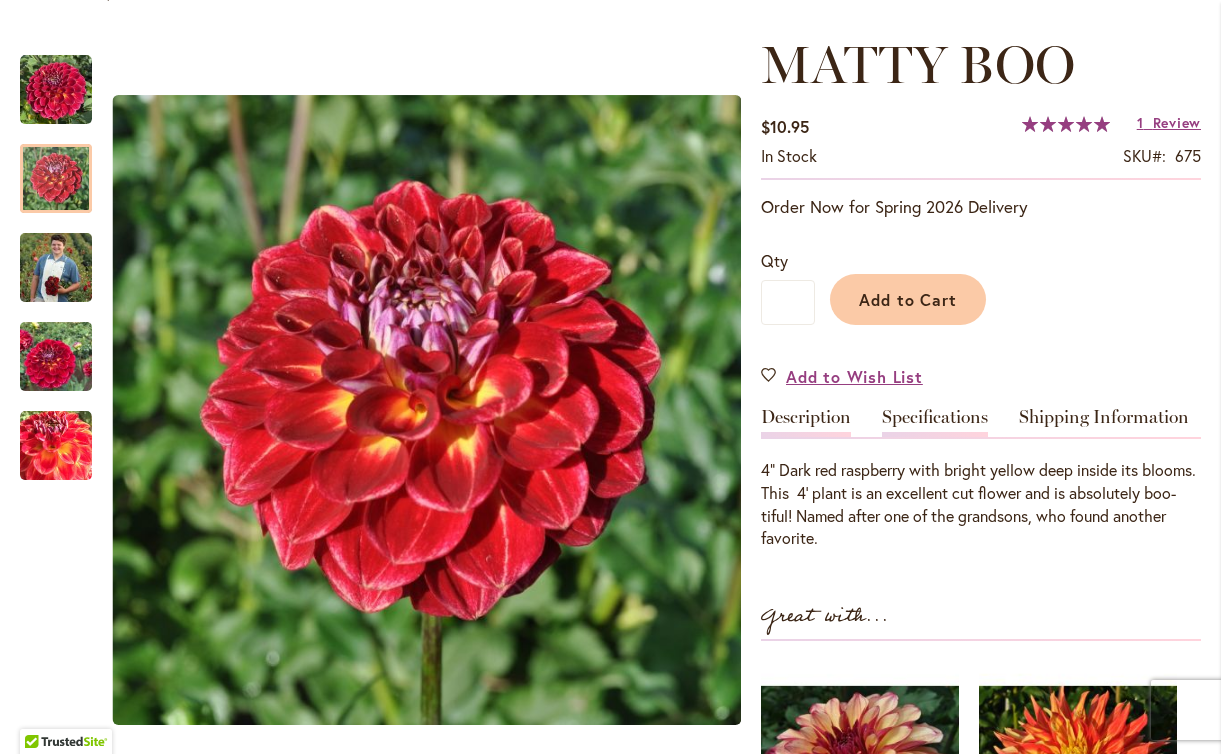 click on "Specifications" at bounding box center (935, 422) 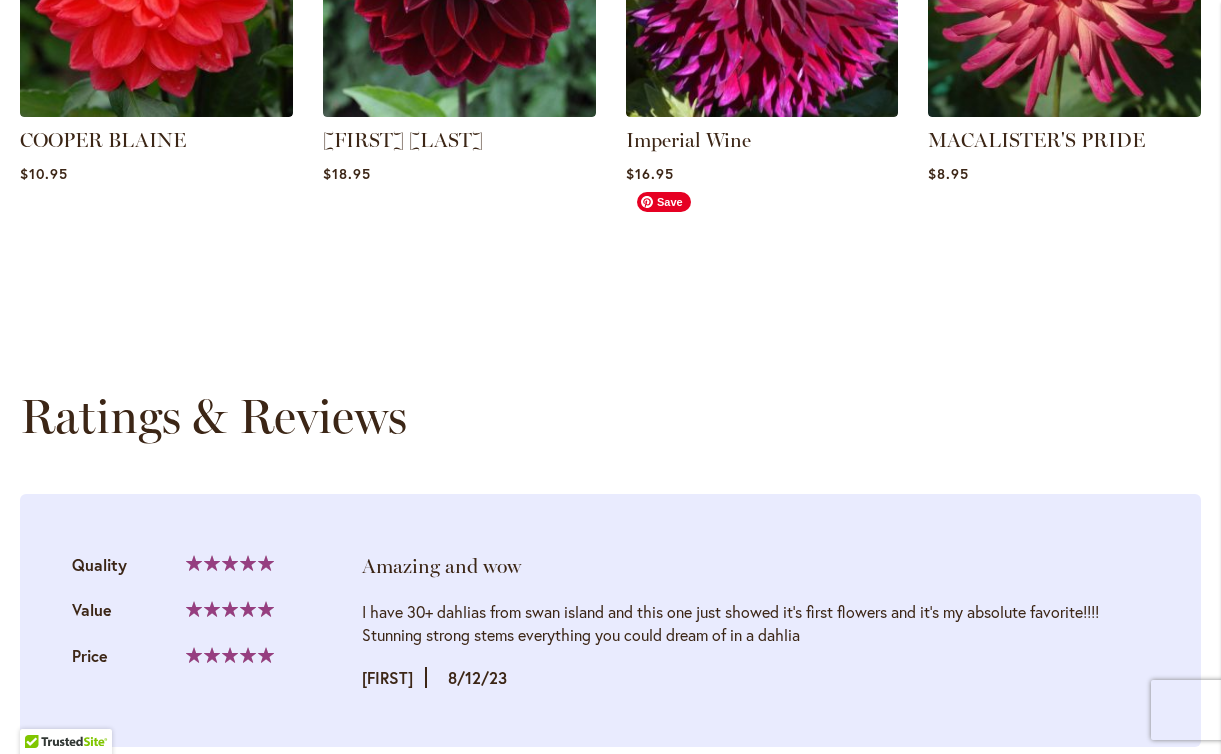 scroll, scrollTop: 2400, scrollLeft: 0, axis: vertical 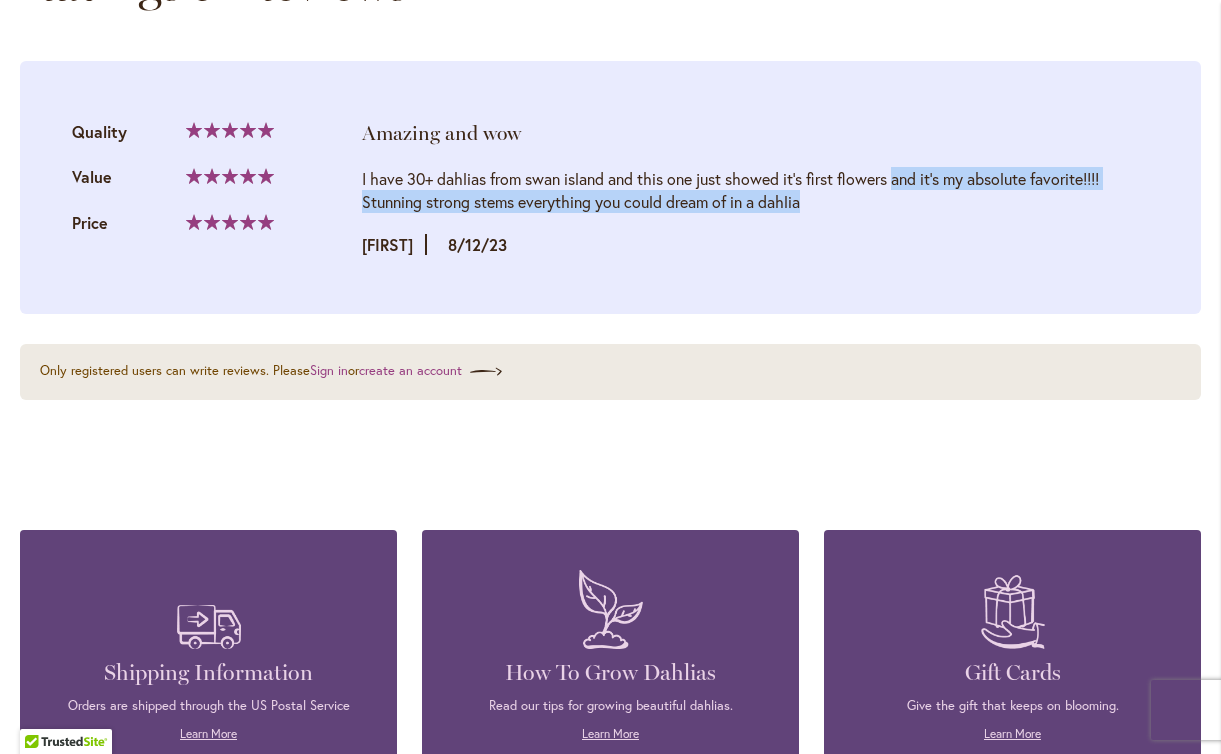 drag, startPoint x: 695, startPoint y: 171, endPoint x: 698, endPoint y: 221, distance: 50.08992 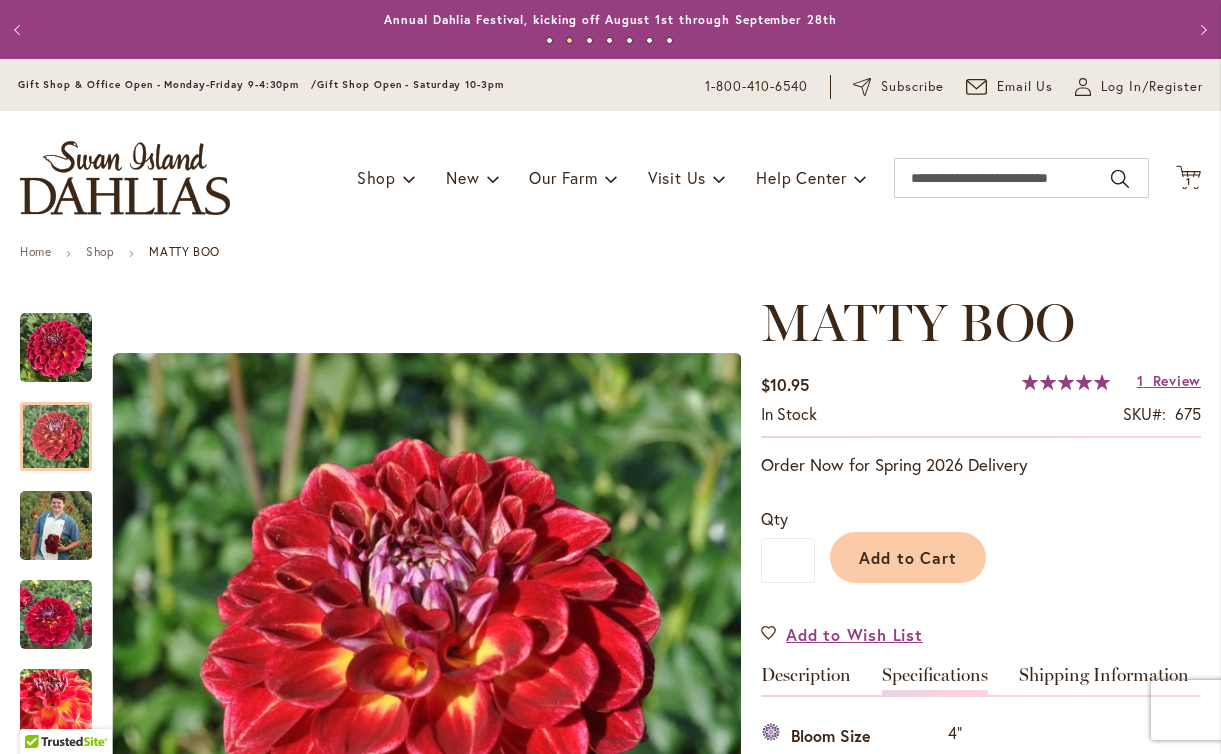 scroll, scrollTop: 573, scrollLeft: 0, axis: vertical 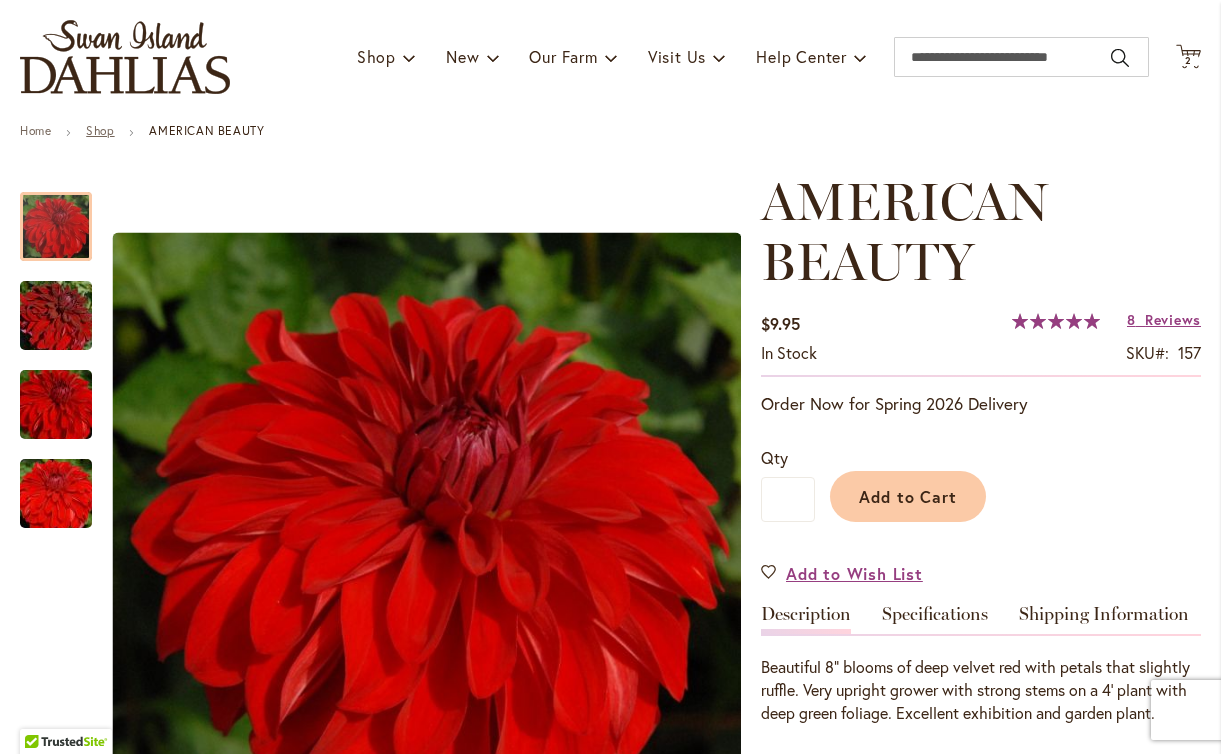 click on "Shop" at bounding box center (100, 130) 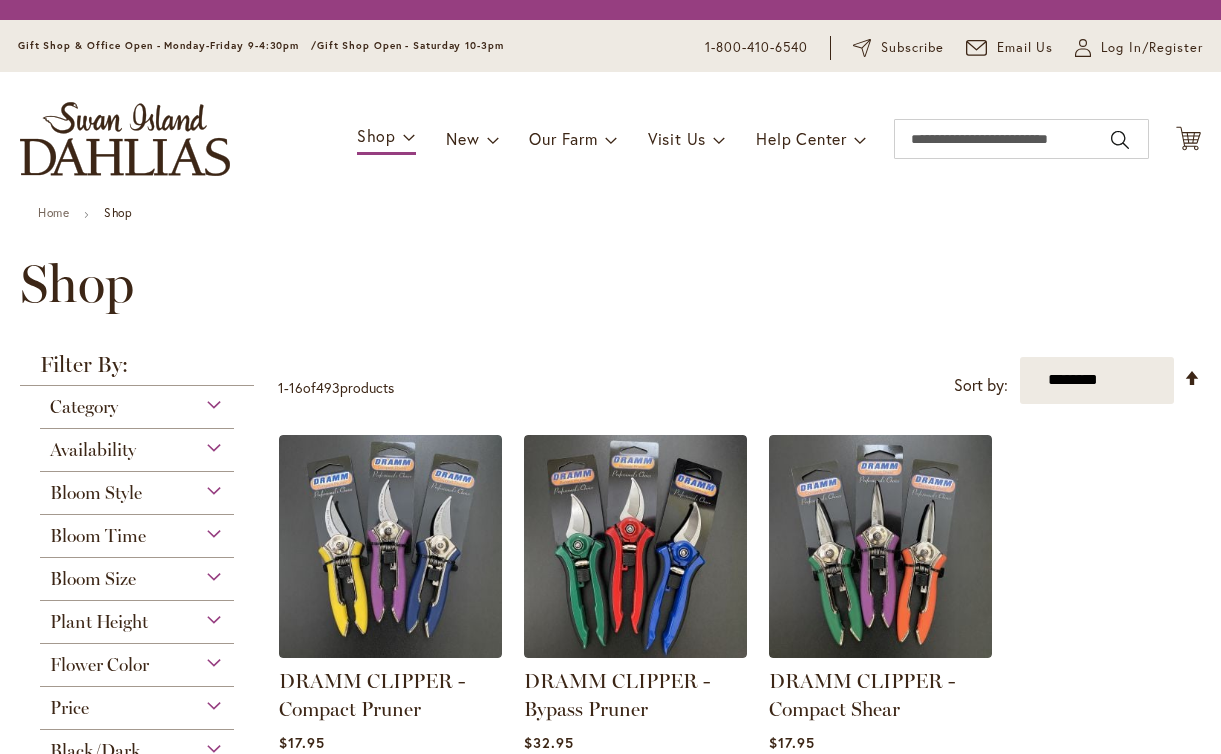 scroll, scrollTop: 0, scrollLeft: 0, axis: both 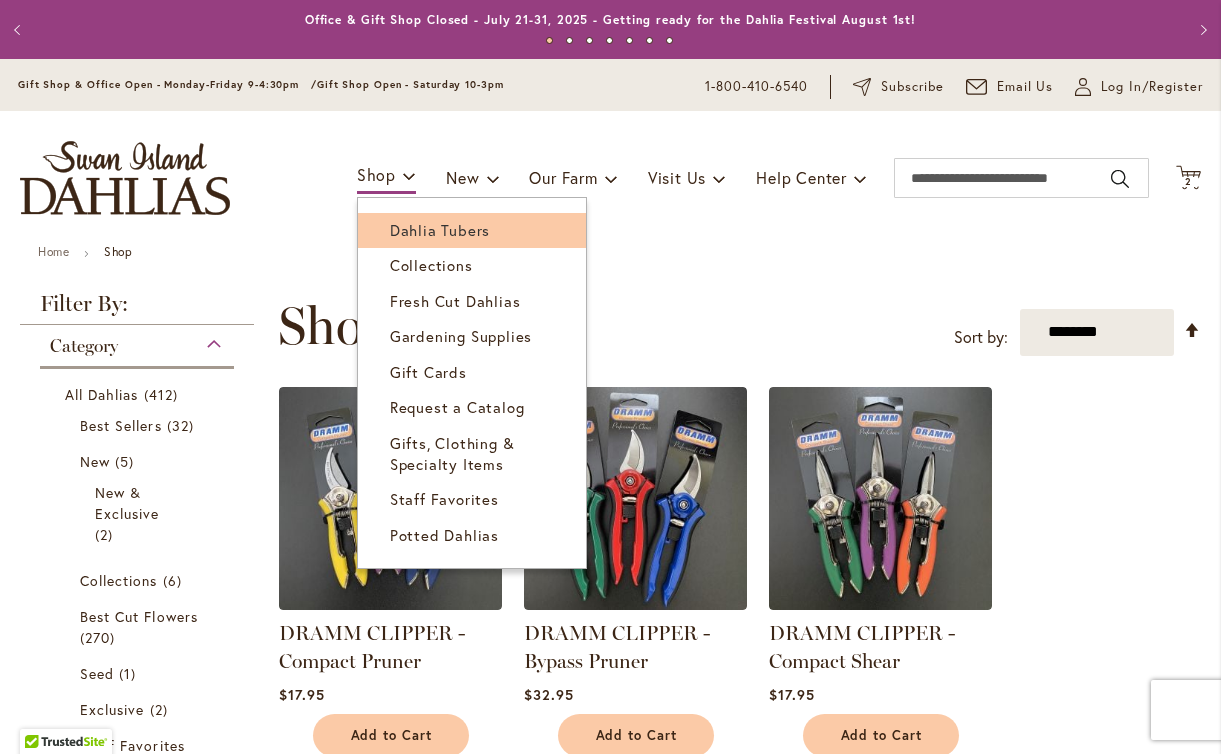 click on "Dahlia Tubers" at bounding box center [472, 230] 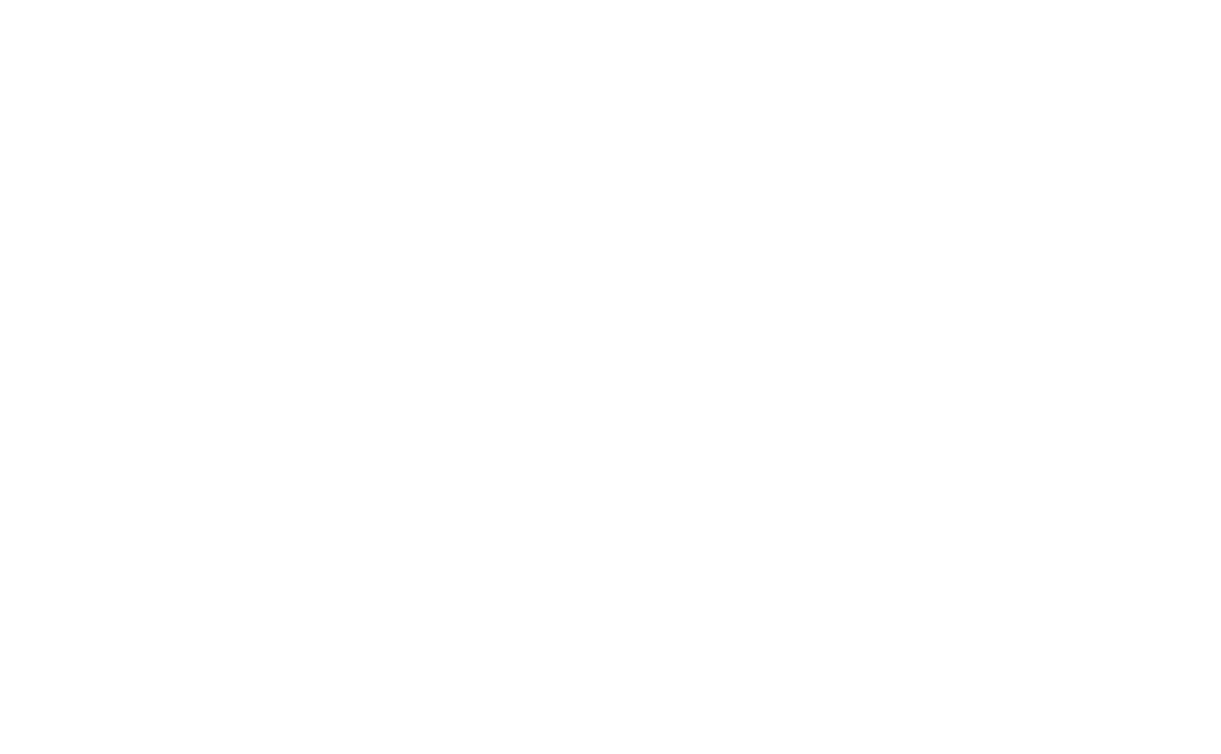 scroll, scrollTop: 0, scrollLeft: 0, axis: both 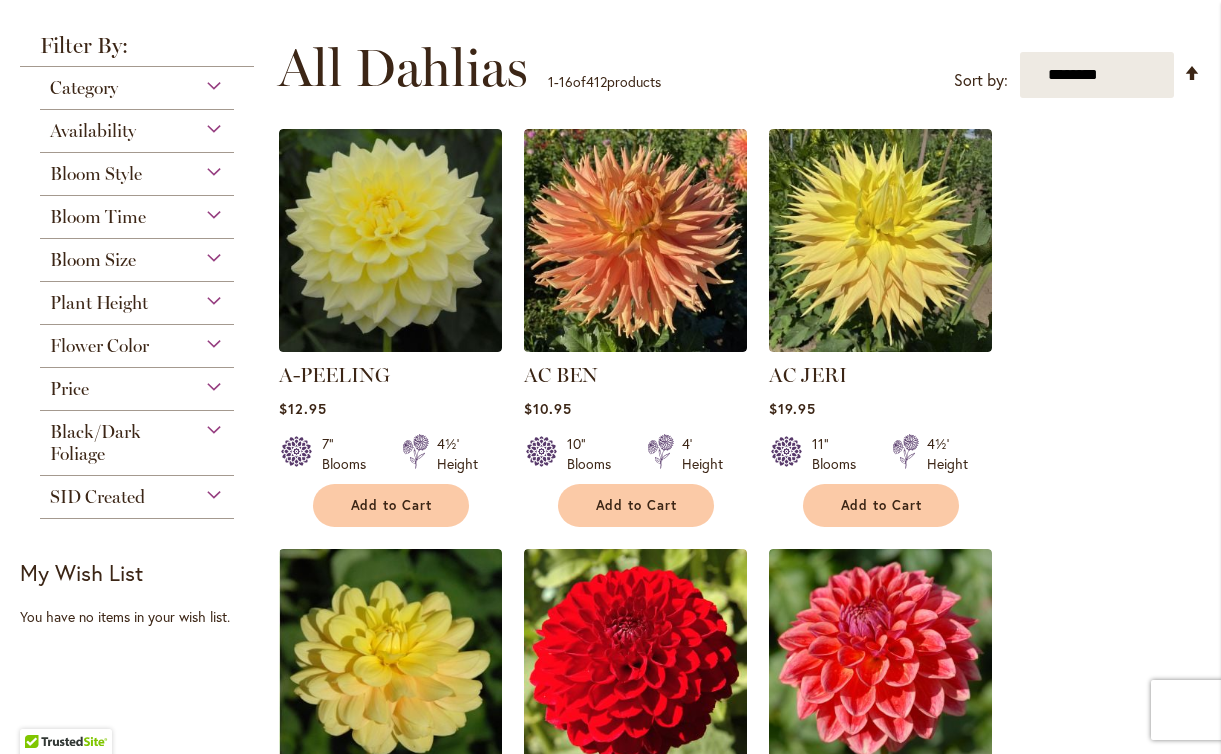 click on "Flower Color" at bounding box center (137, 341) 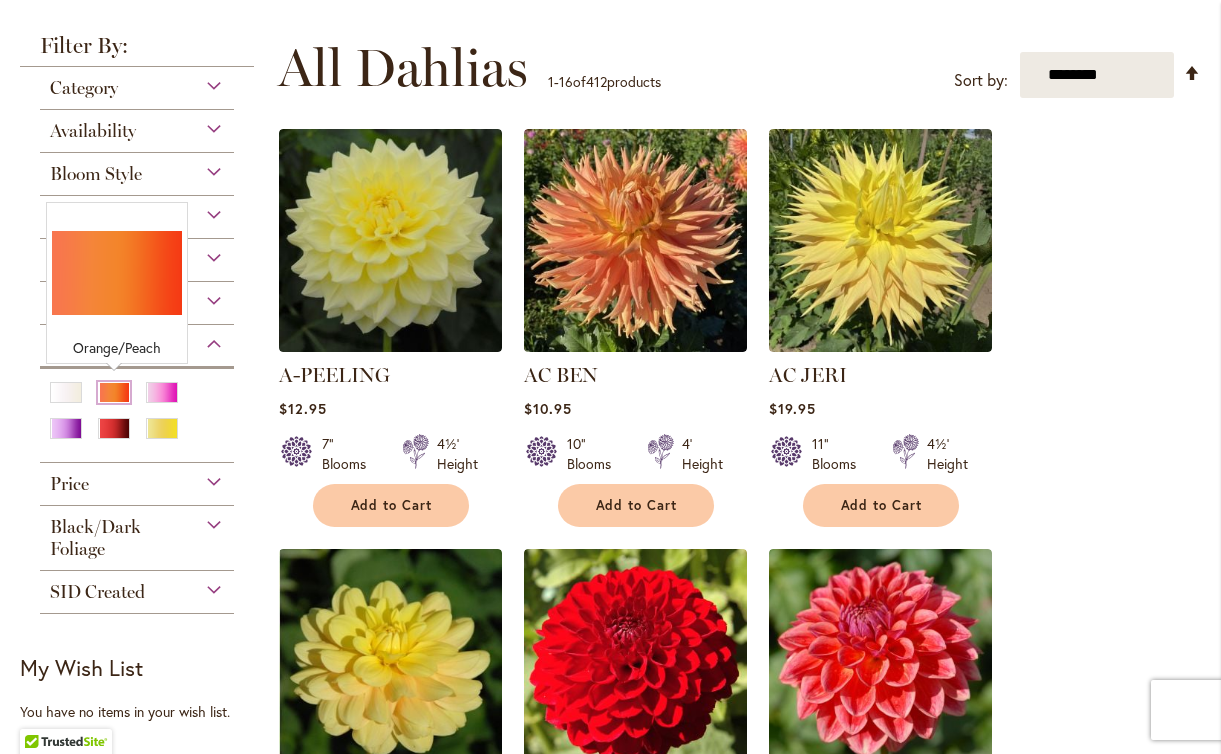click at bounding box center (114, 392) 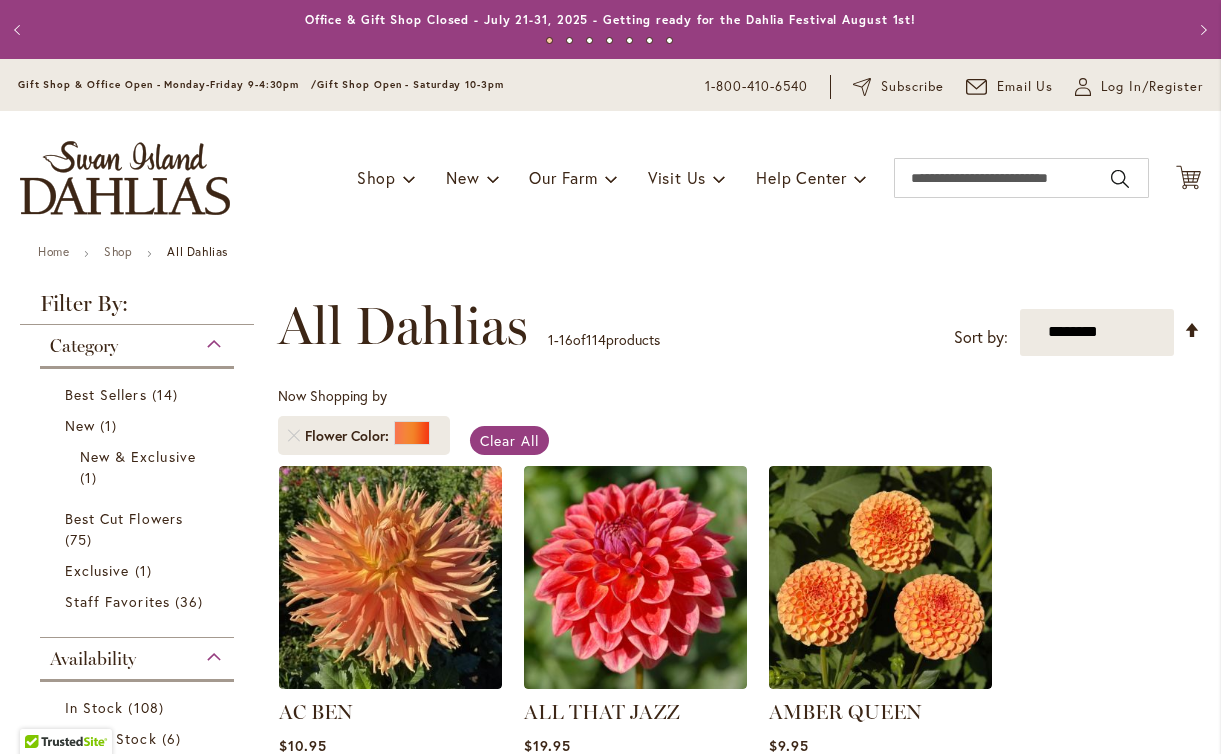 scroll, scrollTop: 0, scrollLeft: 0, axis: both 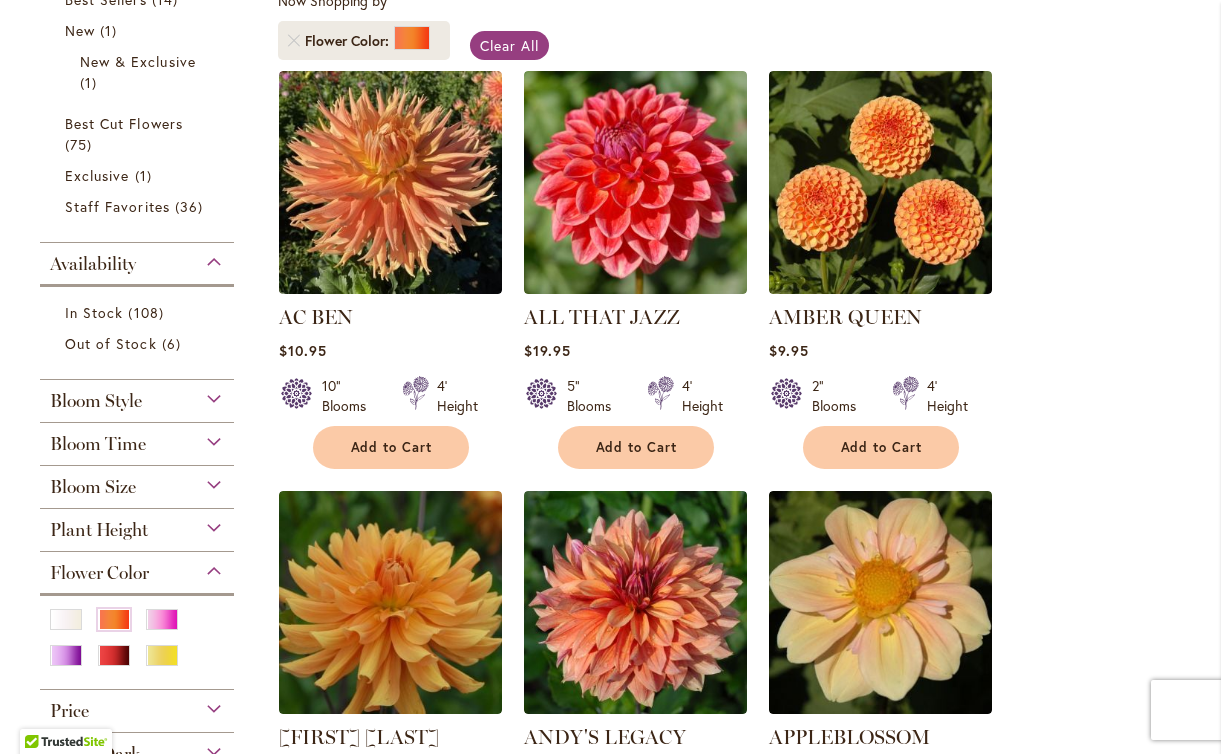click on "Bloom Size" at bounding box center (137, 482) 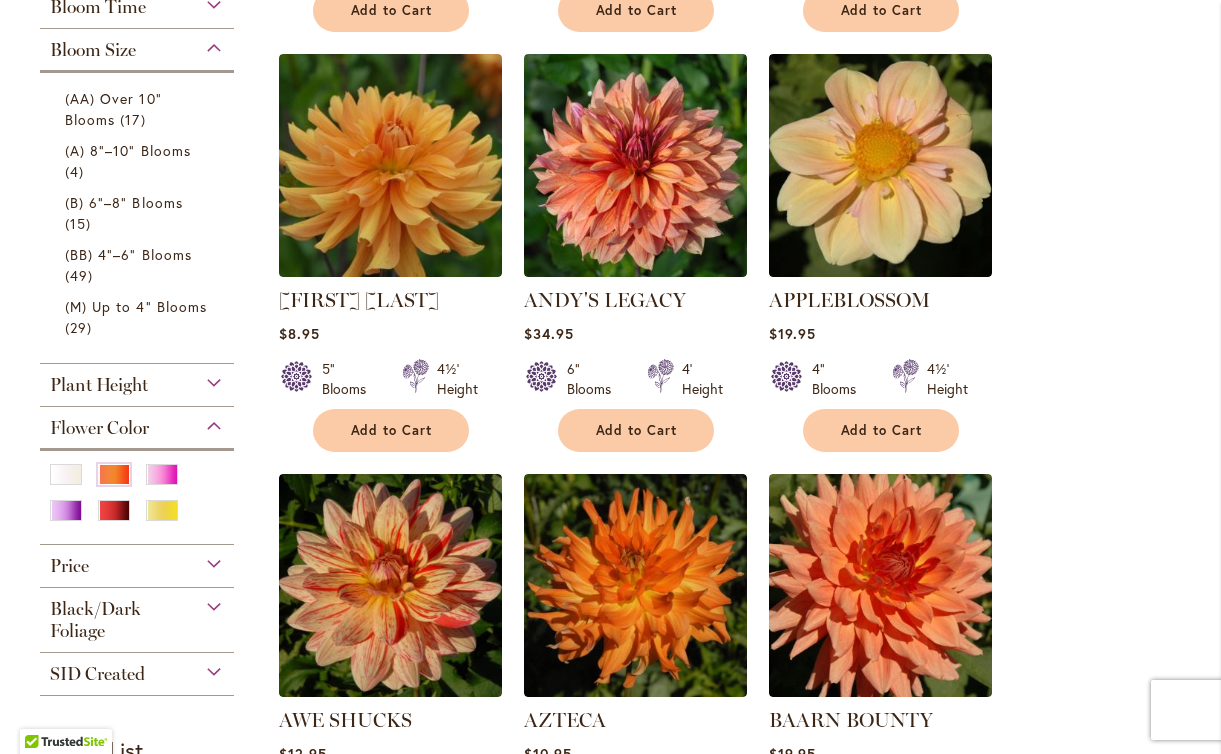 scroll, scrollTop: 828, scrollLeft: 0, axis: vertical 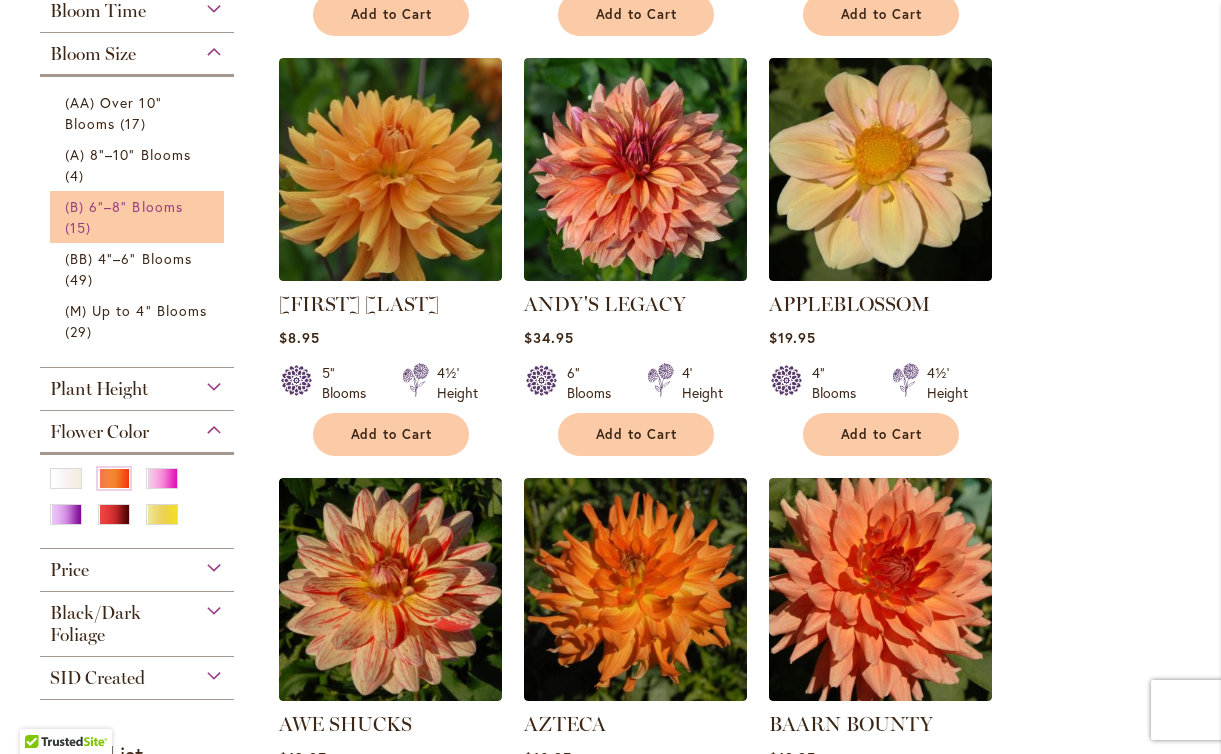 click on "(B) 6"–8" Blooms
15
items" at bounding box center [139, 217] 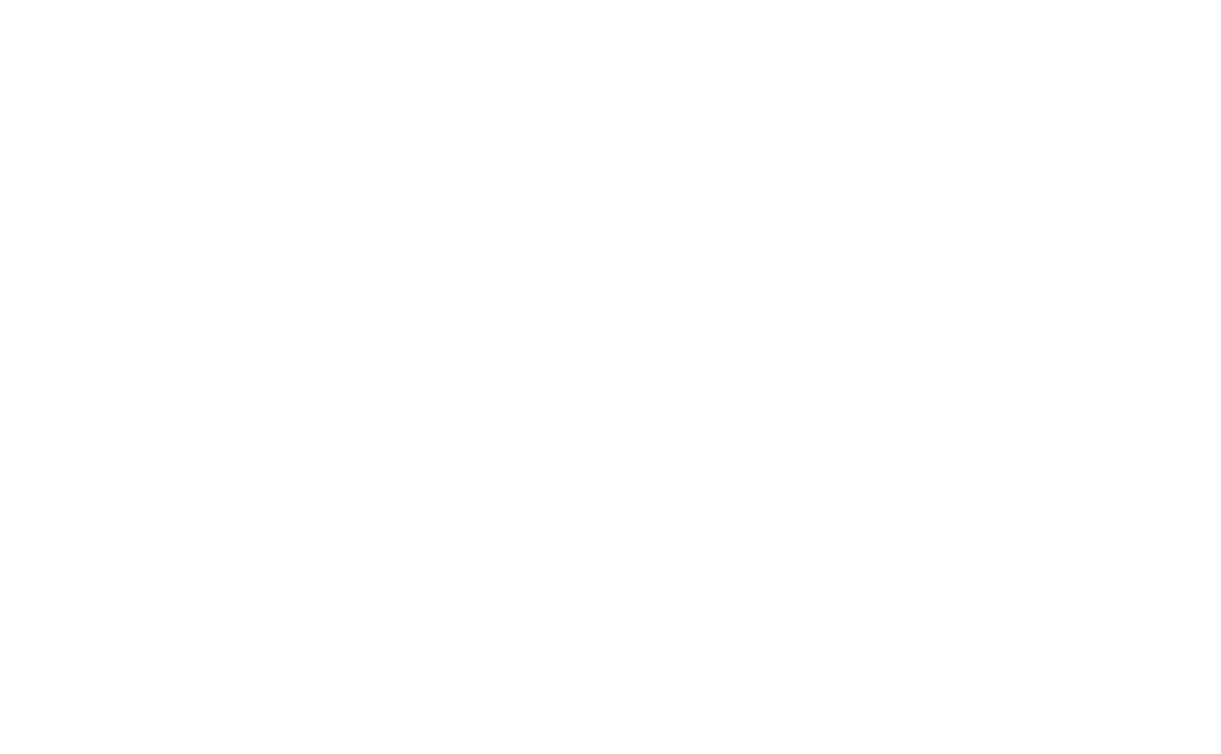 scroll, scrollTop: 0, scrollLeft: 0, axis: both 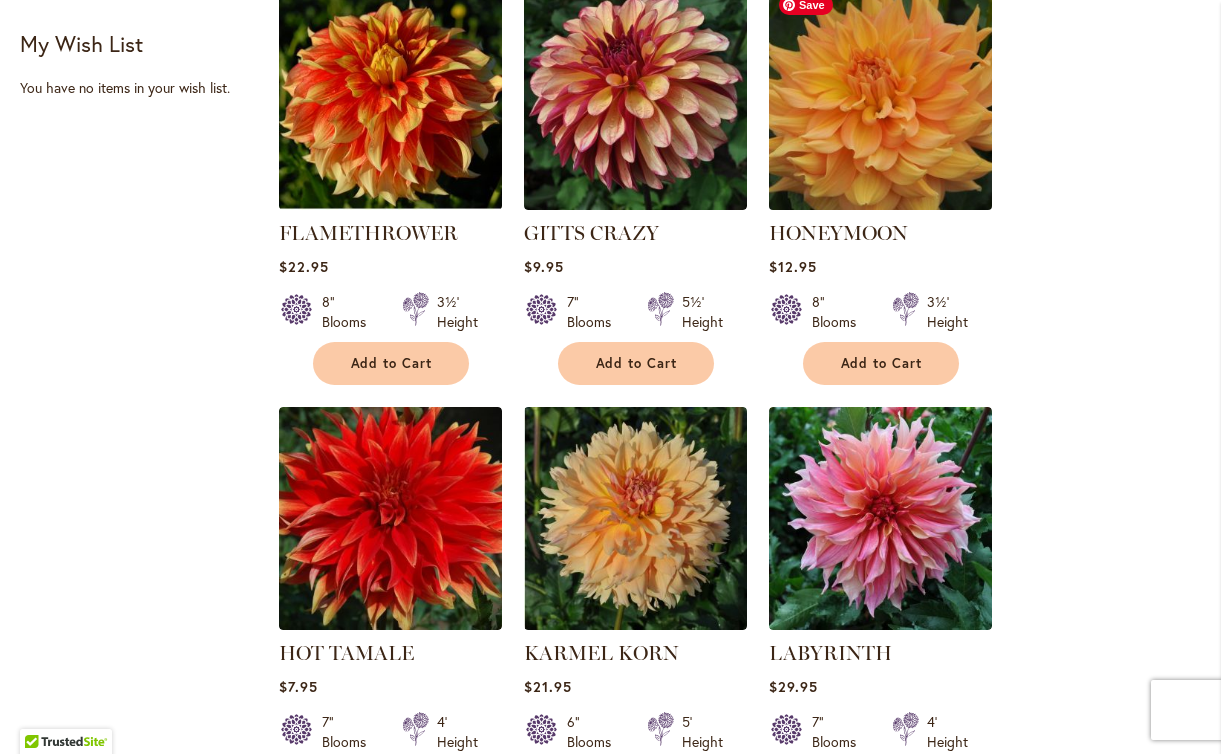 click at bounding box center (880, 98) 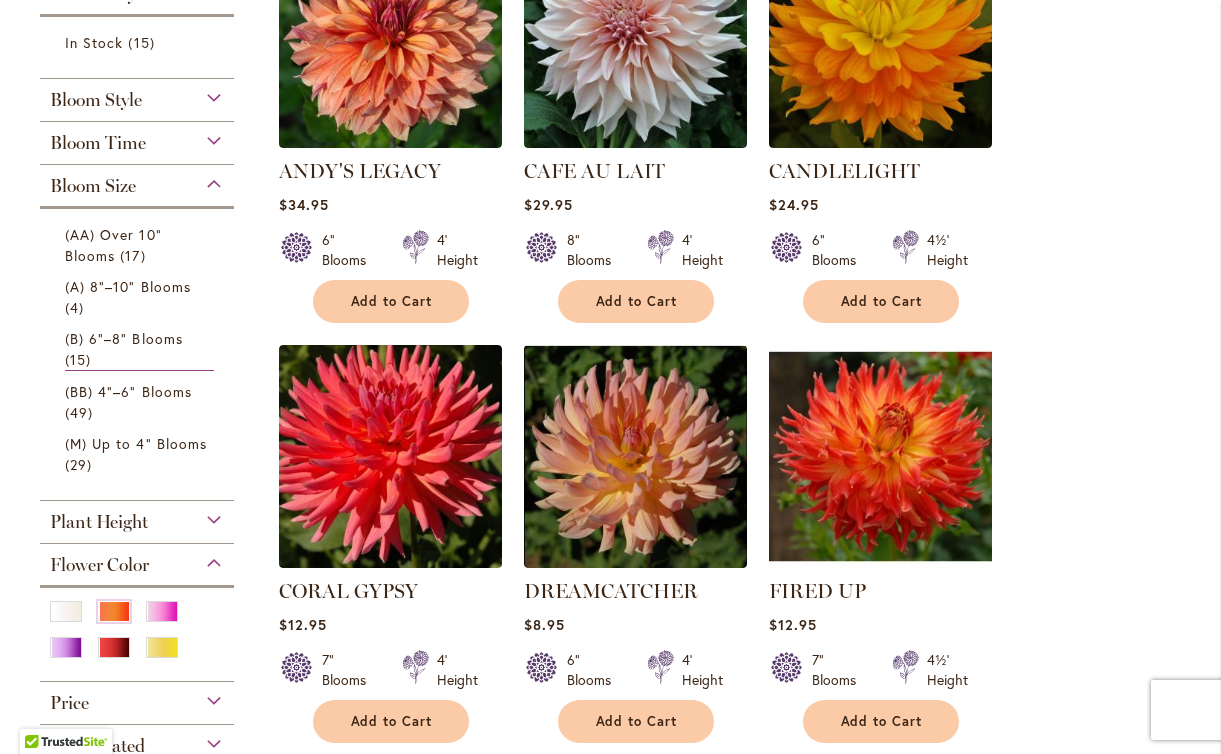 scroll, scrollTop: 763, scrollLeft: 0, axis: vertical 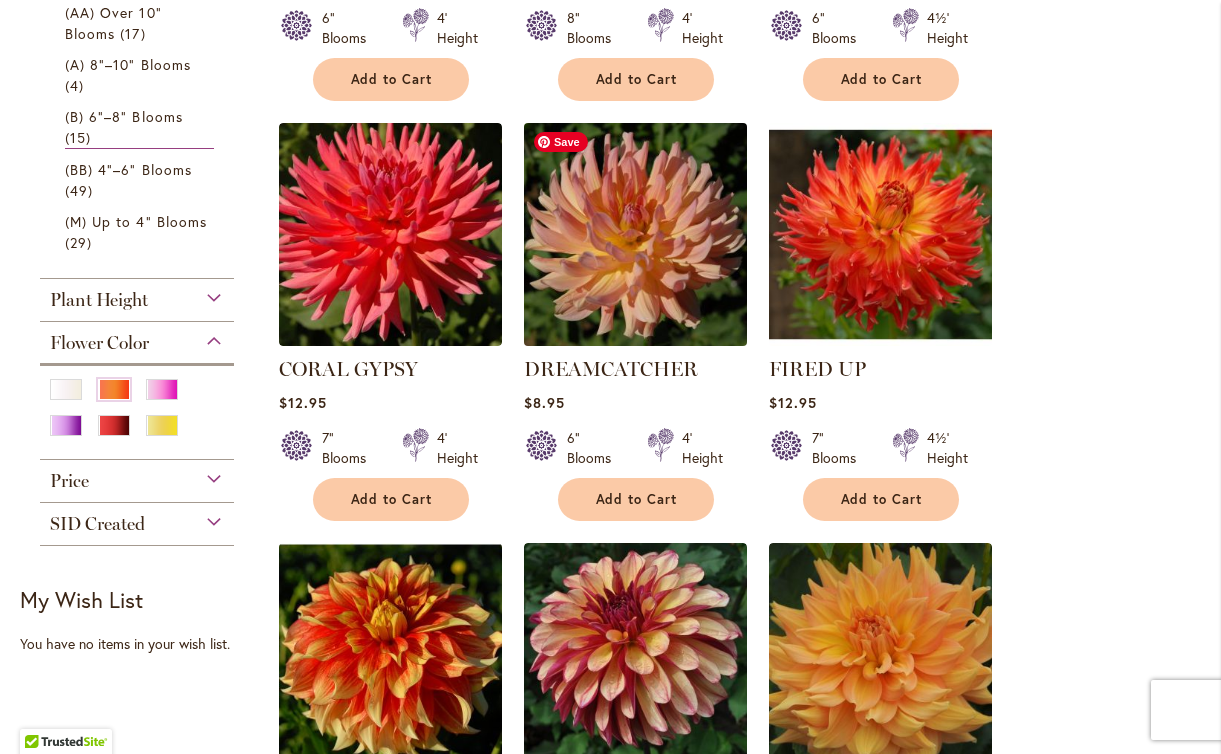 click at bounding box center [635, 234] 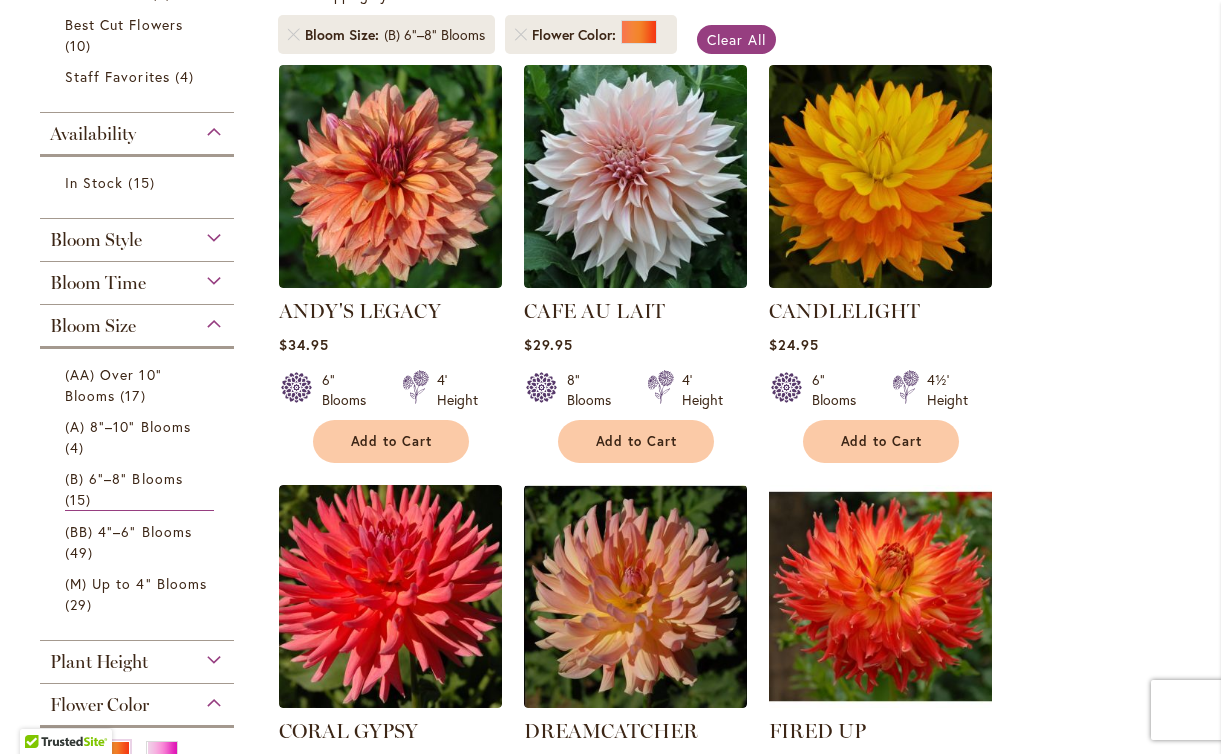 scroll, scrollTop: 85, scrollLeft: 0, axis: vertical 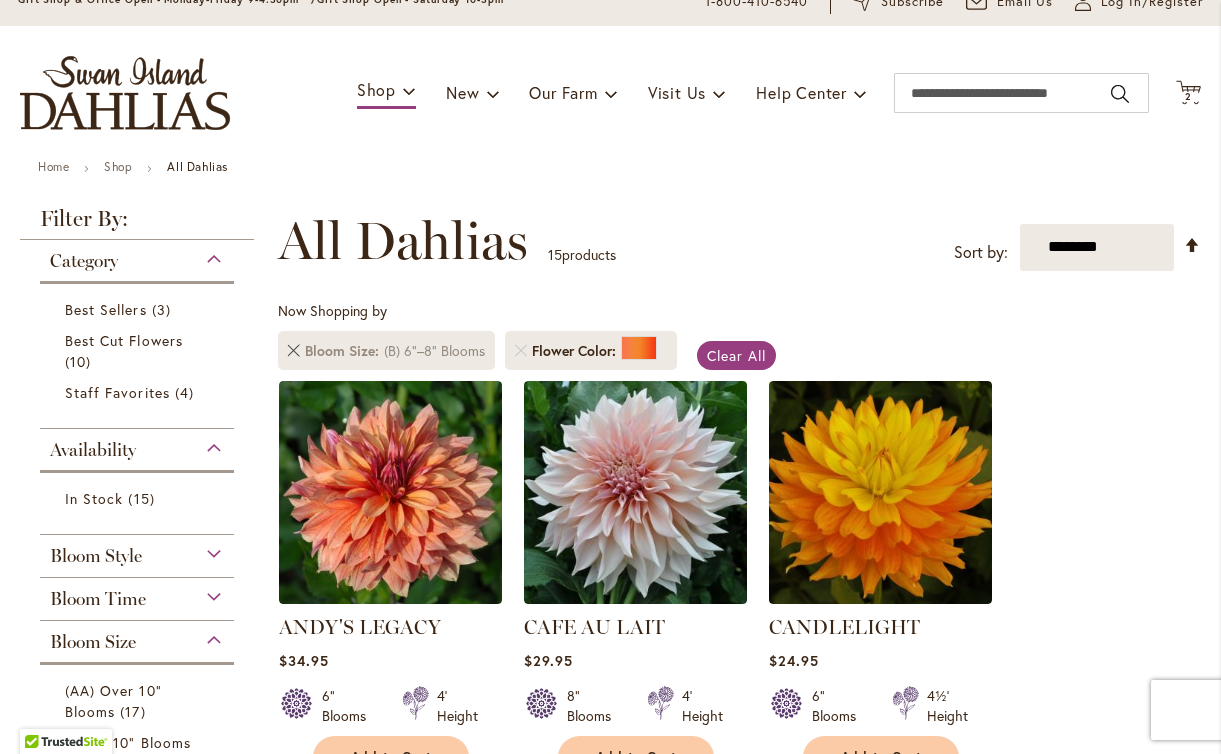 click at bounding box center (294, 351) 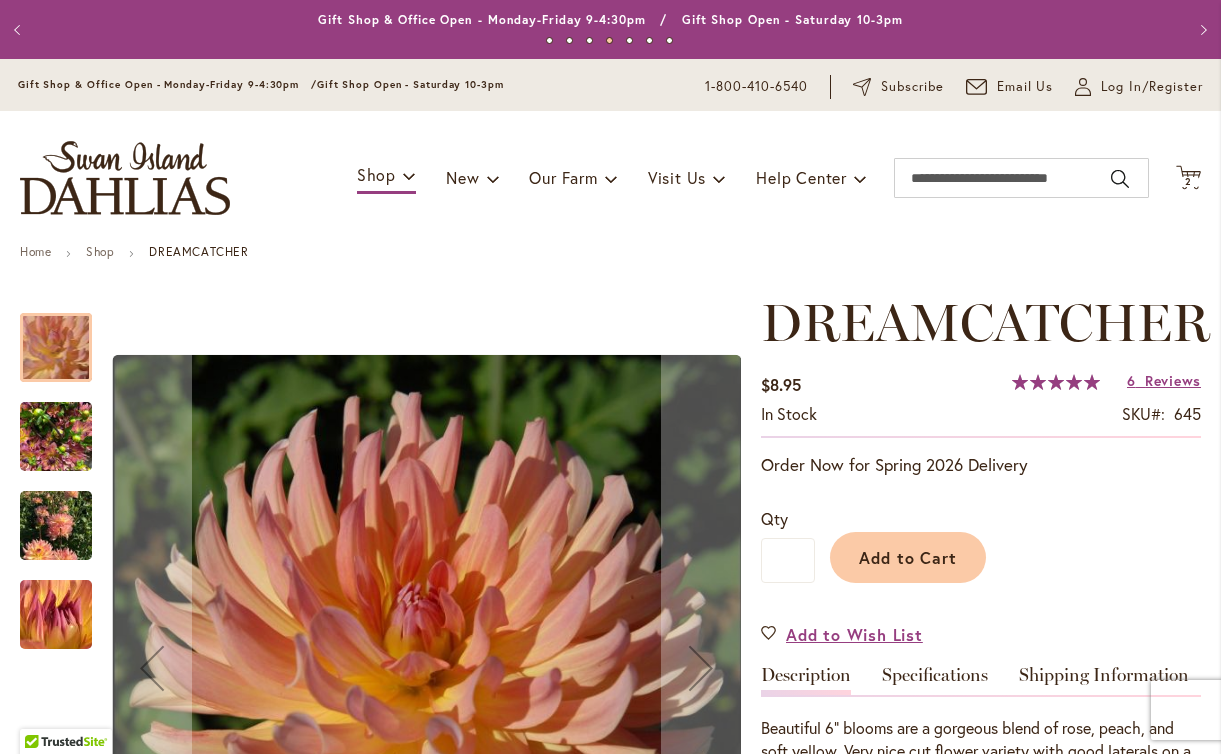 scroll, scrollTop: 0, scrollLeft: 0, axis: both 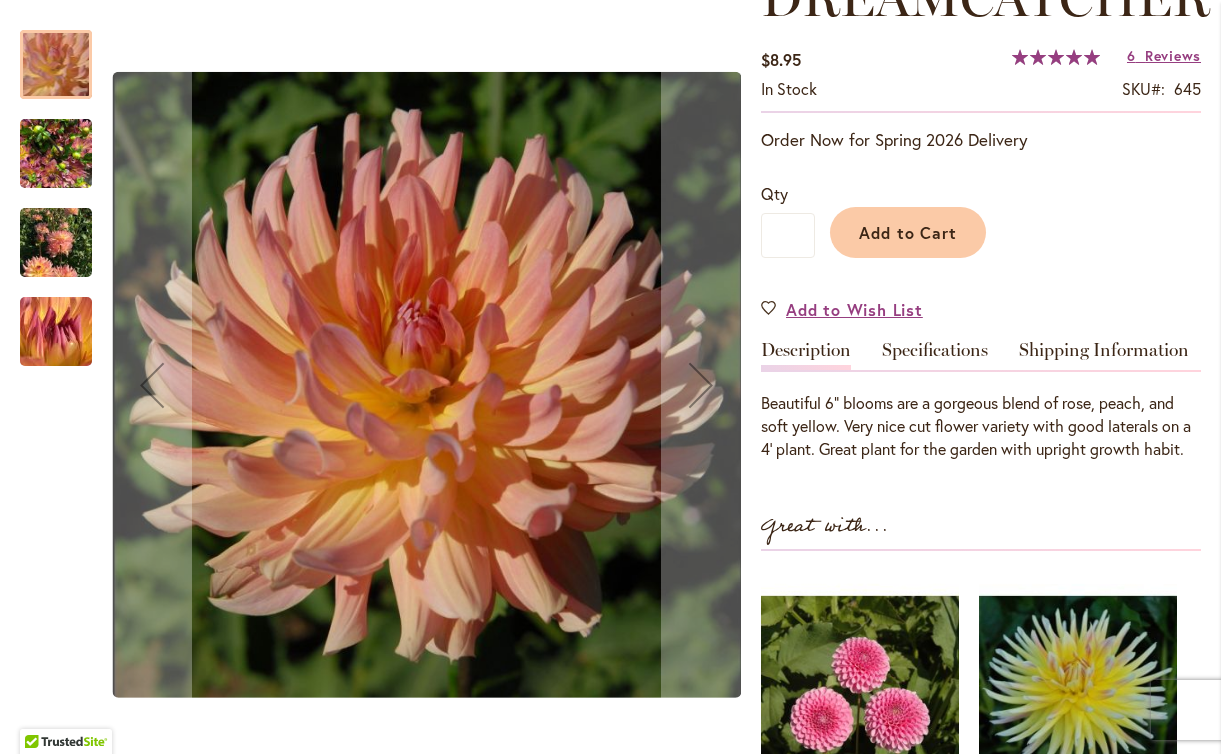 click at bounding box center (56, 154) 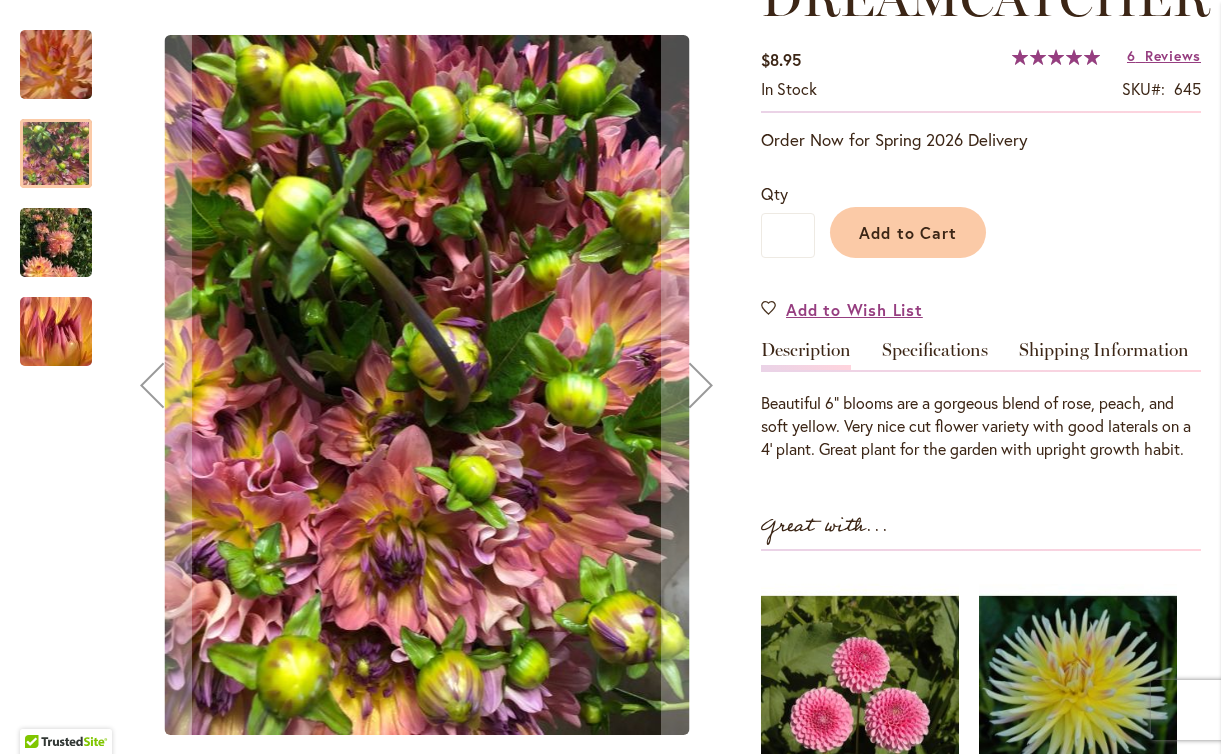 click at bounding box center [56, 243] 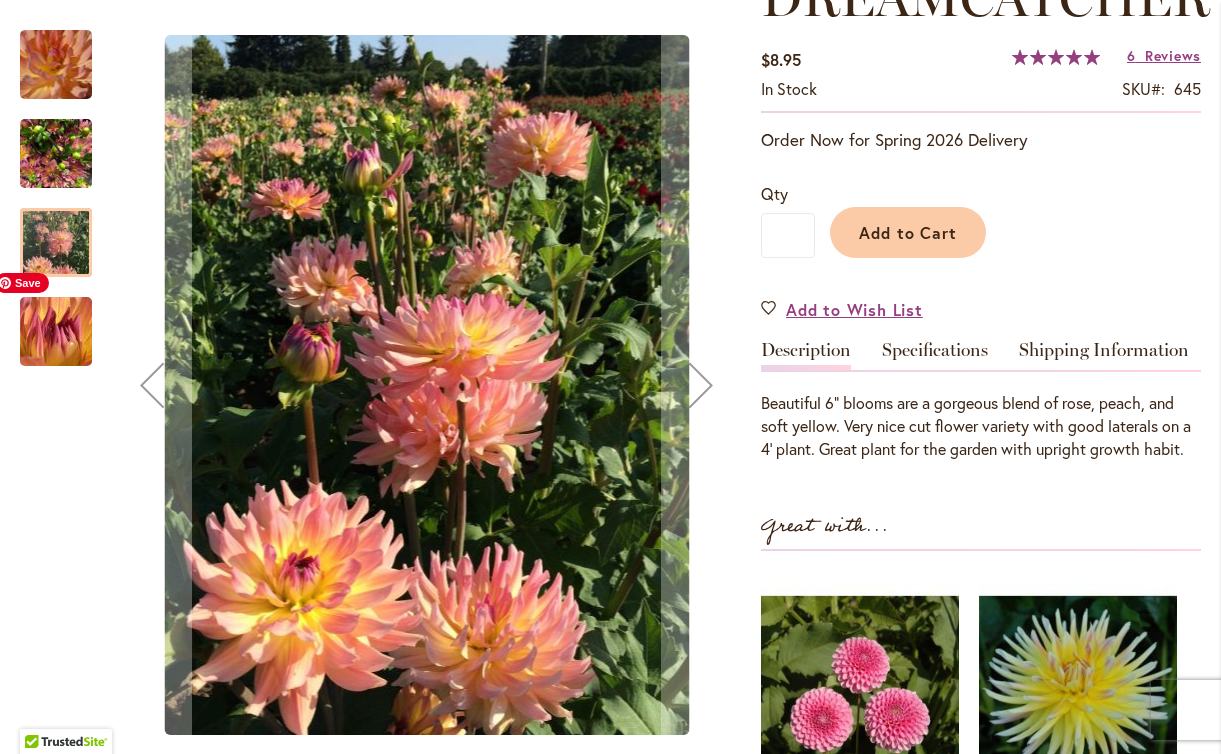 click at bounding box center (56, 332) 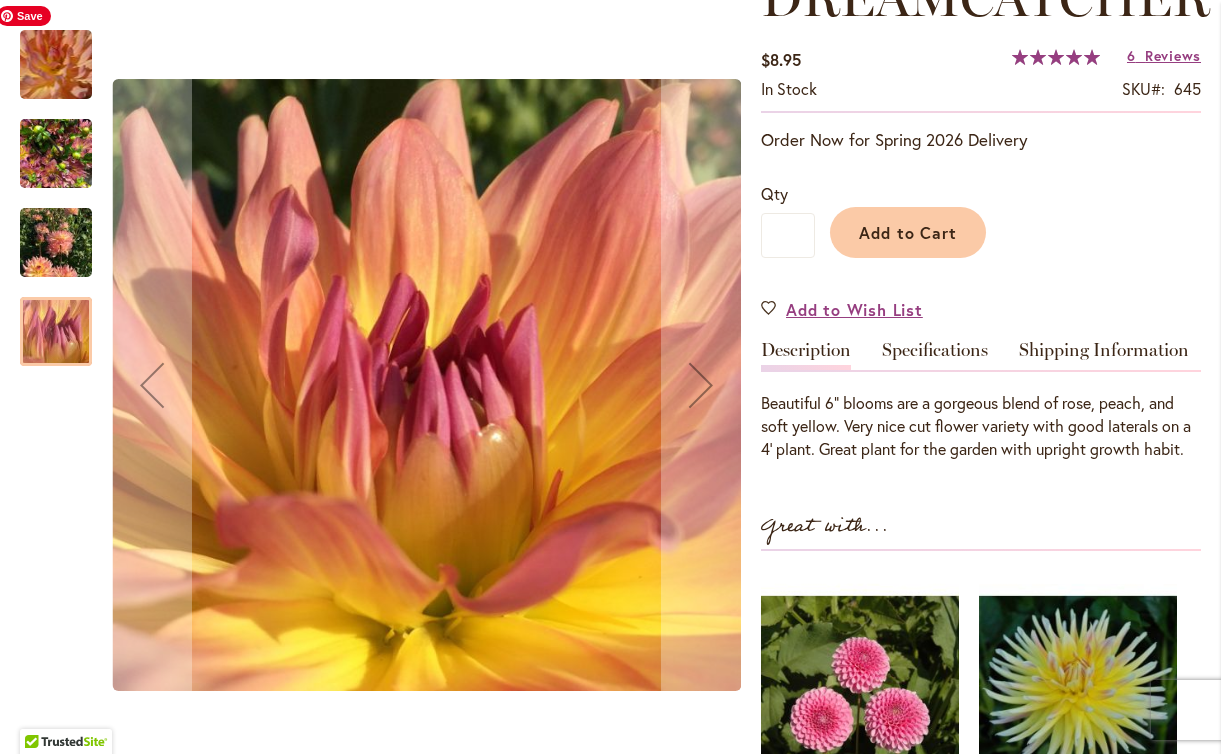 click at bounding box center (56, 65) 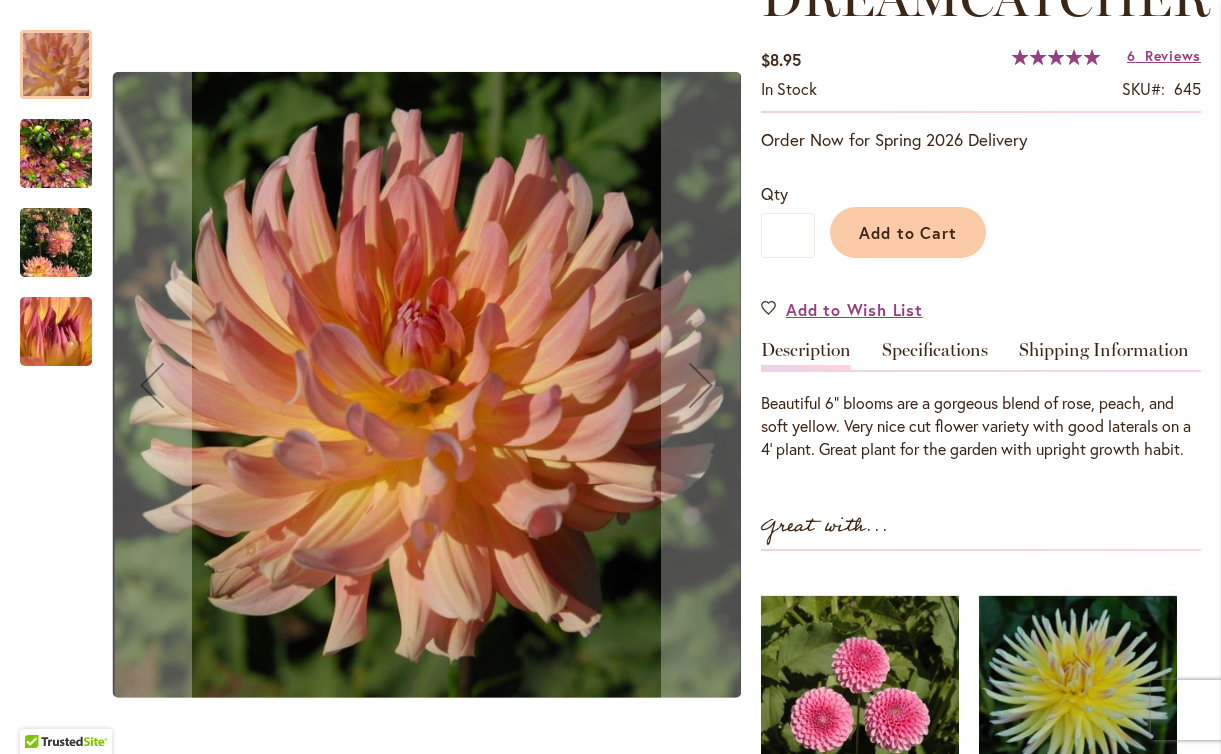 click at bounding box center [56, 154] 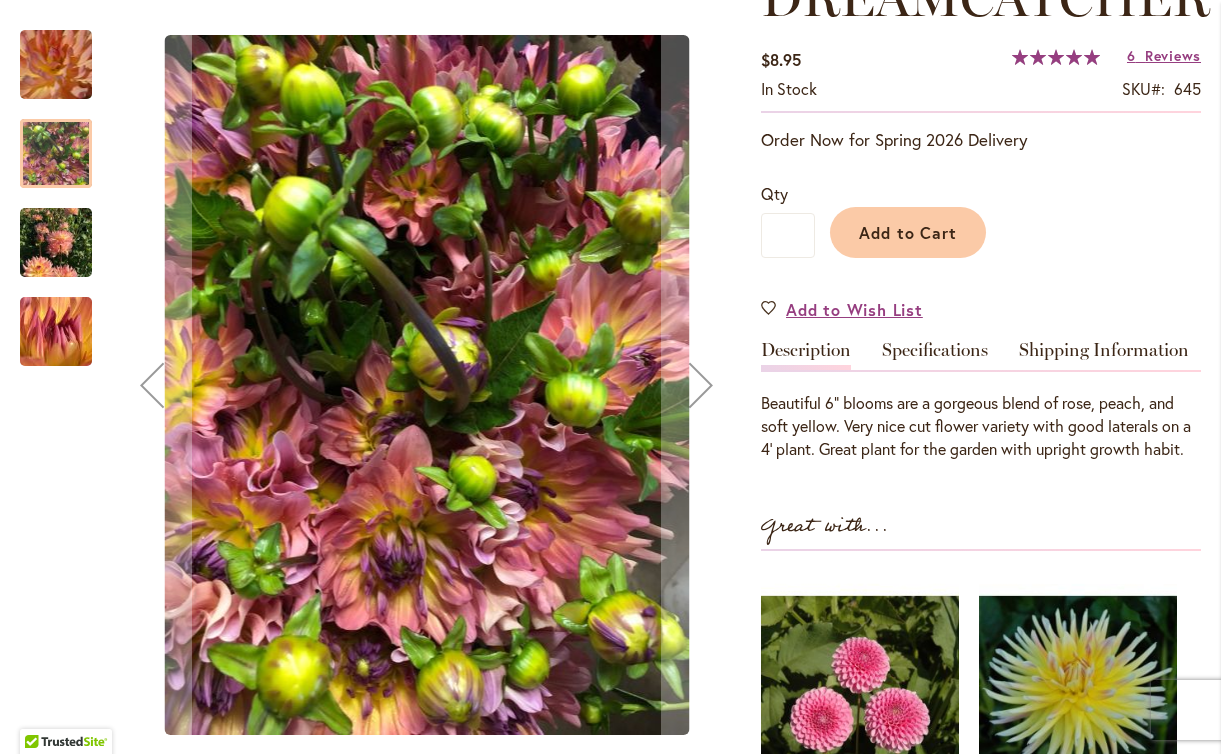 click at bounding box center (56, 243) 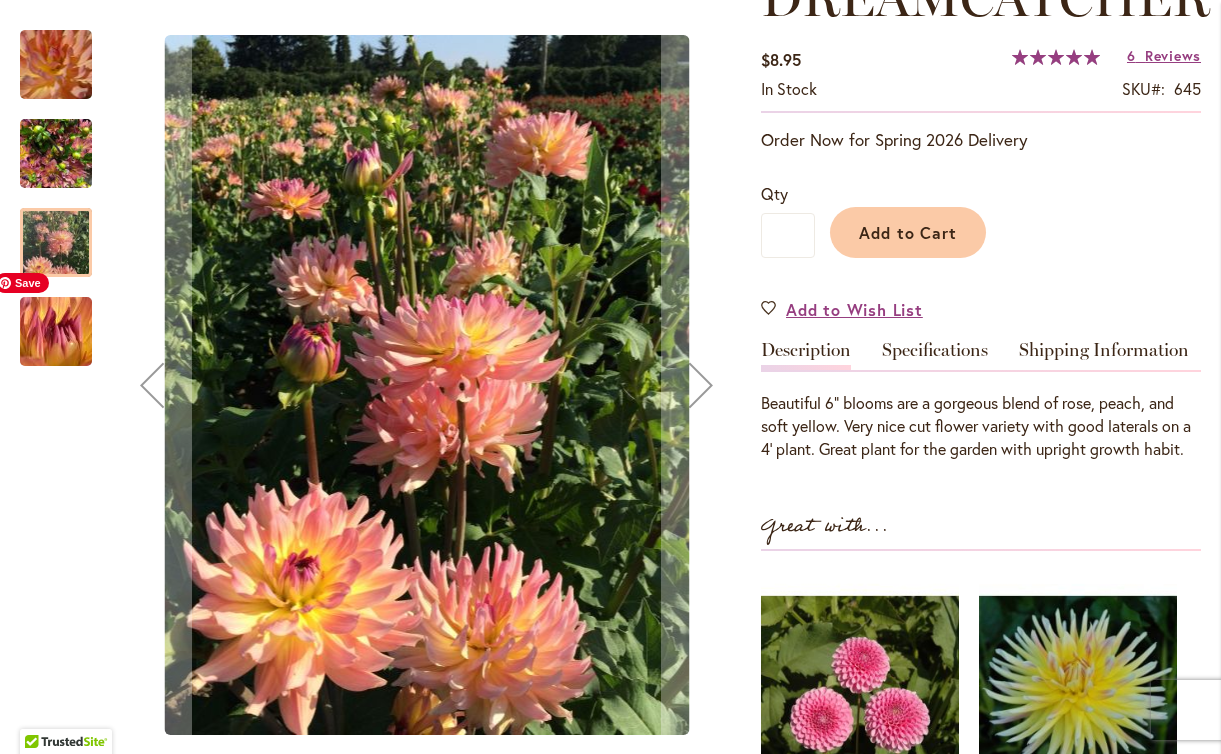click at bounding box center [56, 332] 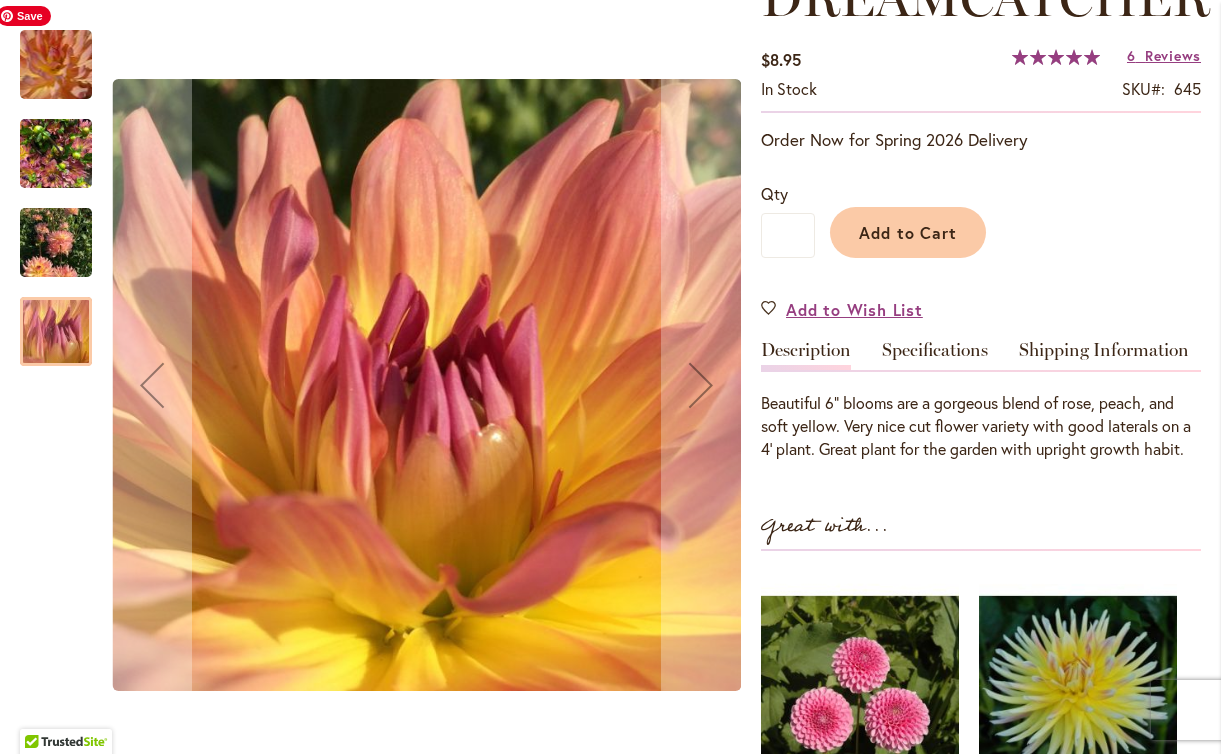 click at bounding box center (56, 65) 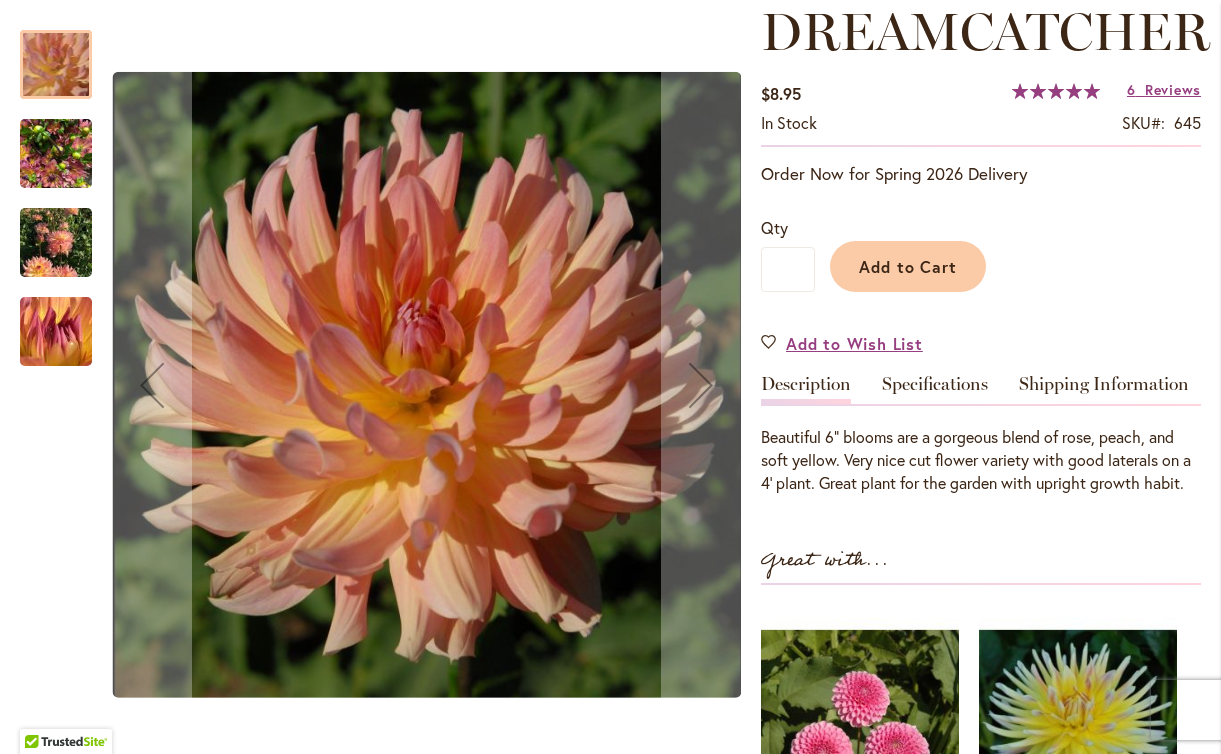 scroll, scrollTop: 289, scrollLeft: 0, axis: vertical 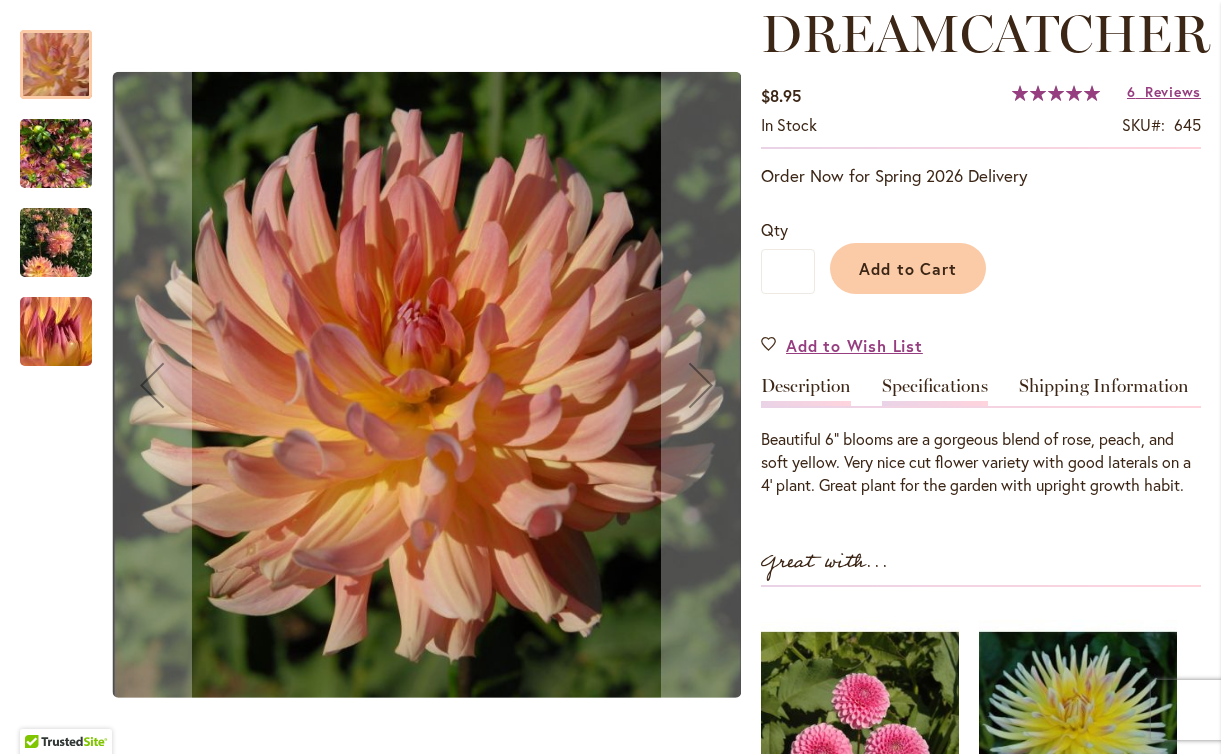click on "Specifications" at bounding box center [935, 391] 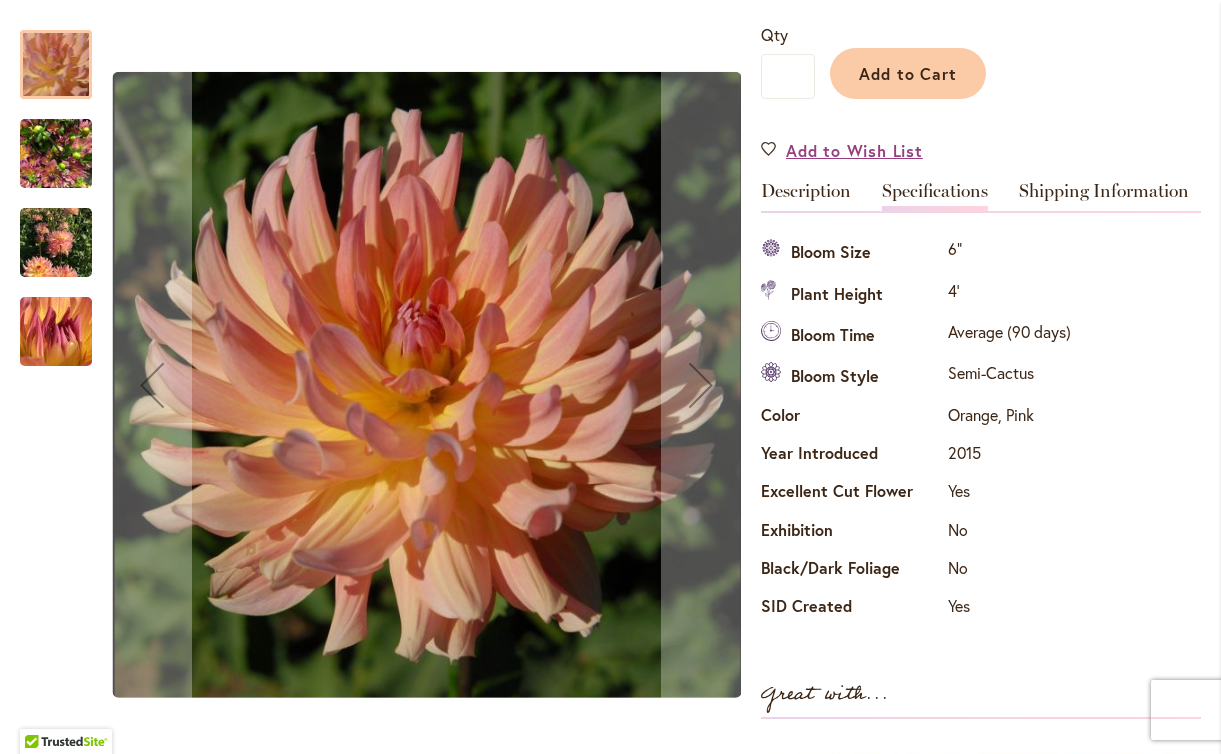 scroll, scrollTop: 417, scrollLeft: 0, axis: vertical 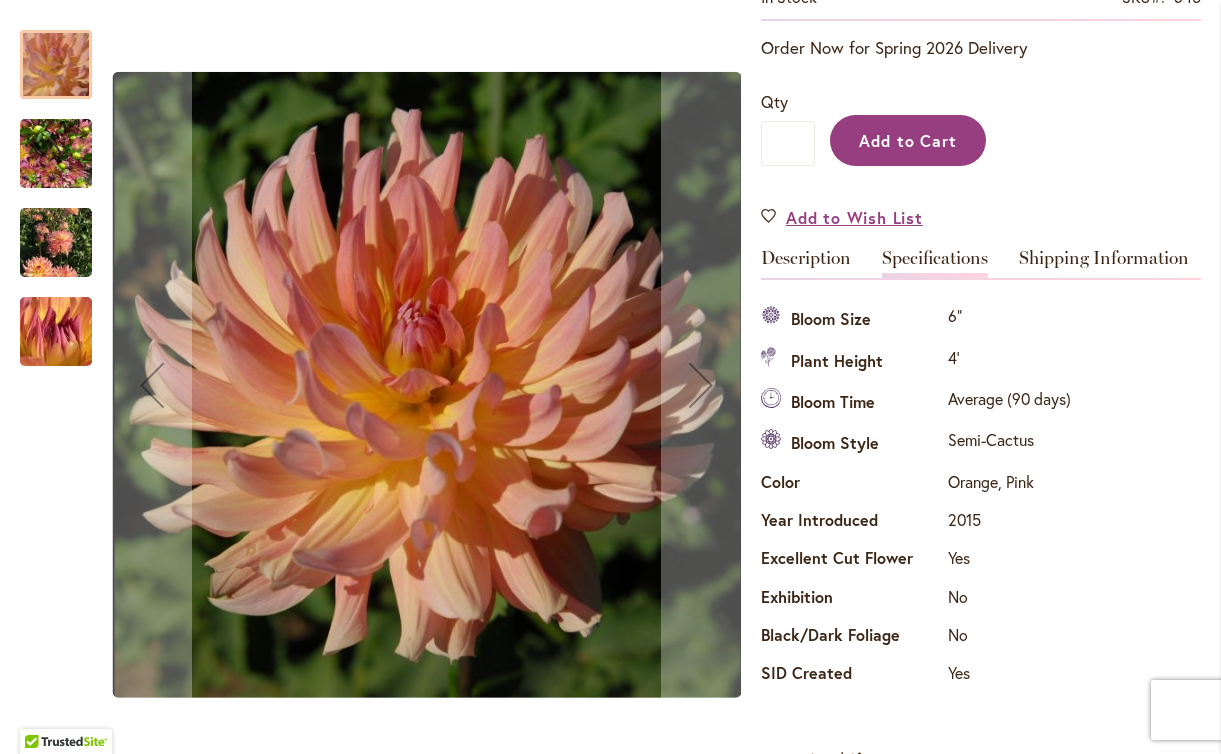 click on "Add to Cart" at bounding box center (908, 140) 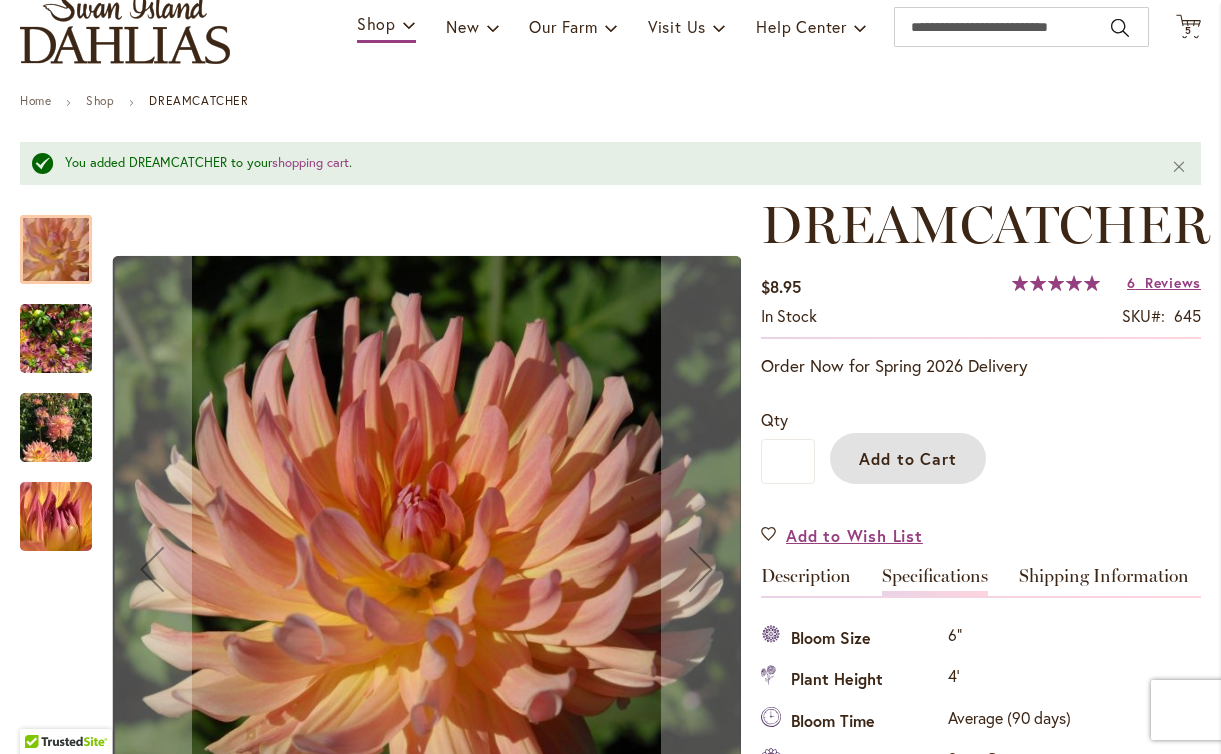 scroll, scrollTop: 0, scrollLeft: 0, axis: both 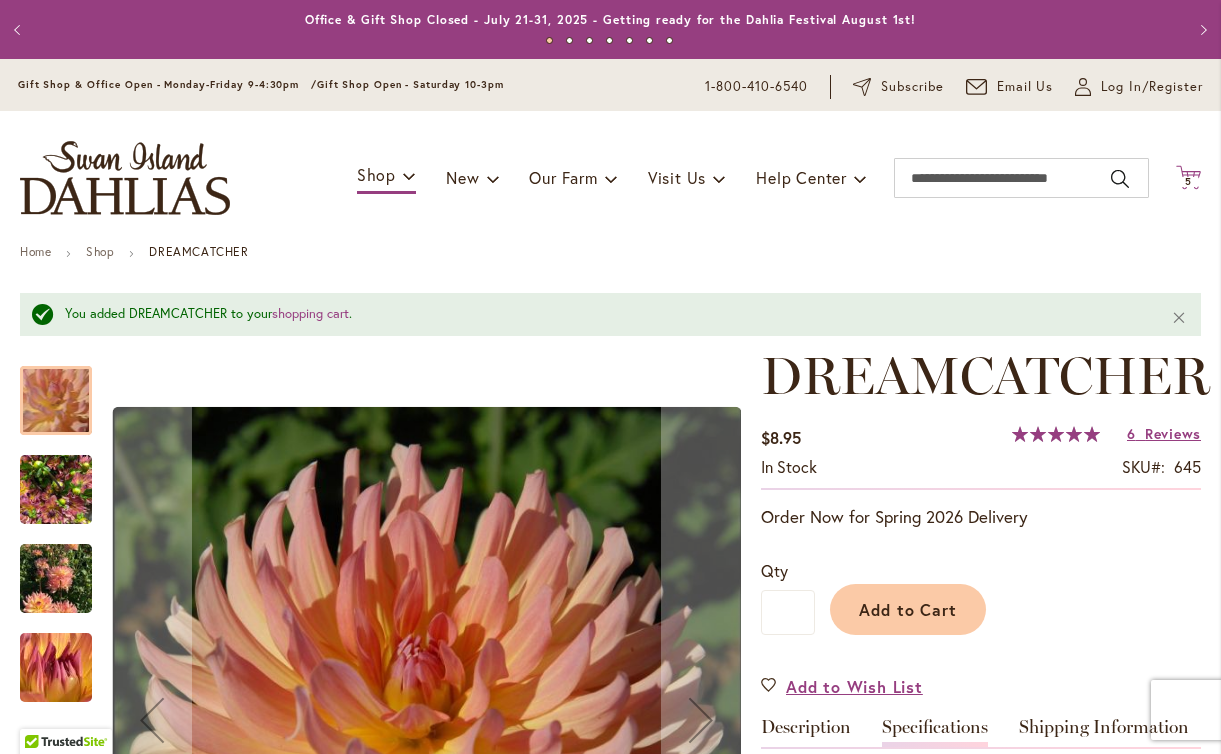 click 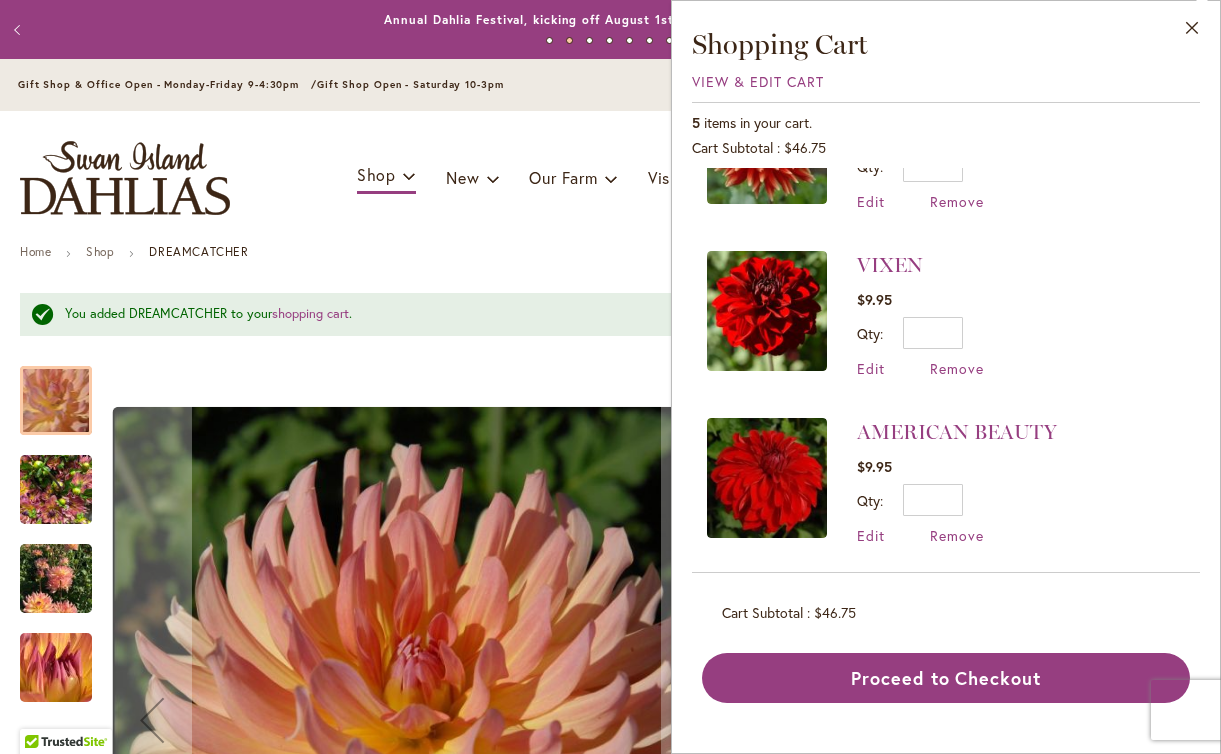 scroll, scrollTop: 0, scrollLeft: 0, axis: both 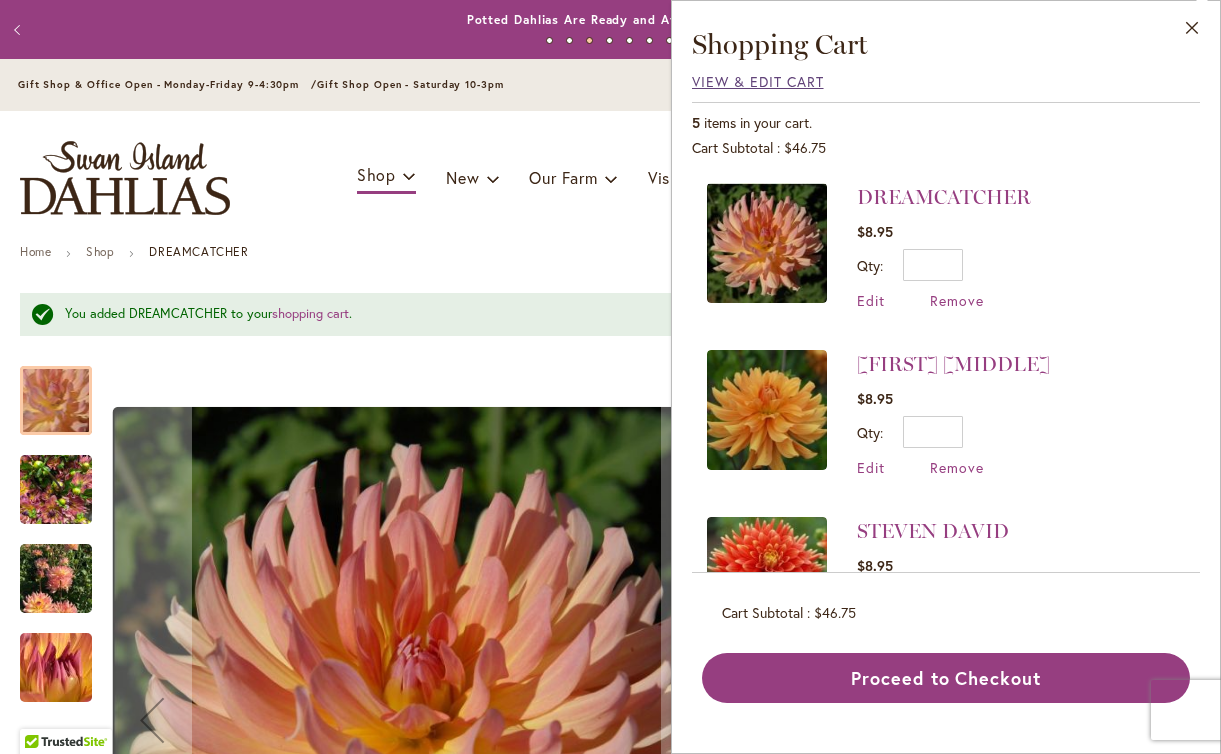 click on "View & Edit Cart" at bounding box center (758, 81) 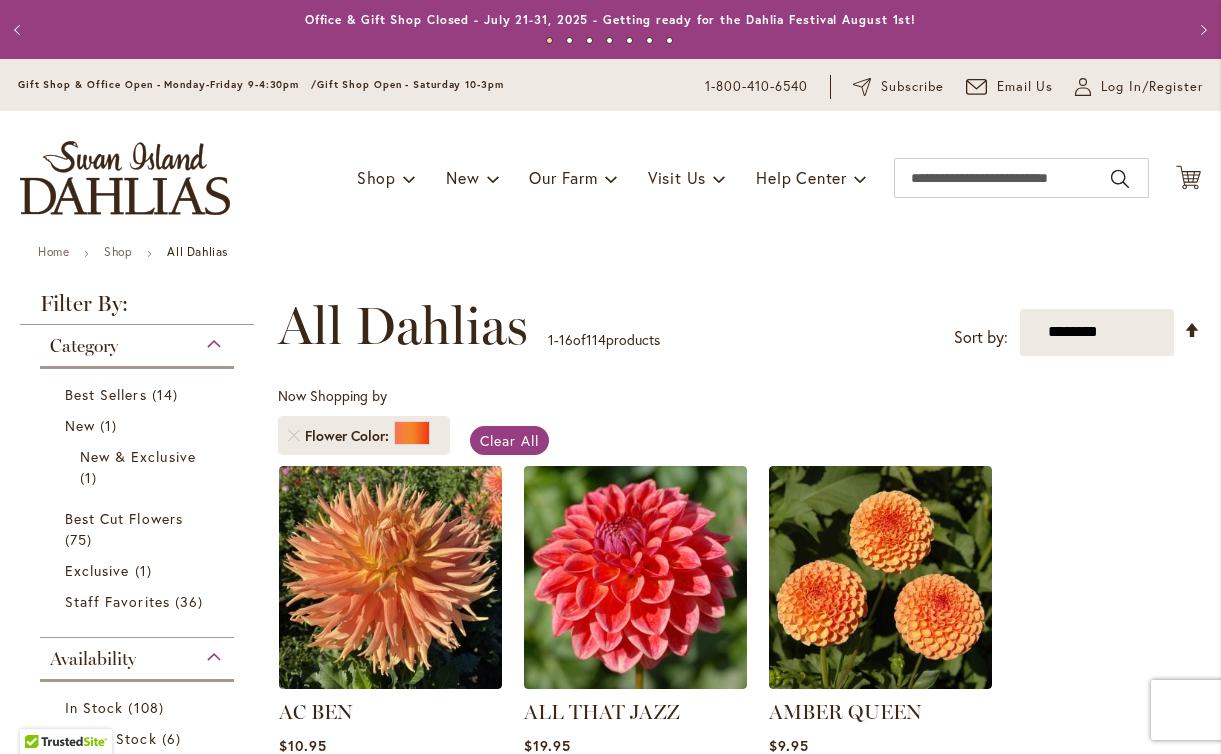 scroll, scrollTop: 0, scrollLeft: 0, axis: both 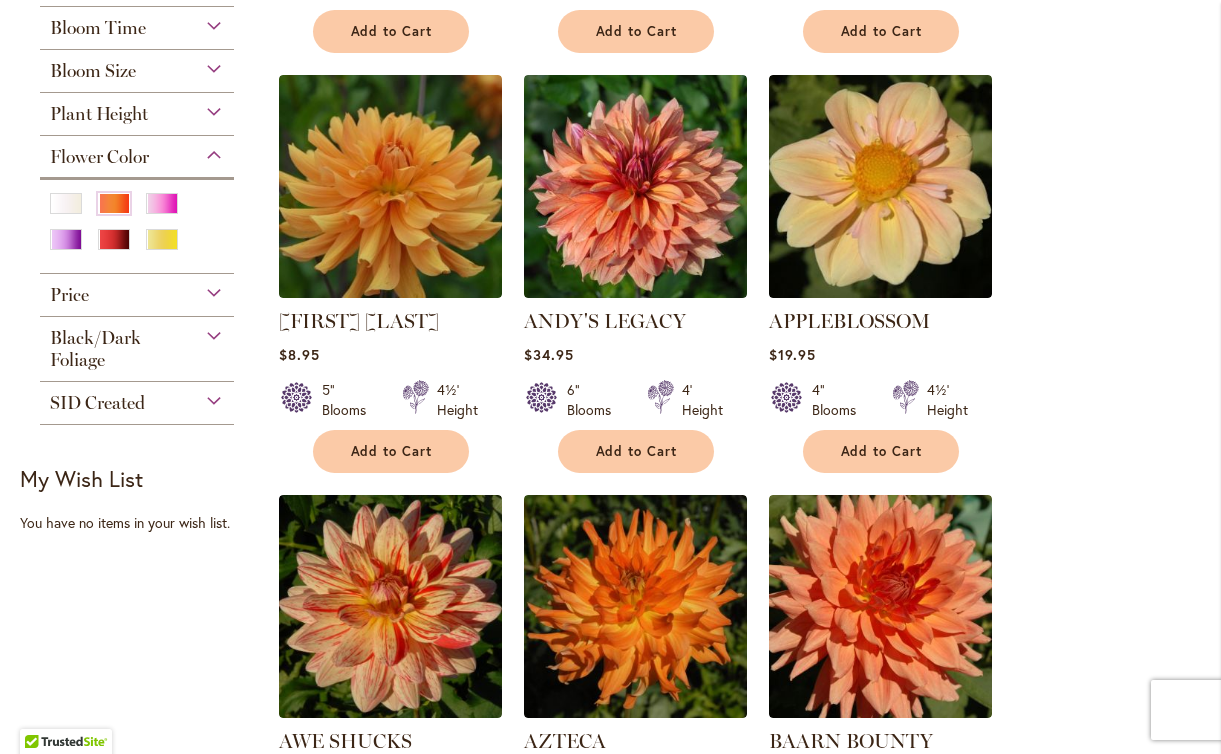 click on "Bloom Size" at bounding box center [137, 66] 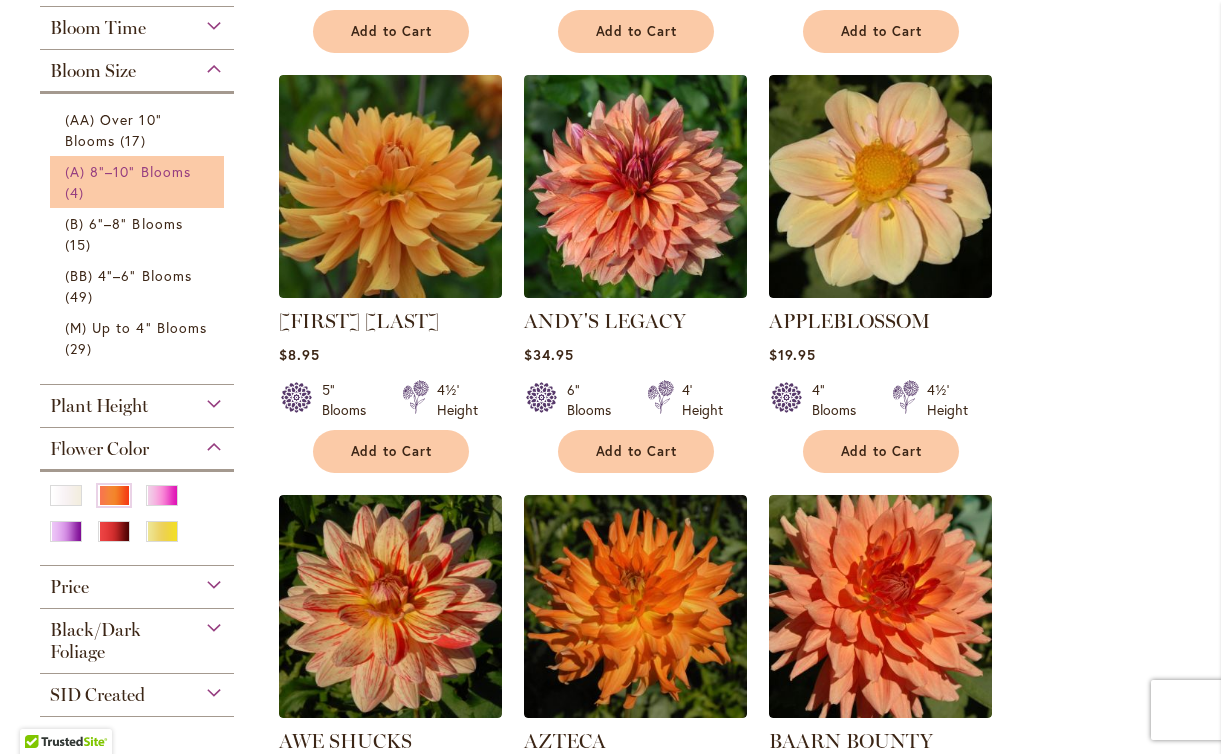 click on "(A) 8"–10" Blooms" at bounding box center (128, 171) 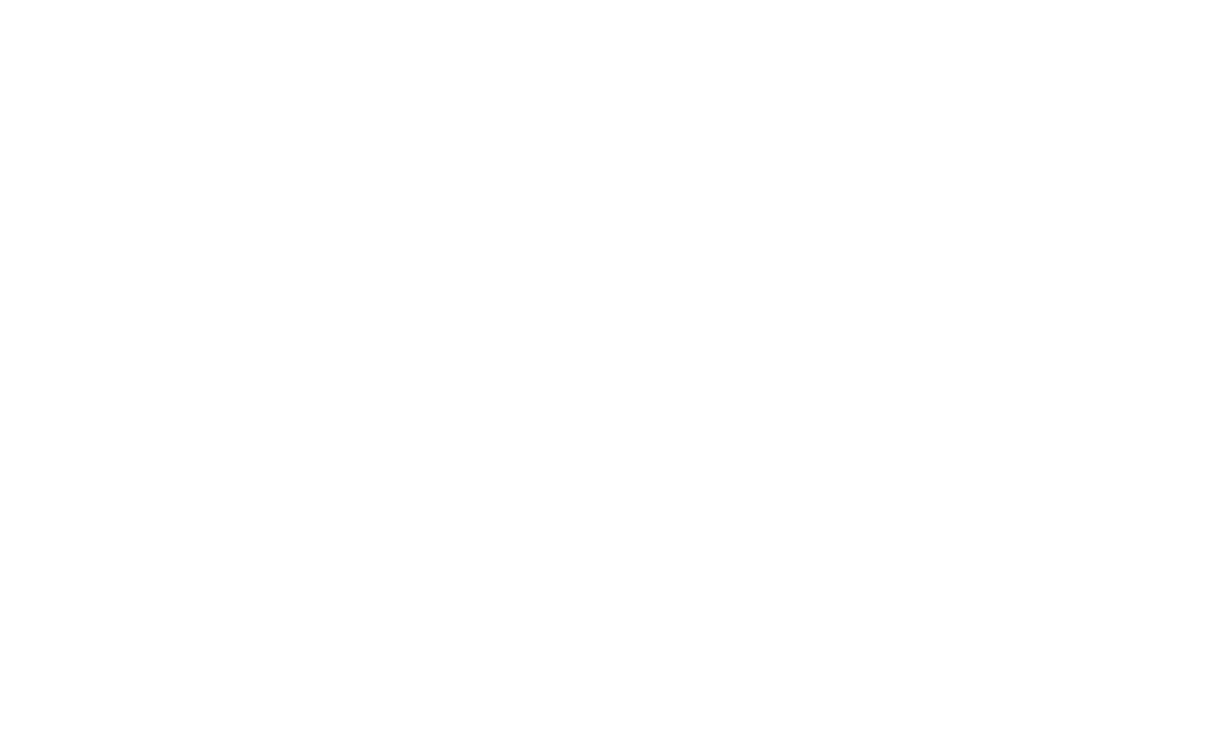 scroll, scrollTop: 0, scrollLeft: 0, axis: both 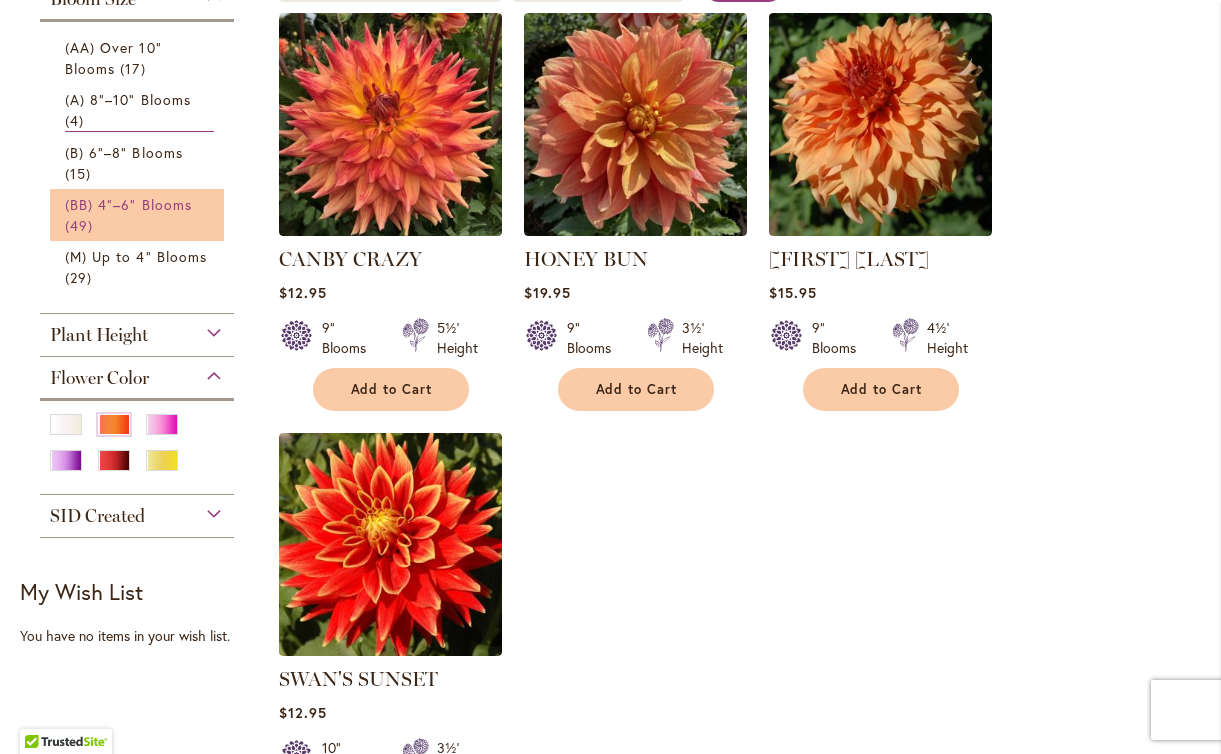 click on "(BB) 4"–6" Blooms" at bounding box center [128, 204] 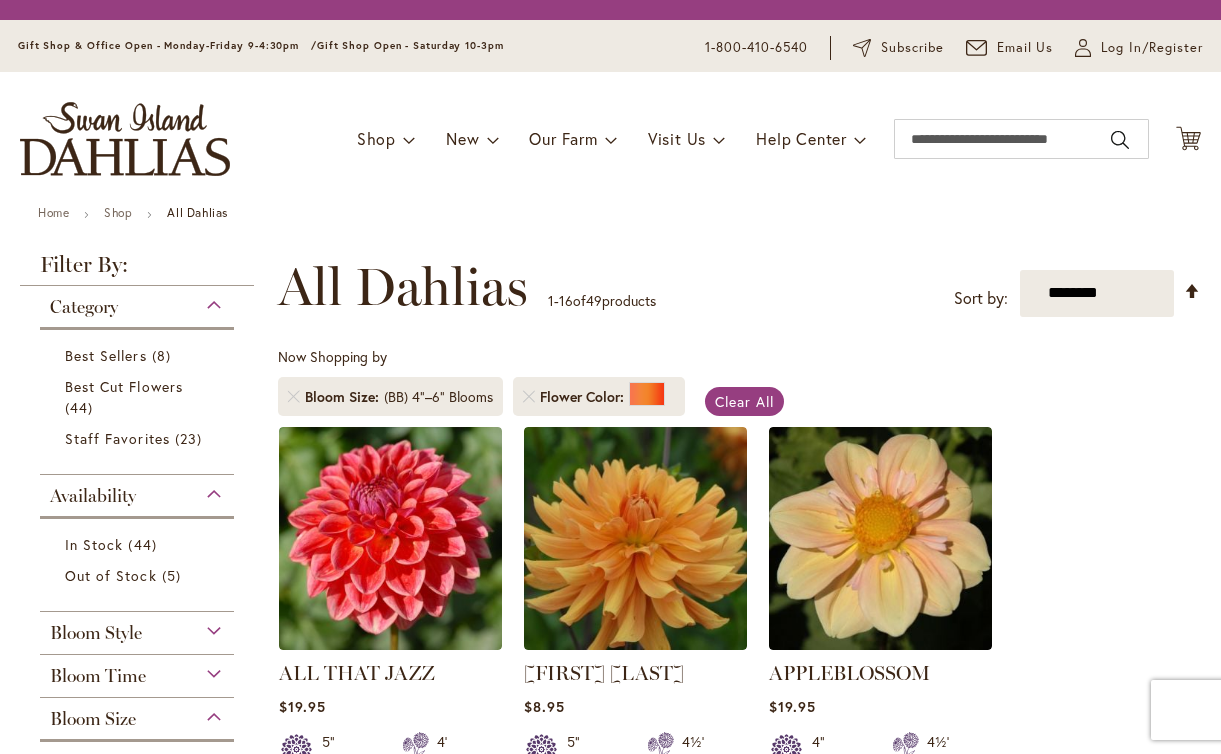 scroll, scrollTop: 0, scrollLeft: 0, axis: both 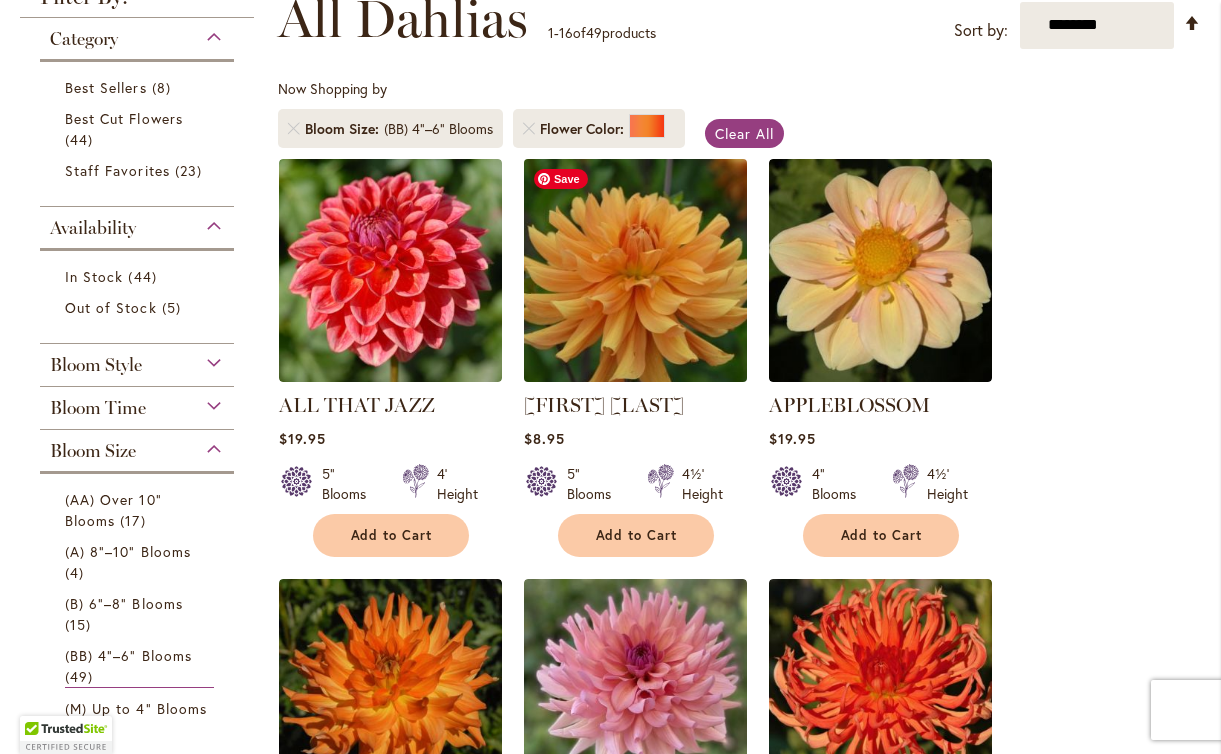 click at bounding box center [635, 270] 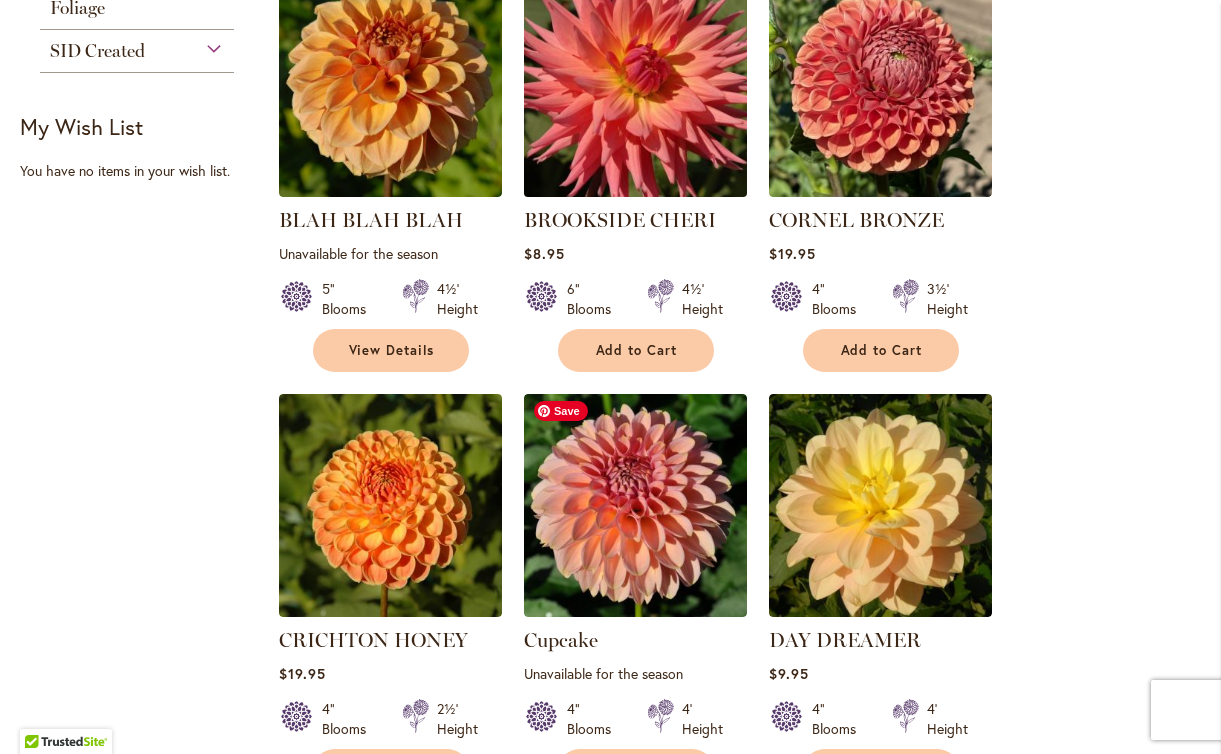 scroll, scrollTop: 1361, scrollLeft: 0, axis: vertical 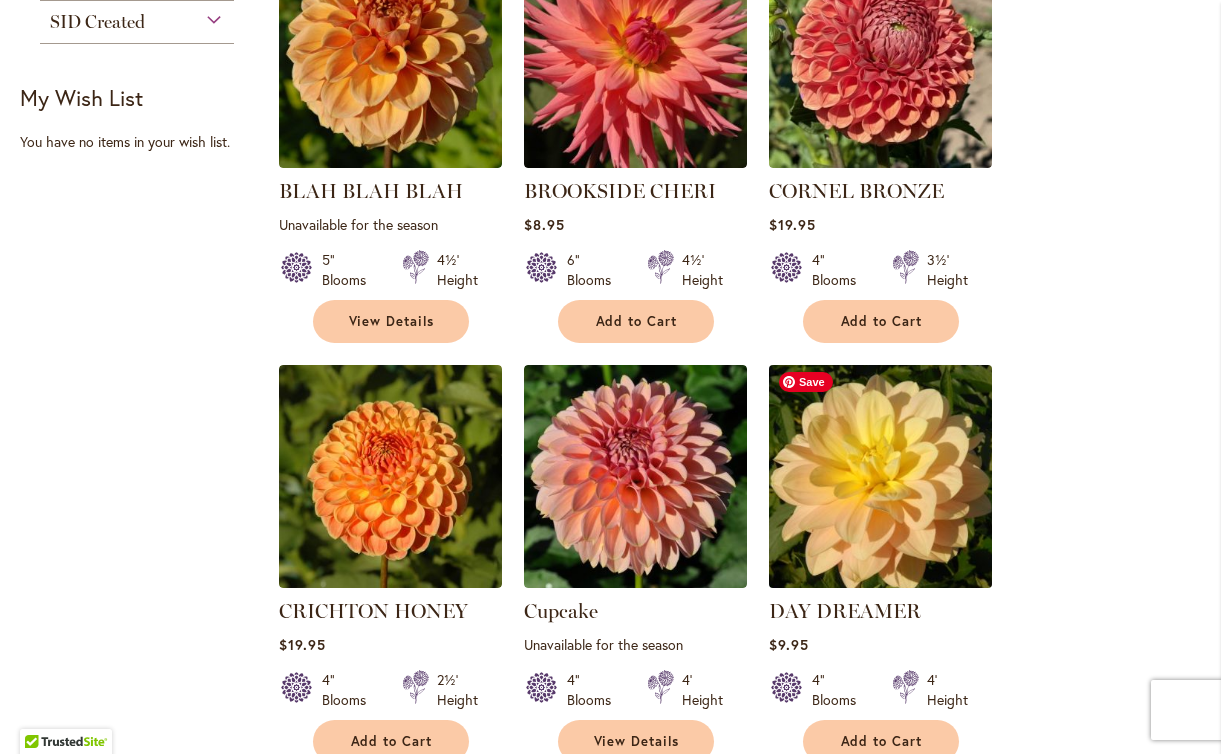 click at bounding box center [880, 476] 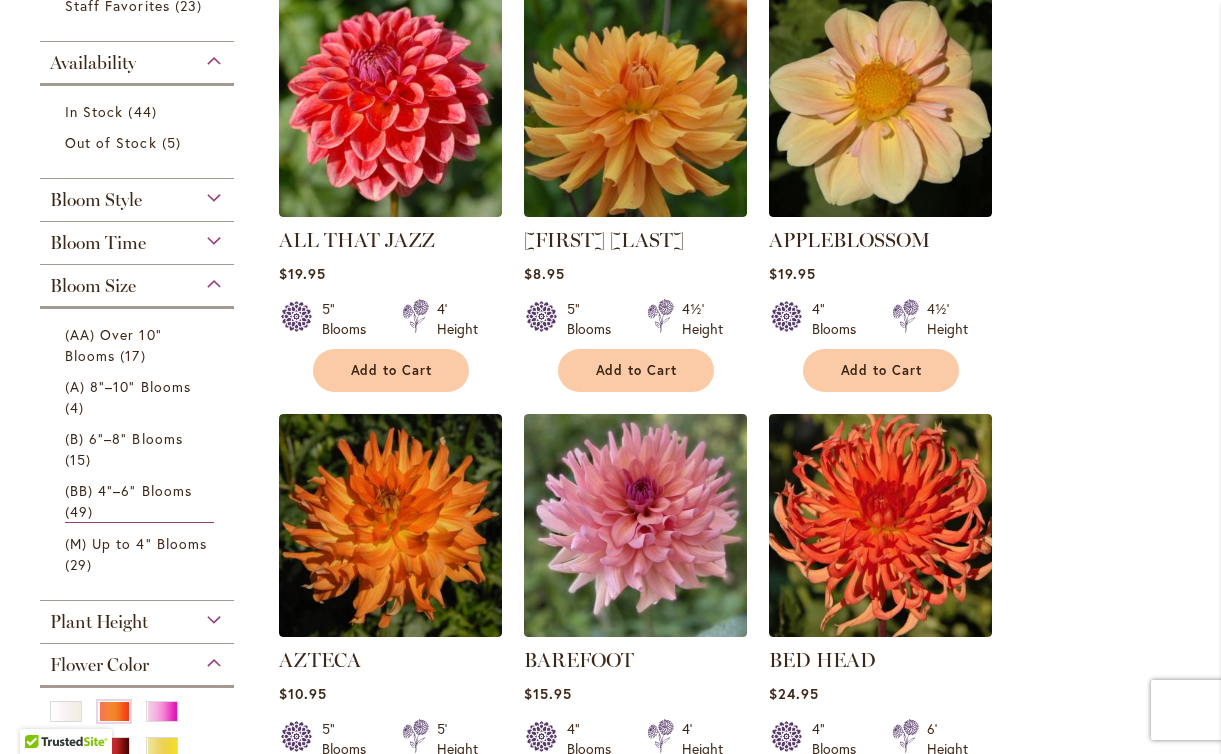 scroll, scrollTop: 209, scrollLeft: 0, axis: vertical 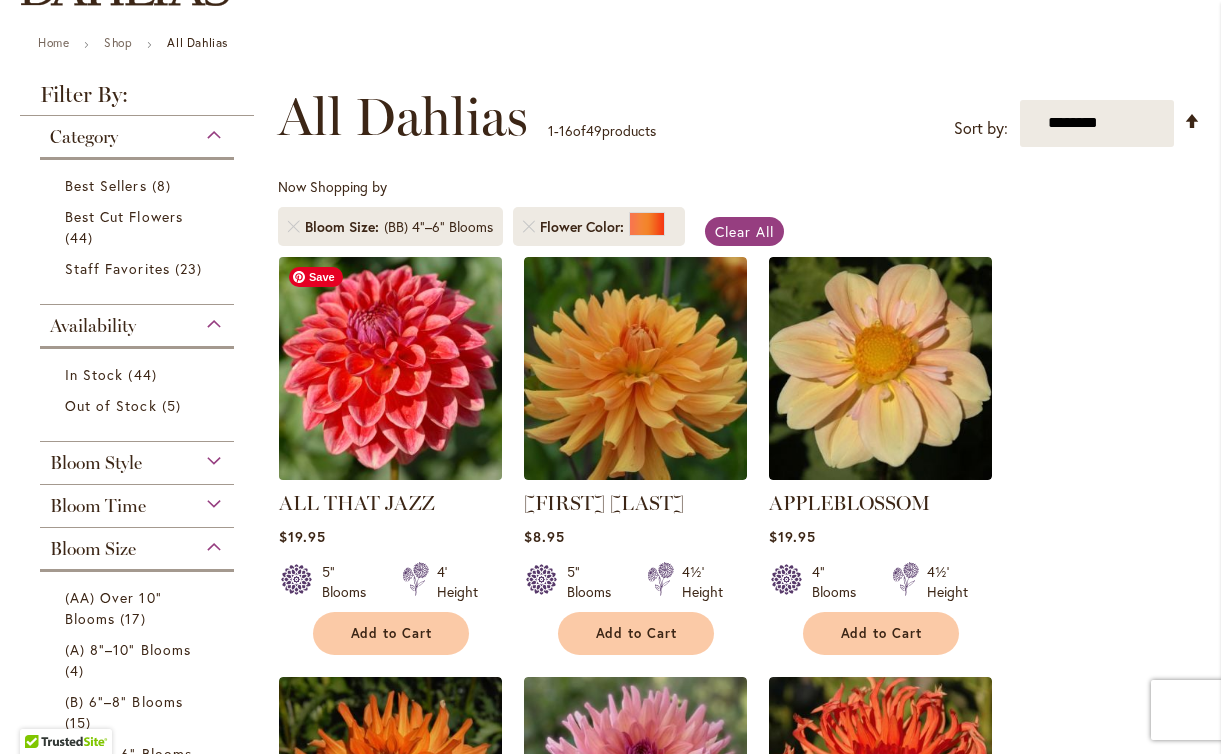 click at bounding box center (390, 368) 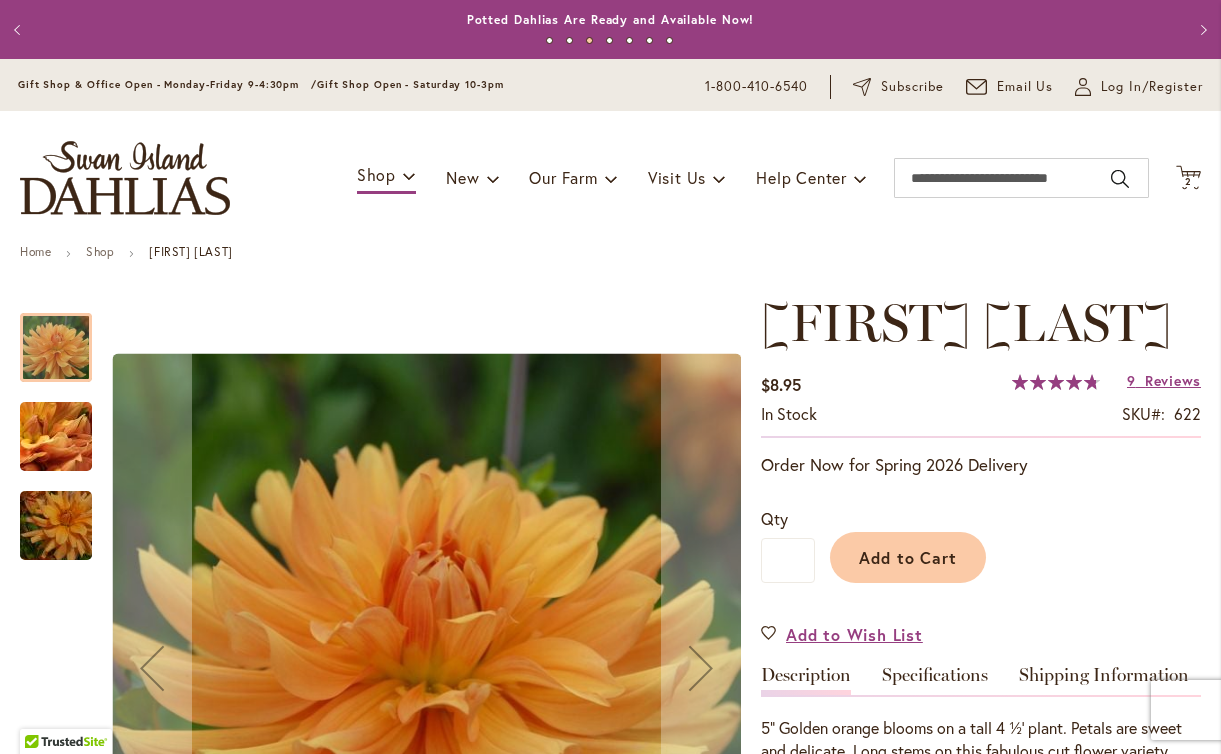 scroll, scrollTop: 0, scrollLeft: 0, axis: both 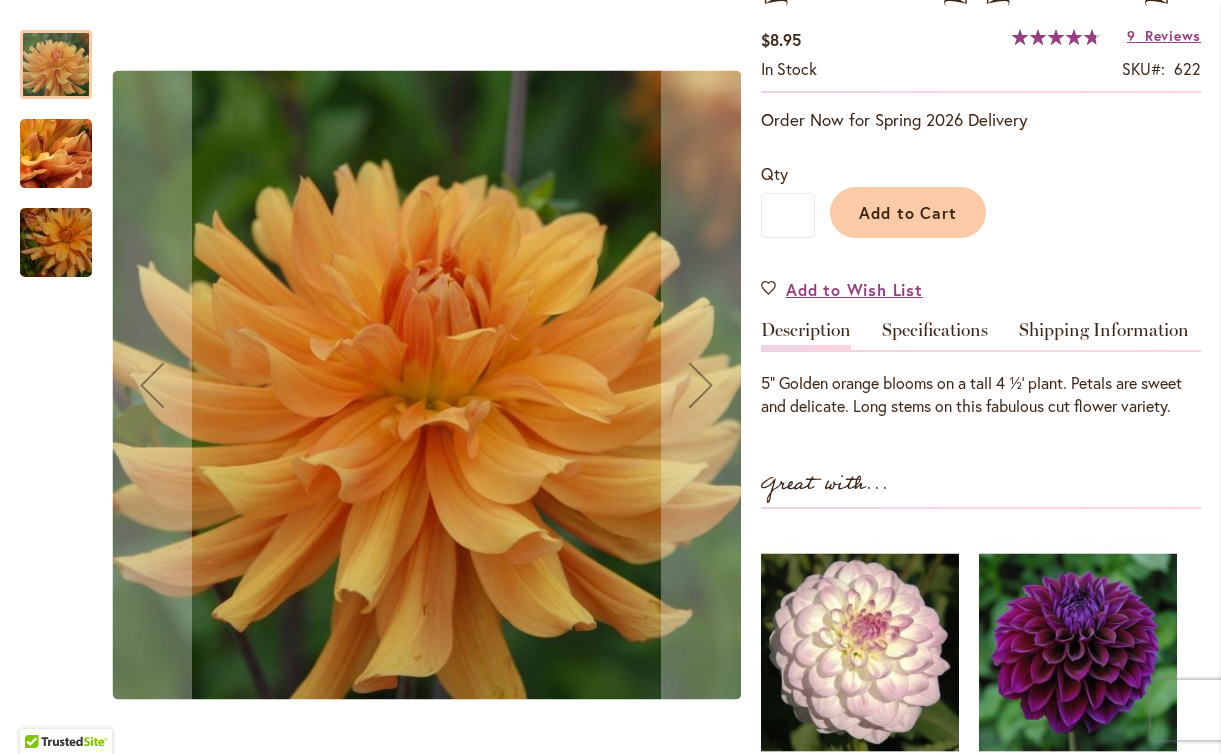 click at bounding box center (56, 243) 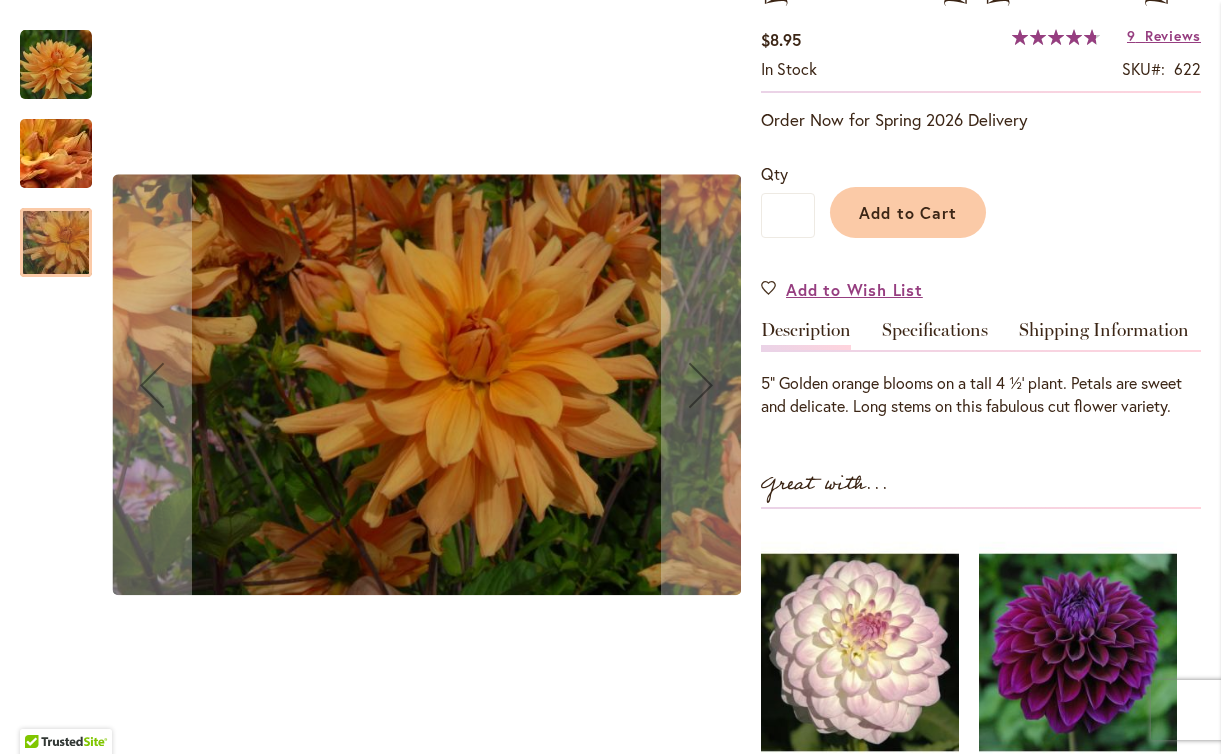 click at bounding box center [56, 154] 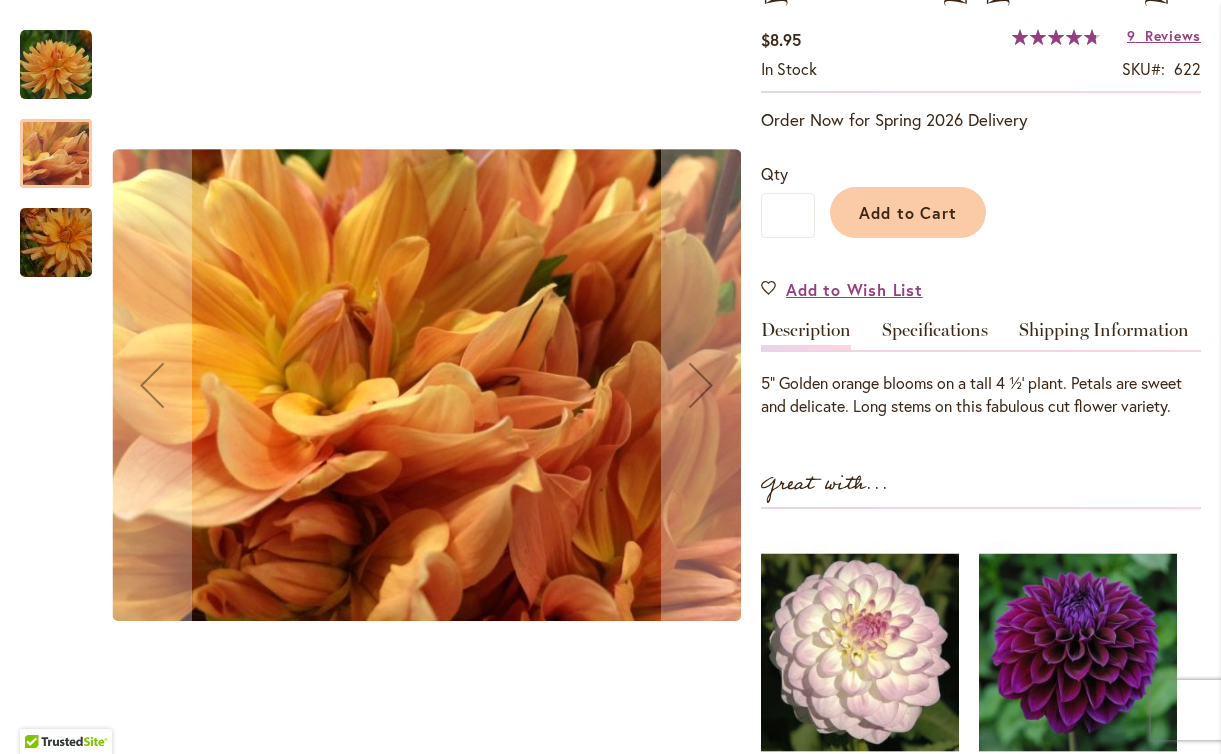 click at bounding box center [56, 65] 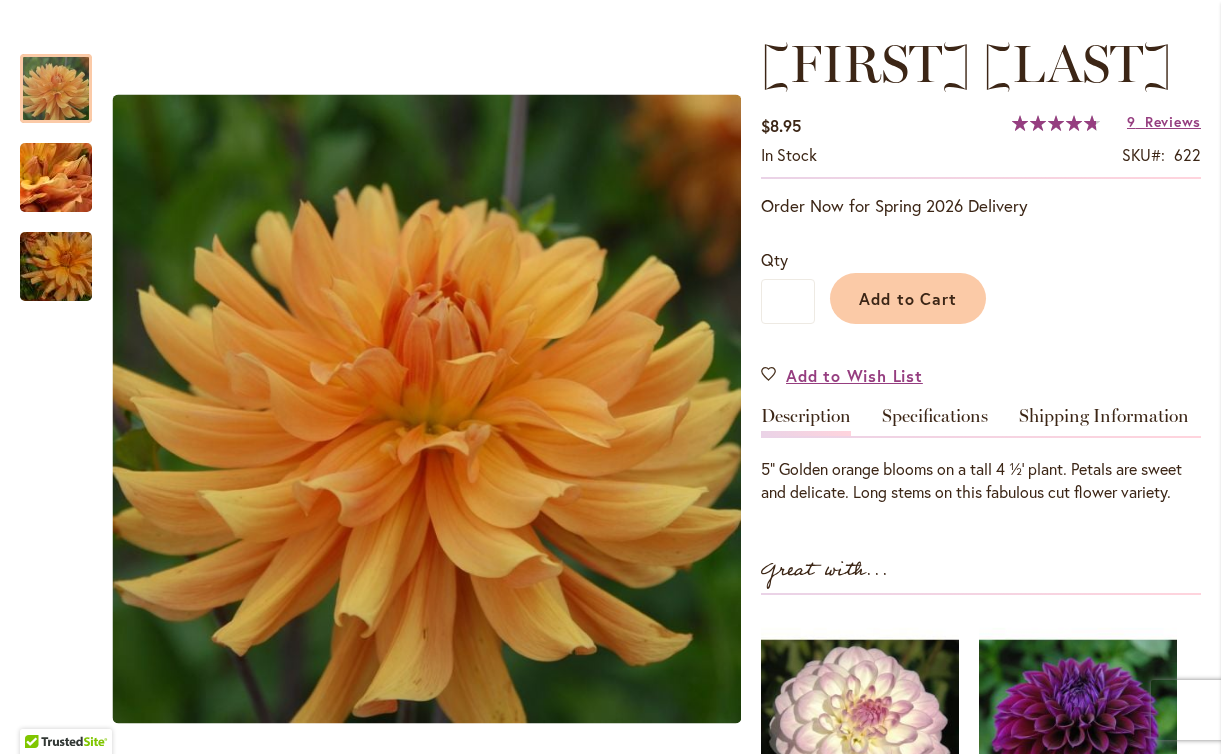 scroll, scrollTop: 548, scrollLeft: 0, axis: vertical 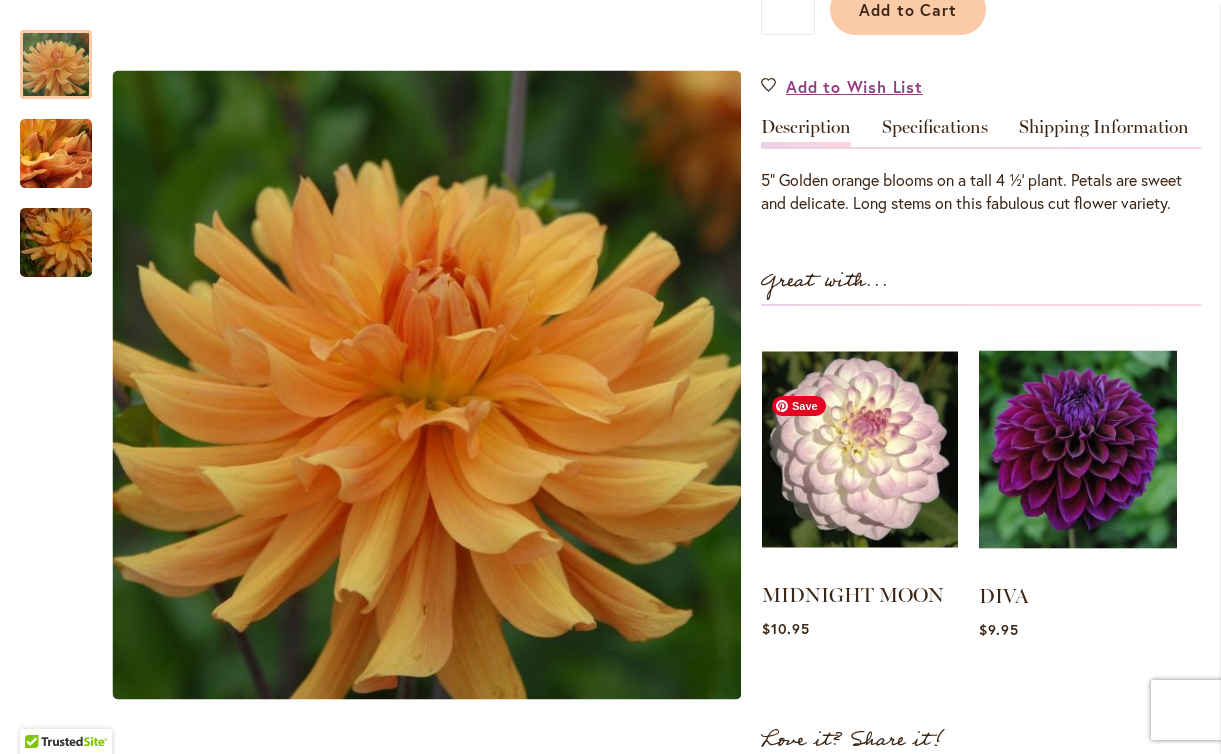 click at bounding box center [860, 449] 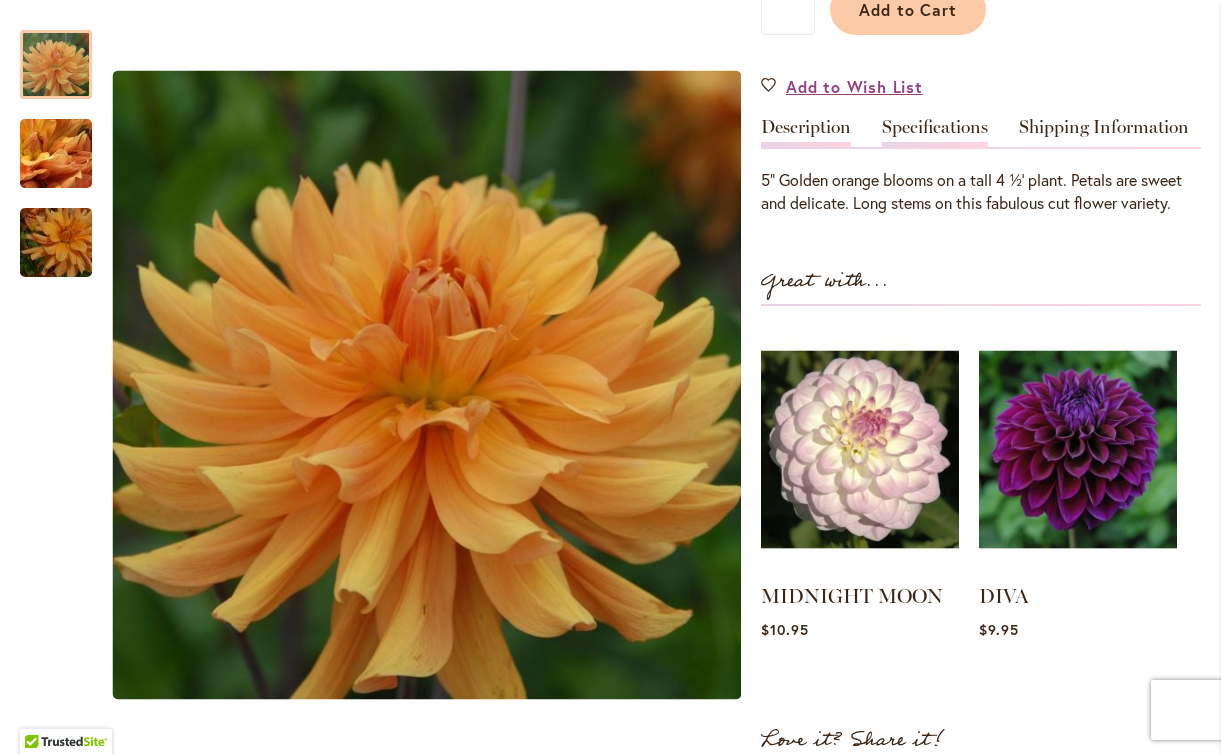 click on "Specifications" at bounding box center [935, 132] 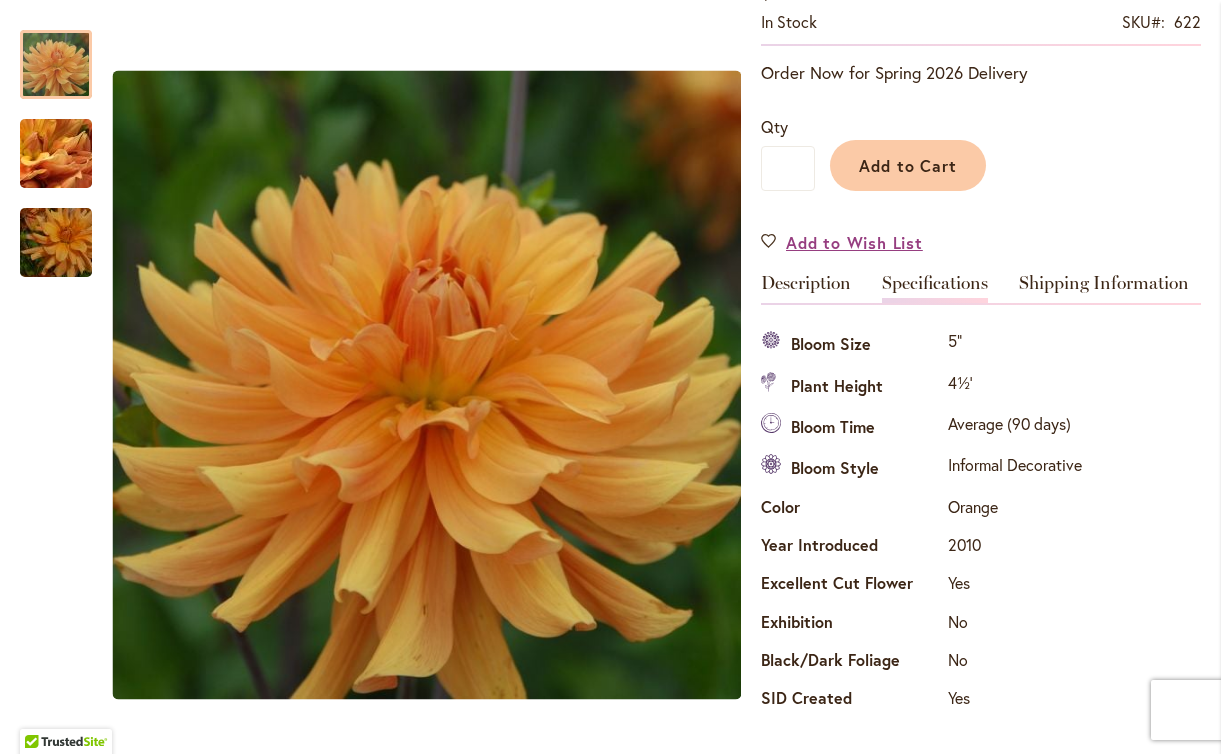scroll, scrollTop: 299, scrollLeft: 0, axis: vertical 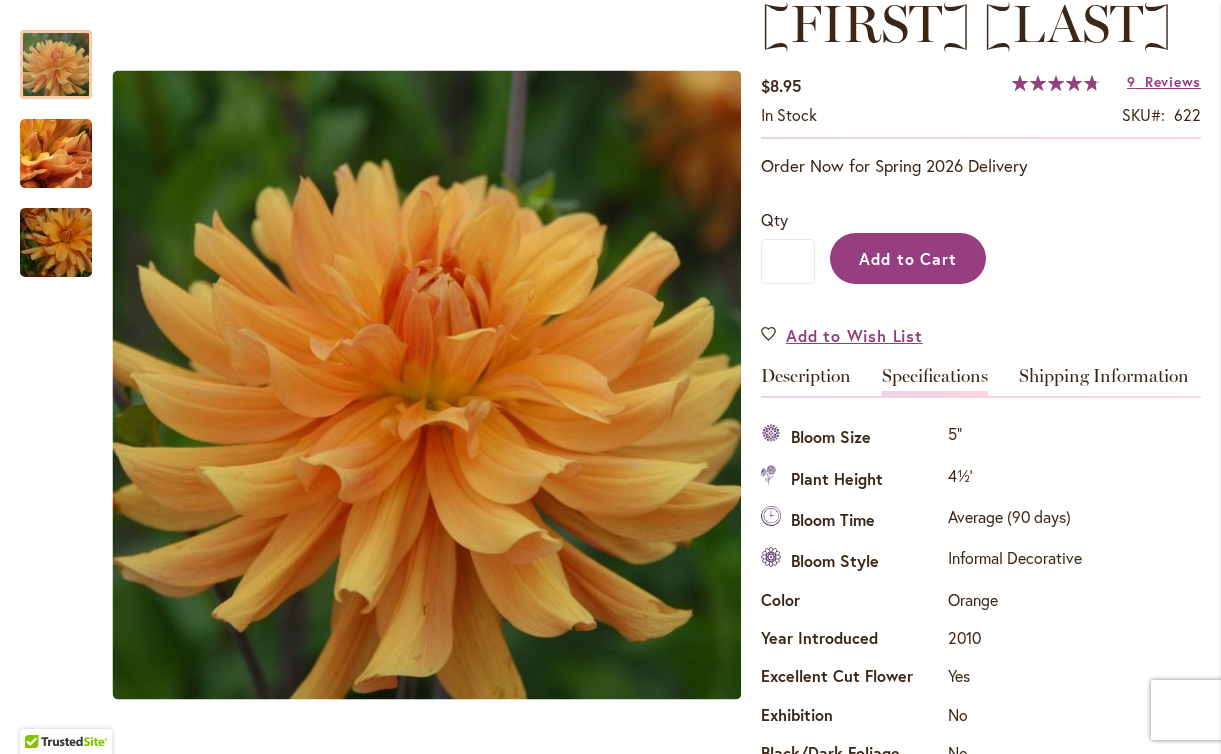 click on "Add to Cart" at bounding box center (908, 258) 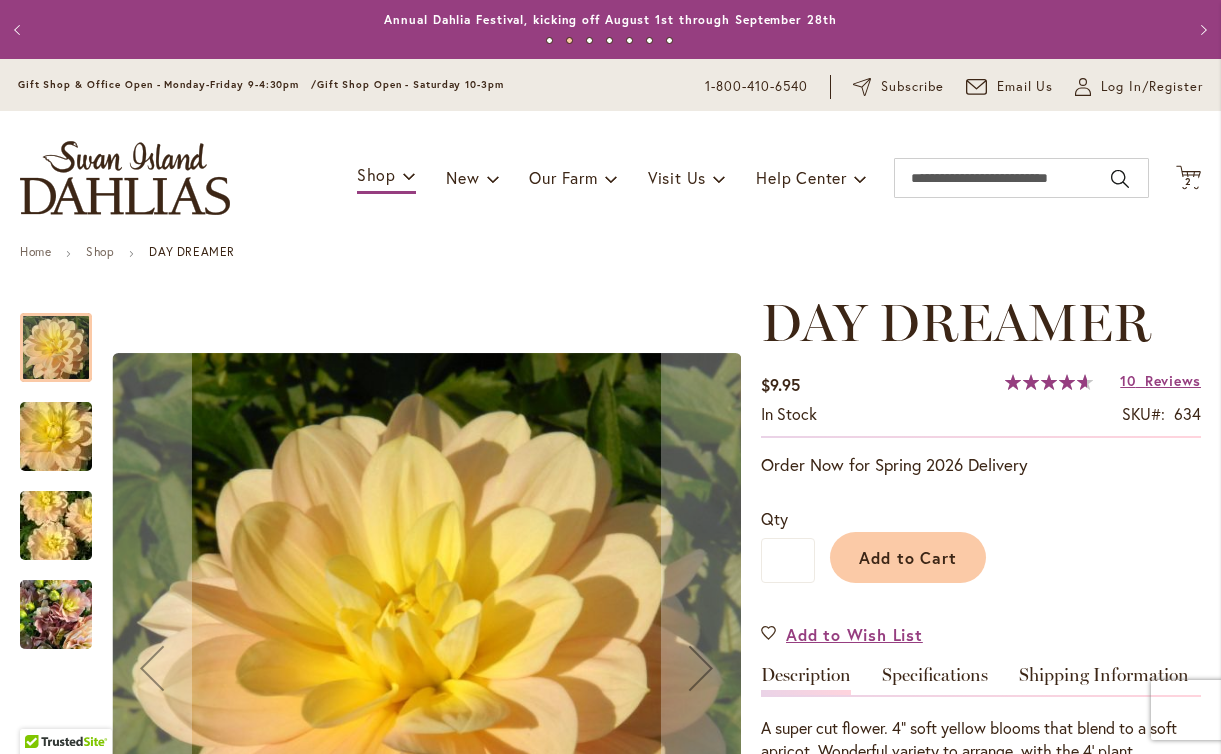 scroll, scrollTop: 0, scrollLeft: 0, axis: both 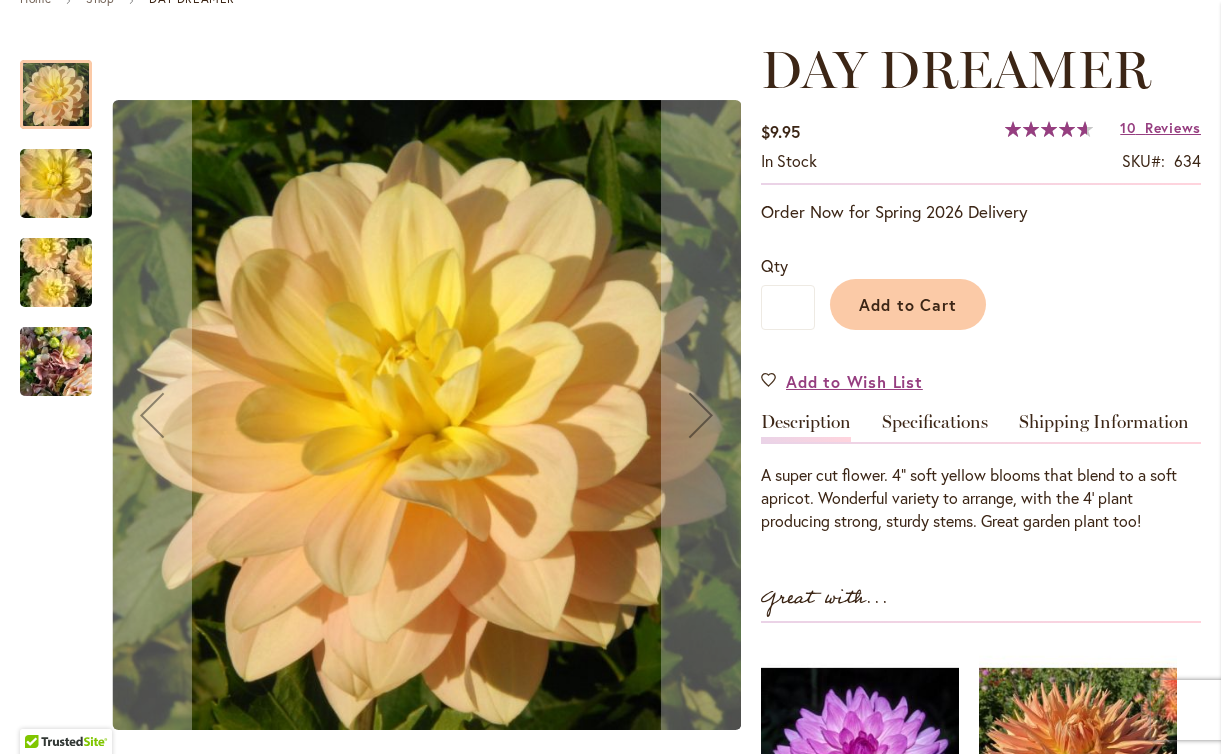 click at bounding box center (56, 273) 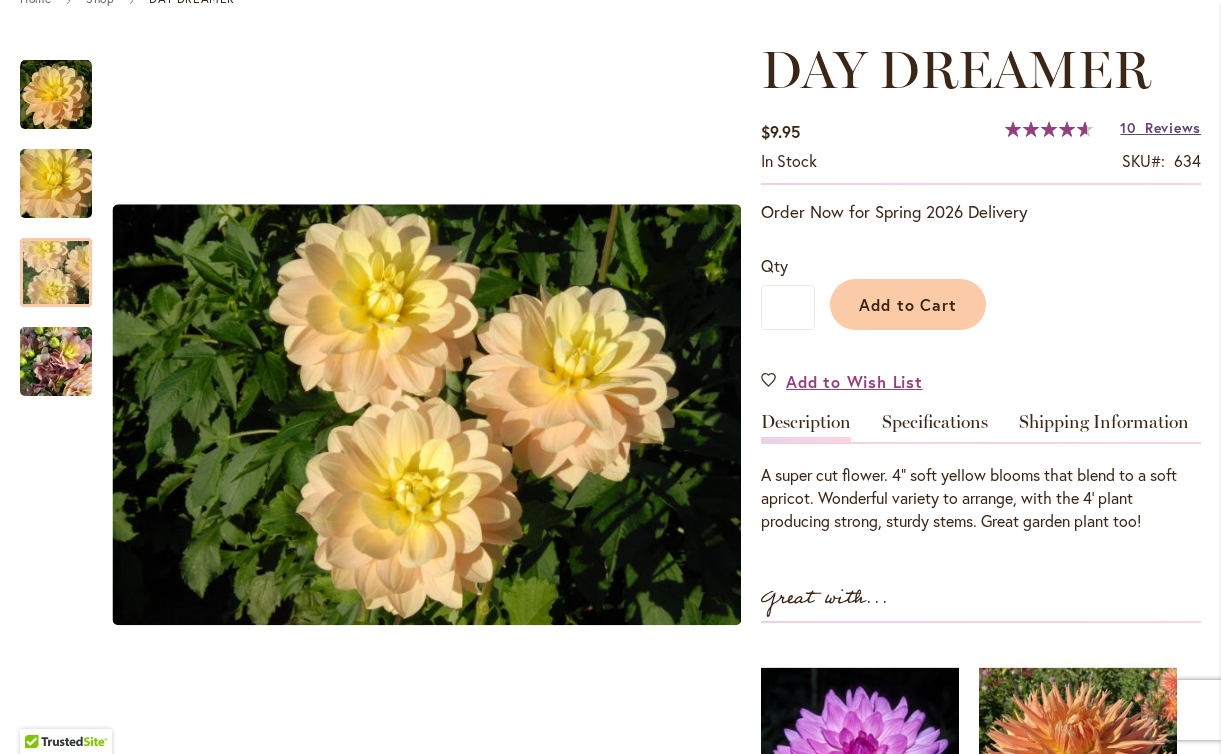 click on "Reviews" at bounding box center (1173, 127) 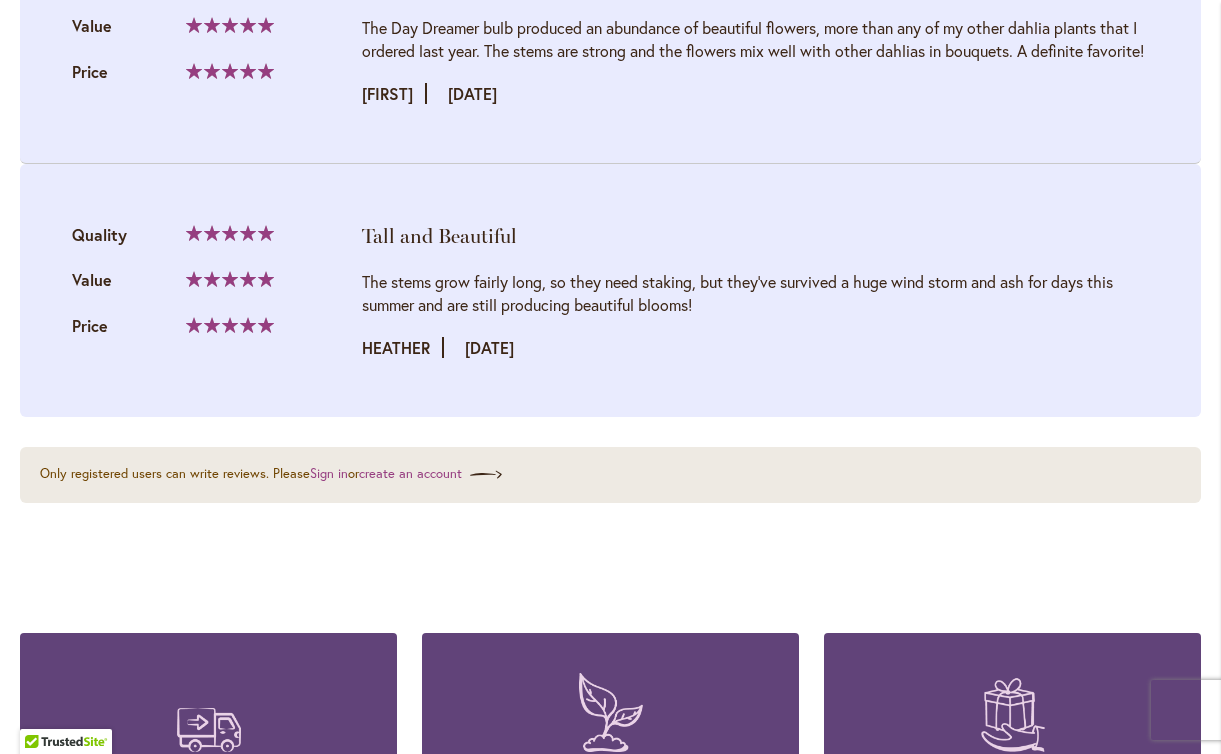 scroll, scrollTop: 4655, scrollLeft: 0, axis: vertical 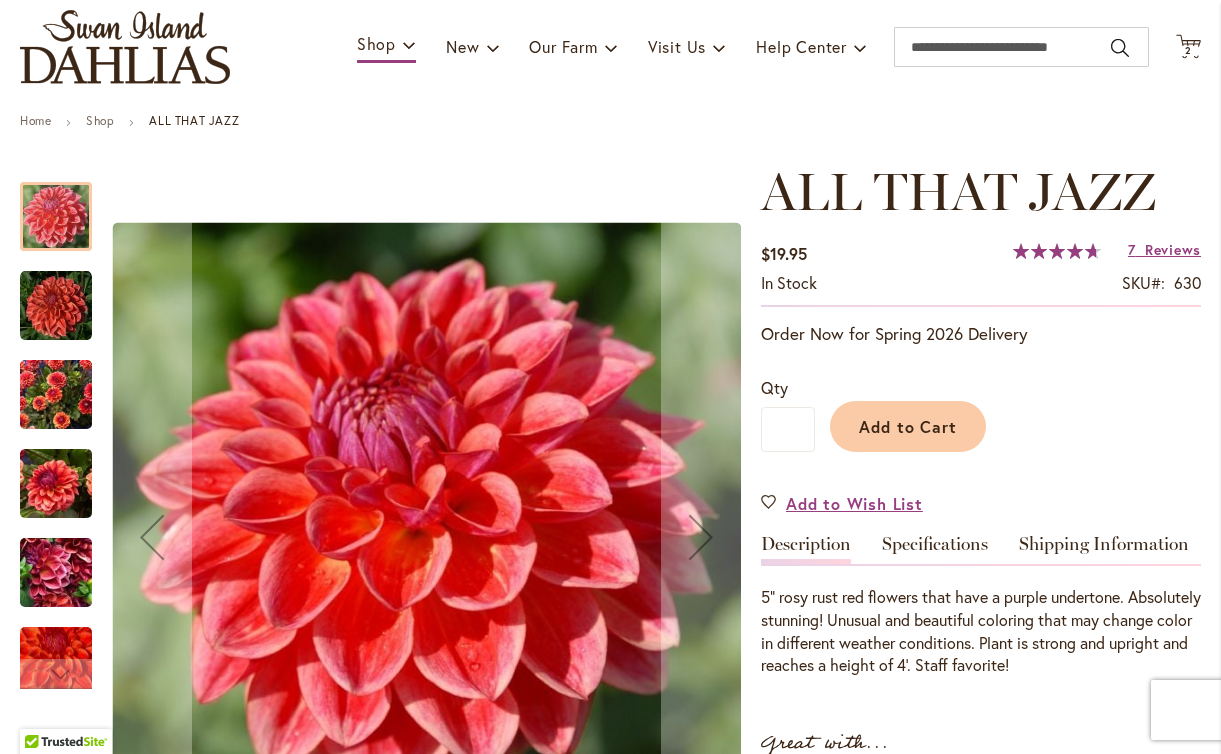 click at bounding box center (56, 395) 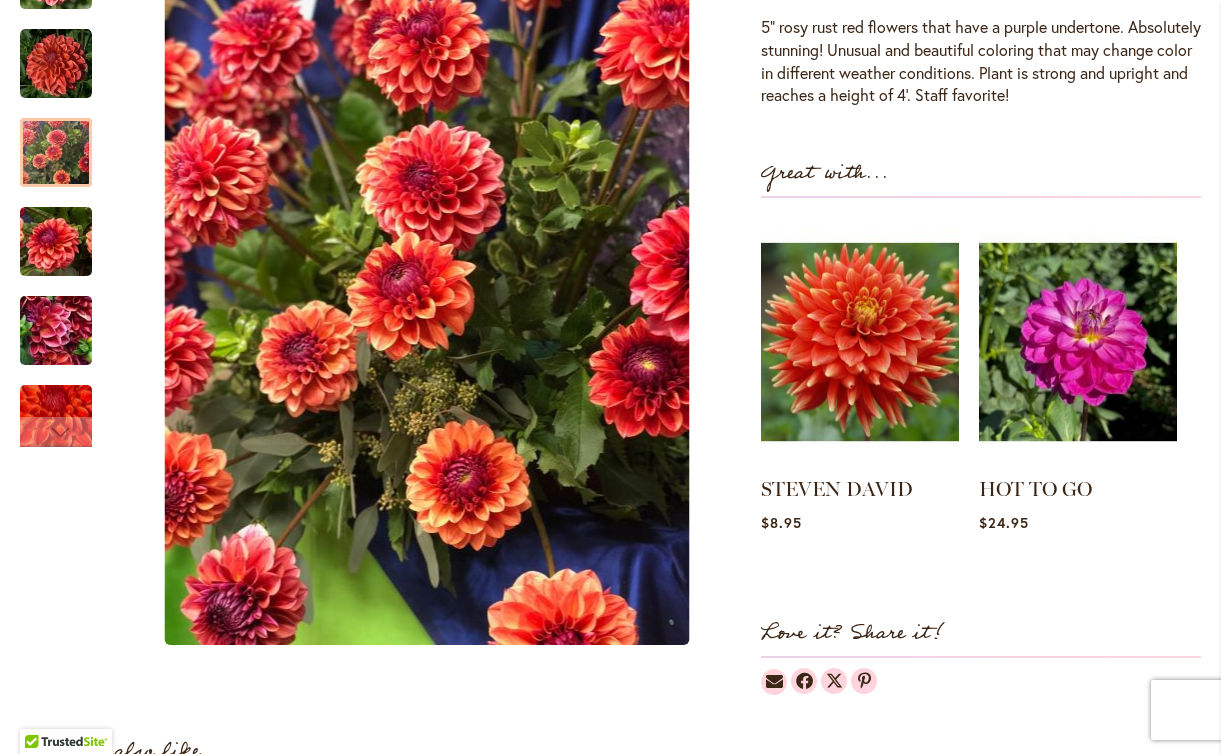 scroll, scrollTop: 733, scrollLeft: 0, axis: vertical 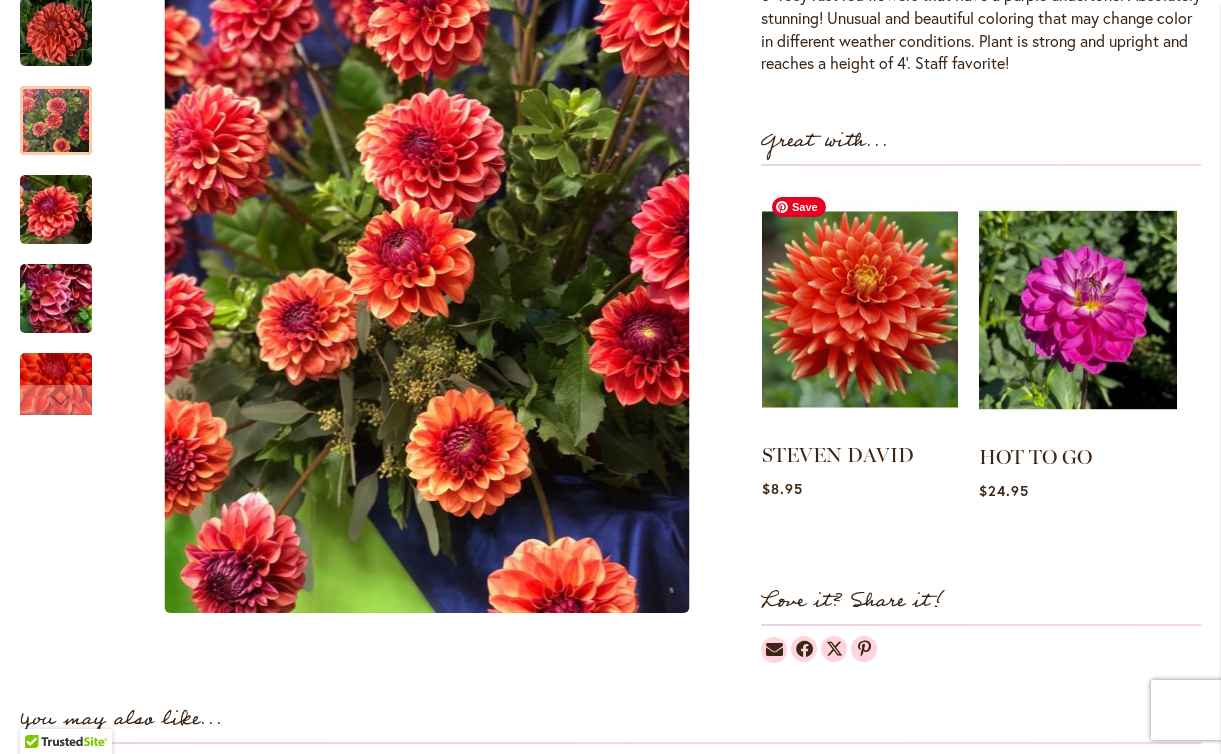 click at bounding box center (860, 309) 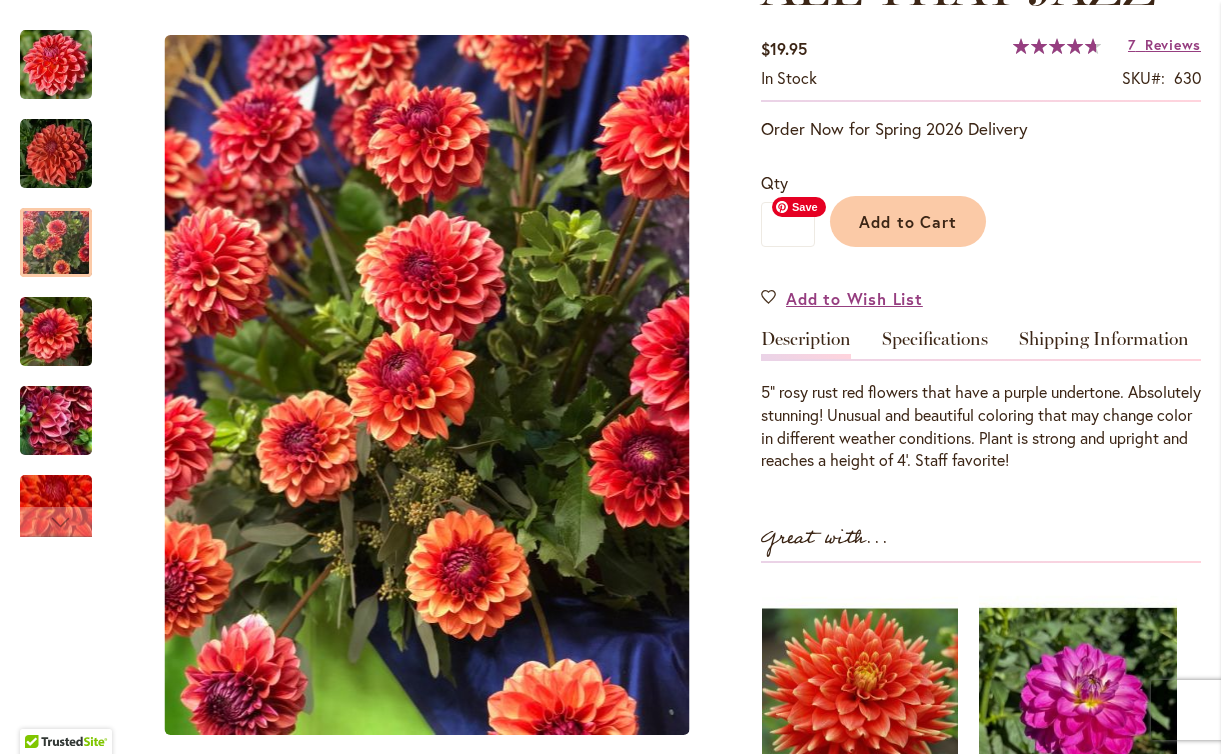 scroll, scrollTop: 193, scrollLeft: 0, axis: vertical 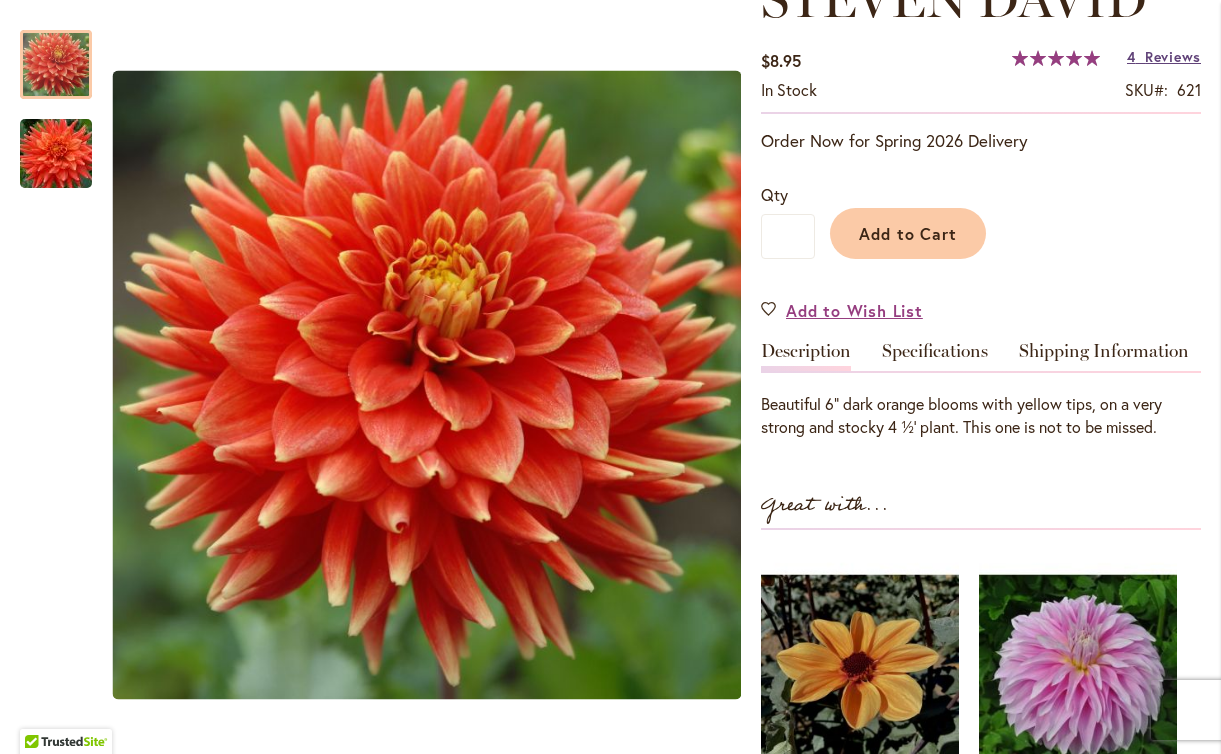 click on "Reviews" at bounding box center (1173, 56) 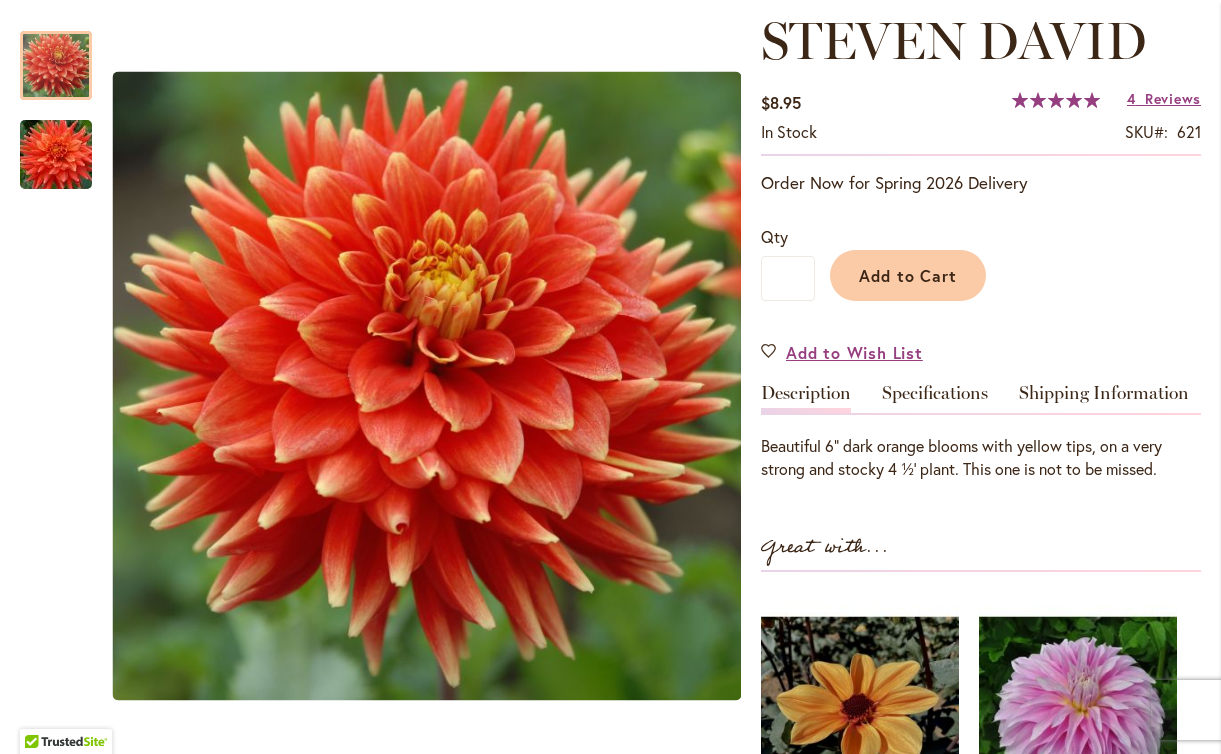 scroll, scrollTop: 168, scrollLeft: 0, axis: vertical 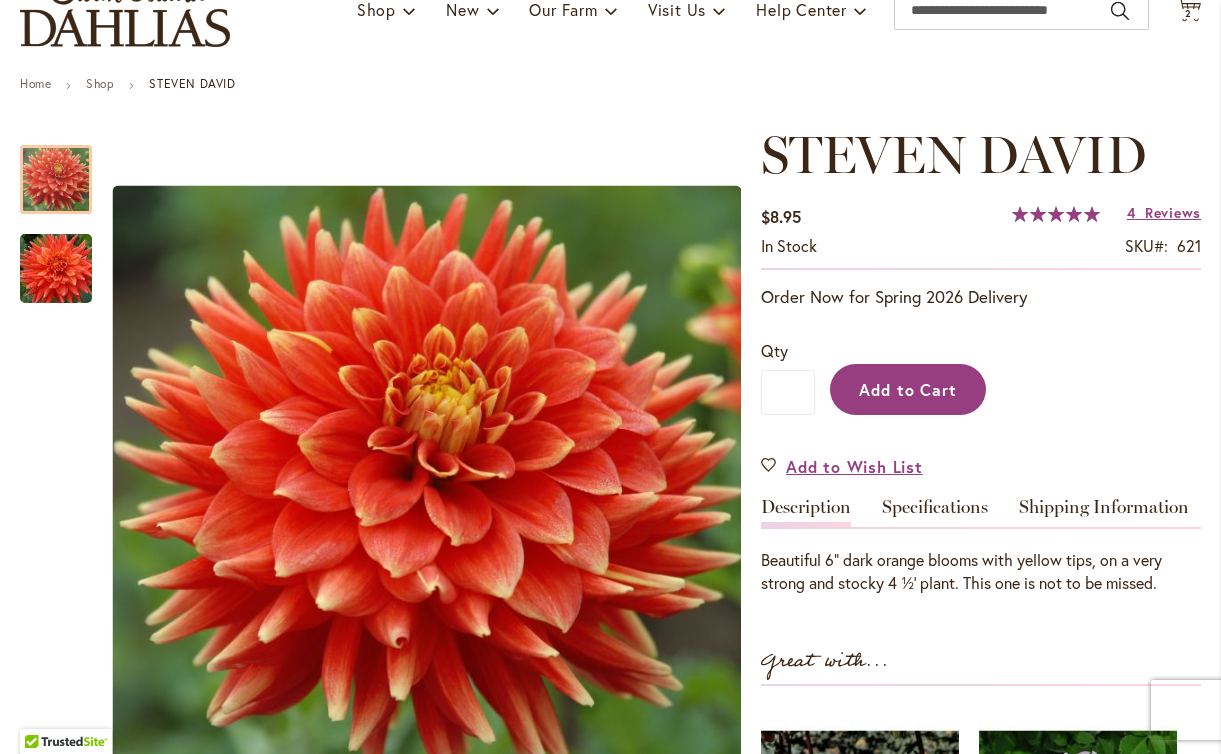 click on "Add to Cart" at bounding box center [908, 389] 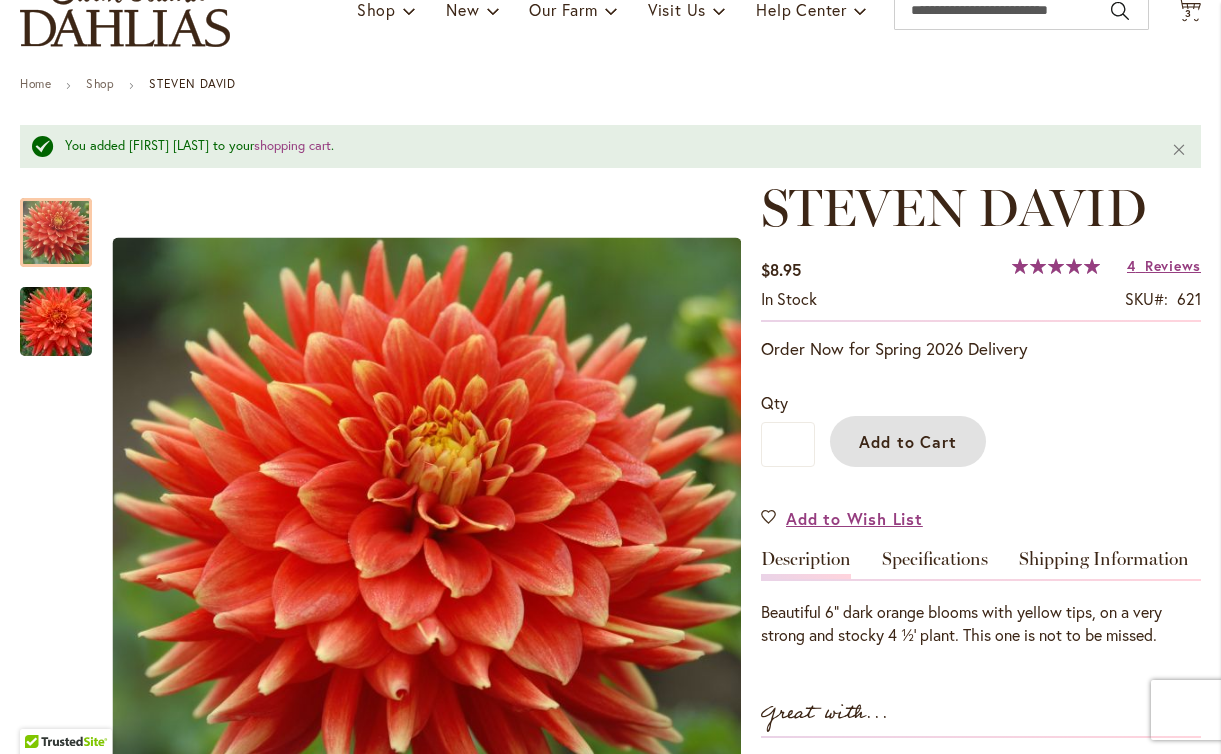 type 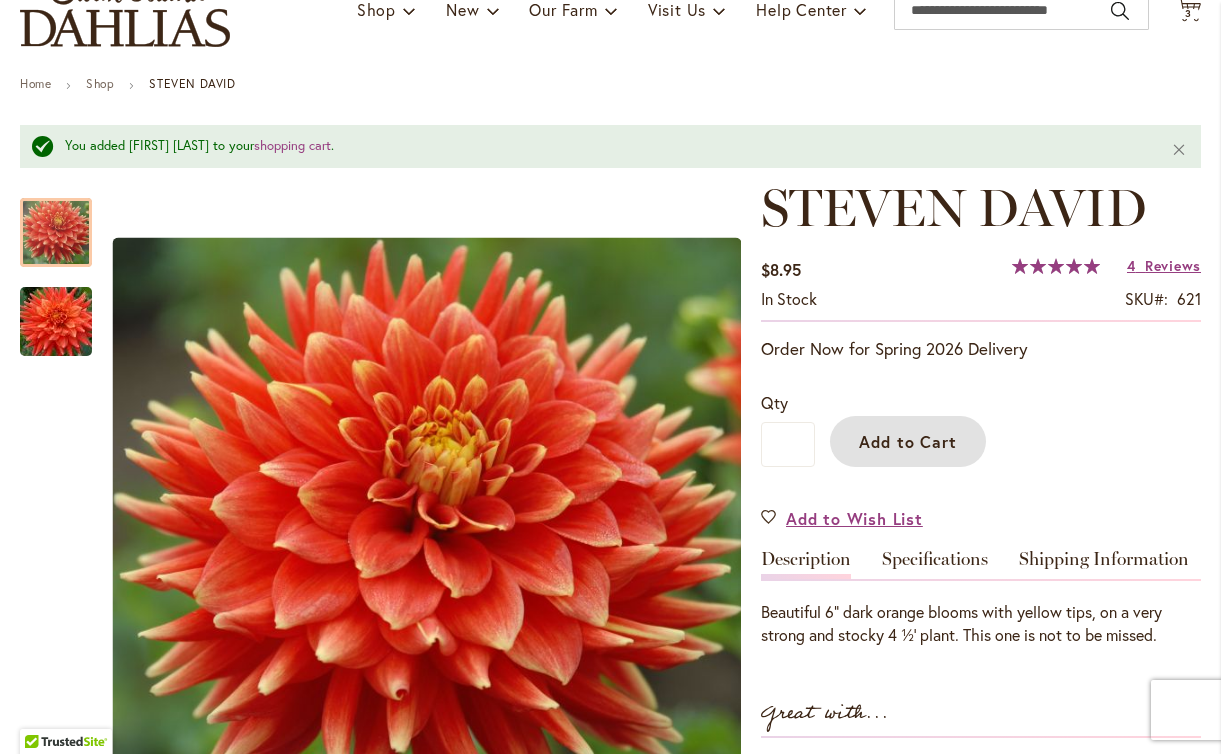 scroll, scrollTop: 33, scrollLeft: 0, axis: vertical 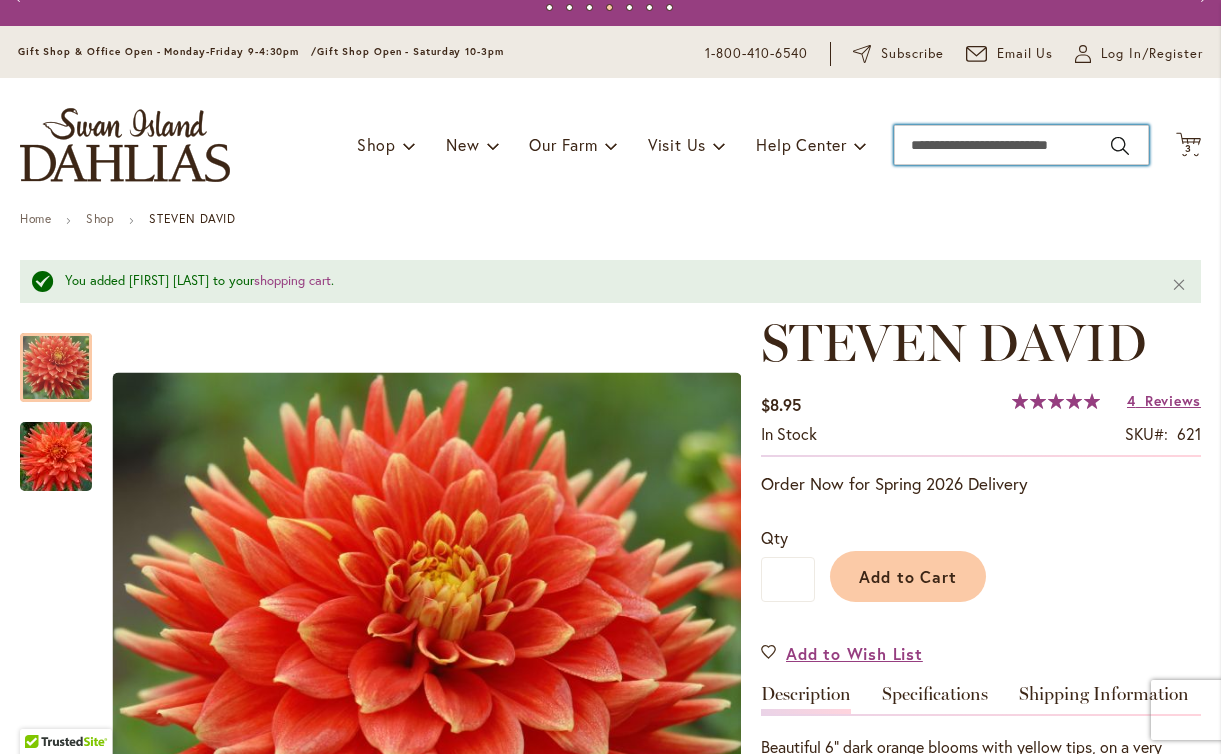 click on "Search" at bounding box center (1021, 145) 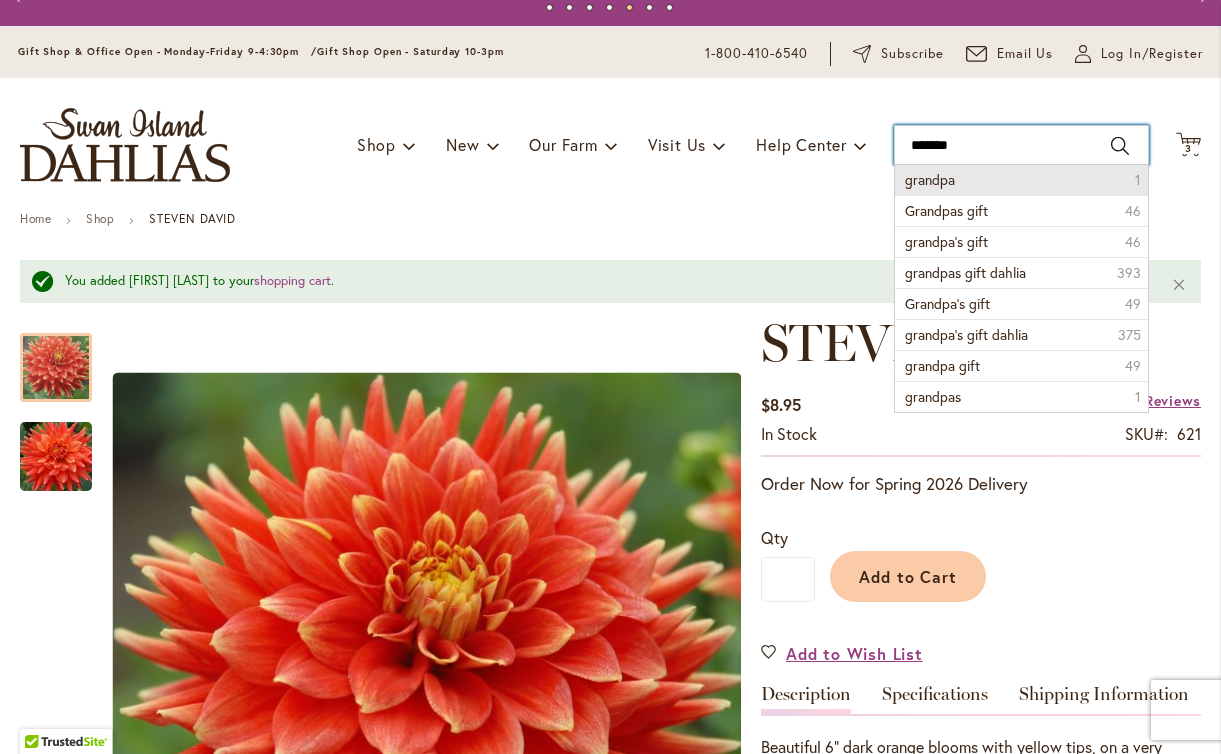 type on "*******" 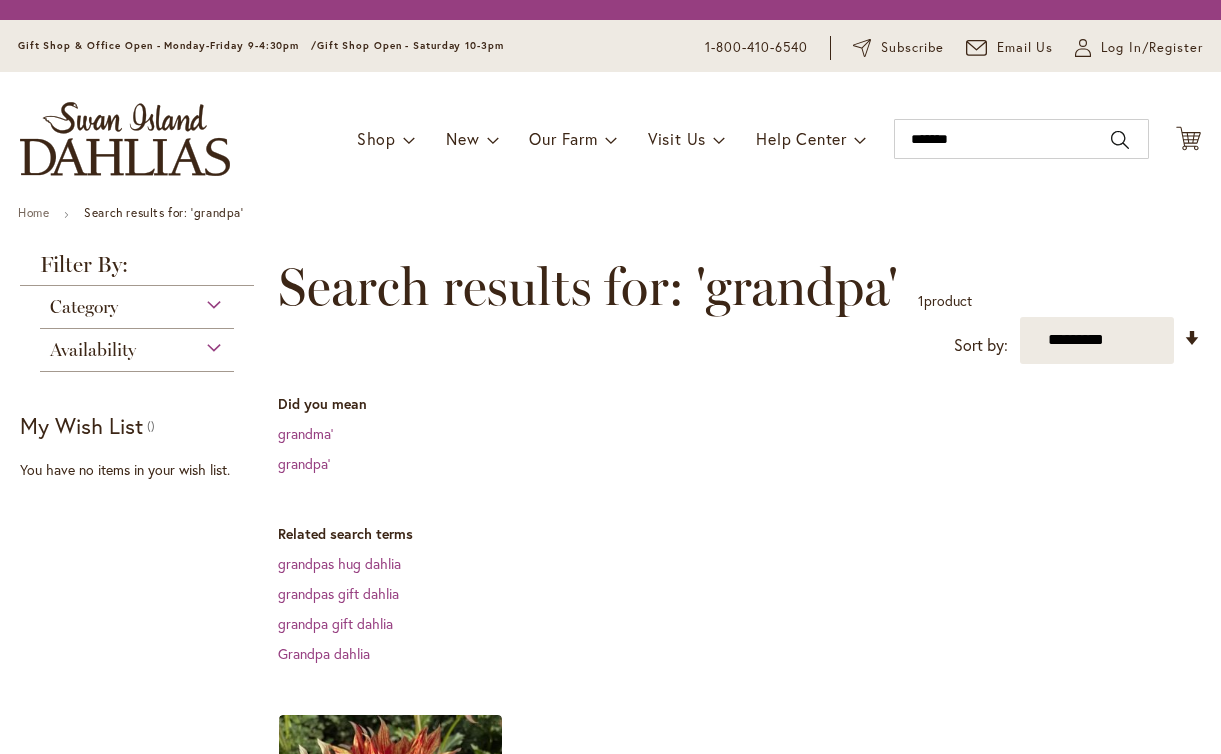 scroll, scrollTop: 0, scrollLeft: 0, axis: both 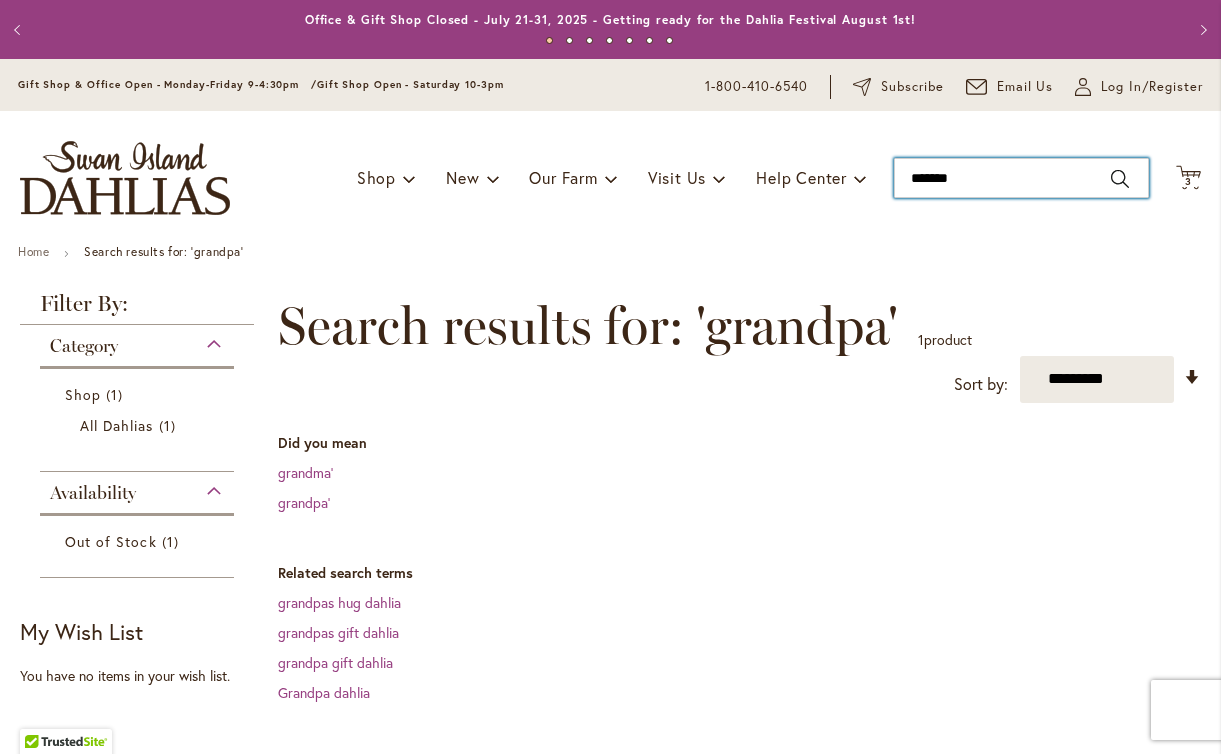 click on "*******" at bounding box center (1021, 178) 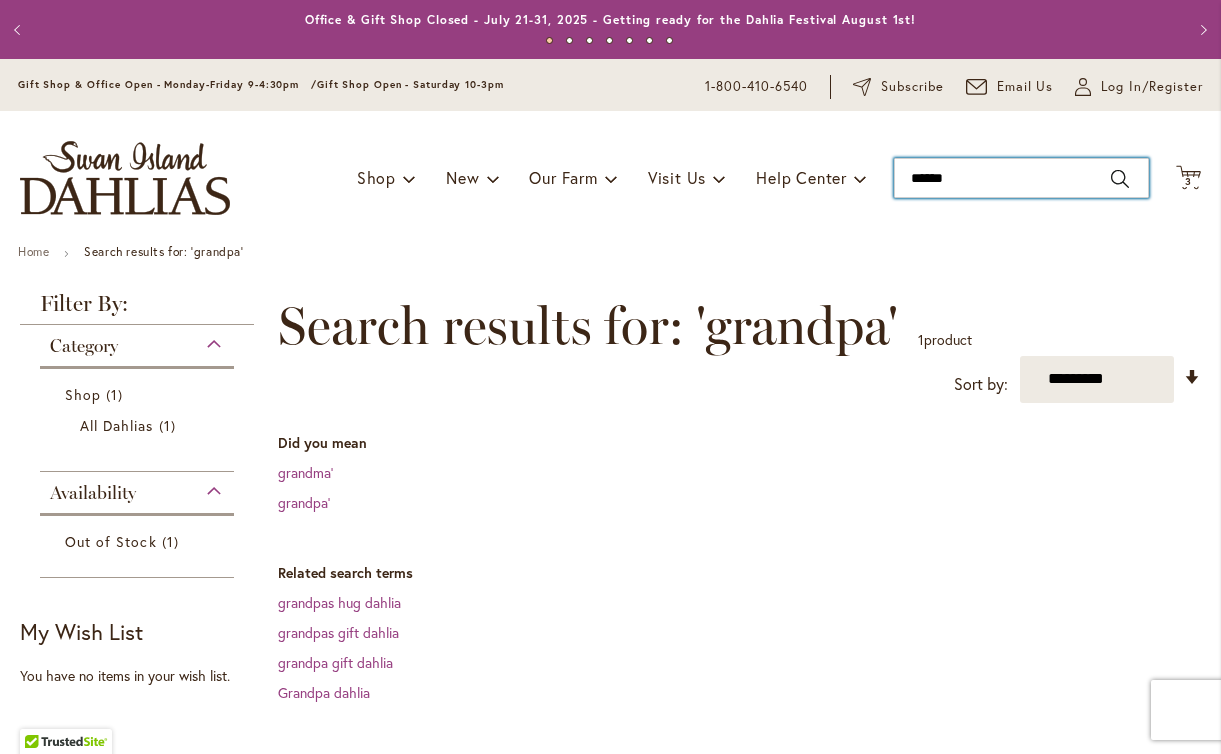 type on "*******" 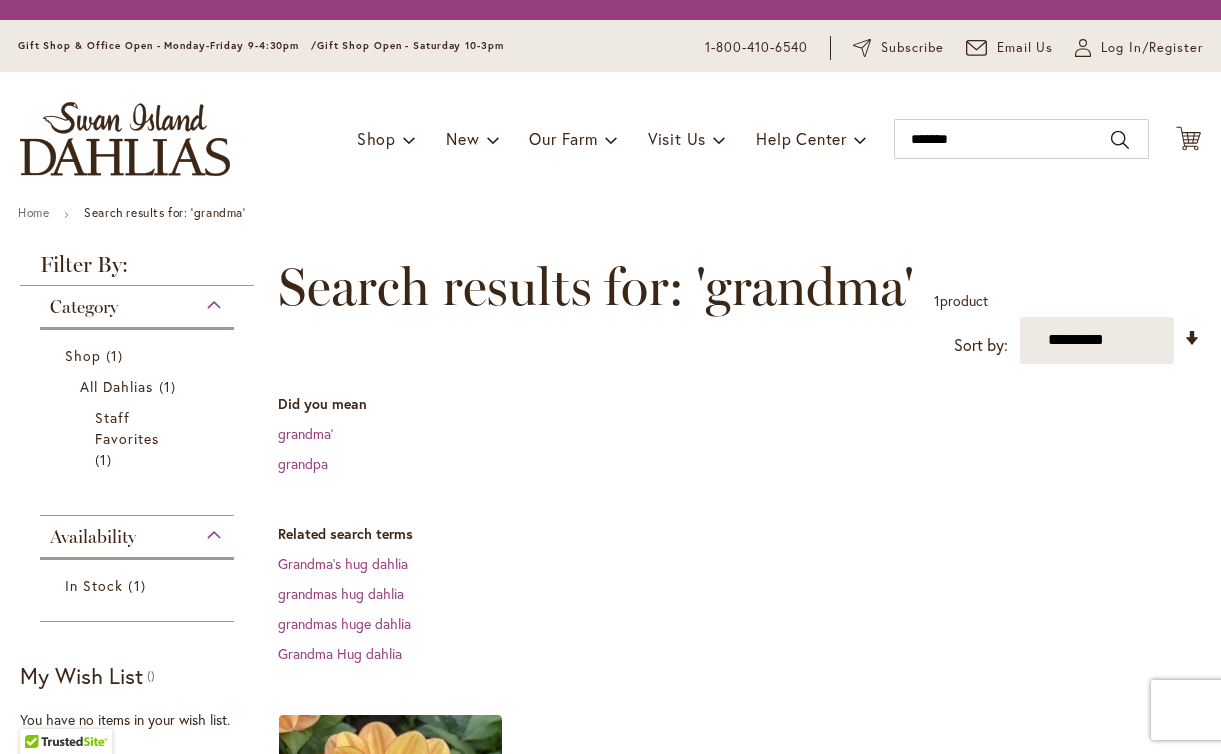 scroll, scrollTop: 0, scrollLeft: 0, axis: both 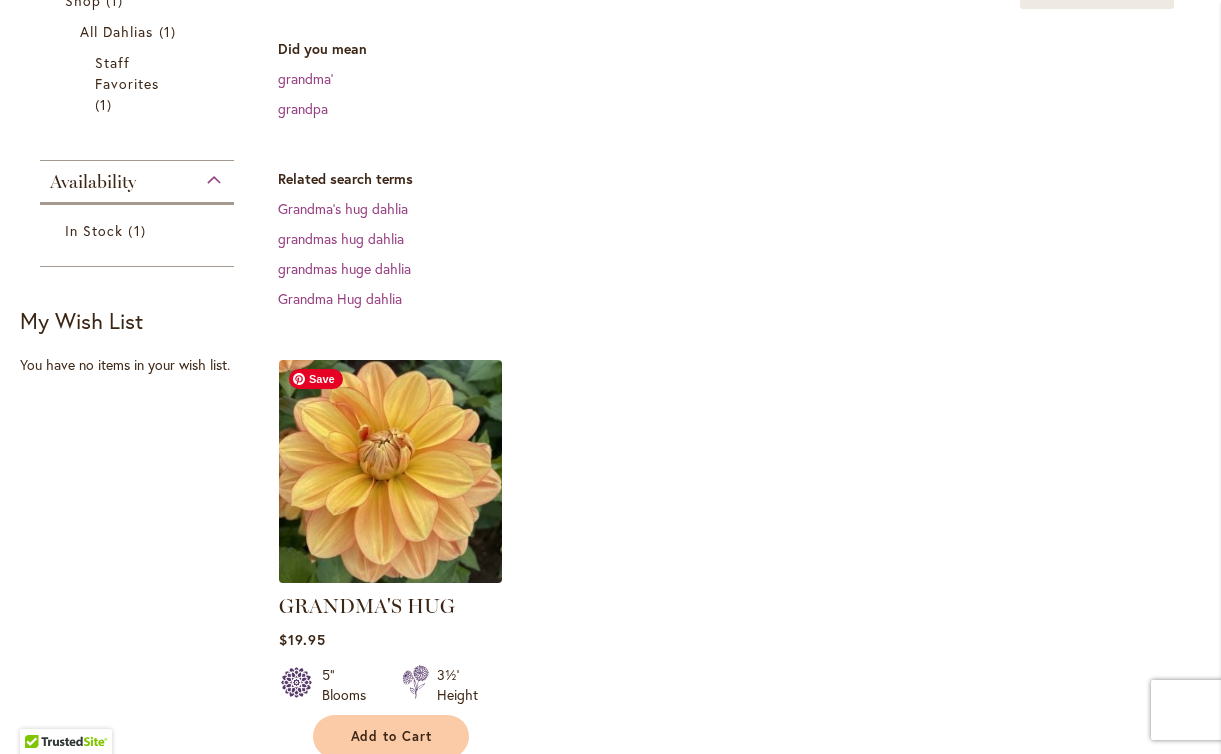 click at bounding box center (390, 471) 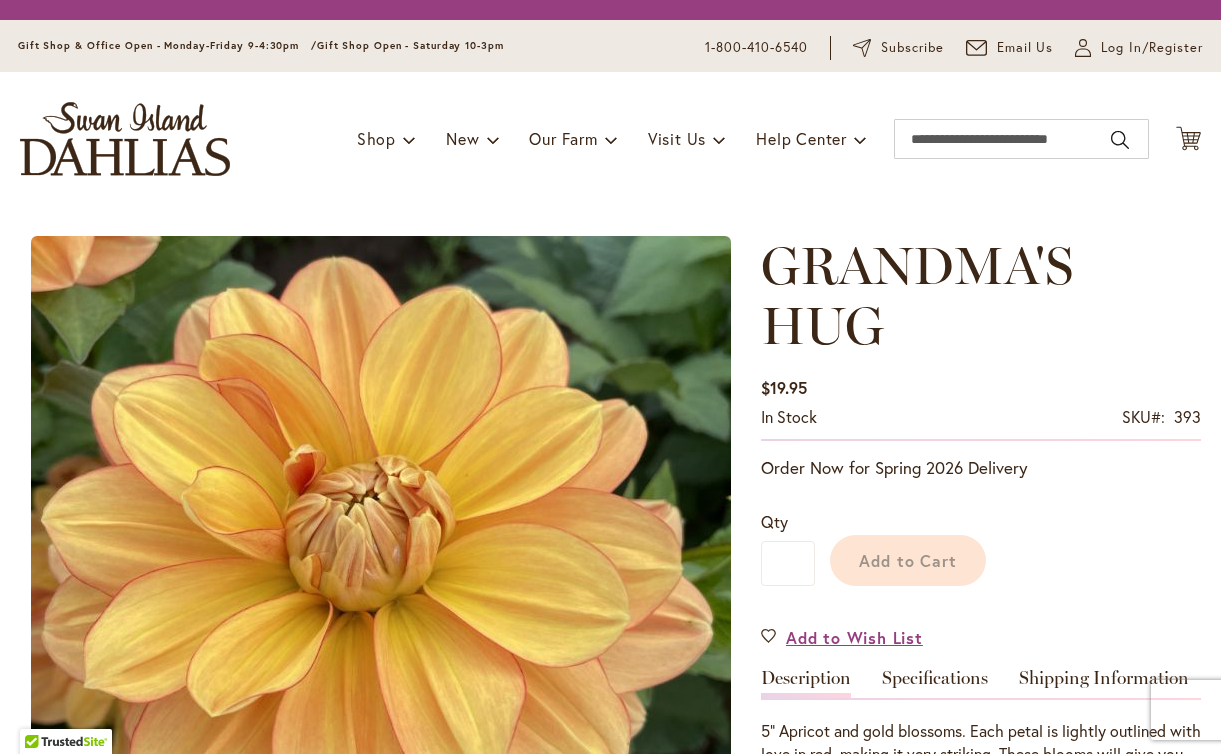 scroll, scrollTop: 0, scrollLeft: 0, axis: both 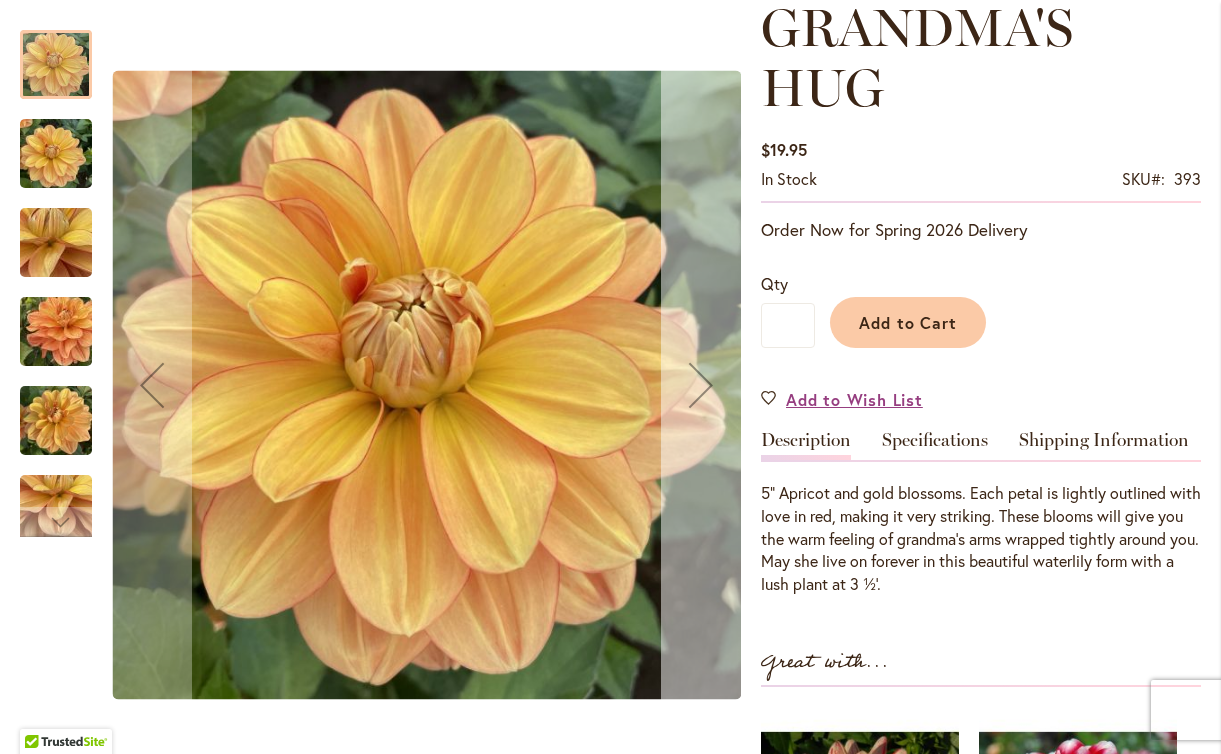 click at bounding box center (701, 385) 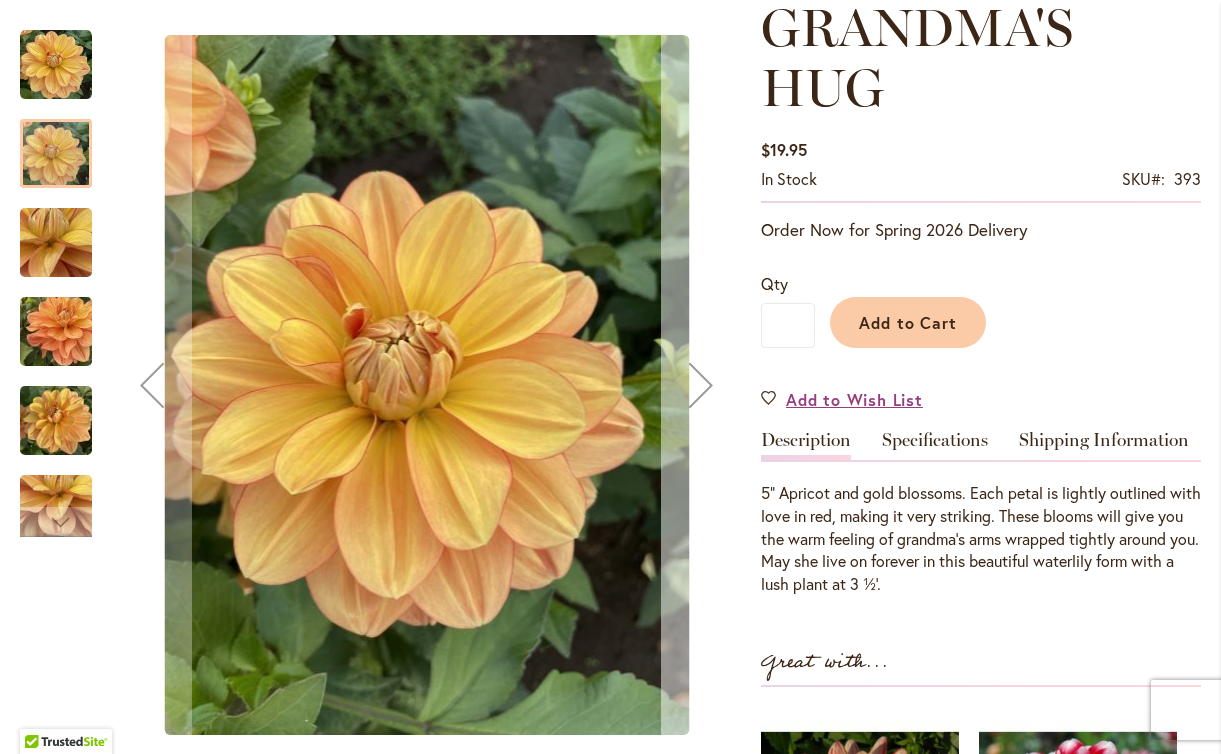 click at bounding box center (701, 385) 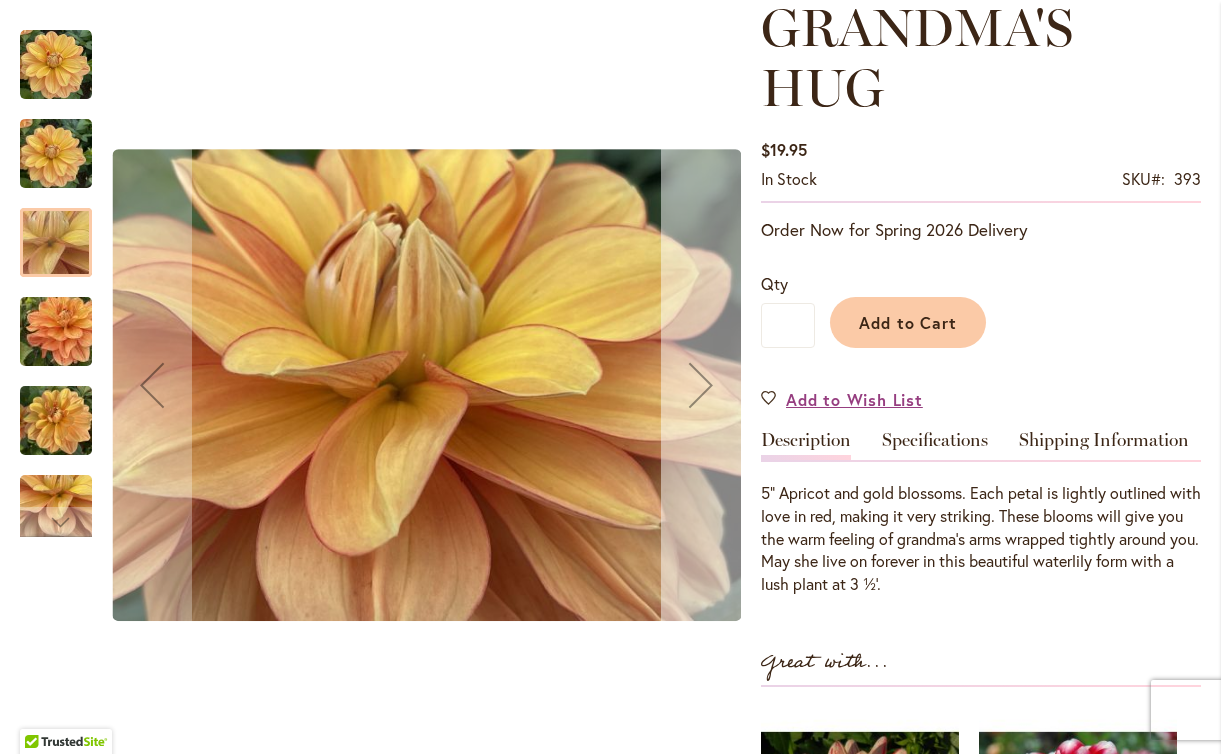 click at bounding box center [701, 385] 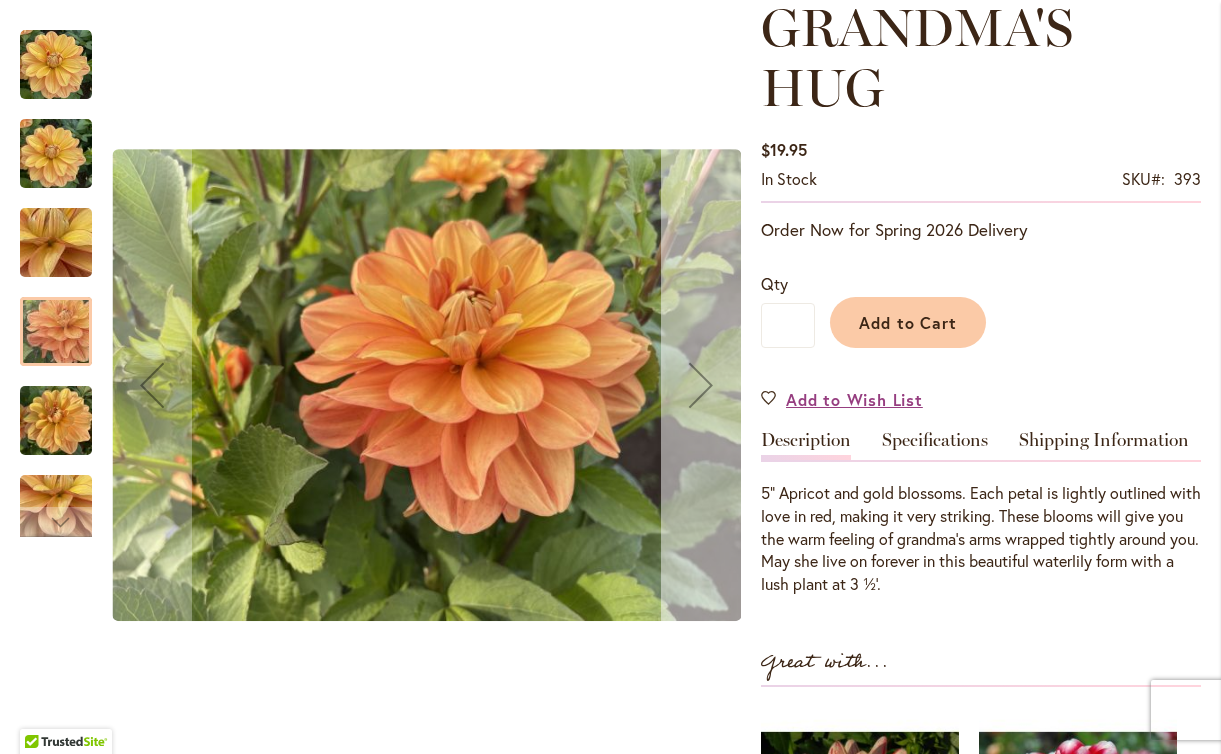click at bounding box center (701, 385) 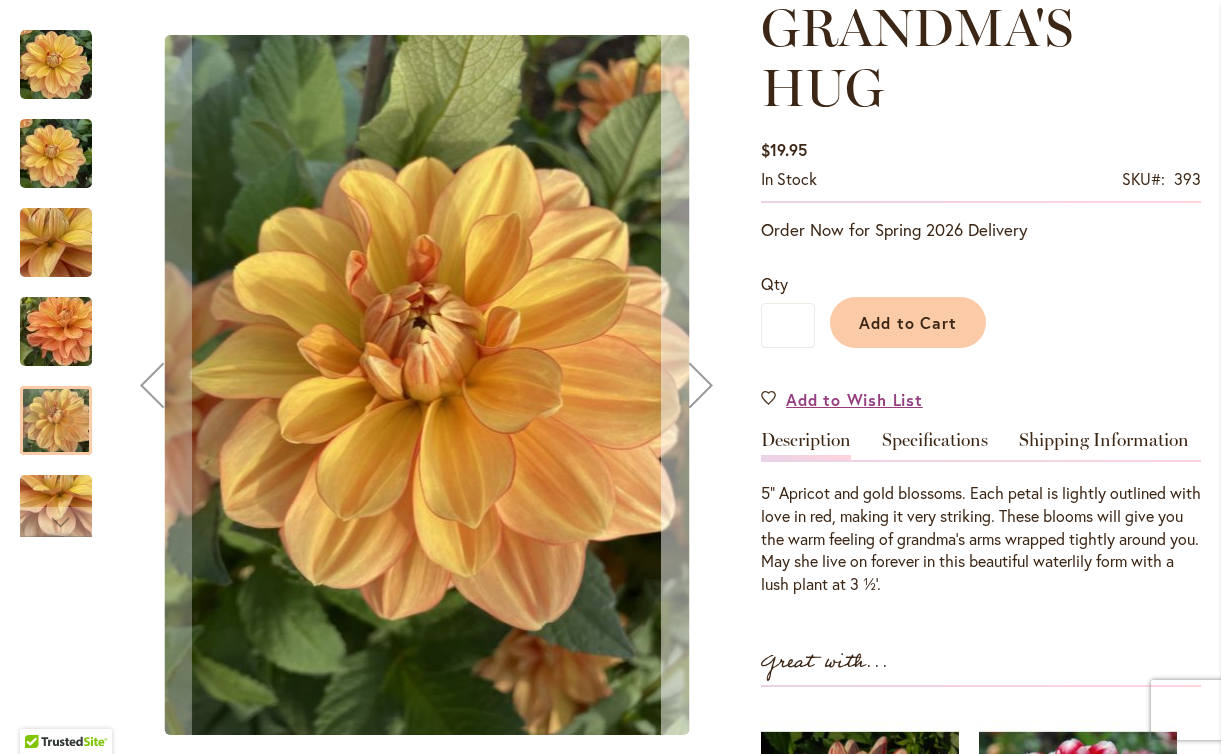 click at bounding box center (701, 385) 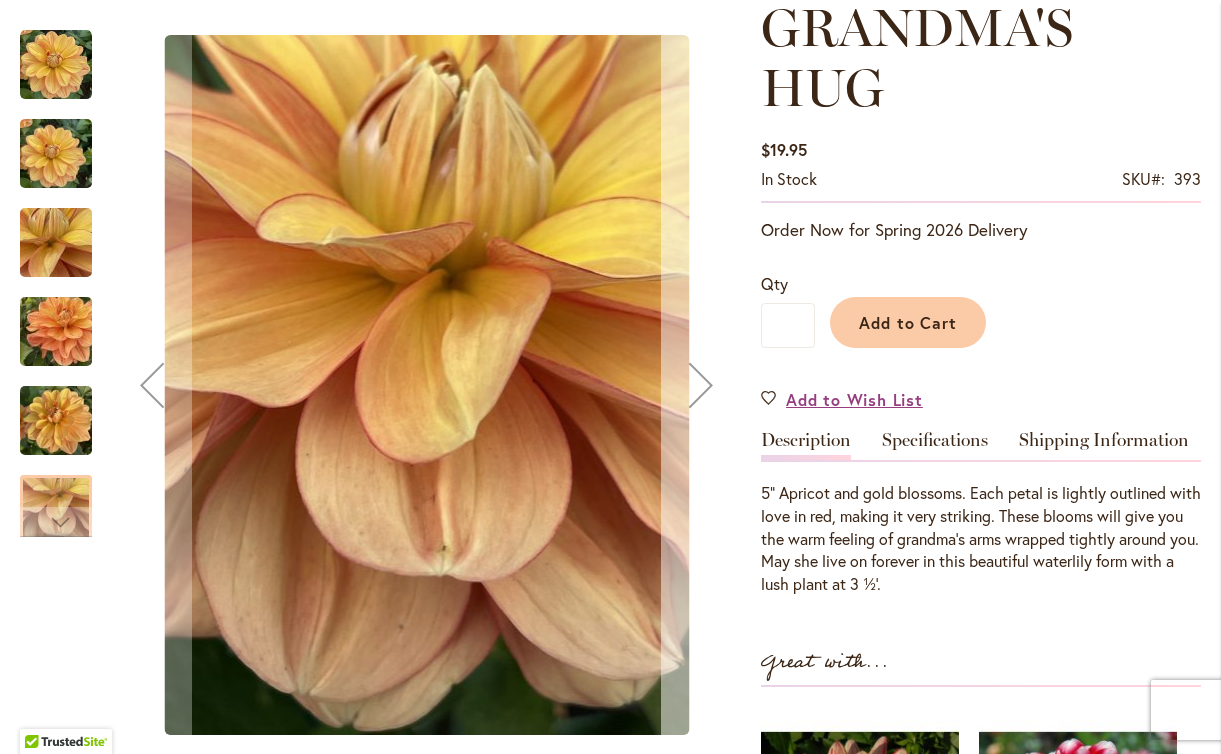 click at bounding box center [701, 385] 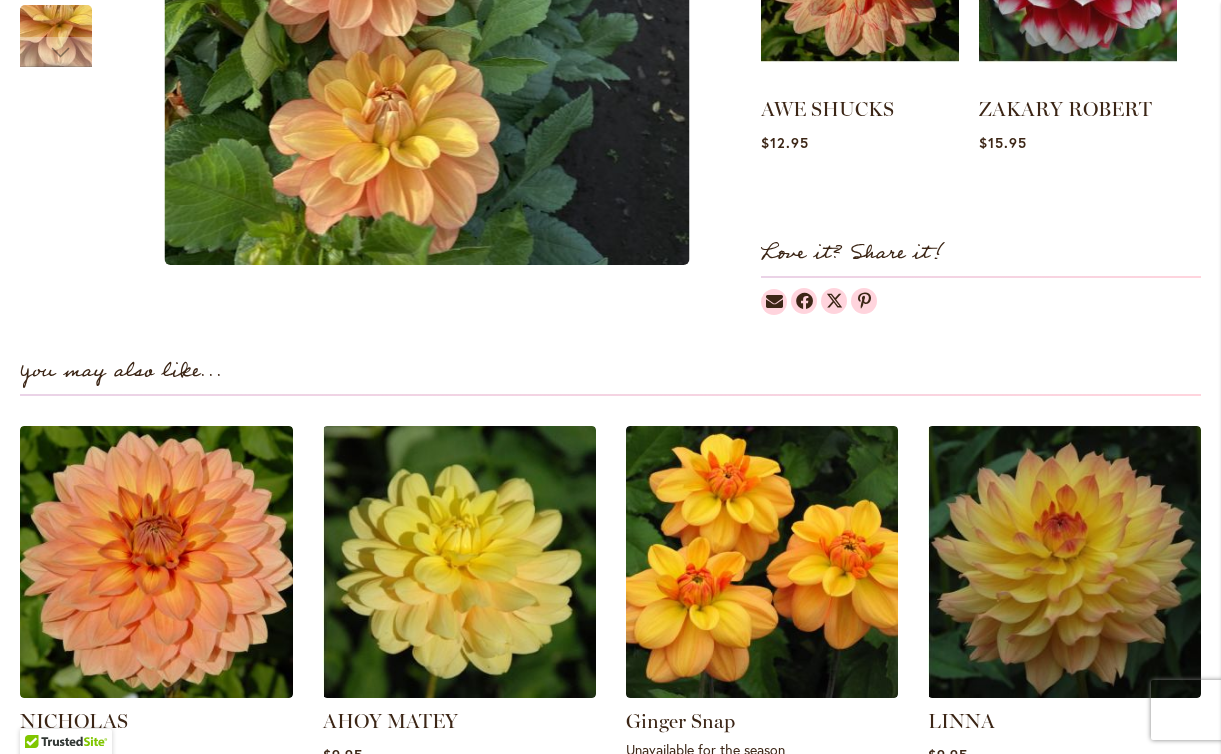 scroll, scrollTop: 1246, scrollLeft: 0, axis: vertical 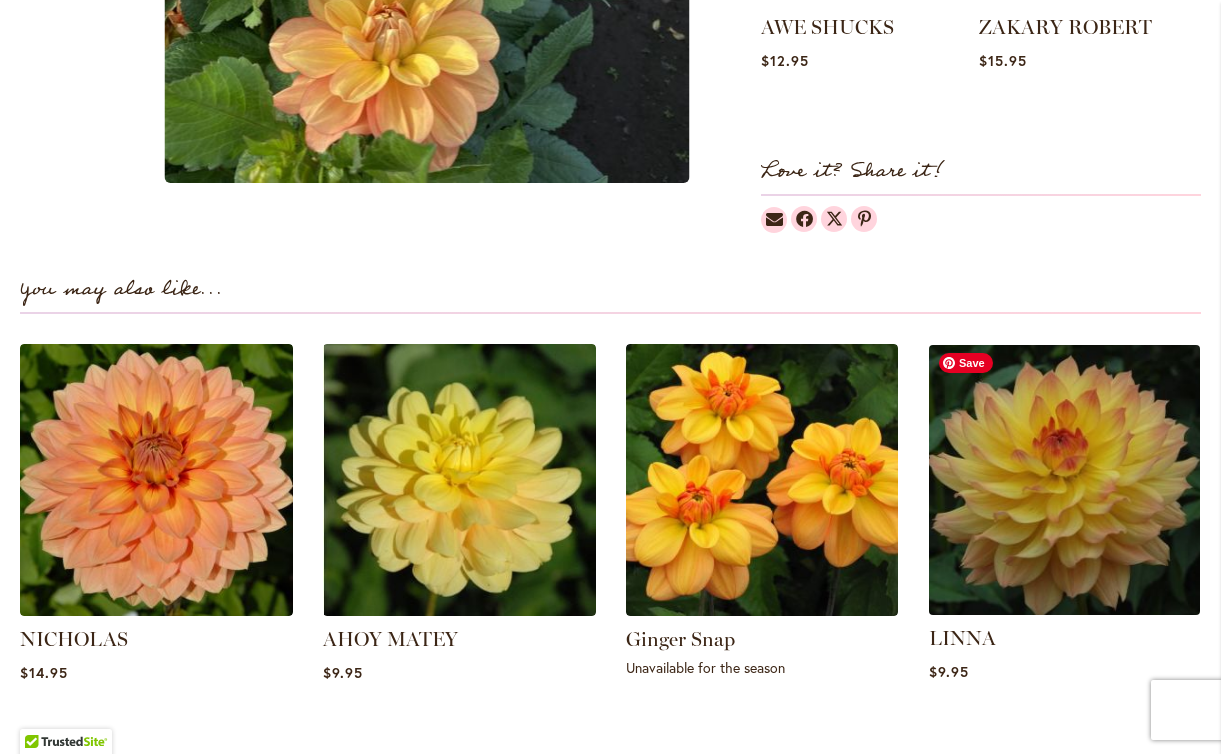 click at bounding box center [1064, 480] 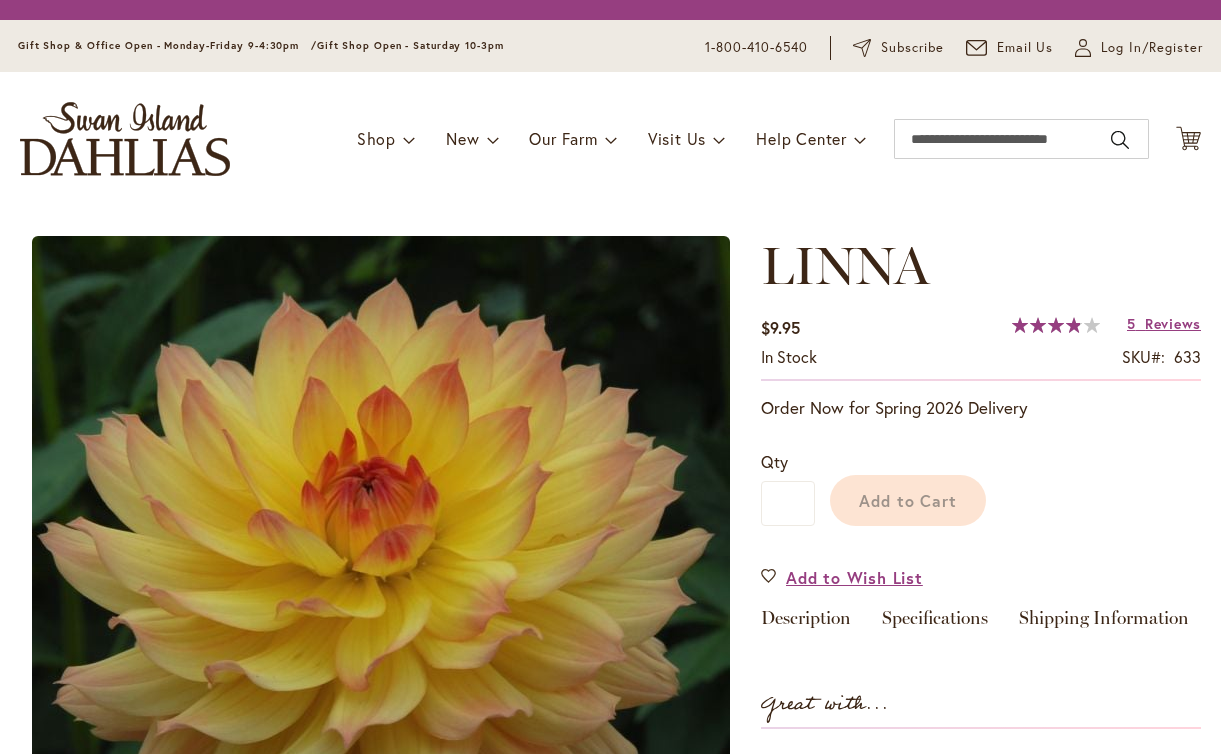 scroll, scrollTop: 0, scrollLeft: 0, axis: both 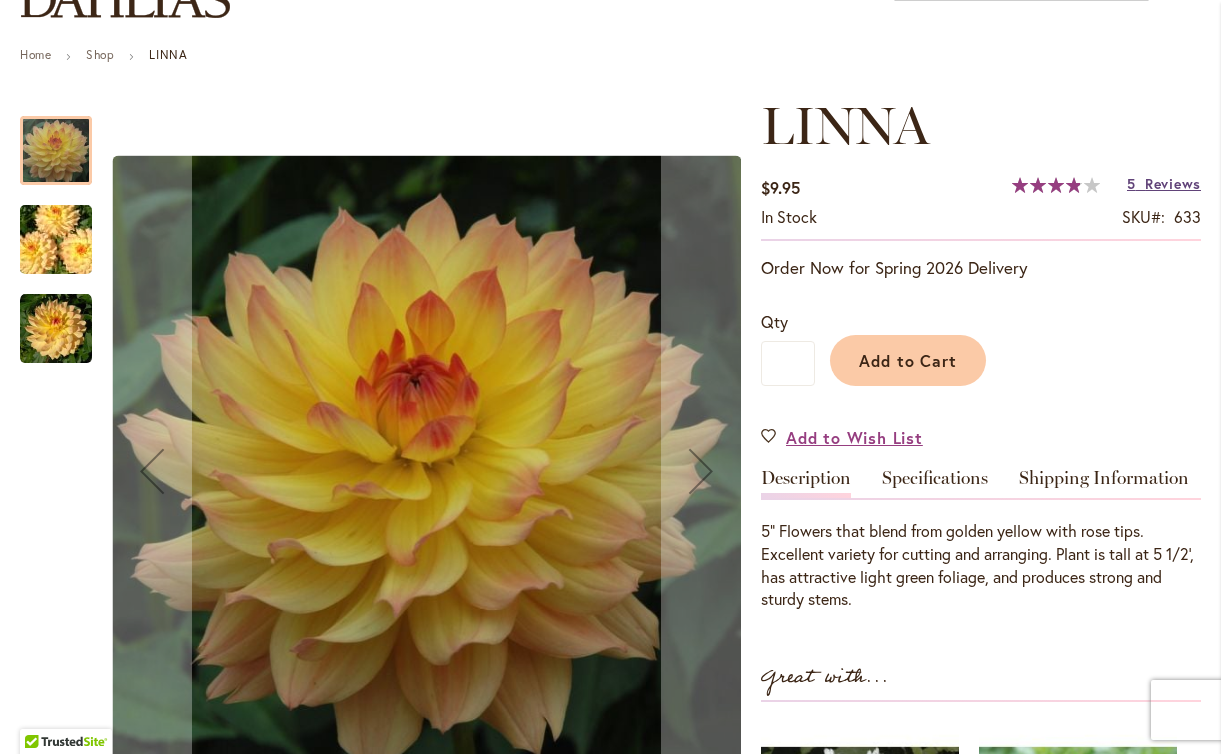 click on "Reviews" at bounding box center (1173, 183) 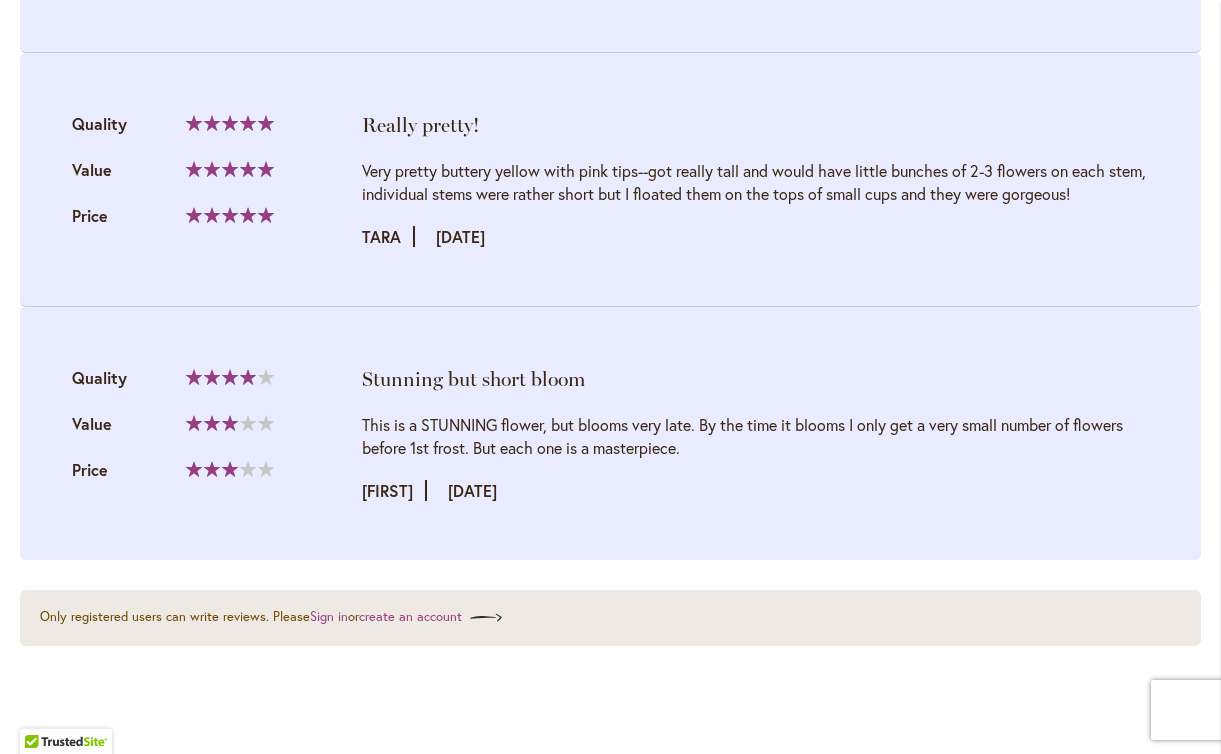 scroll, scrollTop: 3046, scrollLeft: 0, axis: vertical 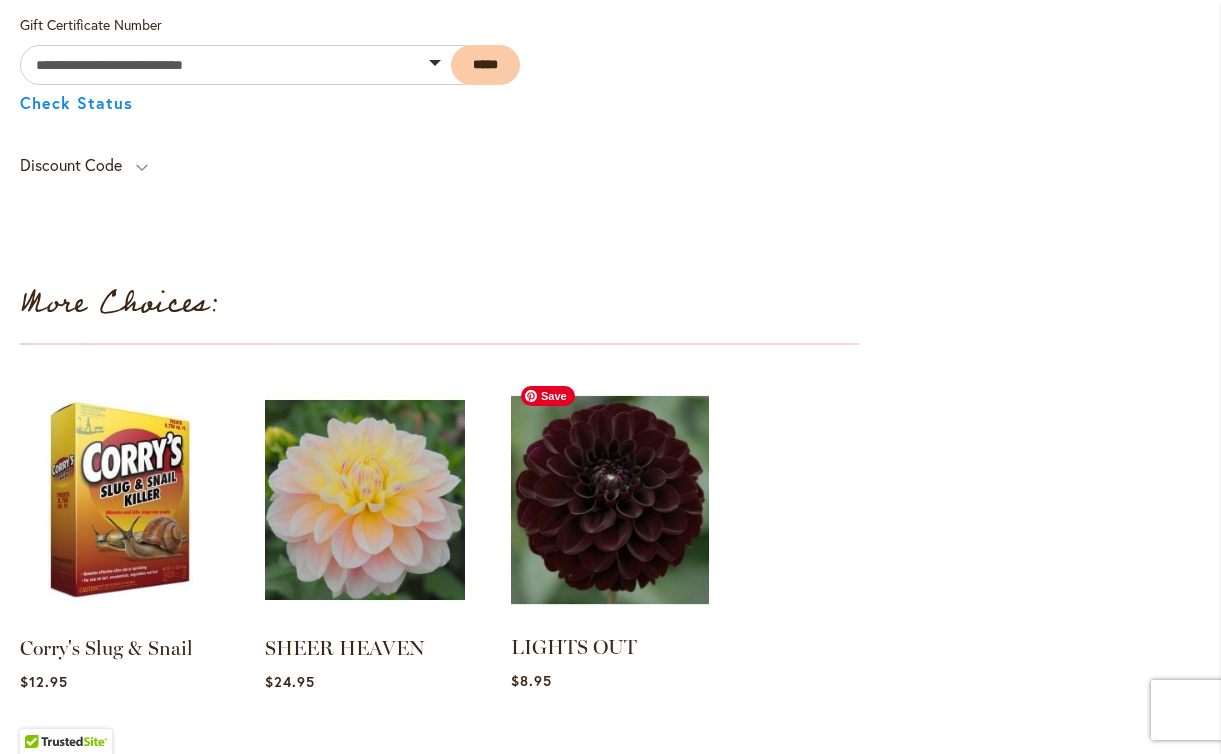 click at bounding box center (610, 500) 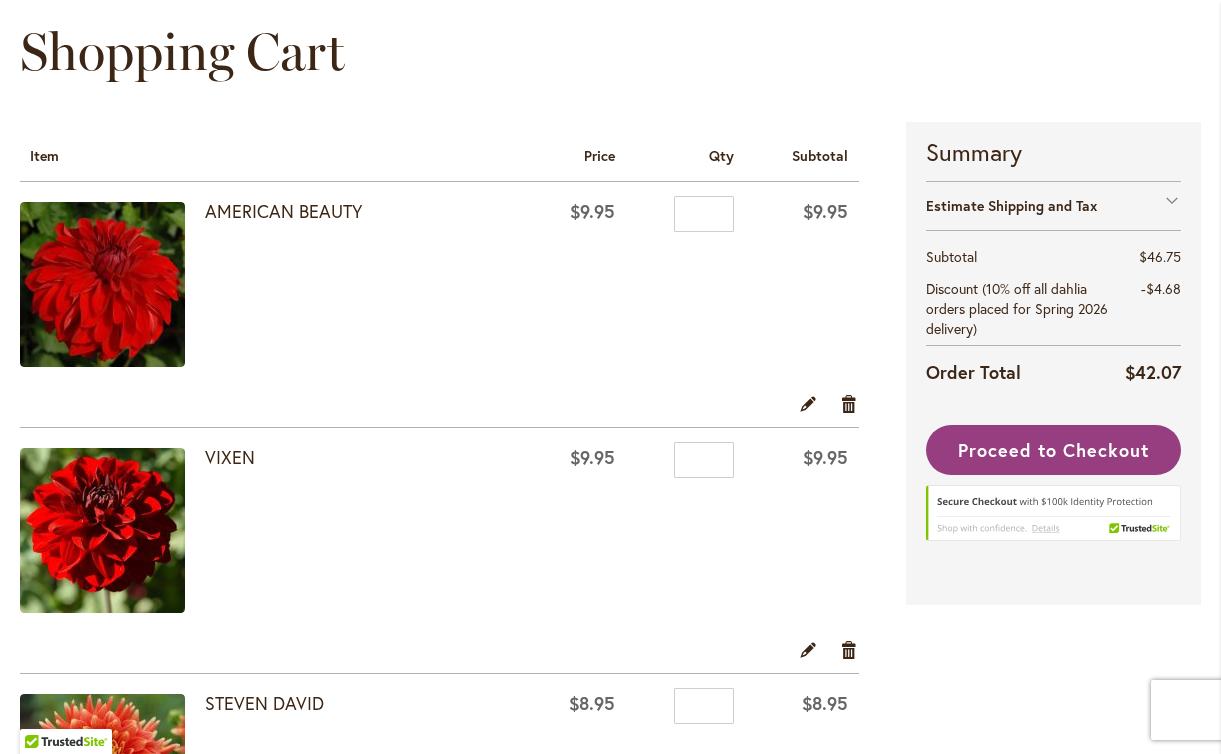 scroll, scrollTop: 0, scrollLeft: 0, axis: both 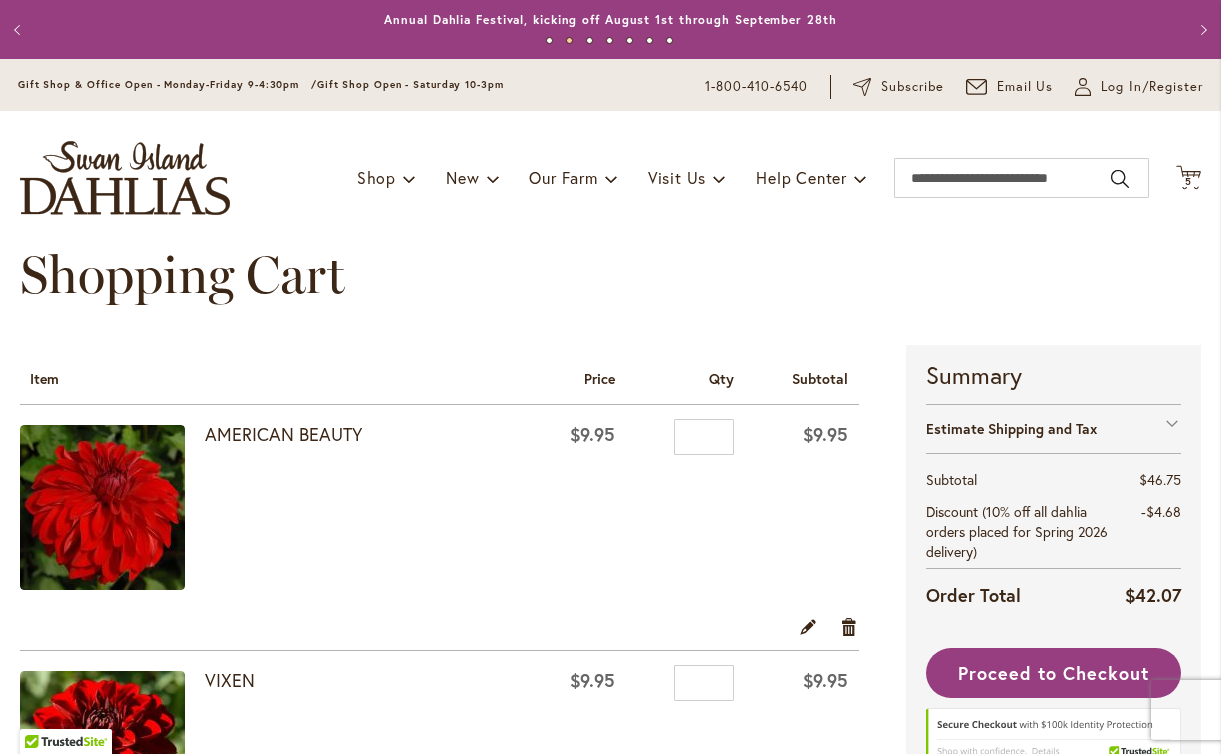 click at bounding box center [125, 178] 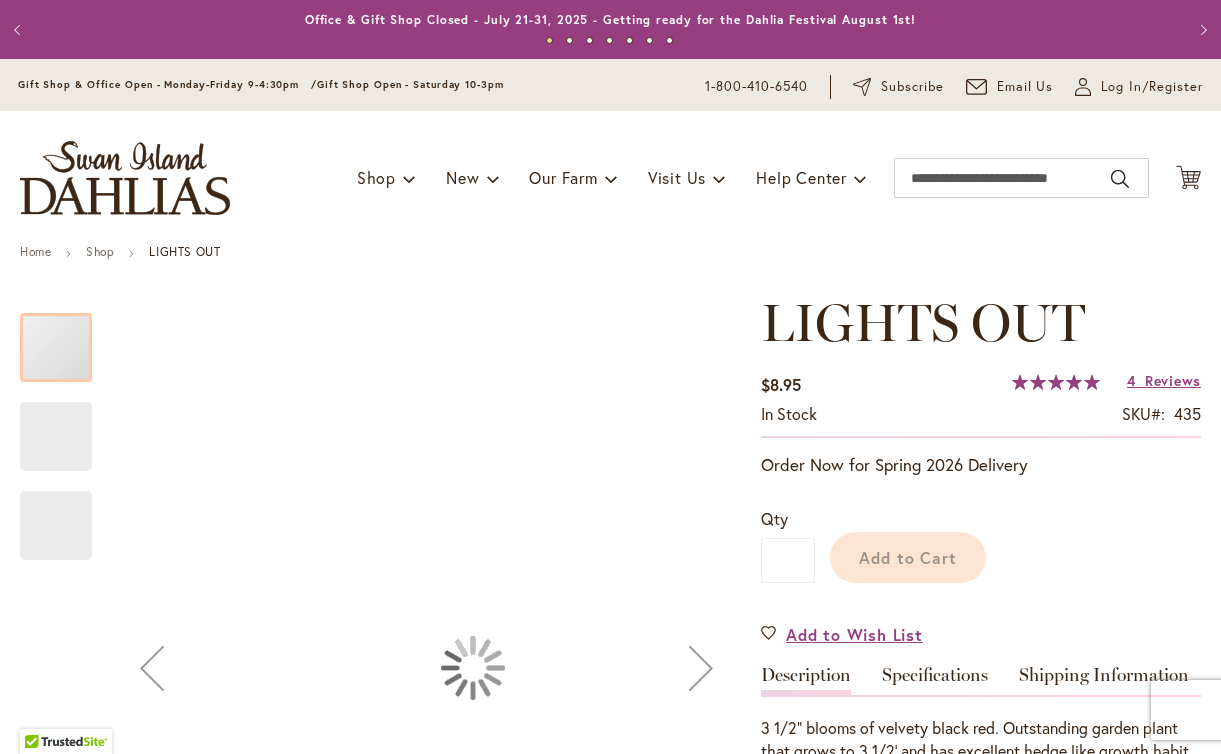scroll, scrollTop: 0, scrollLeft: 0, axis: both 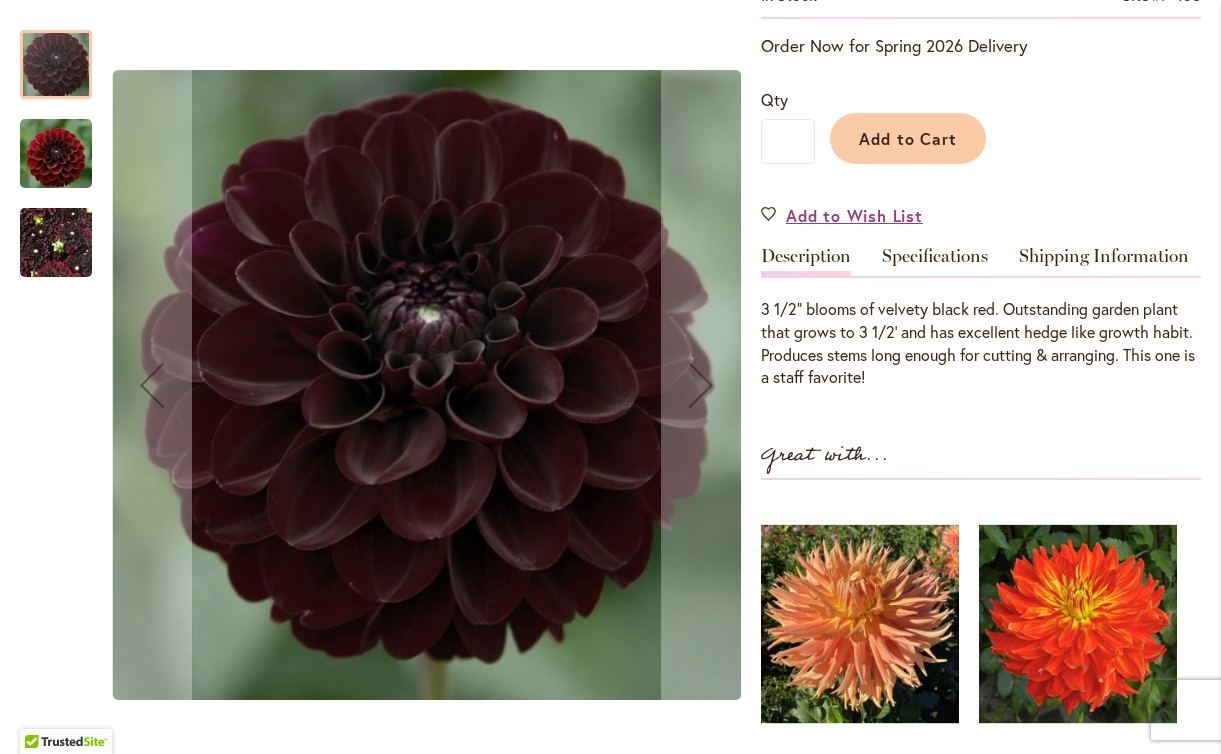 click at bounding box center (56, 243) 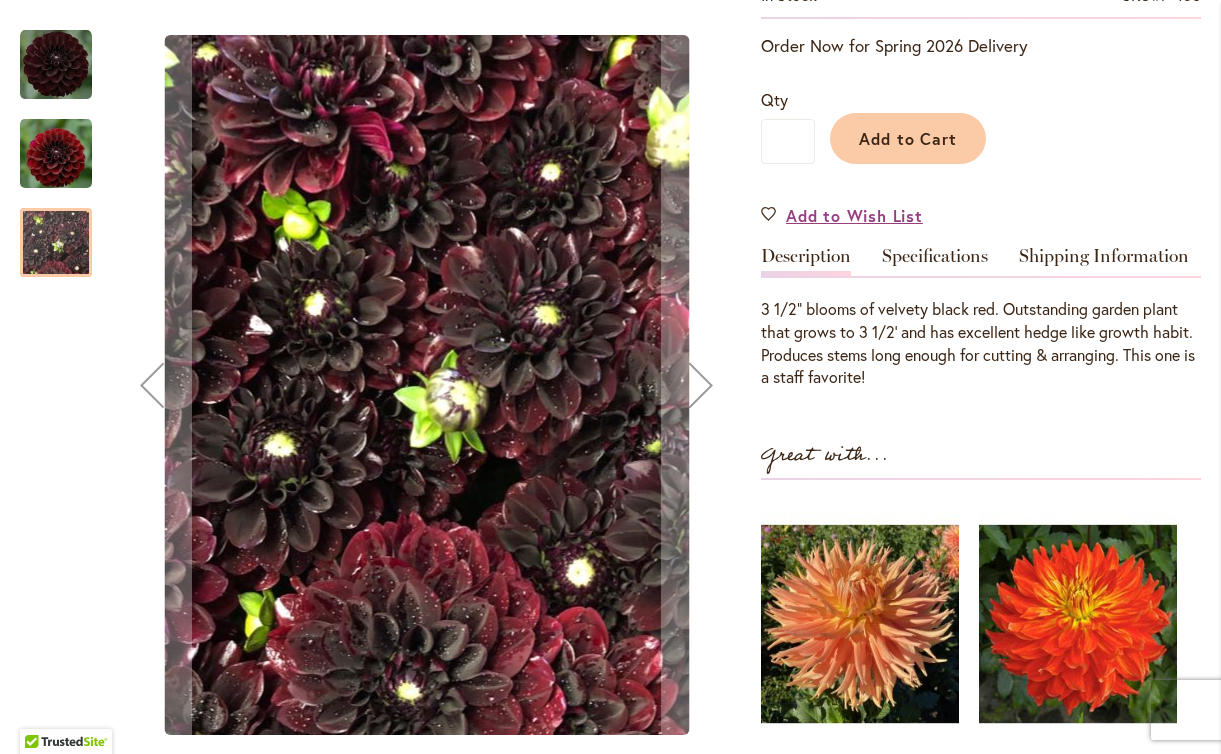 click at bounding box center [66, 143] 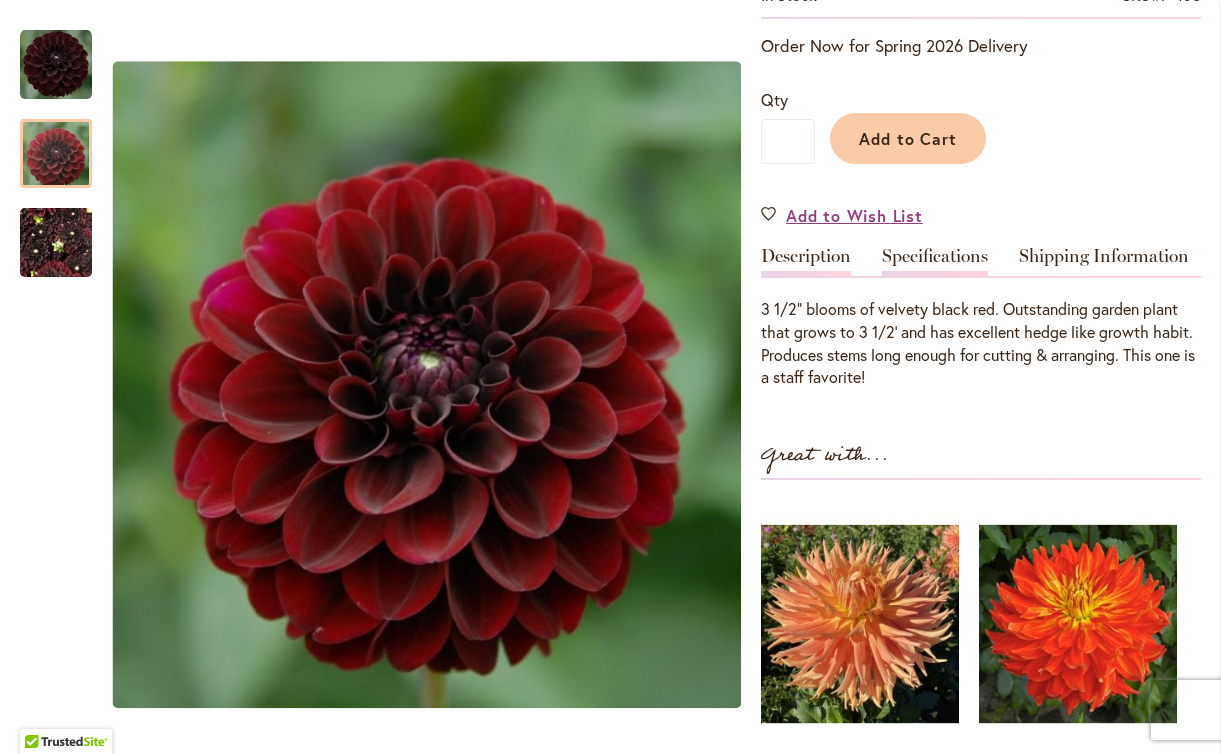 click on "Specifications" at bounding box center [935, 261] 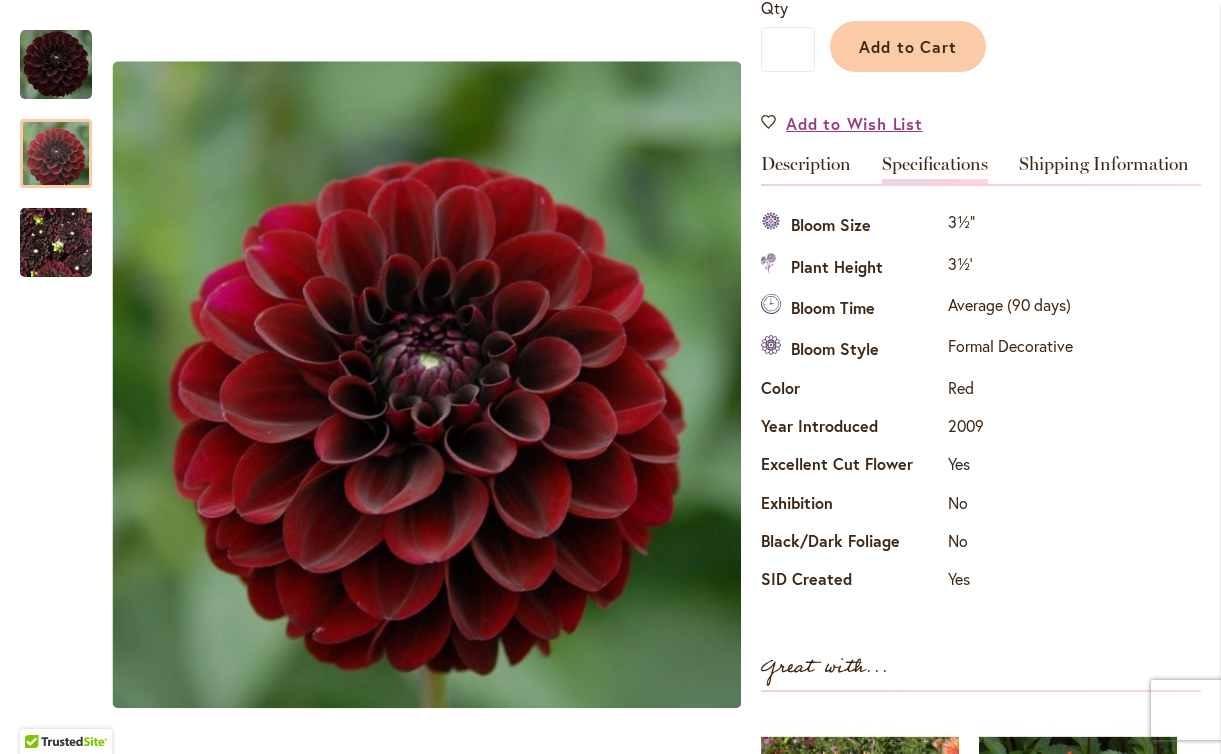 scroll, scrollTop: 495, scrollLeft: 0, axis: vertical 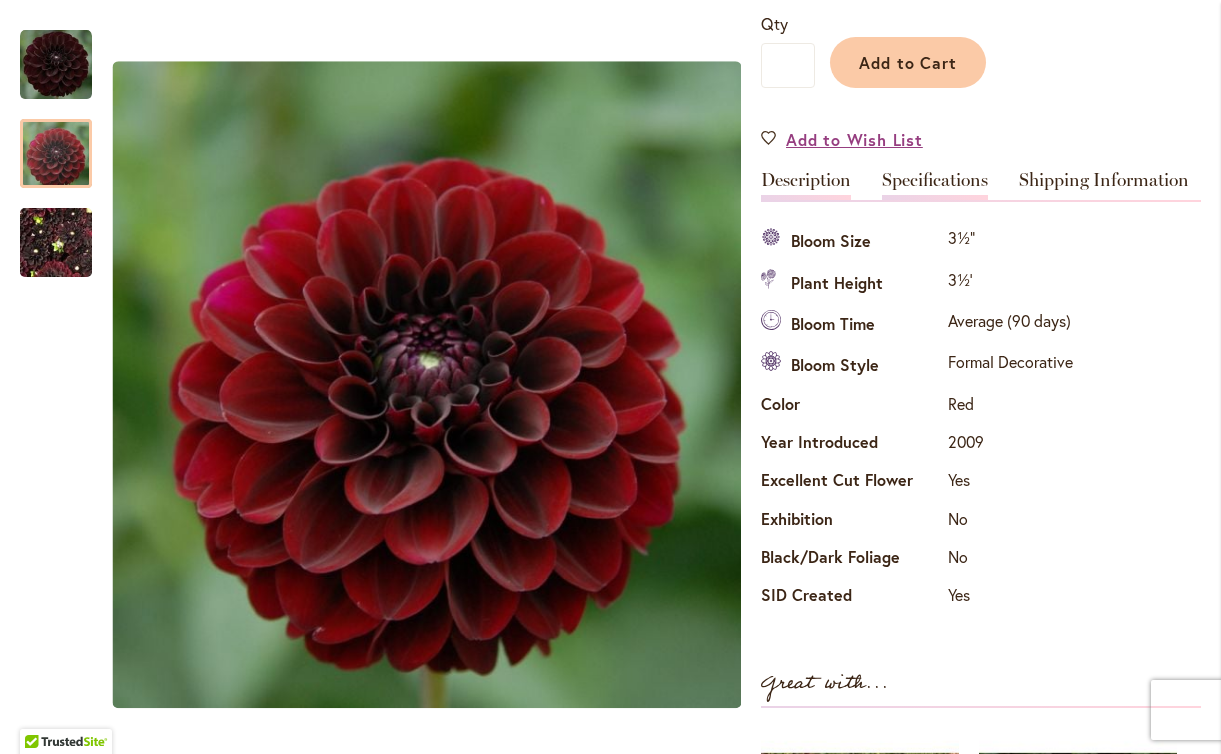 click on "Description" at bounding box center (806, 185) 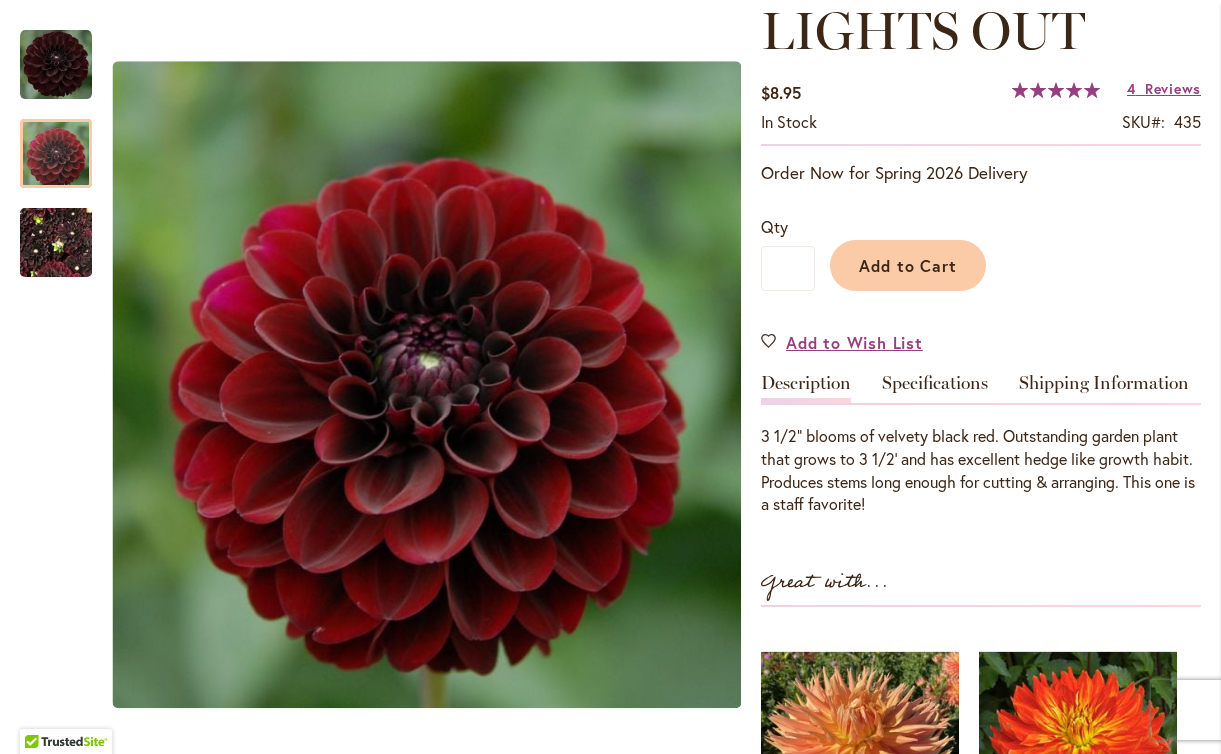 scroll, scrollTop: 264, scrollLeft: 0, axis: vertical 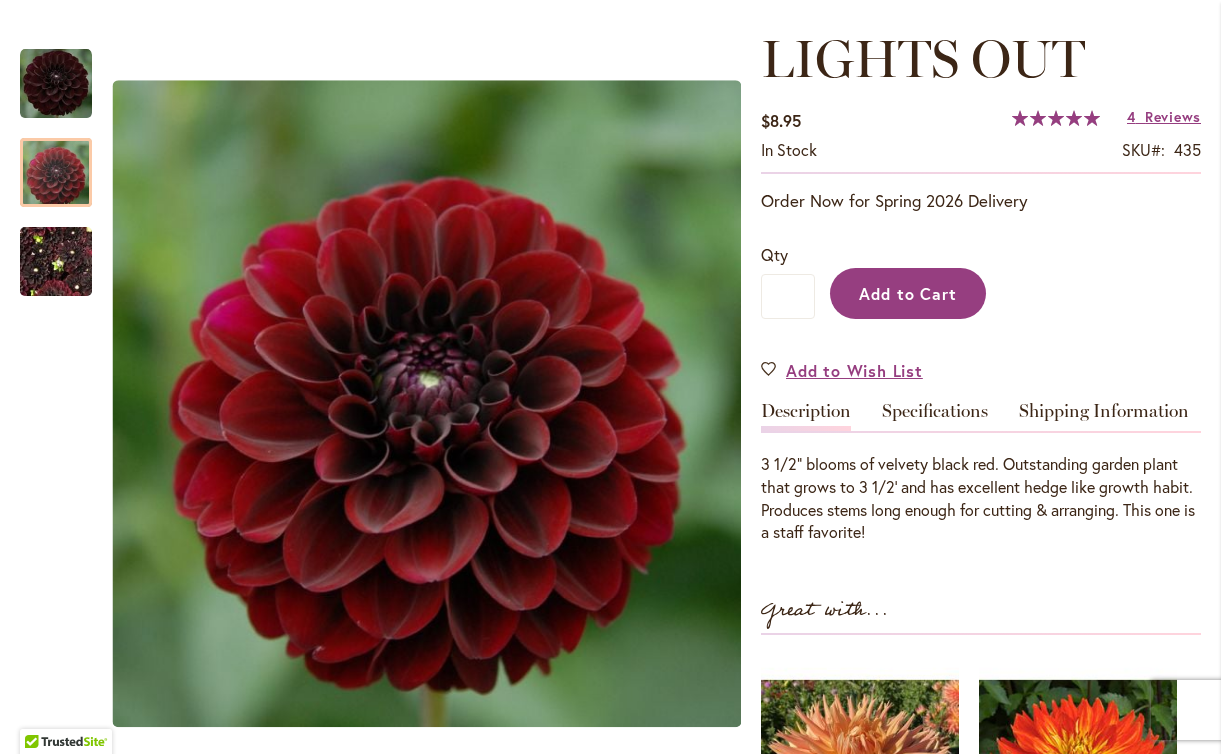click on "Add to Cart" at bounding box center [908, 293] 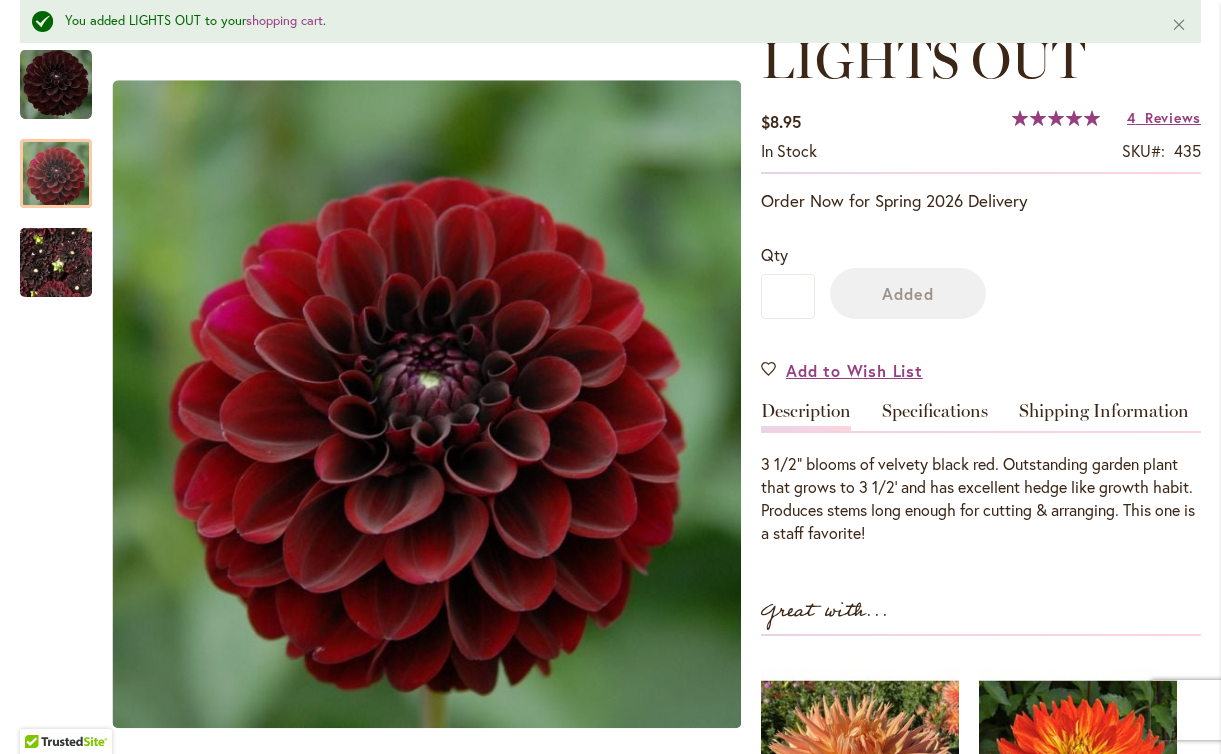 scroll, scrollTop: 0, scrollLeft: 0, axis: both 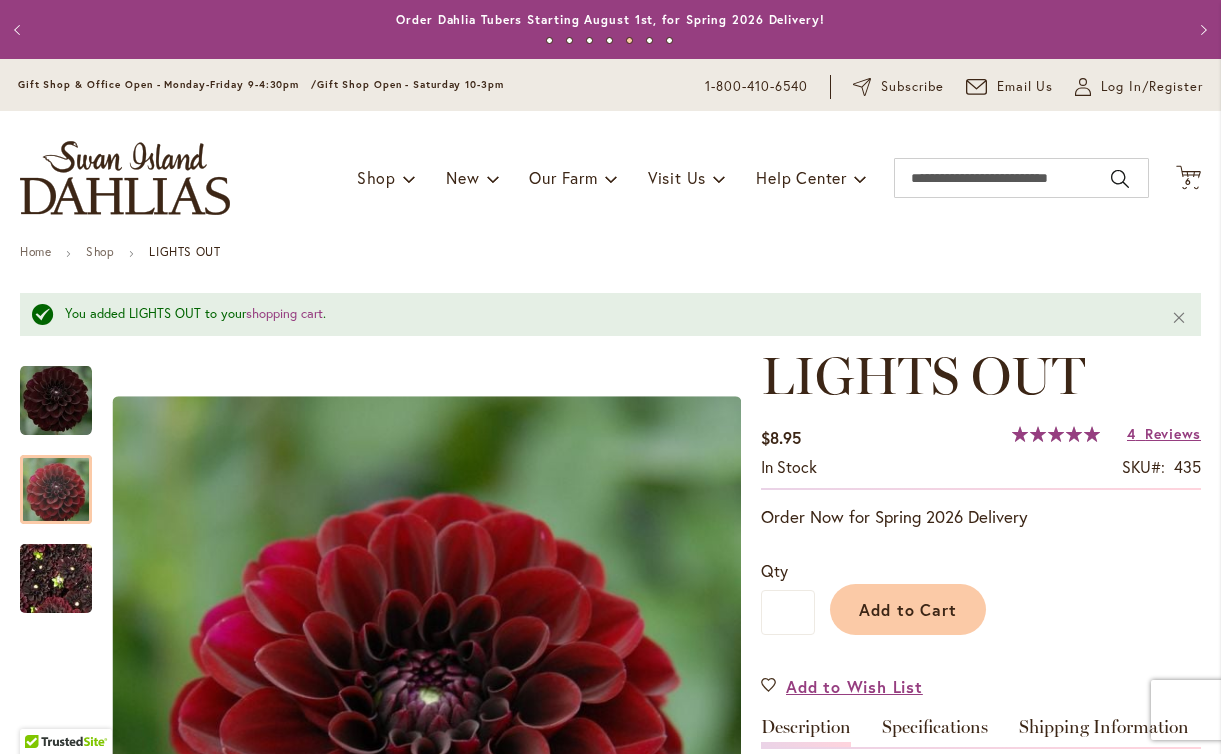 click on "Toggle Nav
Shop
Dahlia Tubers
Collections
Fresh Cut Dahlias
Gardening Supplies
Gift Cards
Request a Catalog
Gifts, Clothing & Specialty Items" at bounding box center (610, 178) 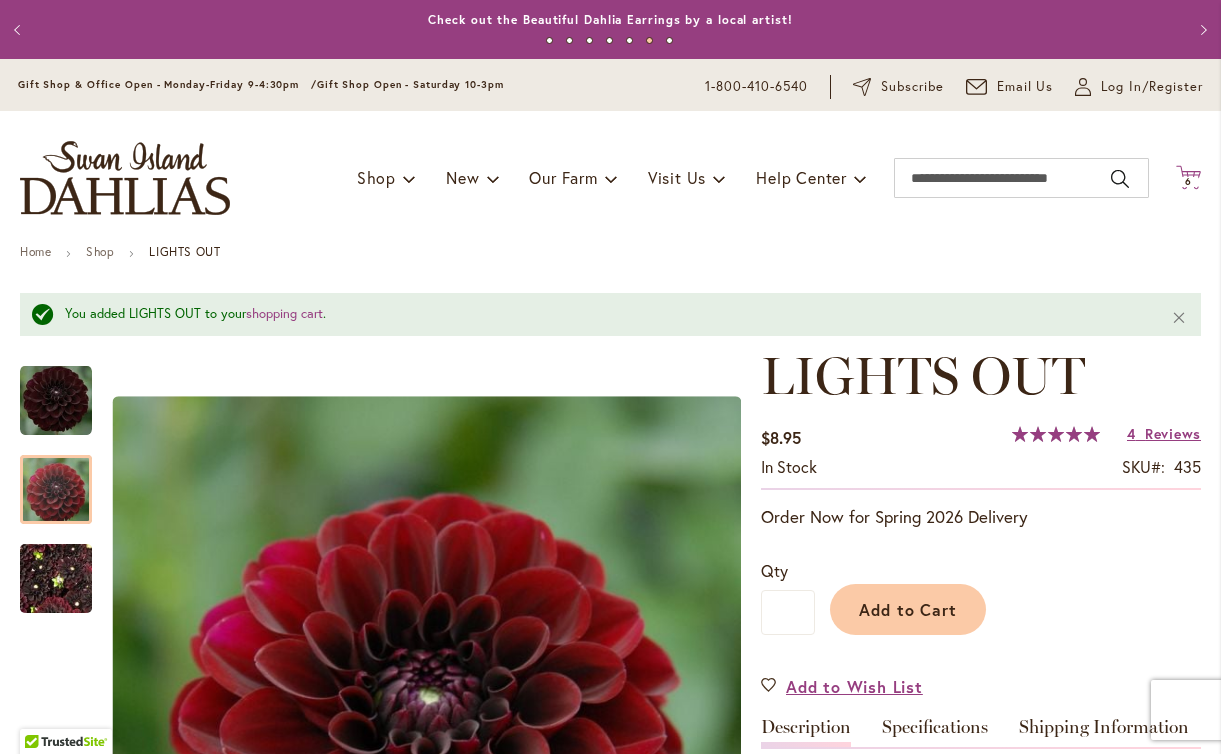 click on "6
6
items" at bounding box center [1189, 182] 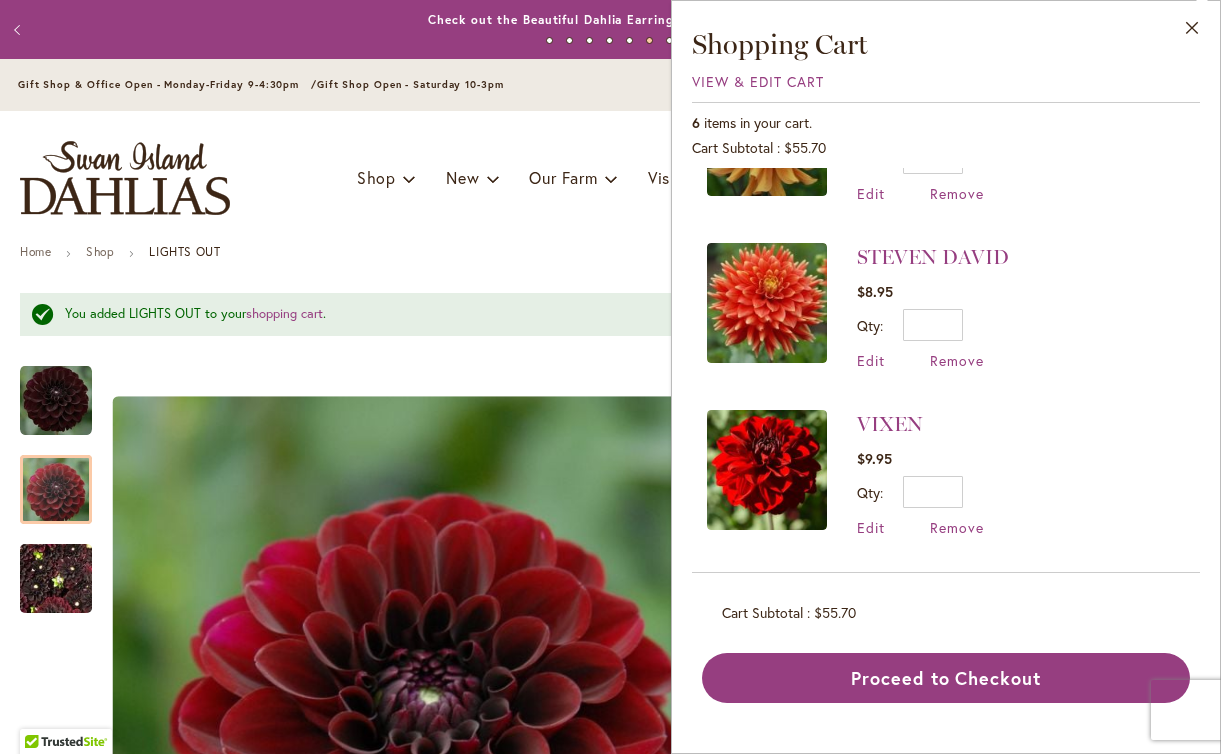 scroll, scrollTop: 599, scrollLeft: 0, axis: vertical 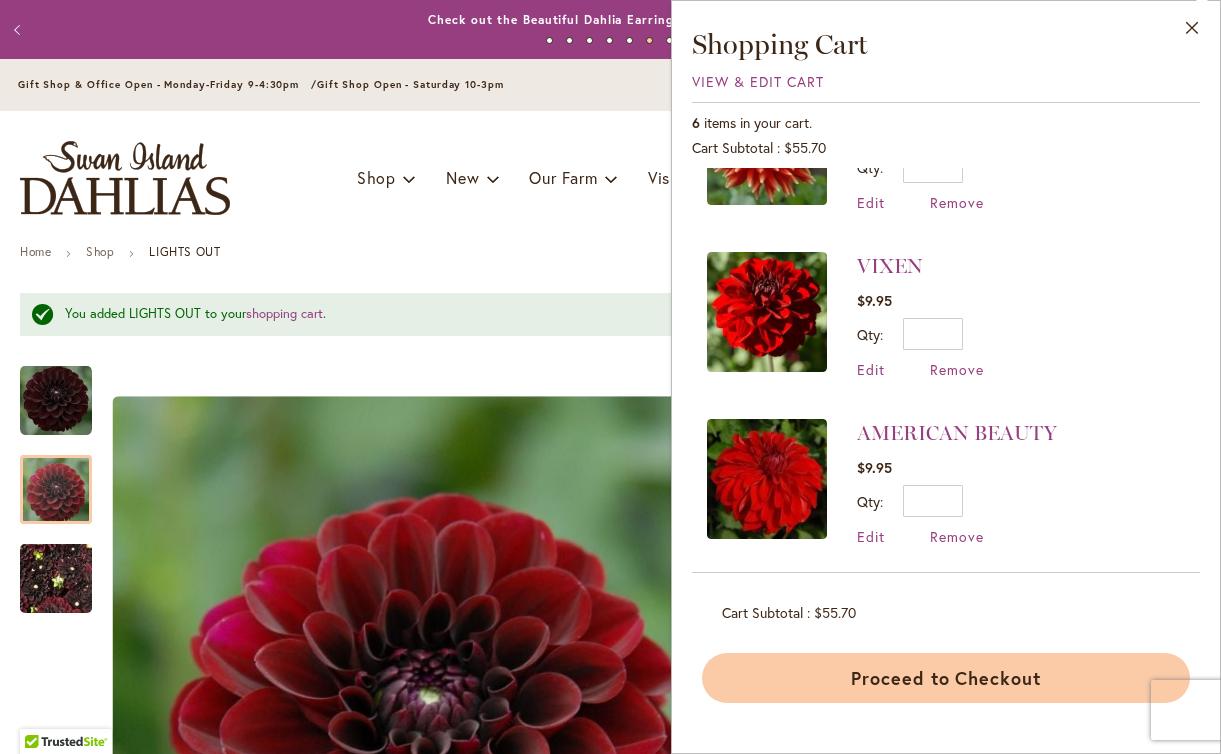 click on "Proceed to Checkout" at bounding box center (946, 678) 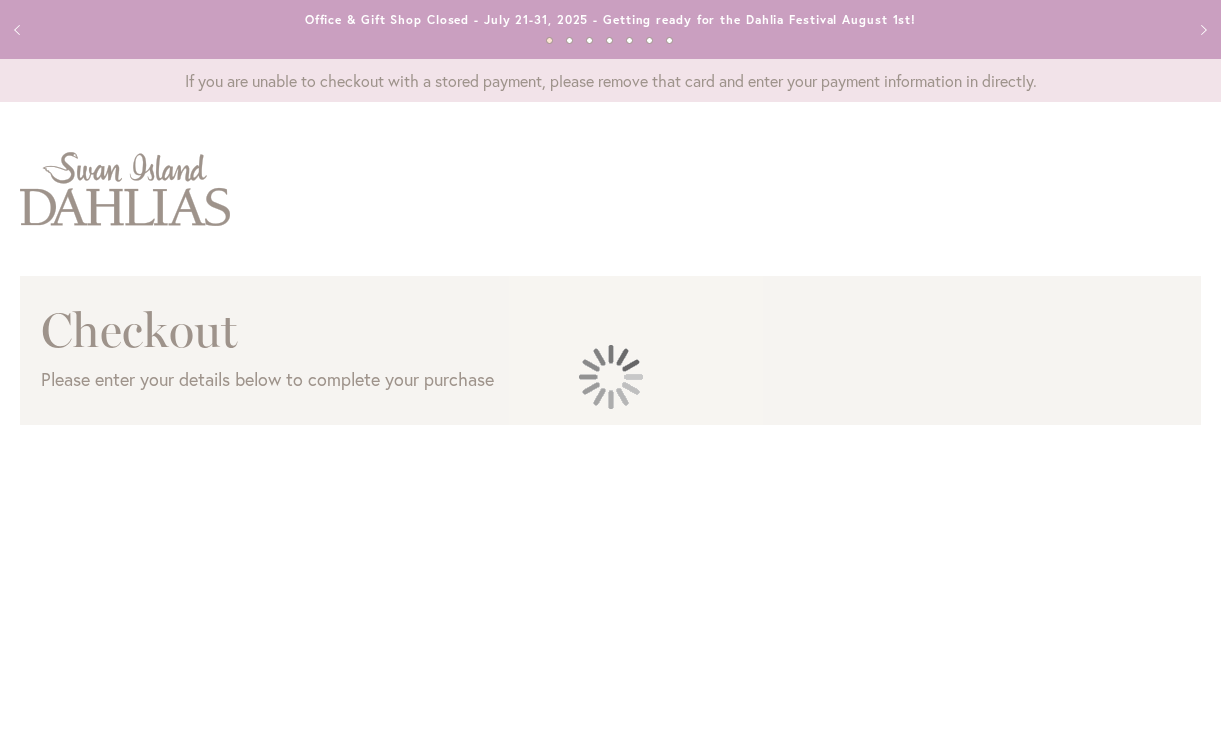 scroll, scrollTop: 0, scrollLeft: 0, axis: both 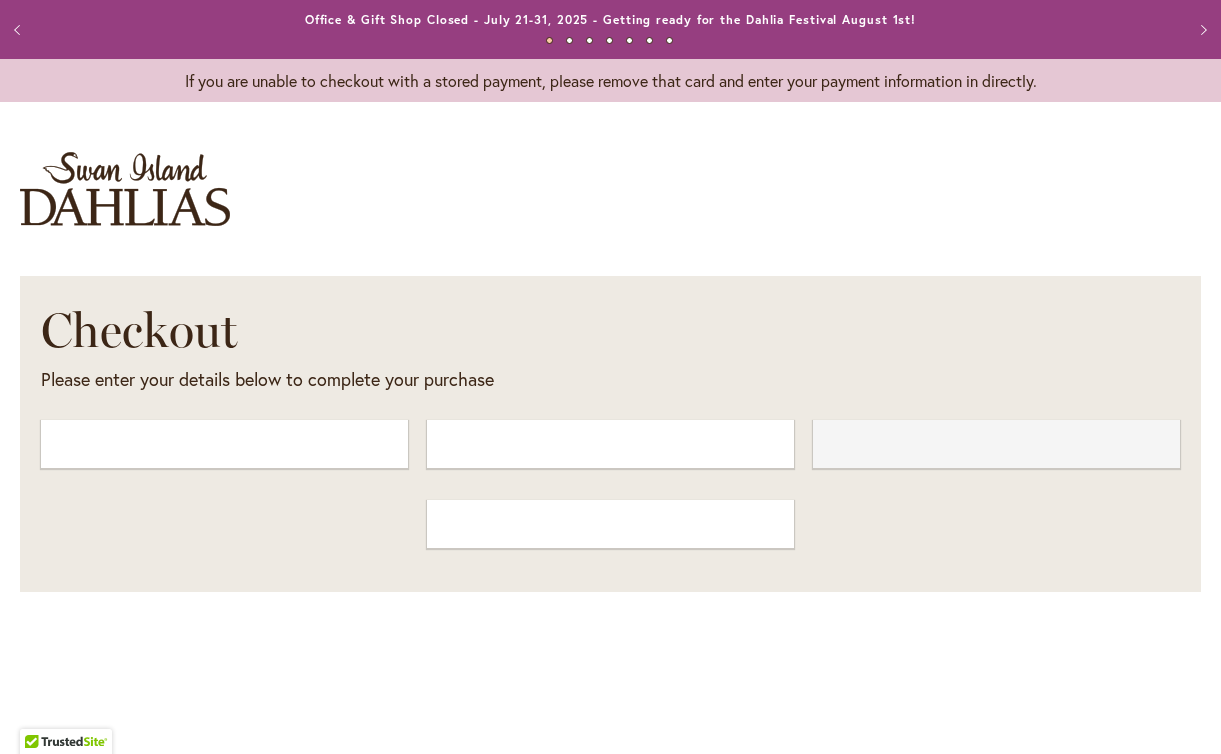 select on "**" 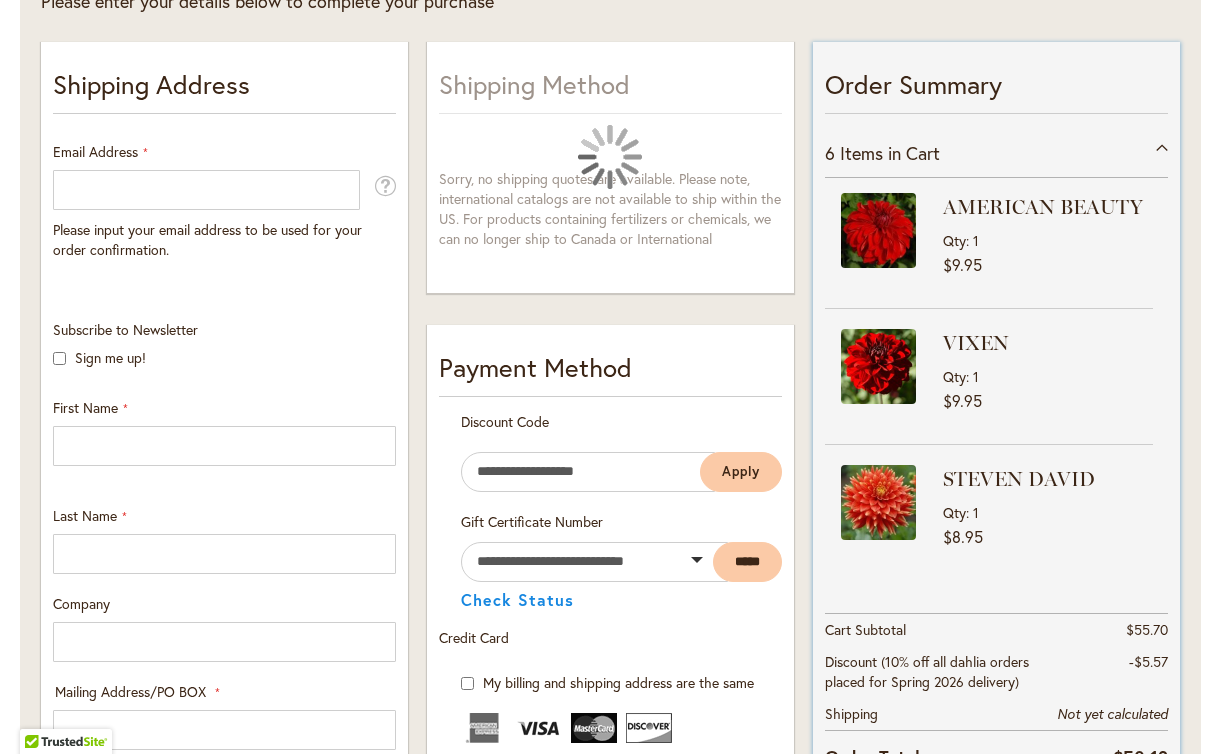 scroll, scrollTop: 388, scrollLeft: 0, axis: vertical 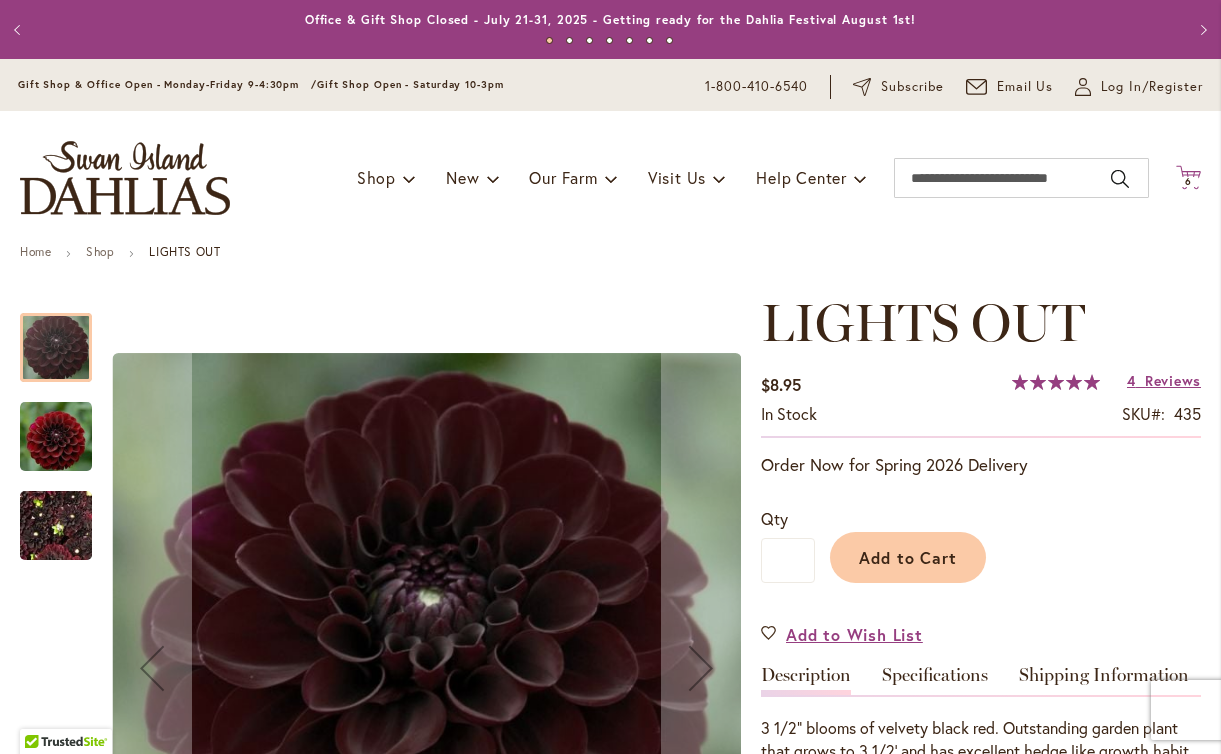 click on "6
6
items" at bounding box center [1189, 182] 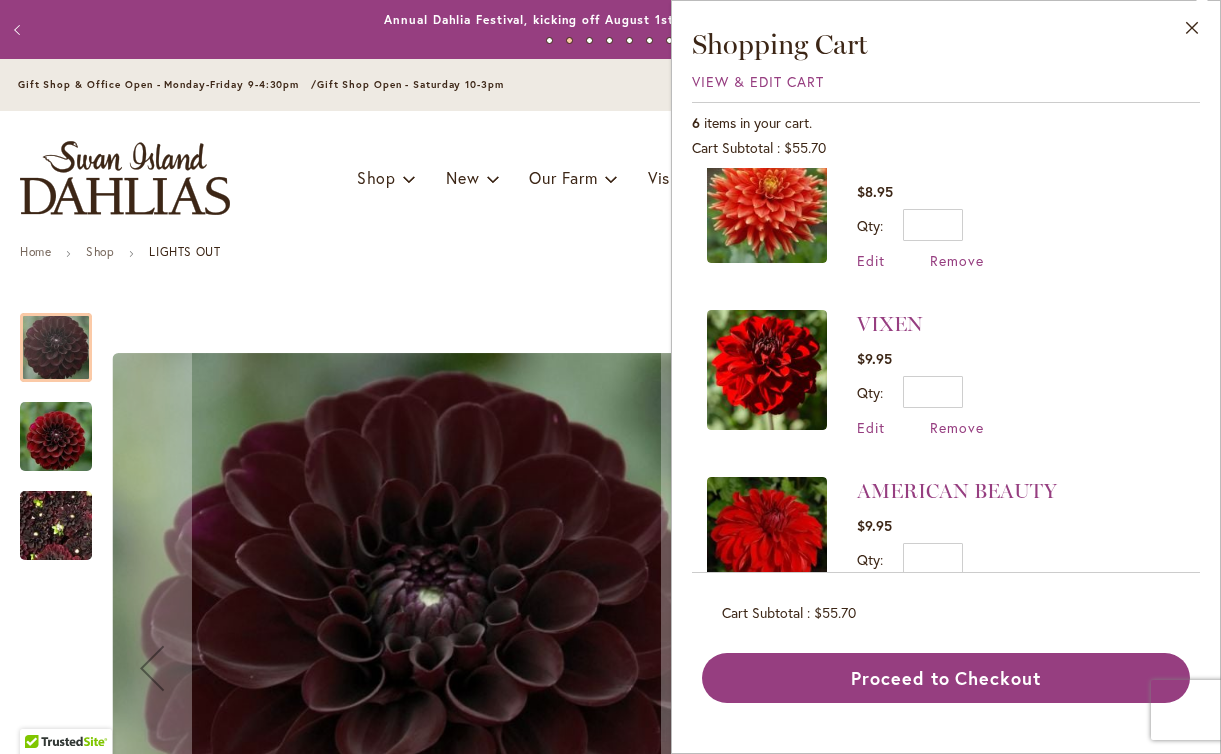 scroll, scrollTop: 599, scrollLeft: 0, axis: vertical 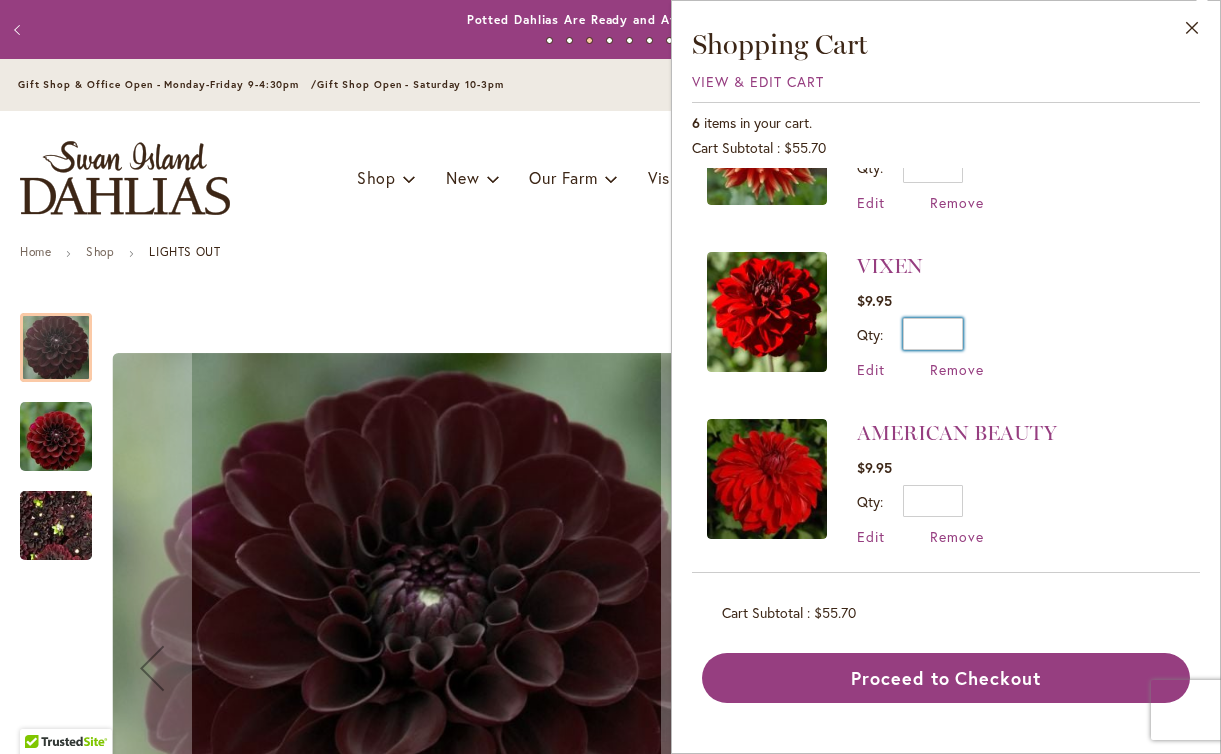 drag, startPoint x: 950, startPoint y: 331, endPoint x: 982, endPoint y: 331, distance: 32 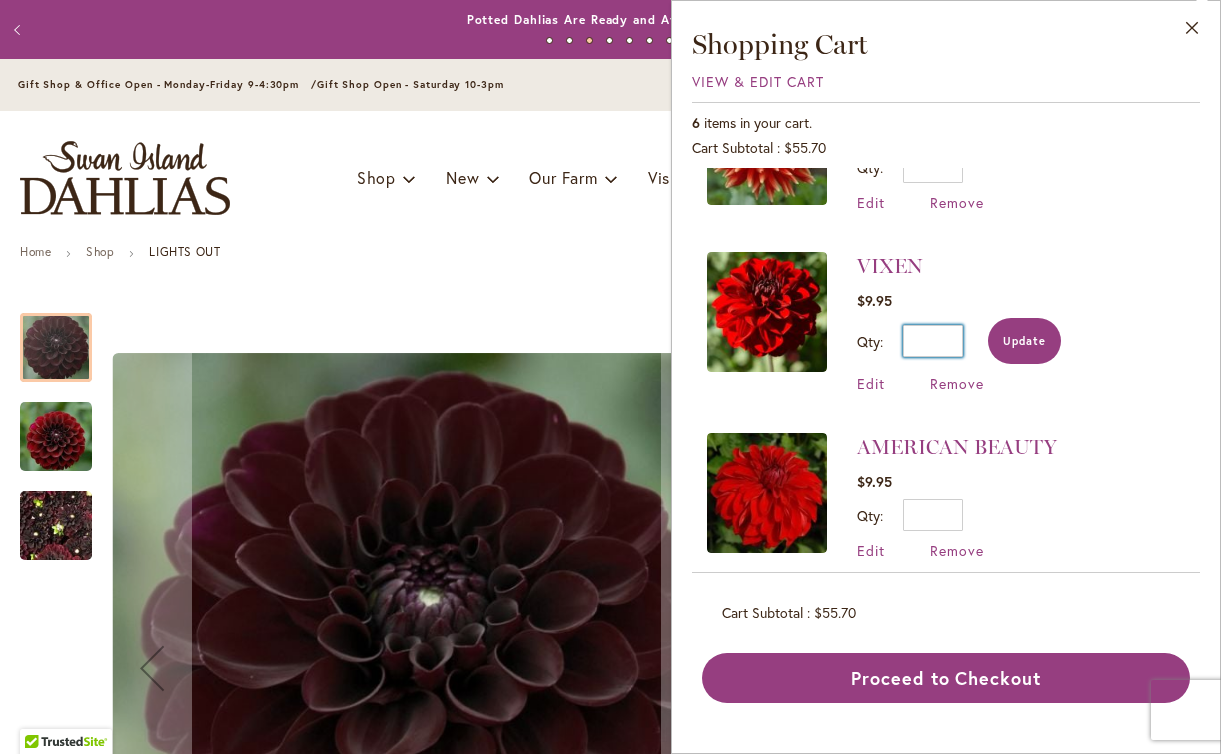 type on "*" 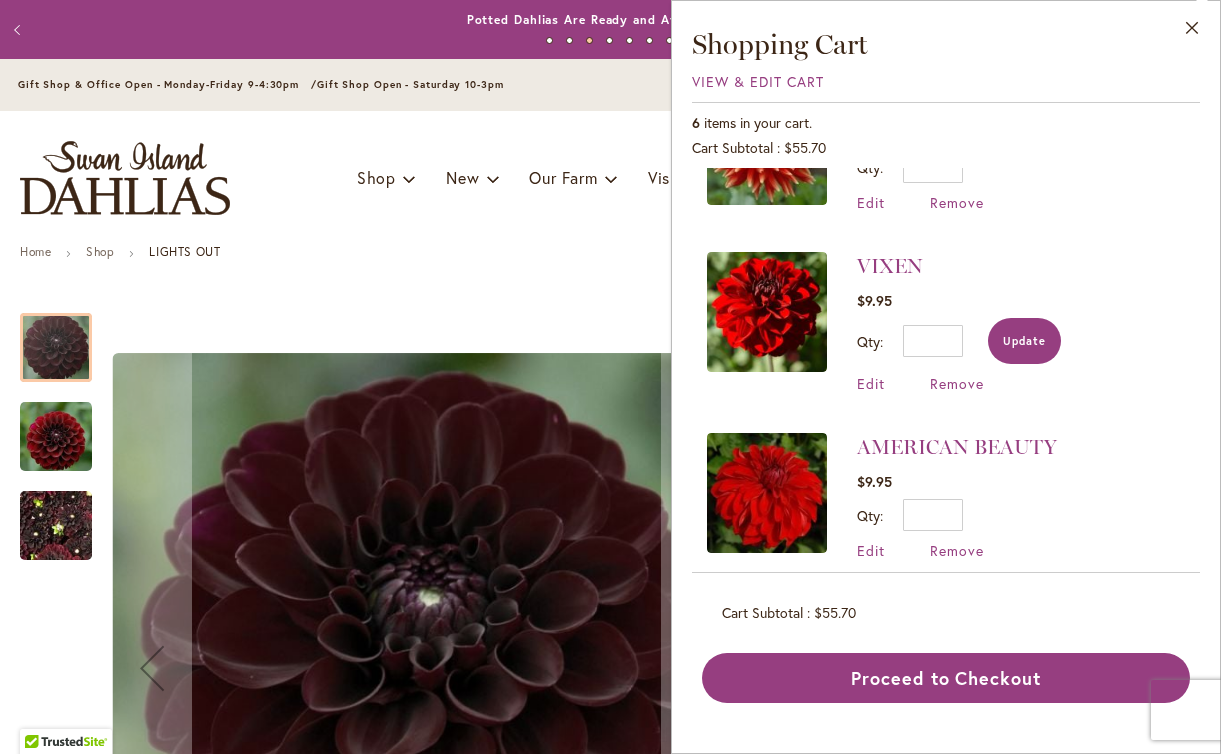 click on "Update" at bounding box center [1024, 341] 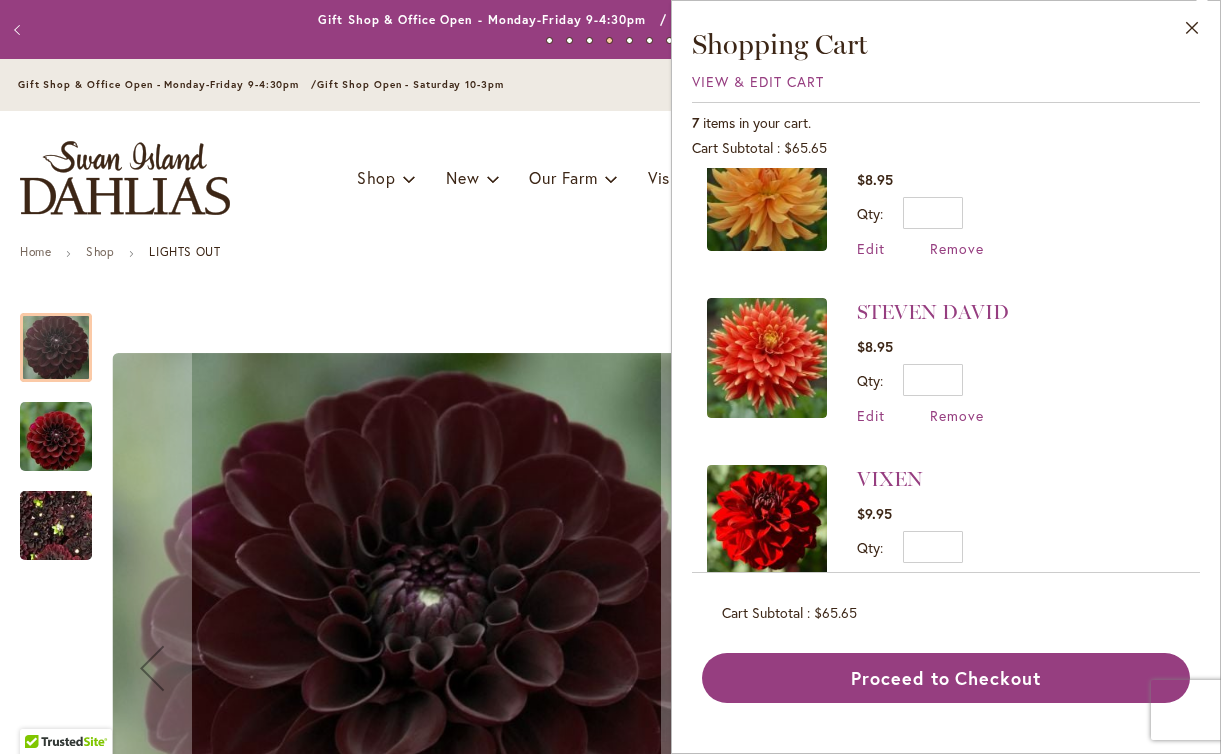 scroll, scrollTop: 0, scrollLeft: 0, axis: both 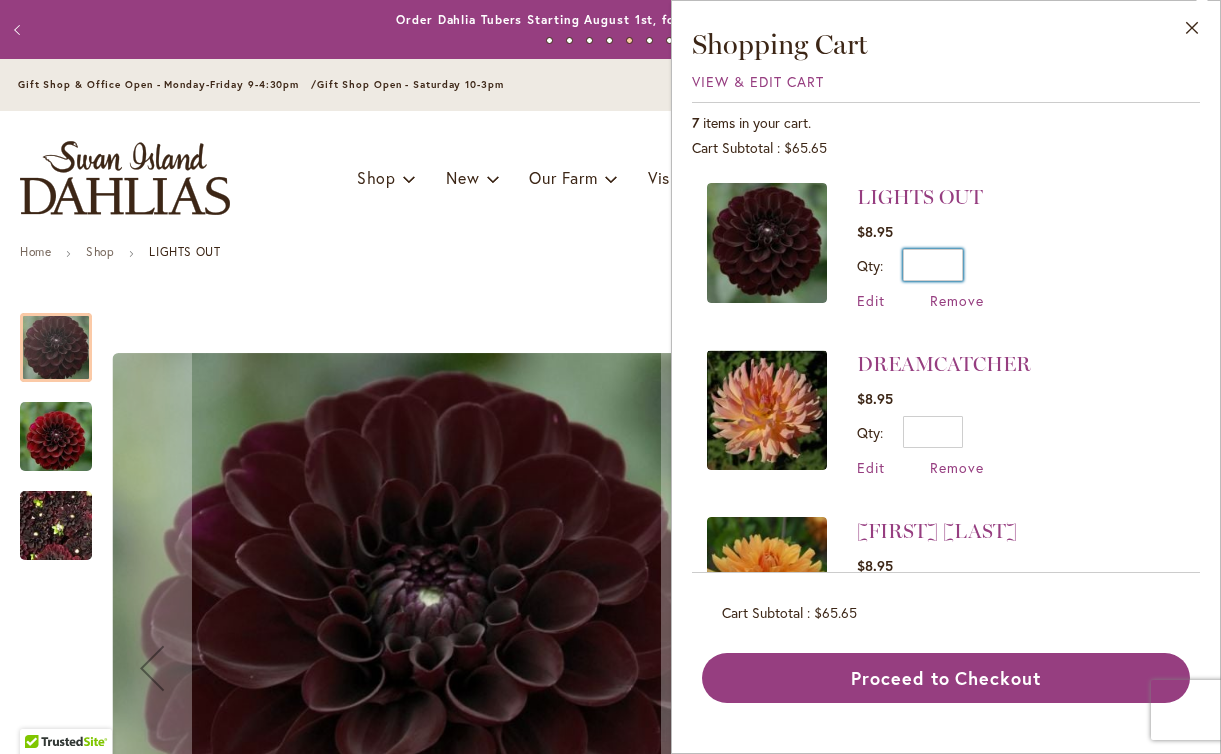 drag, startPoint x: 943, startPoint y: 263, endPoint x: 968, endPoint y: 269, distance: 25.70992 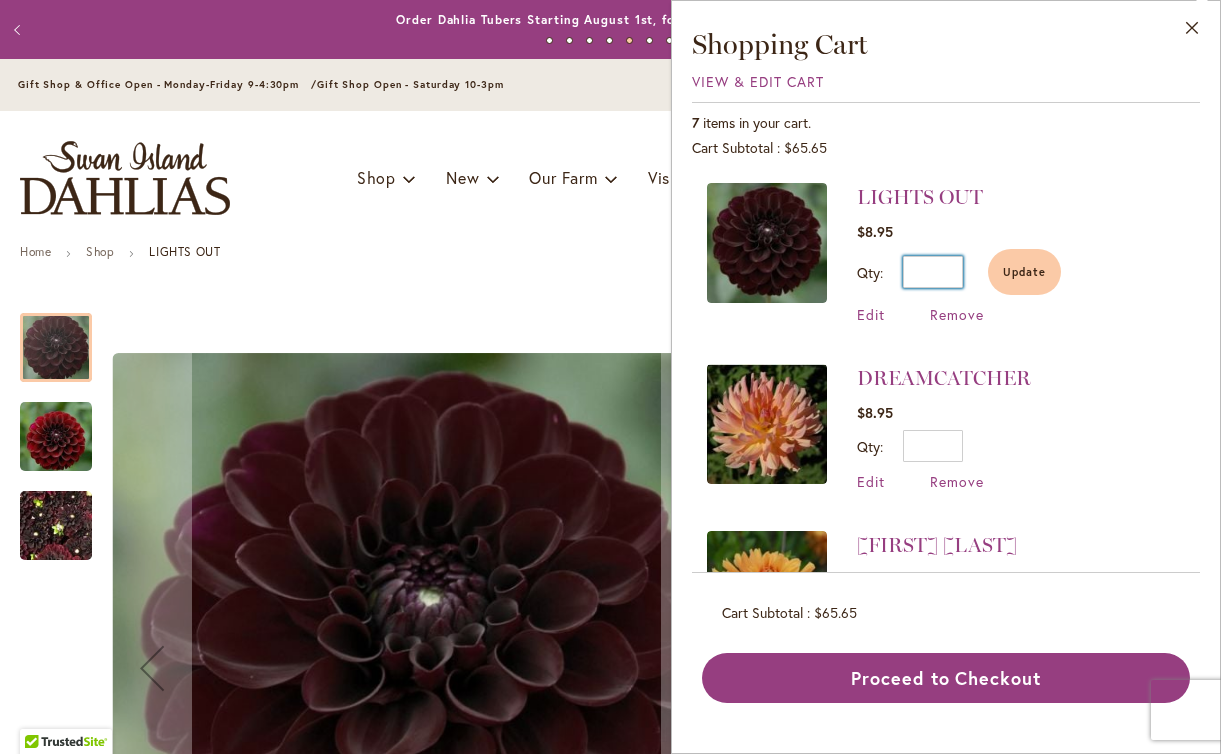scroll, scrollTop: 2, scrollLeft: 0, axis: vertical 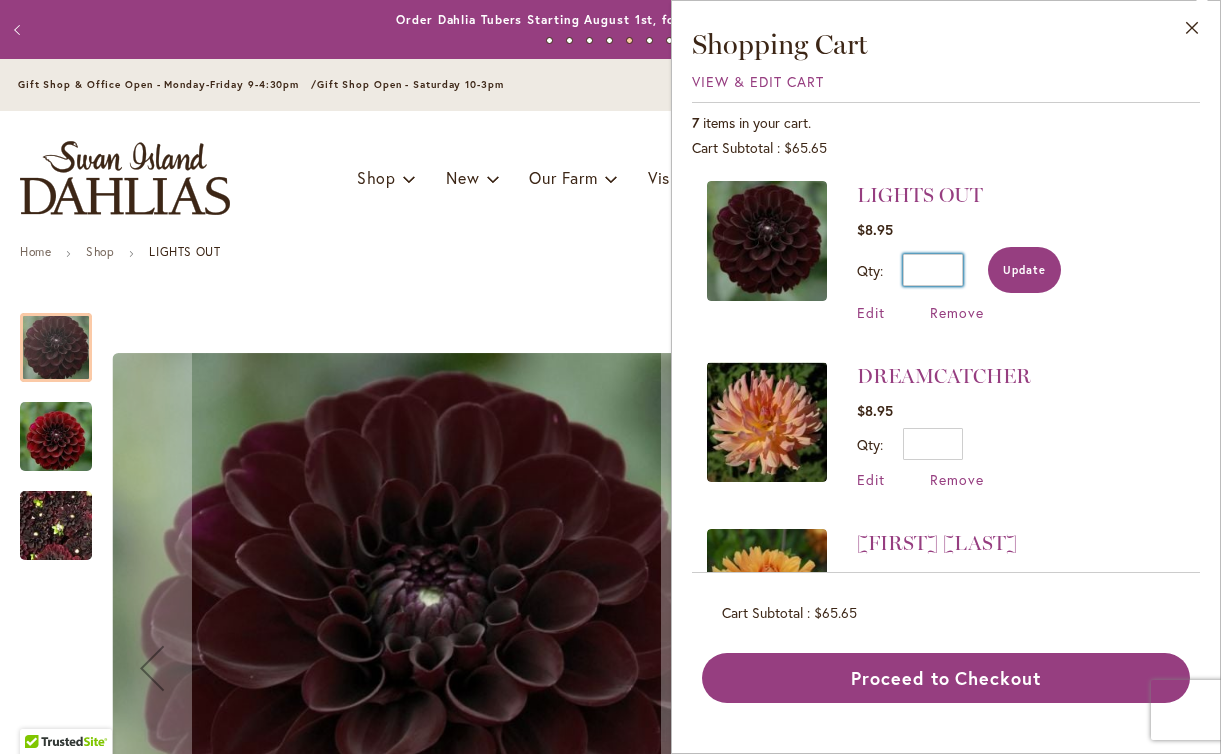 type on "*" 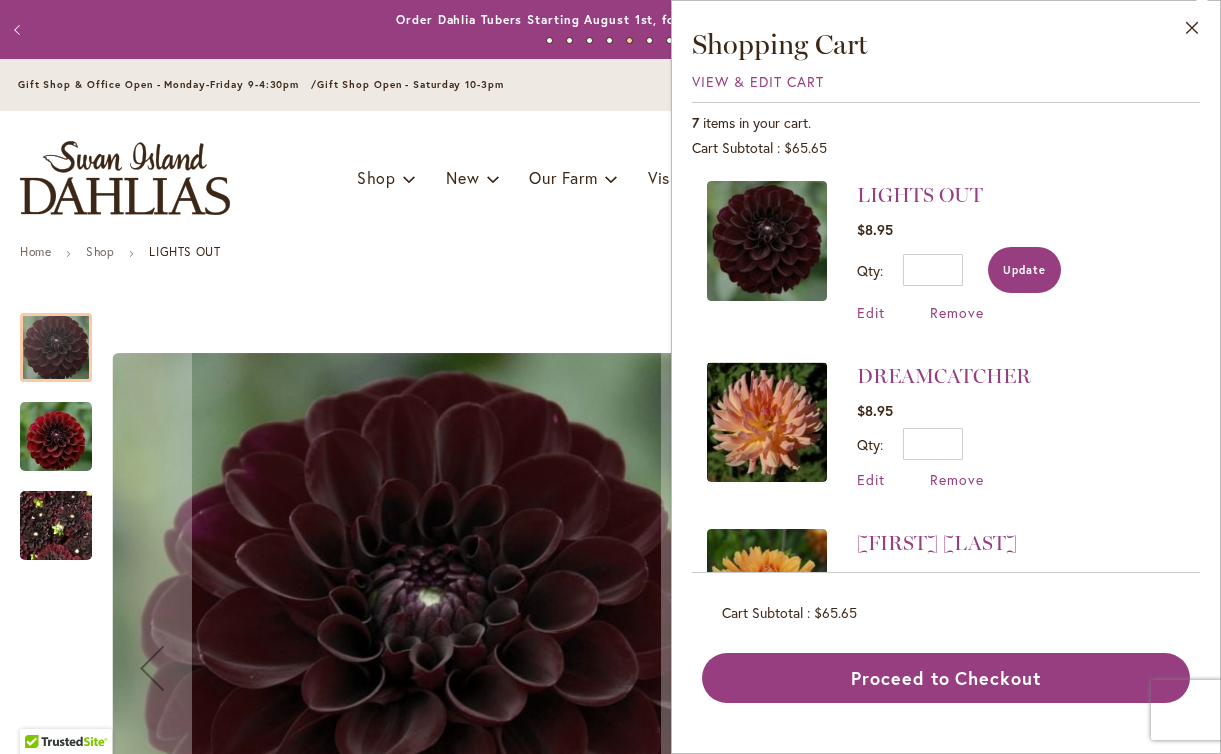 click on "Update" at bounding box center [1024, 270] 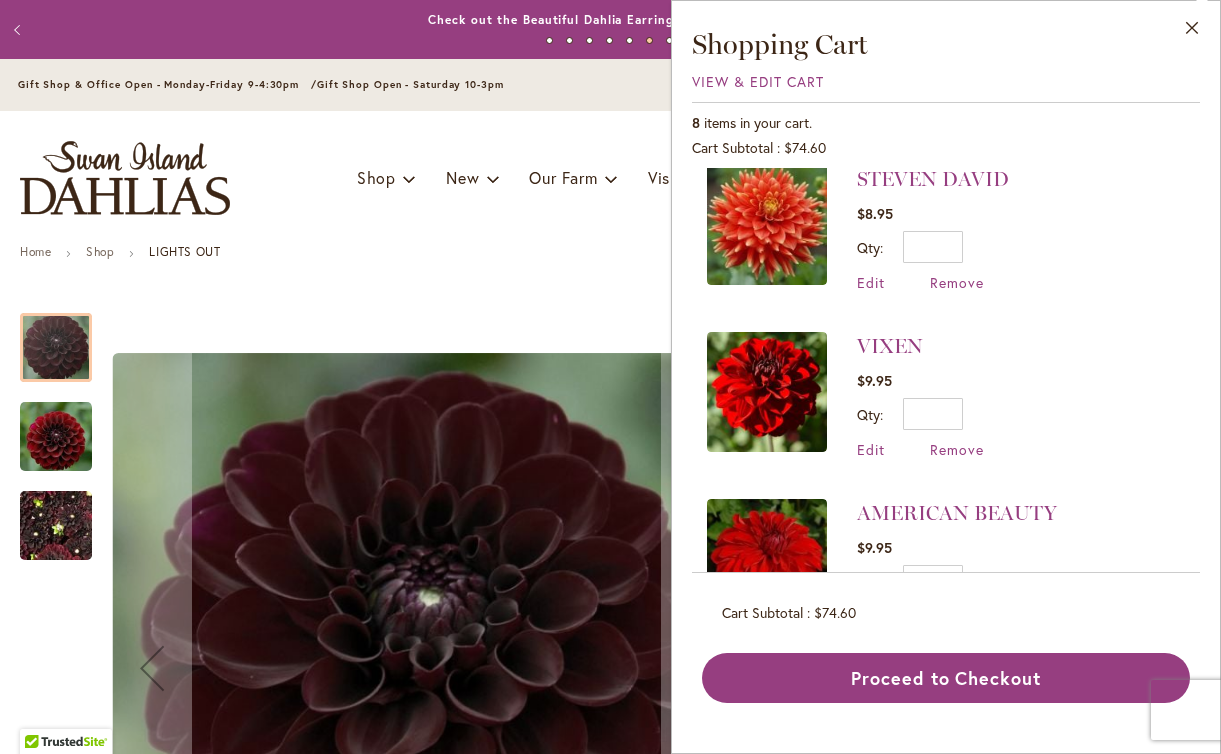 scroll, scrollTop: 439, scrollLeft: 0, axis: vertical 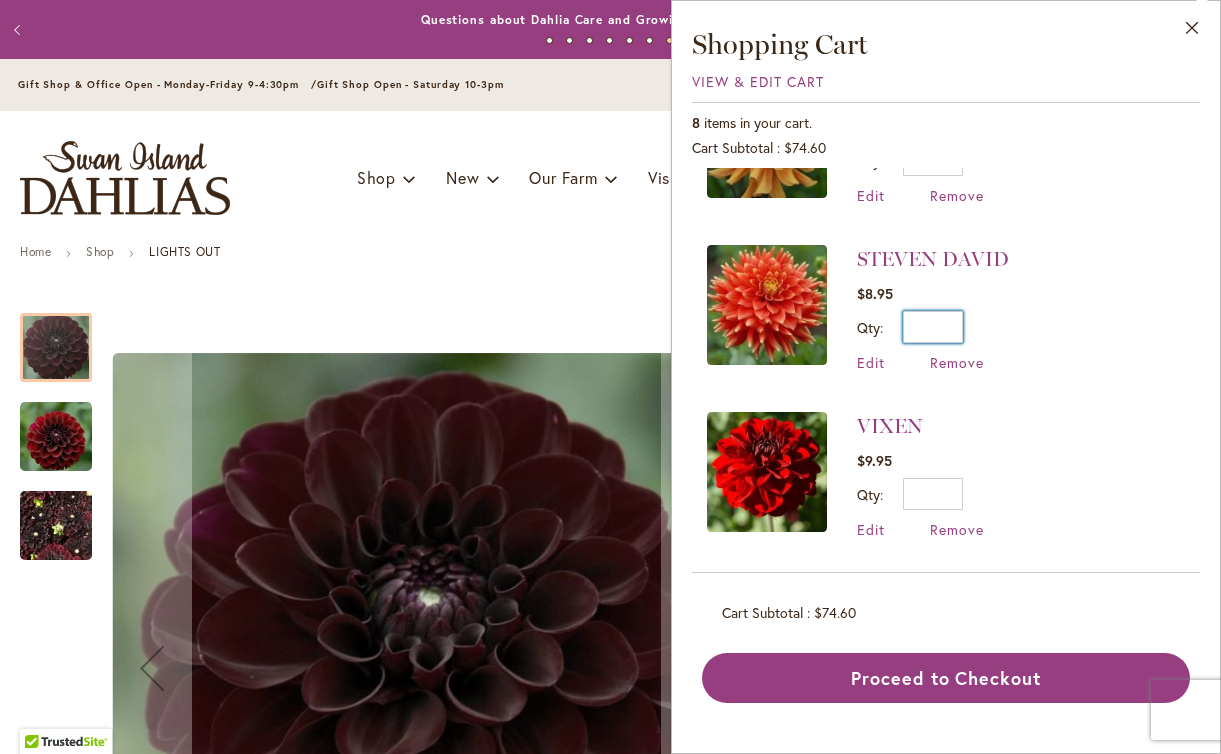 drag, startPoint x: 947, startPoint y: 320, endPoint x: 963, endPoint y: 320, distance: 16 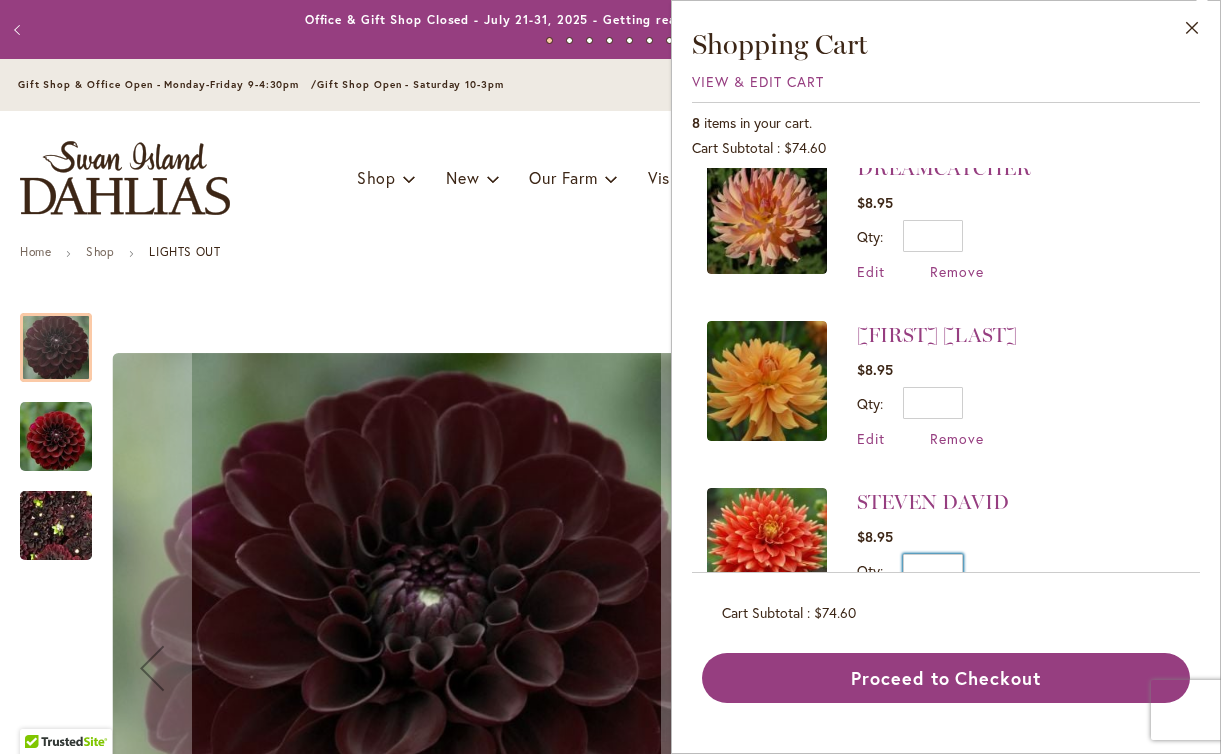 scroll, scrollTop: 194, scrollLeft: 0, axis: vertical 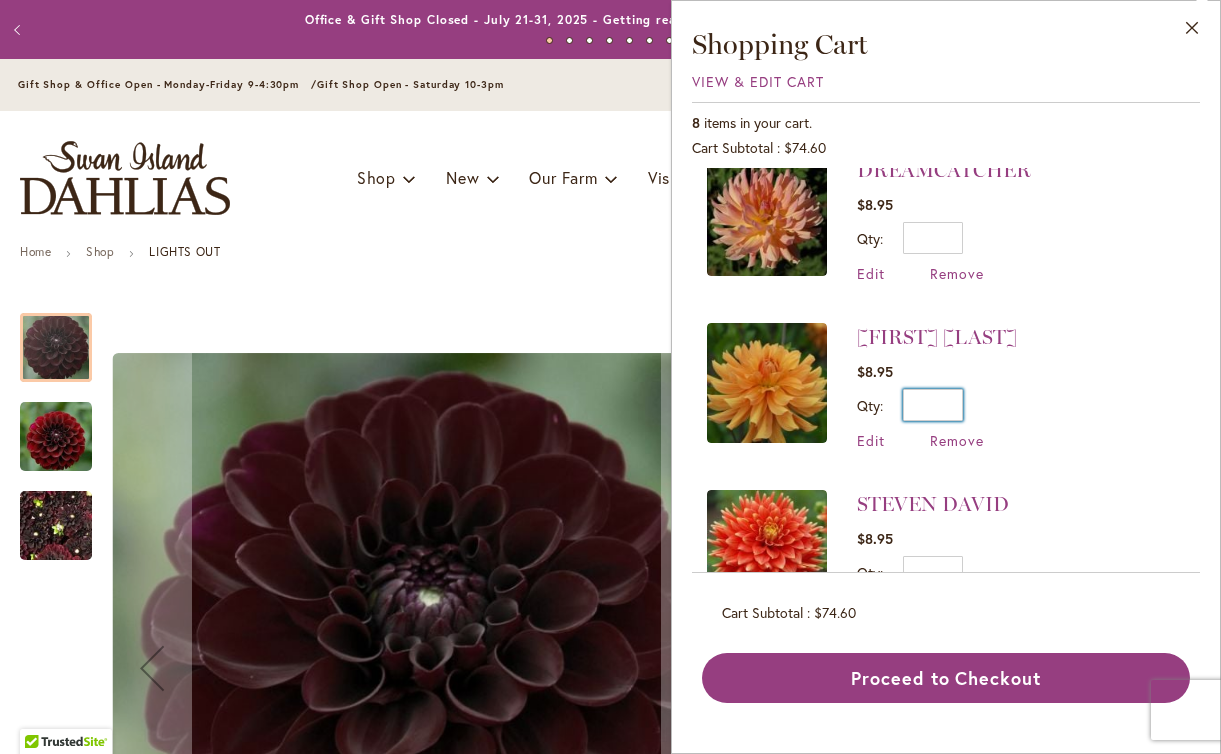 drag, startPoint x: 941, startPoint y: 401, endPoint x: 969, endPoint y: 403, distance: 28.071337 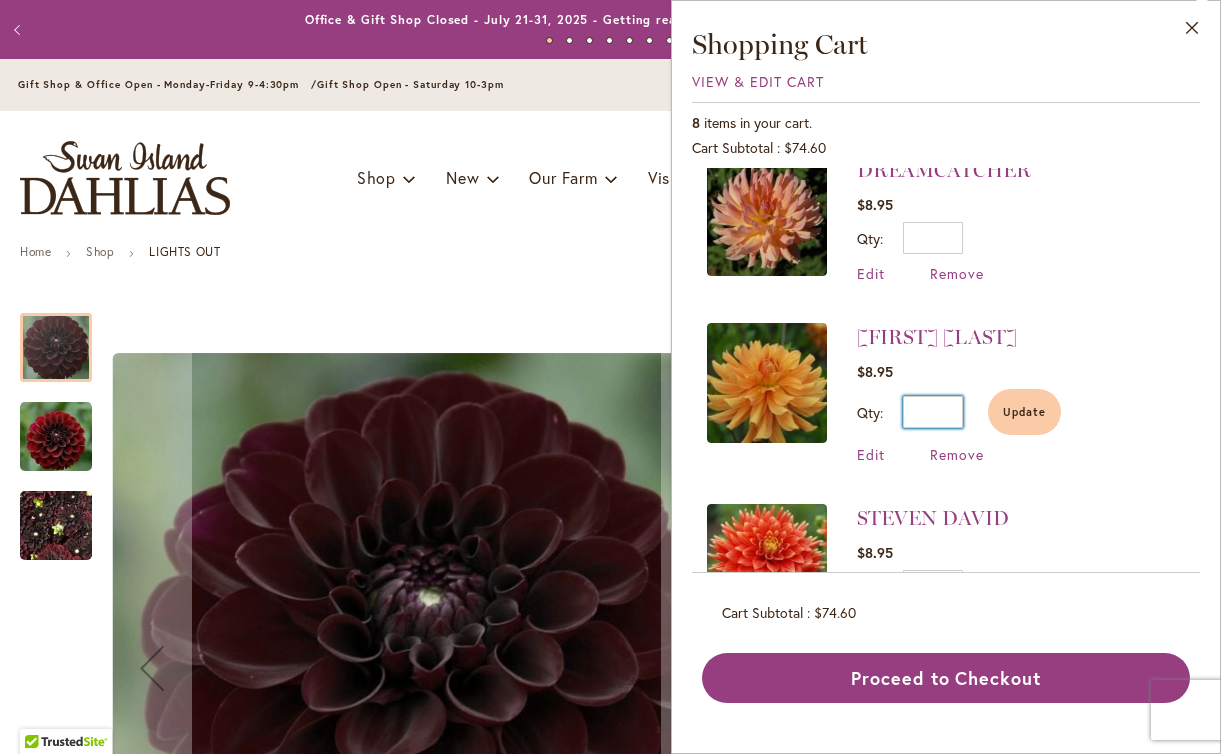 type on "*" 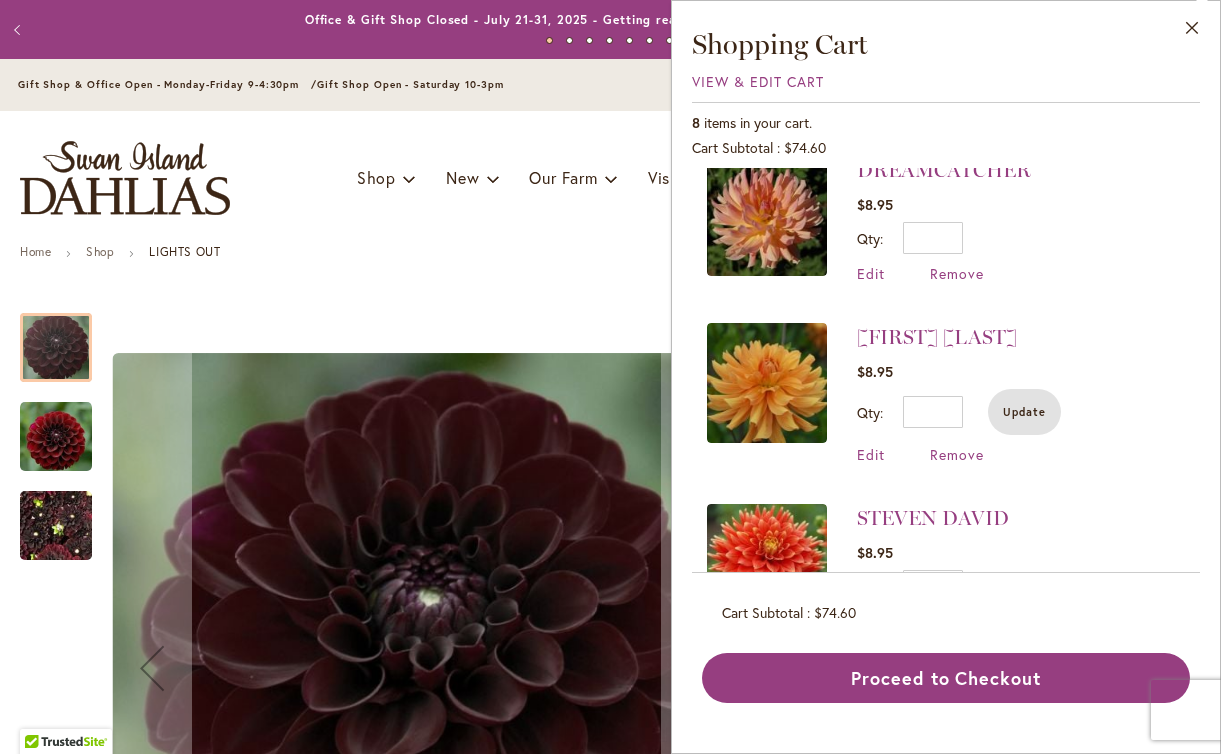 click on "Update" at bounding box center [1024, 412] 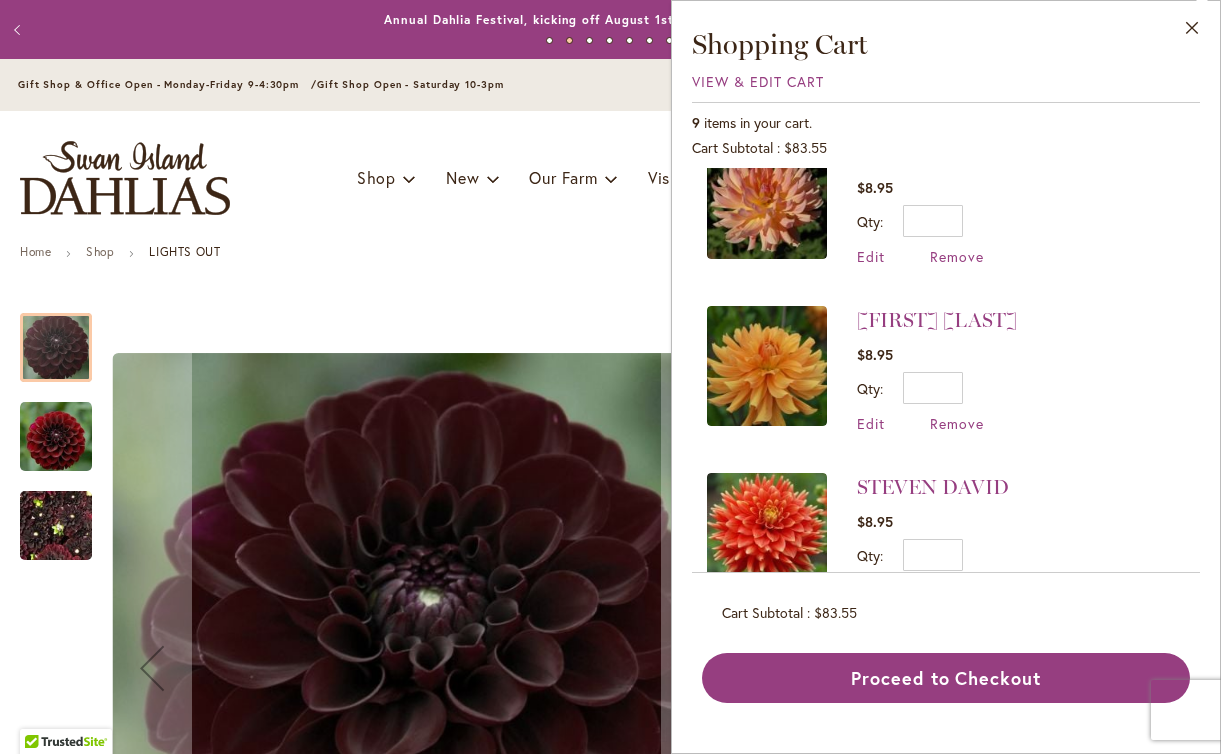 scroll, scrollTop: 172, scrollLeft: 0, axis: vertical 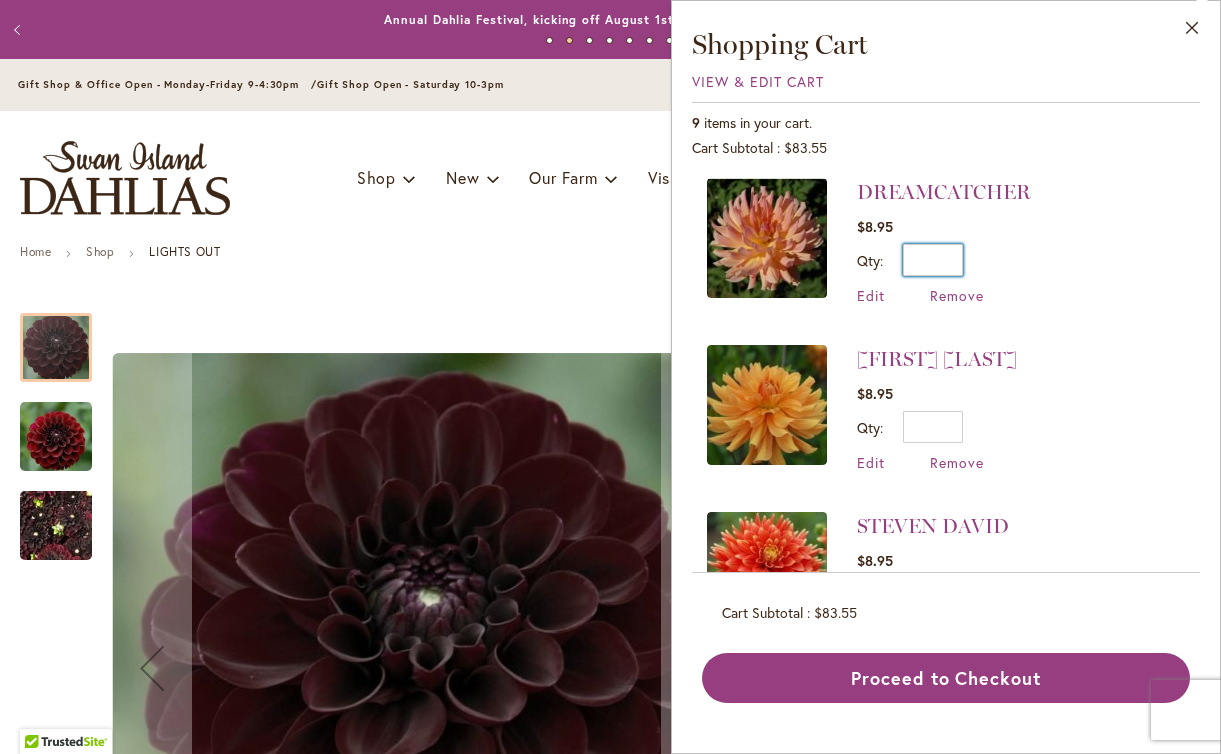 drag, startPoint x: 940, startPoint y: 256, endPoint x: 1002, endPoint y: 259, distance: 62.072536 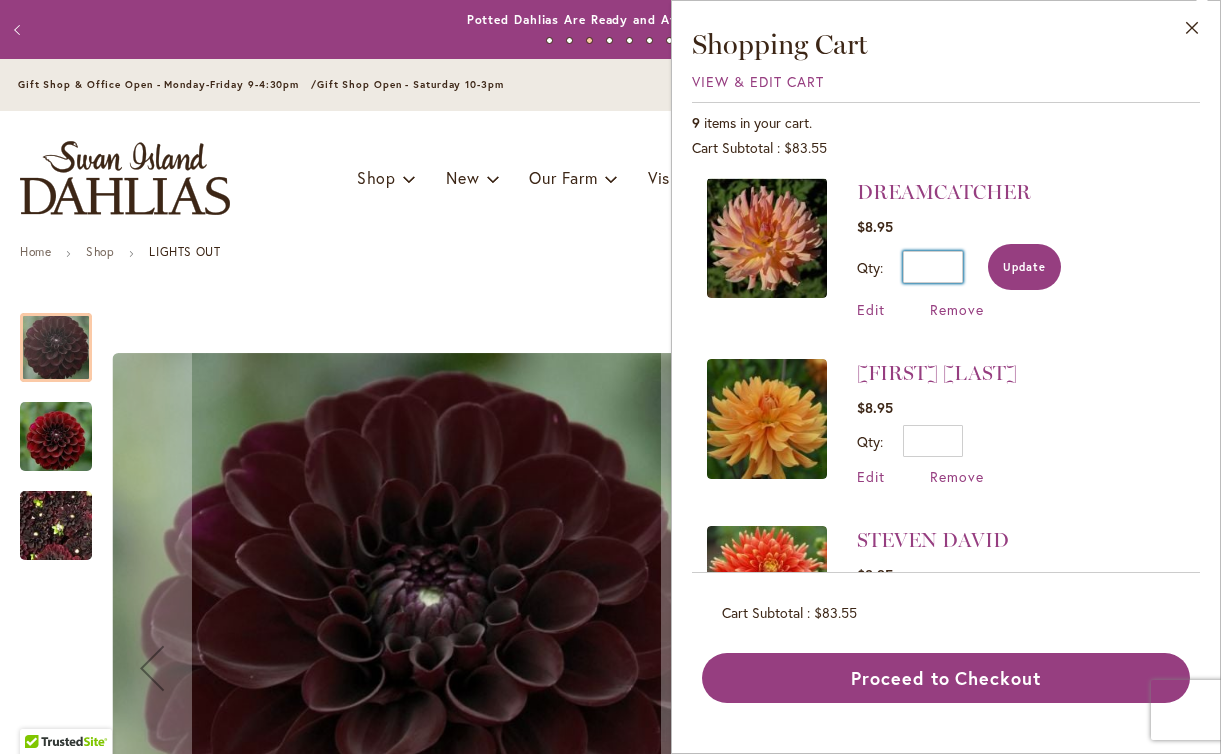 type on "*" 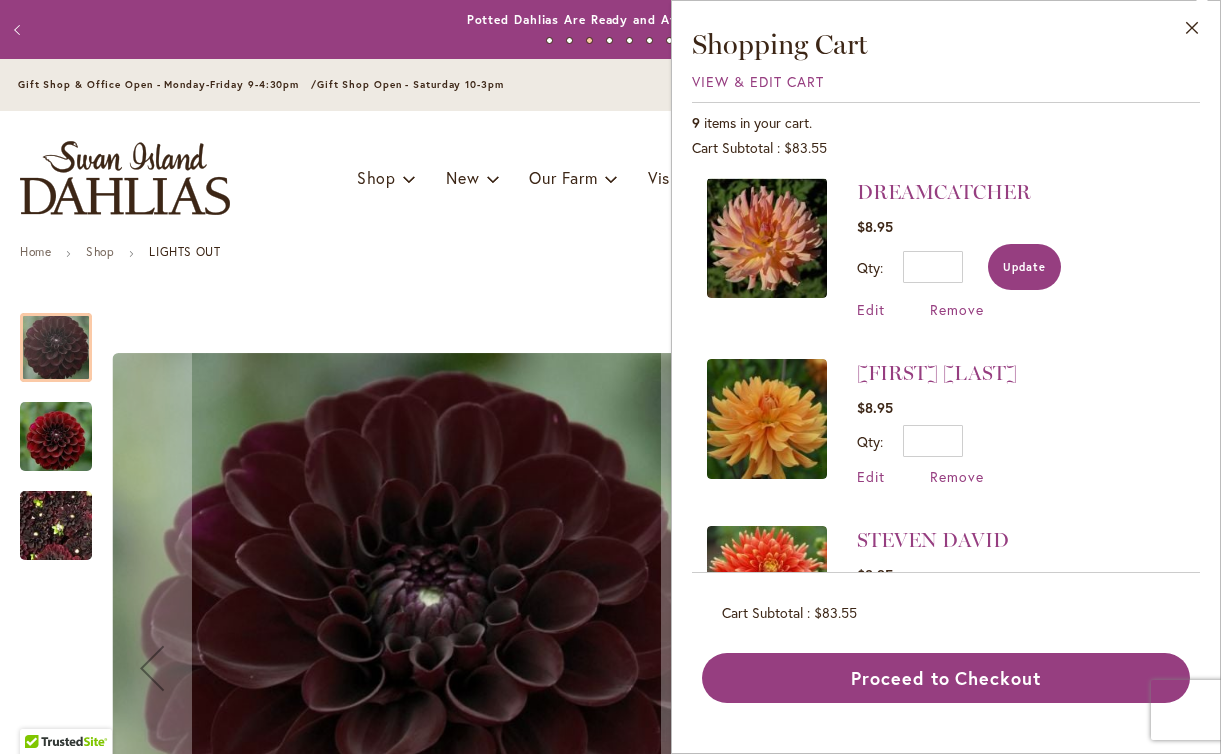 click on "Update" at bounding box center (1024, 267) 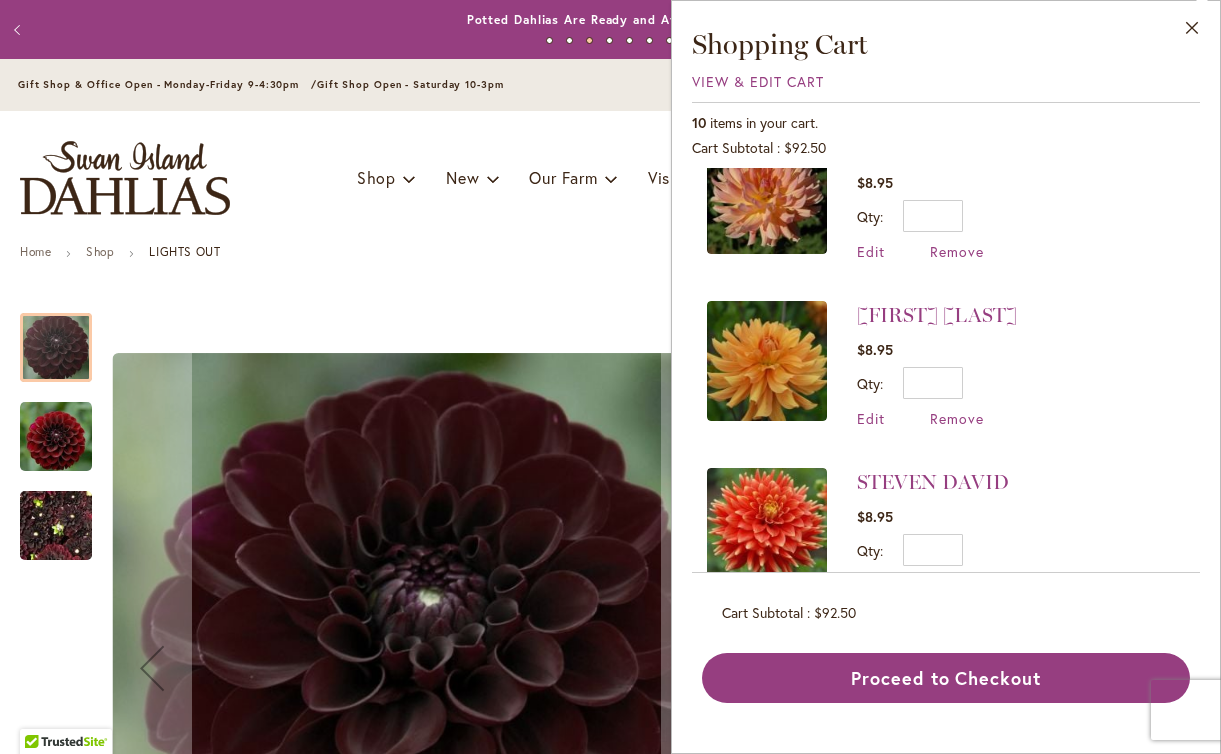 scroll, scrollTop: 320, scrollLeft: 0, axis: vertical 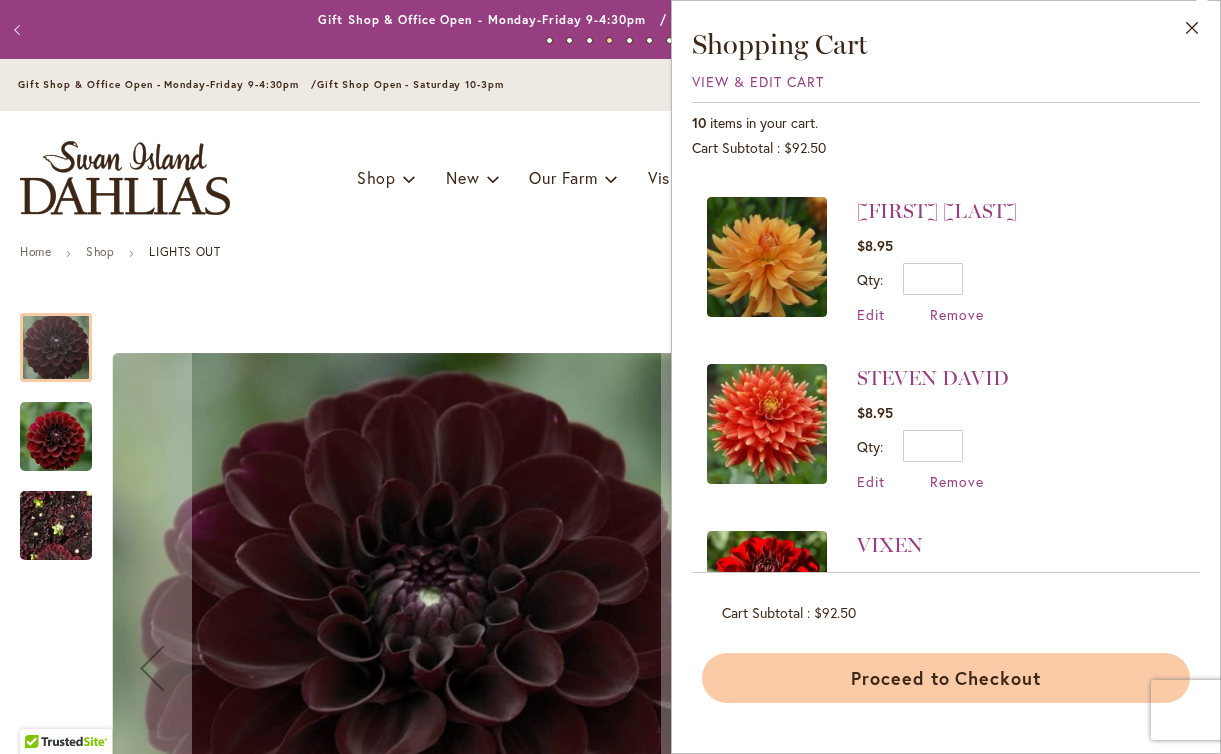 click on "Proceed to Checkout" at bounding box center [946, 678] 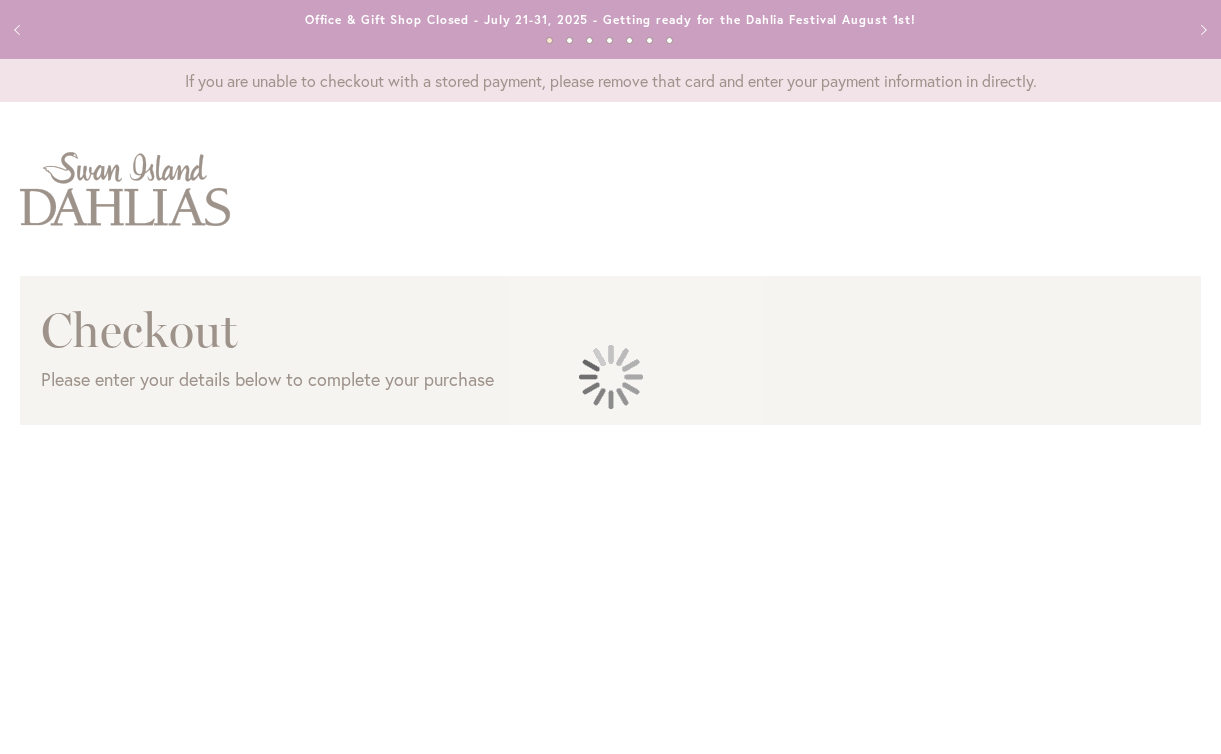scroll, scrollTop: 0, scrollLeft: 0, axis: both 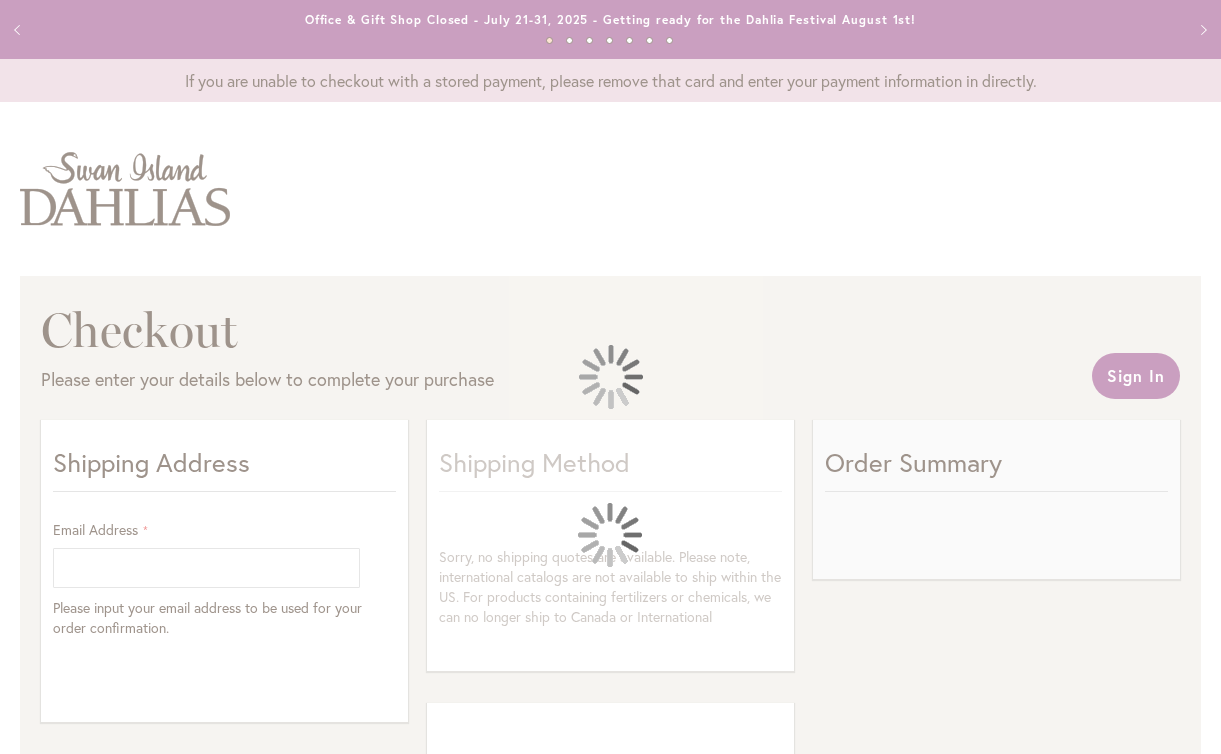 select on "**" 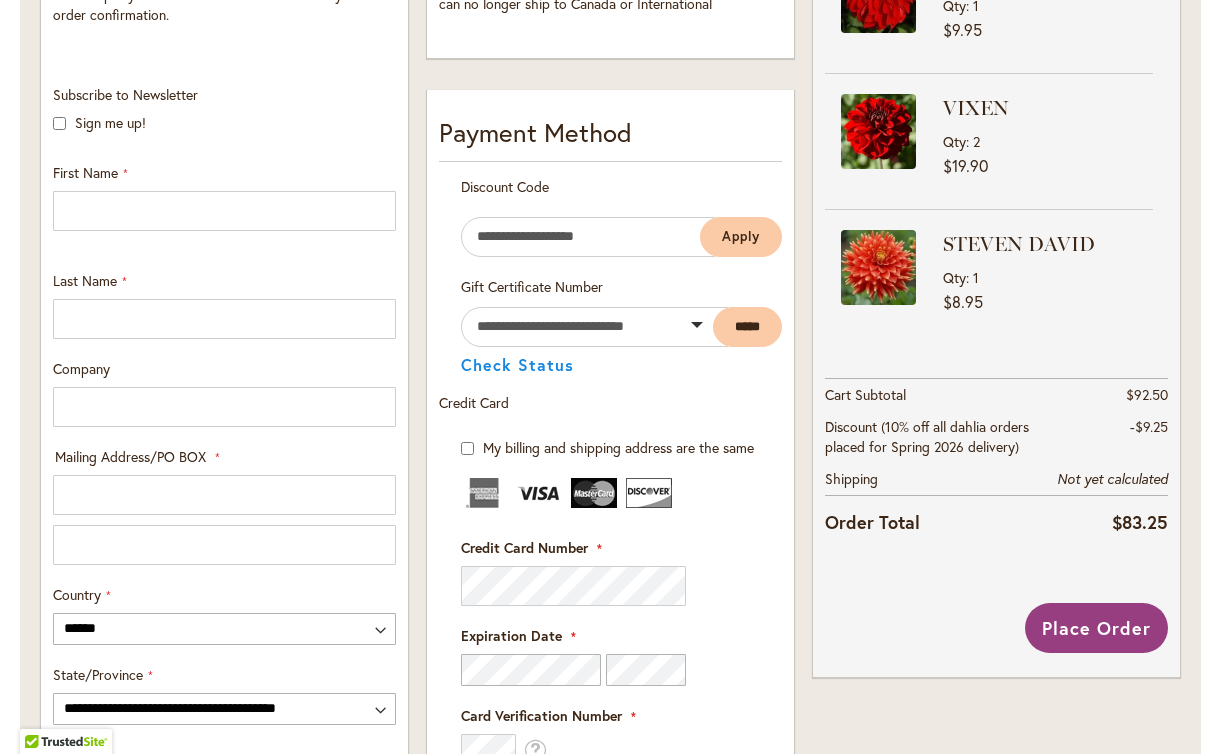 scroll, scrollTop: 615, scrollLeft: 0, axis: vertical 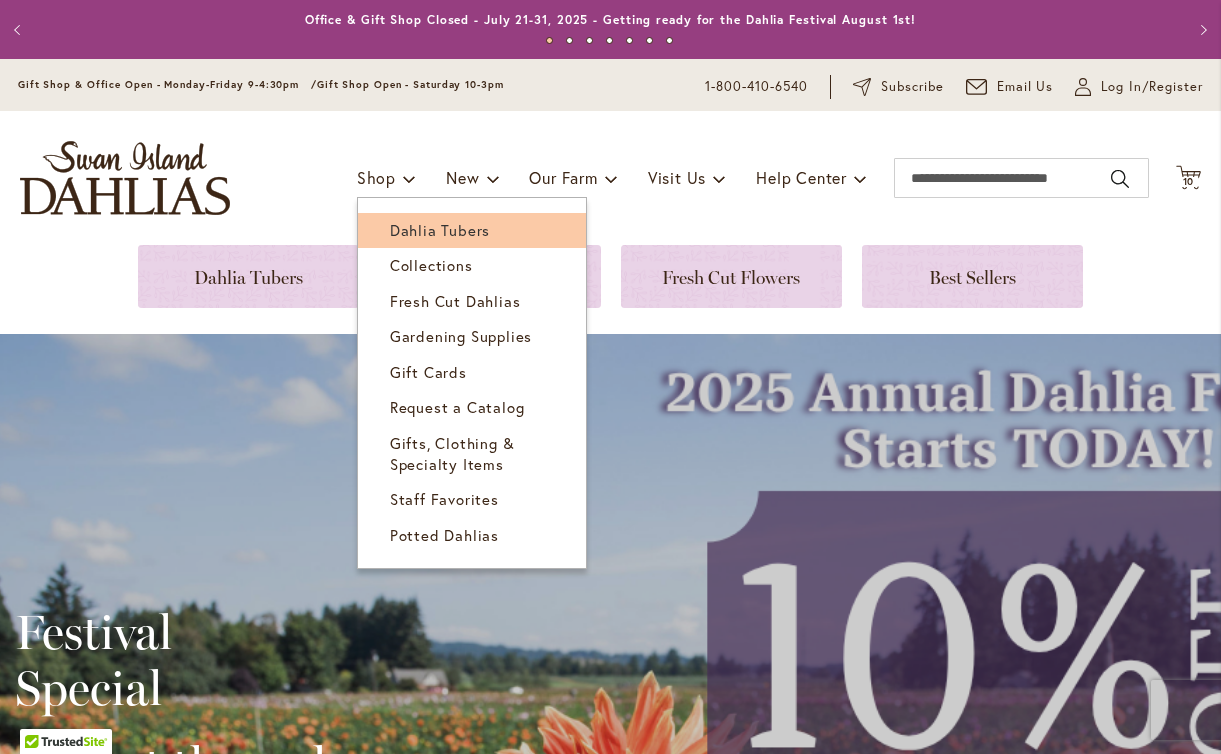 click on "Dahlia Tubers" at bounding box center (440, 230) 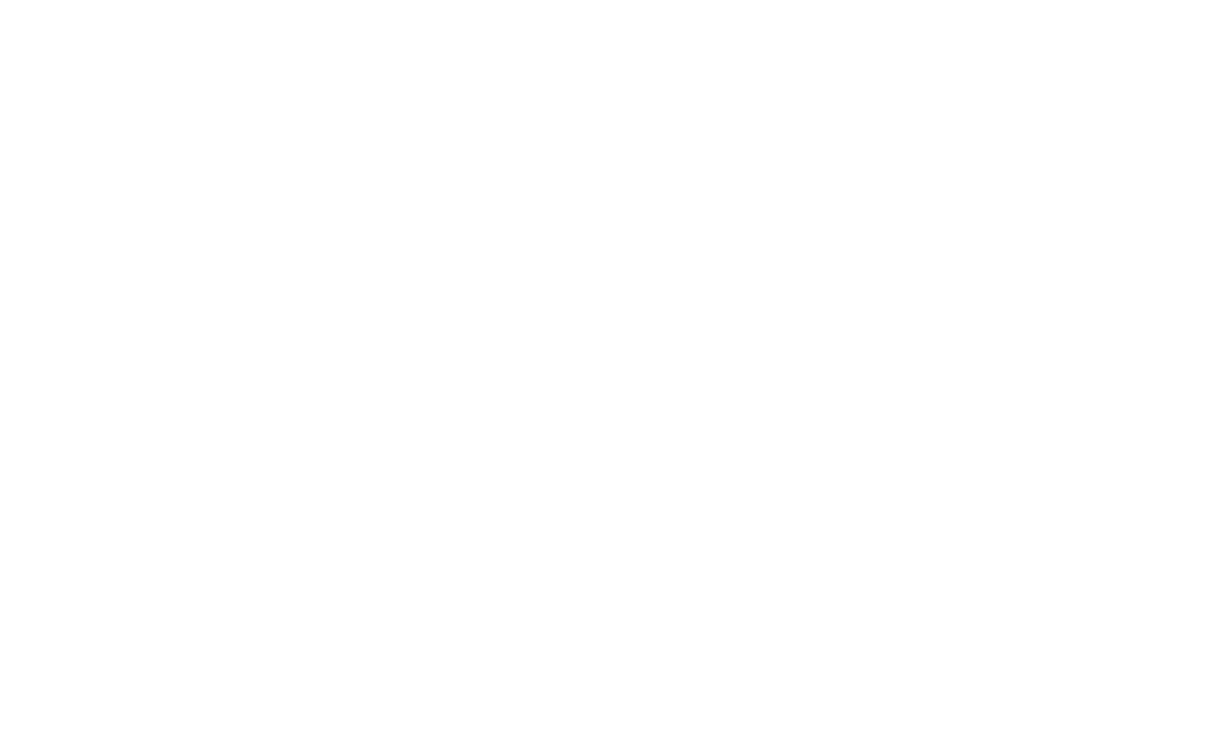 scroll, scrollTop: 0, scrollLeft: 0, axis: both 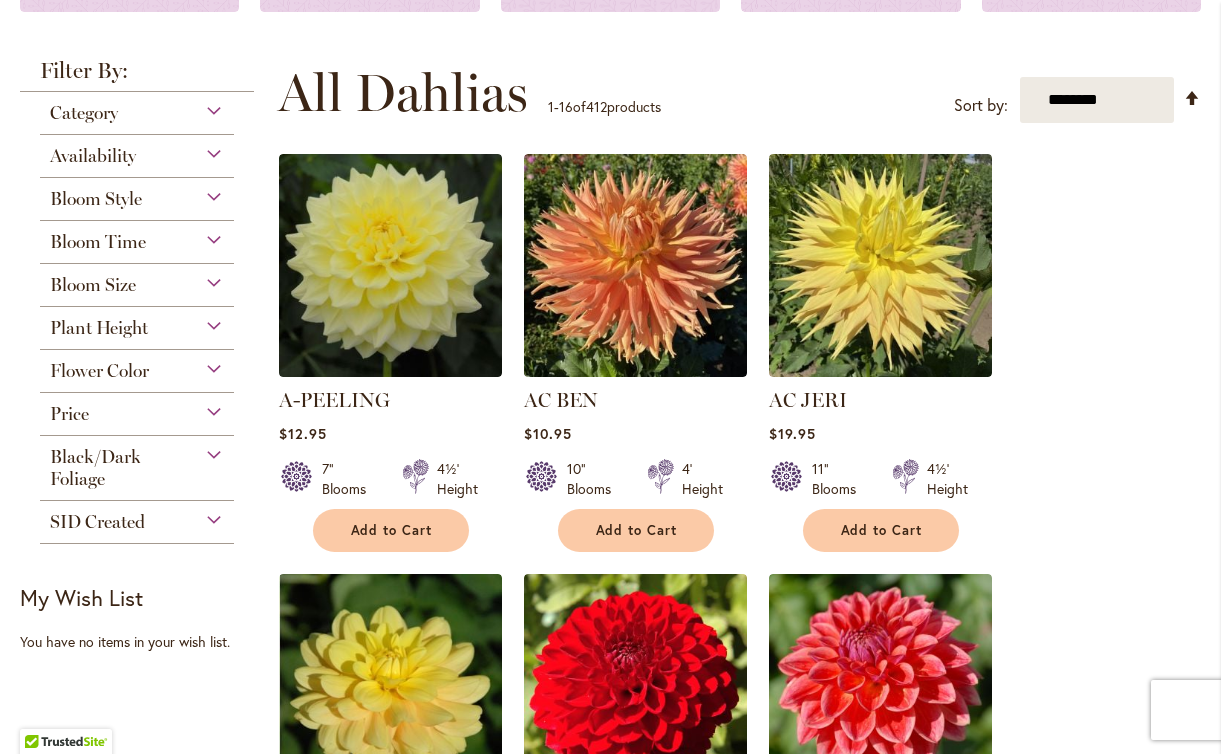 click on "Flower Color" at bounding box center [137, 366] 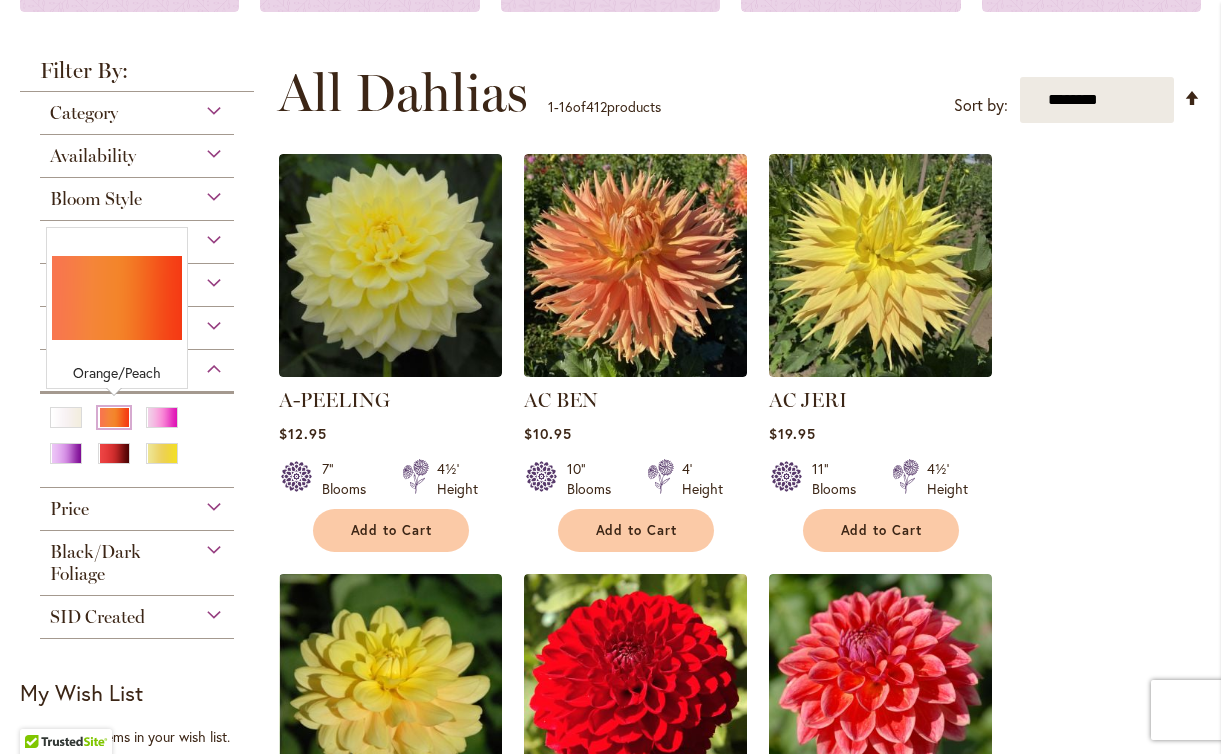 click at bounding box center [114, 417] 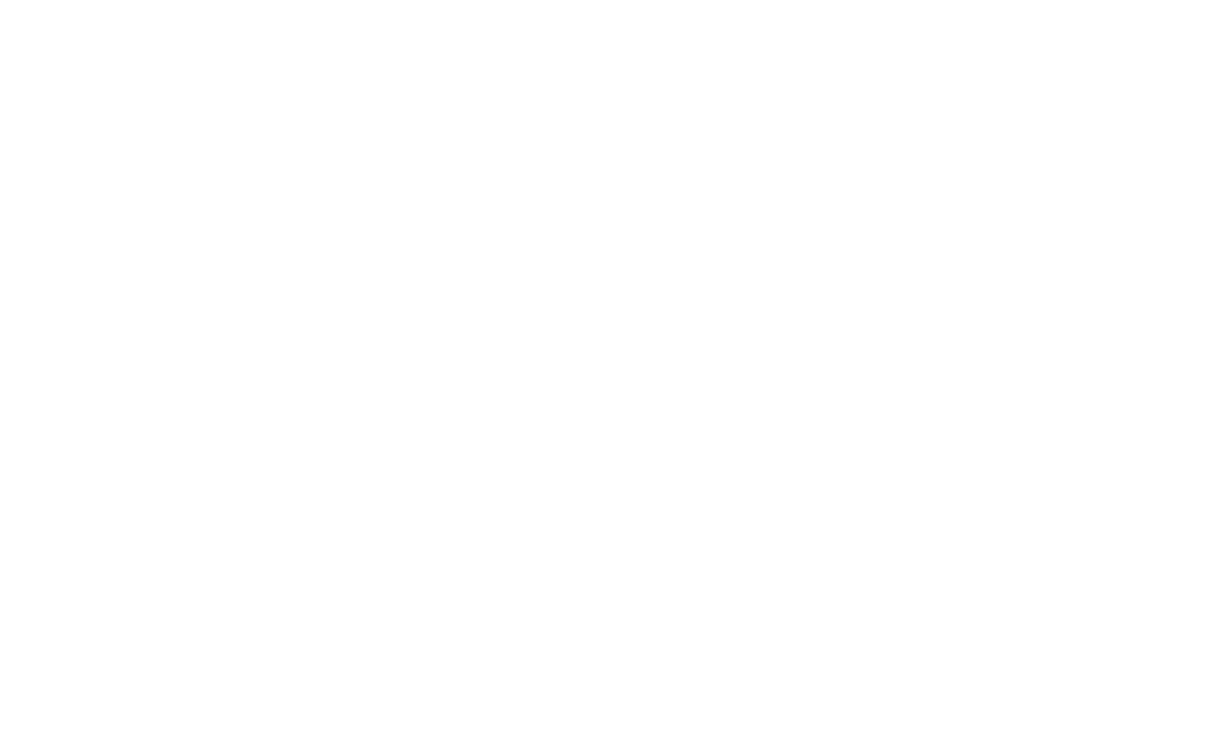 scroll, scrollTop: 0, scrollLeft: 0, axis: both 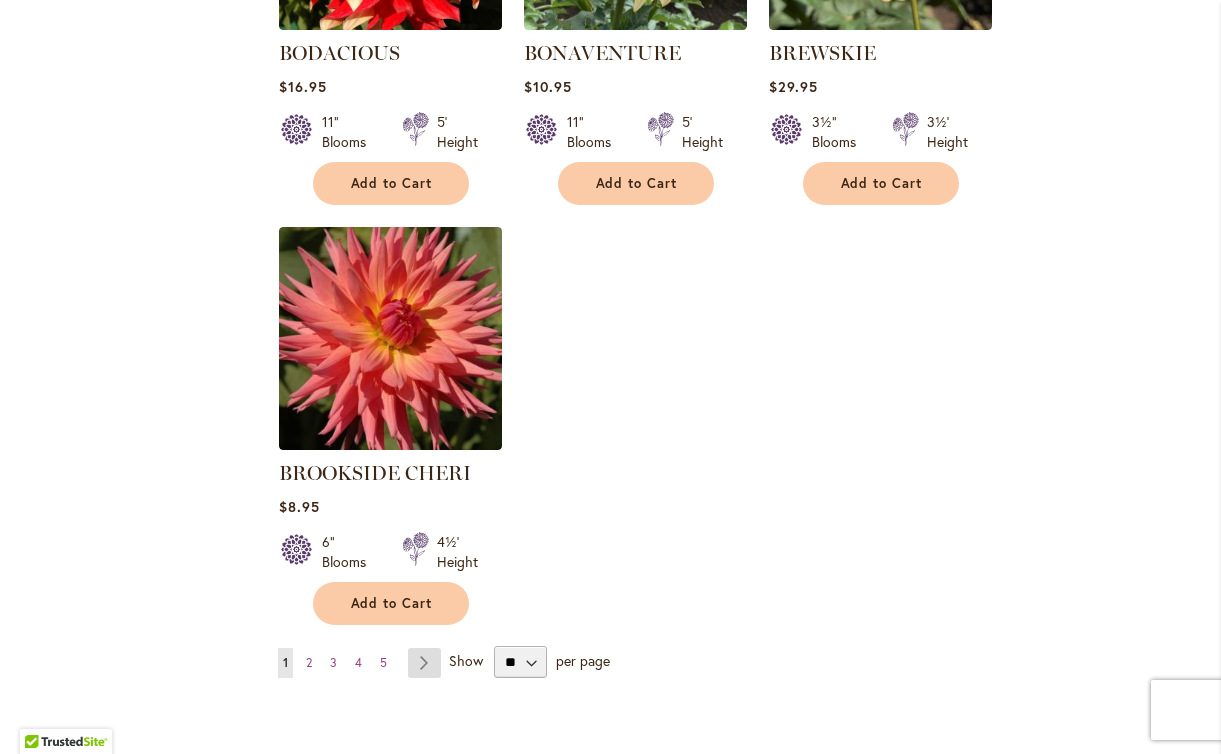 click on "Page
Next" at bounding box center [424, 663] 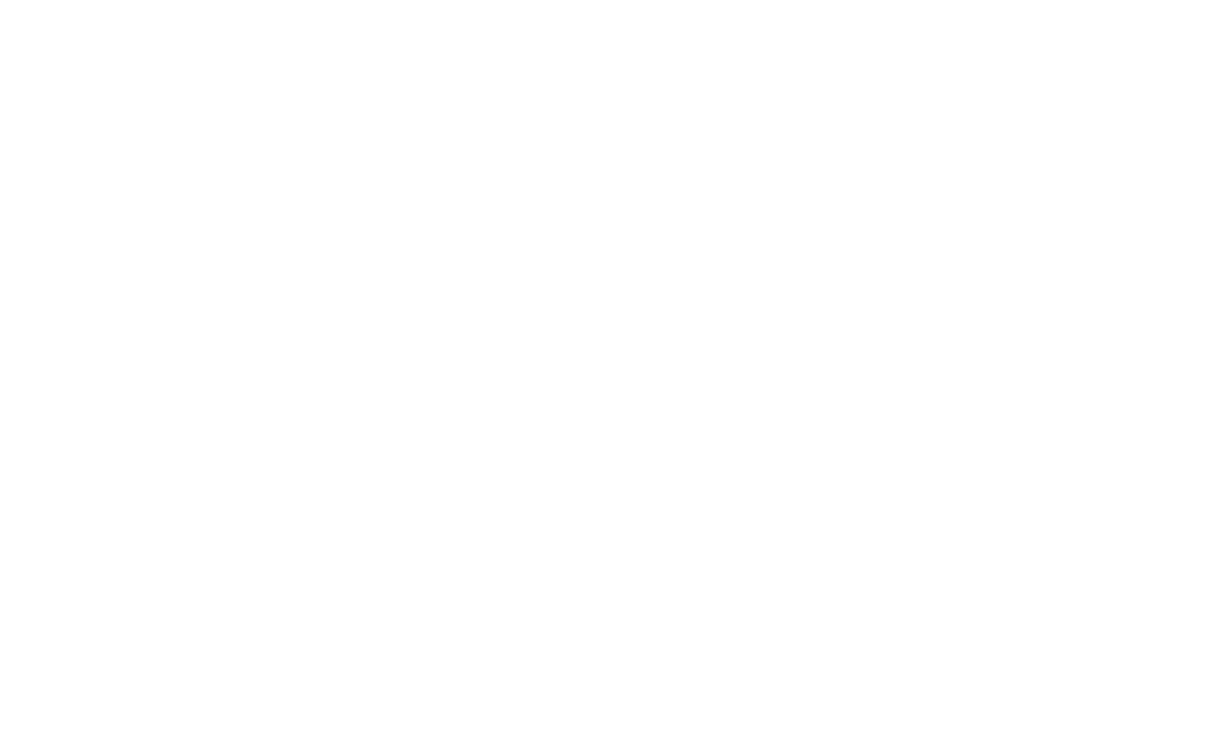 scroll, scrollTop: 0, scrollLeft: 0, axis: both 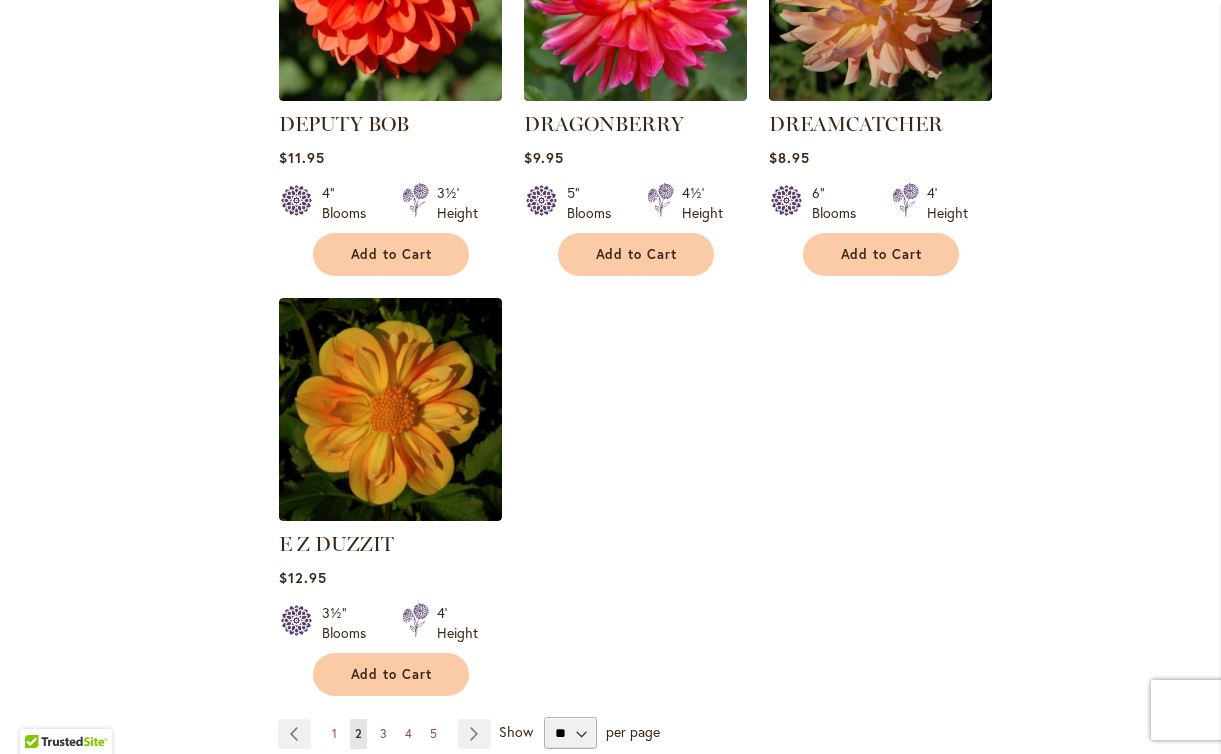 click on "Page
3" at bounding box center [383, 734] 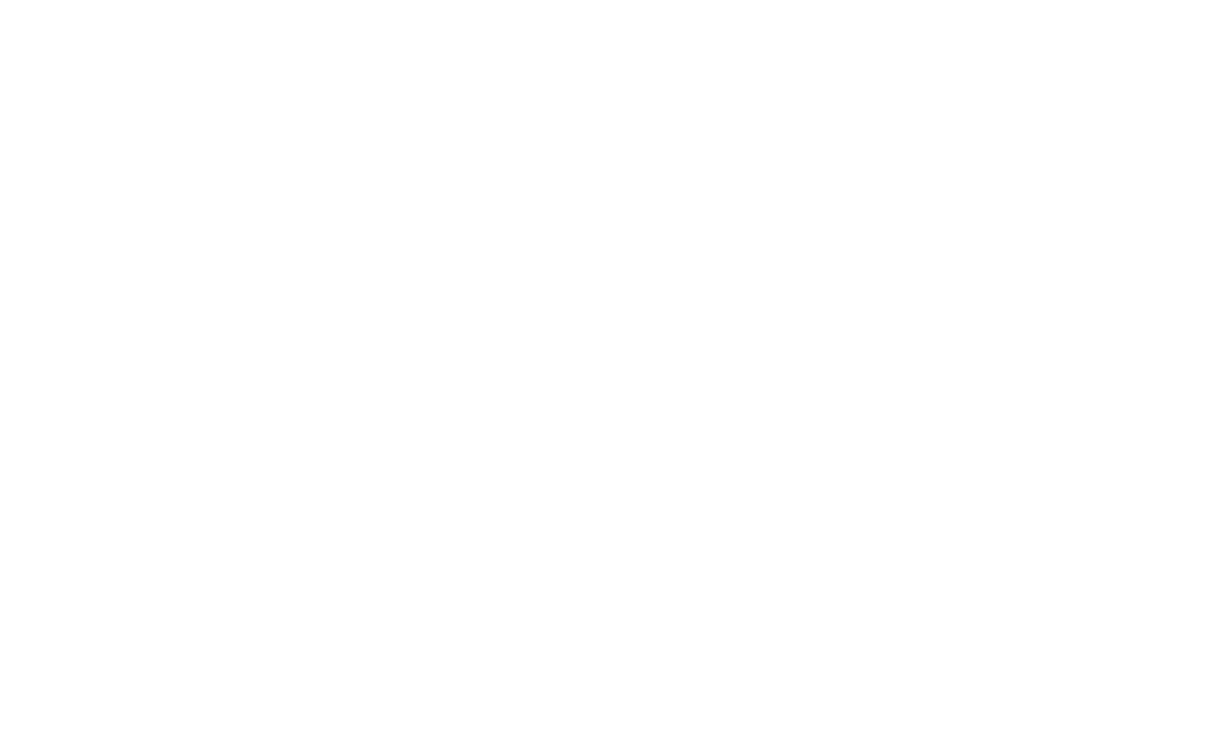 scroll, scrollTop: 0, scrollLeft: 0, axis: both 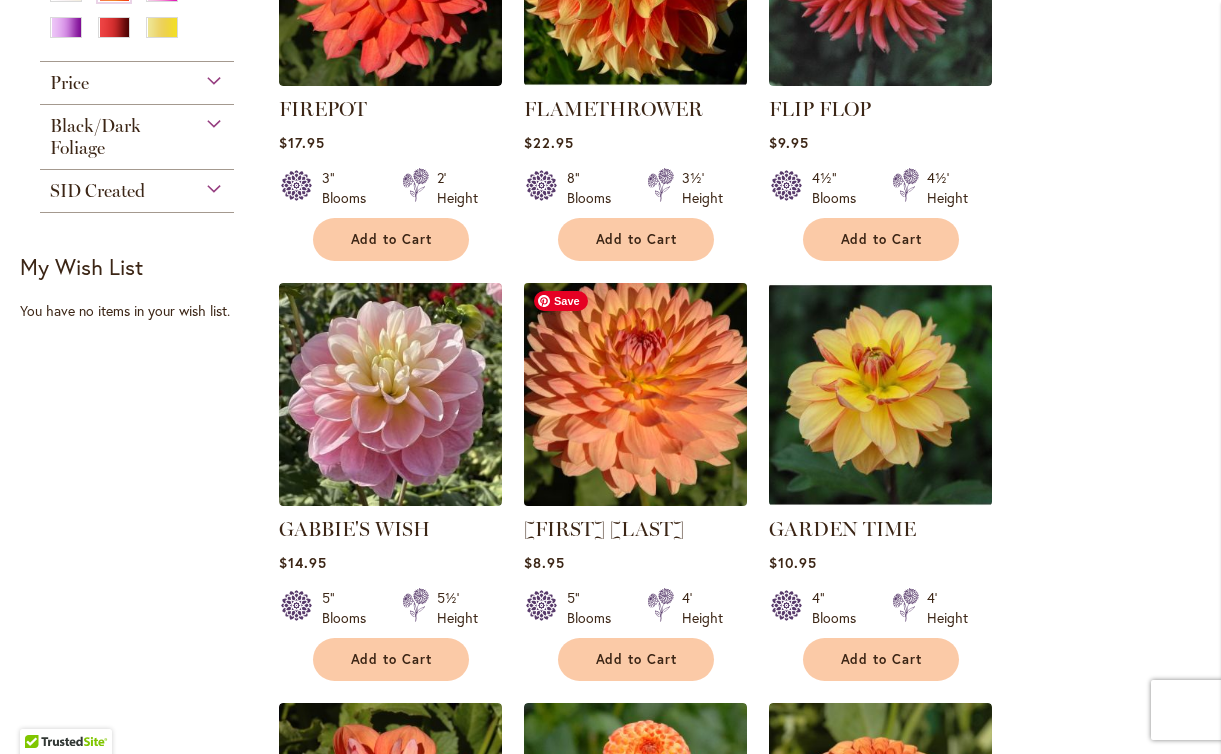 click at bounding box center (635, 394) 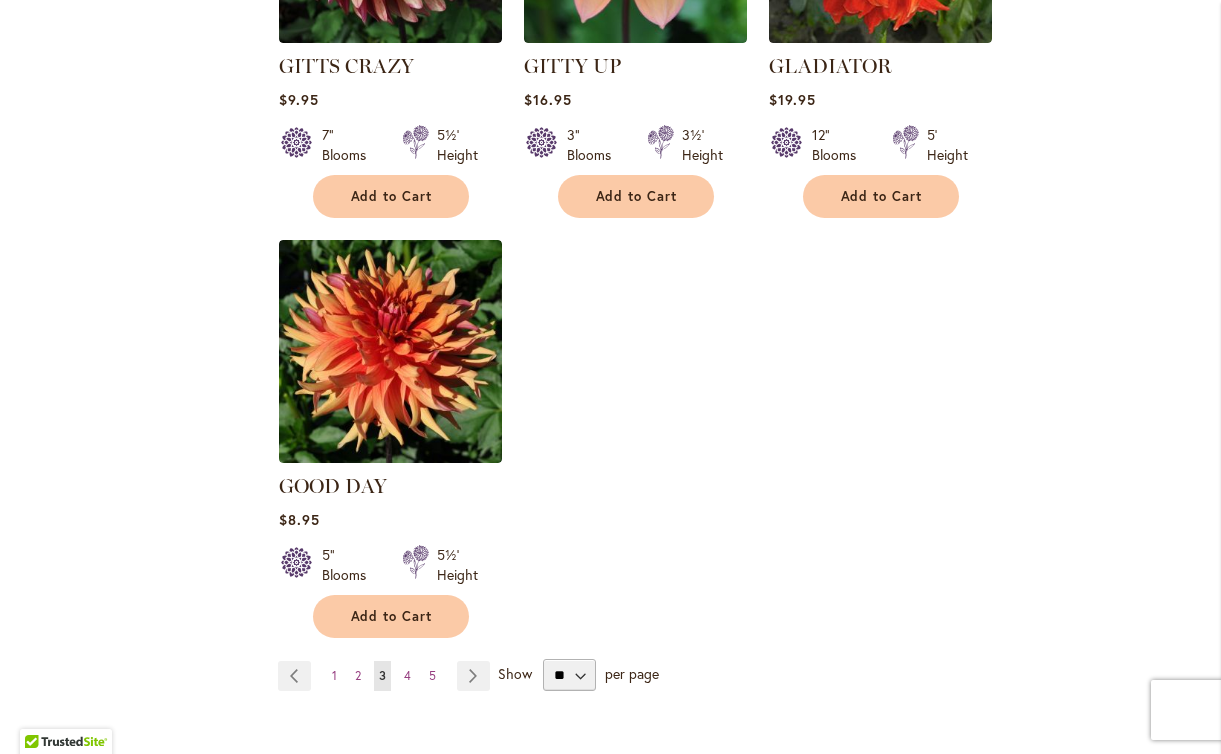 scroll, scrollTop: 2361, scrollLeft: 0, axis: vertical 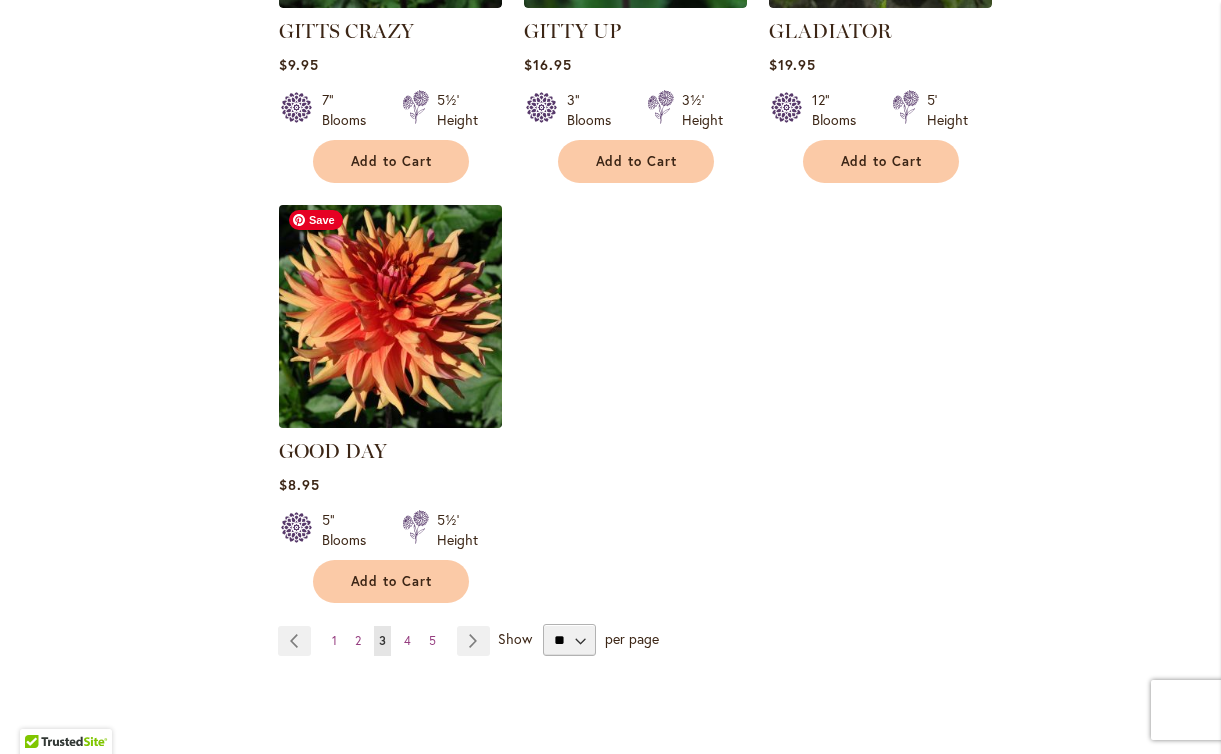 click at bounding box center [390, 316] 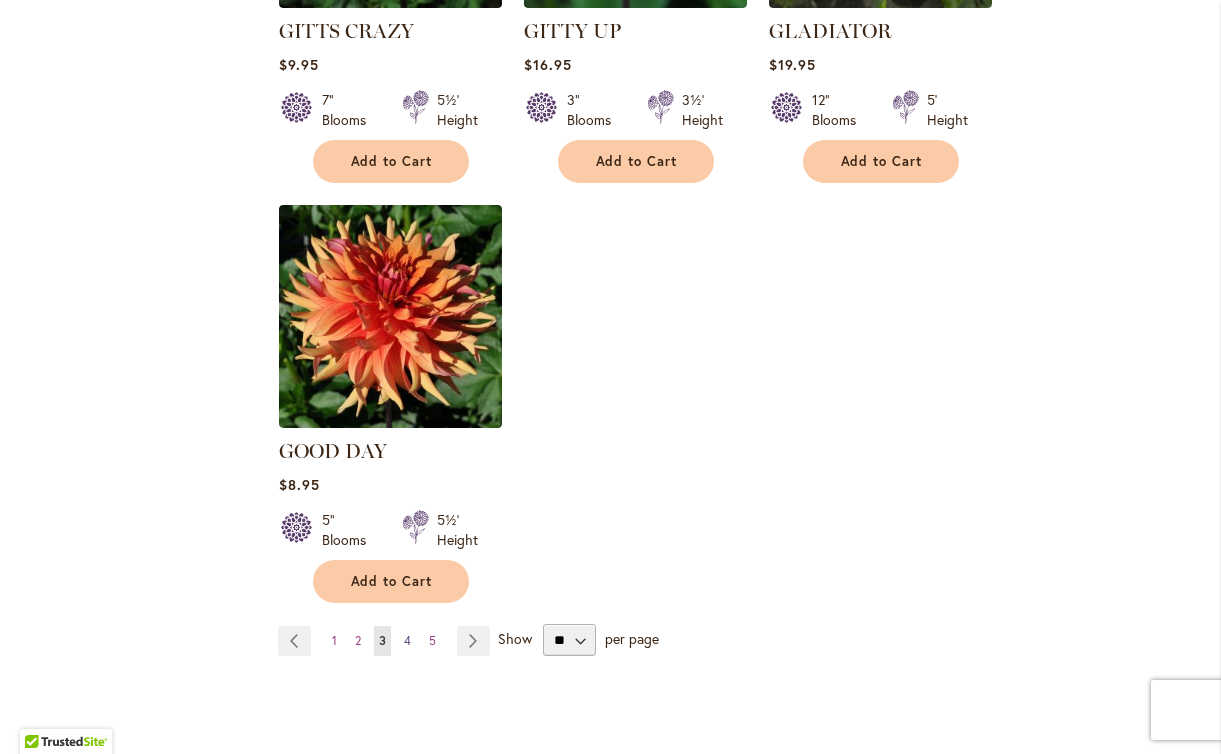click on "4" at bounding box center [407, 640] 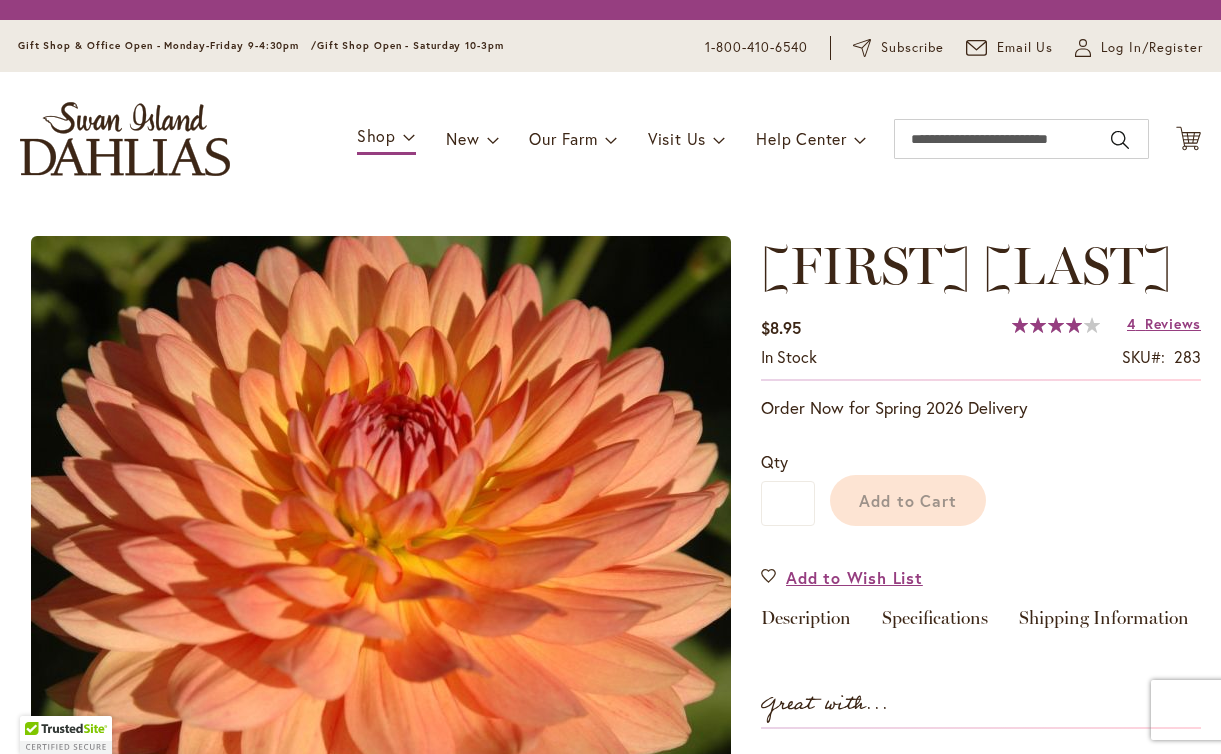 scroll, scrollTop: 0, scrollLeft: 0, axis: both 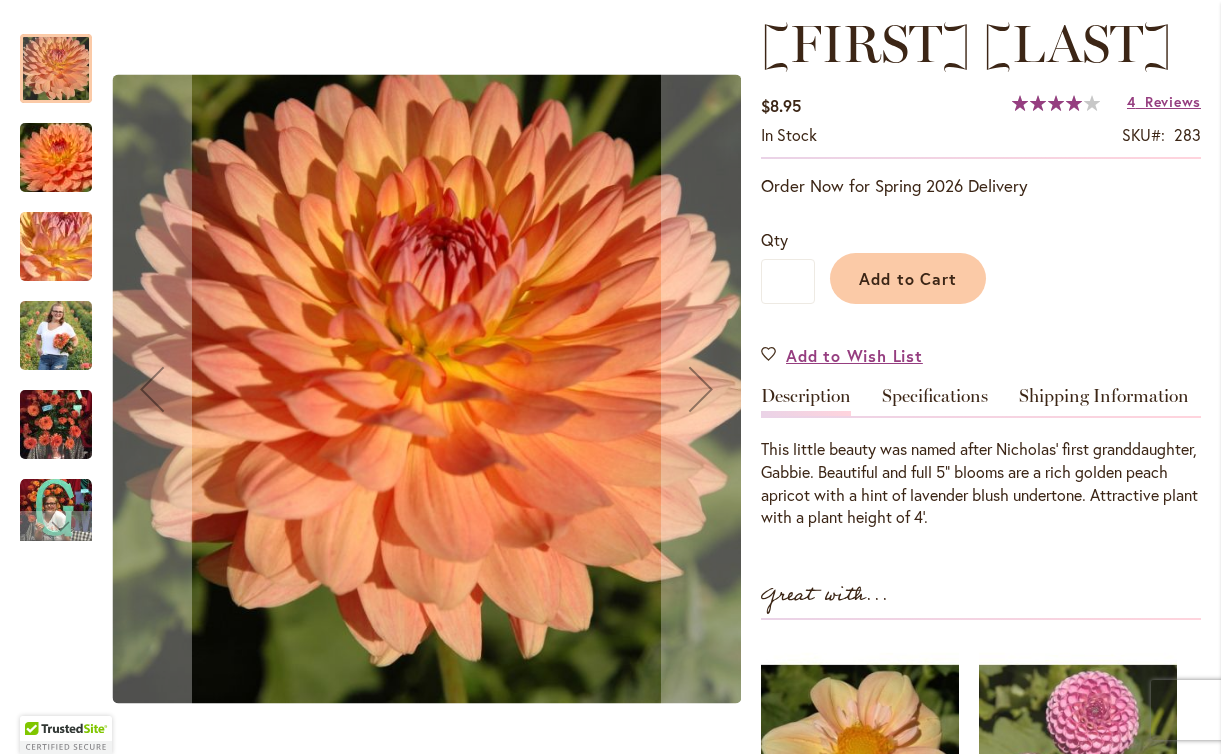 click at bounding box center (56, 335) 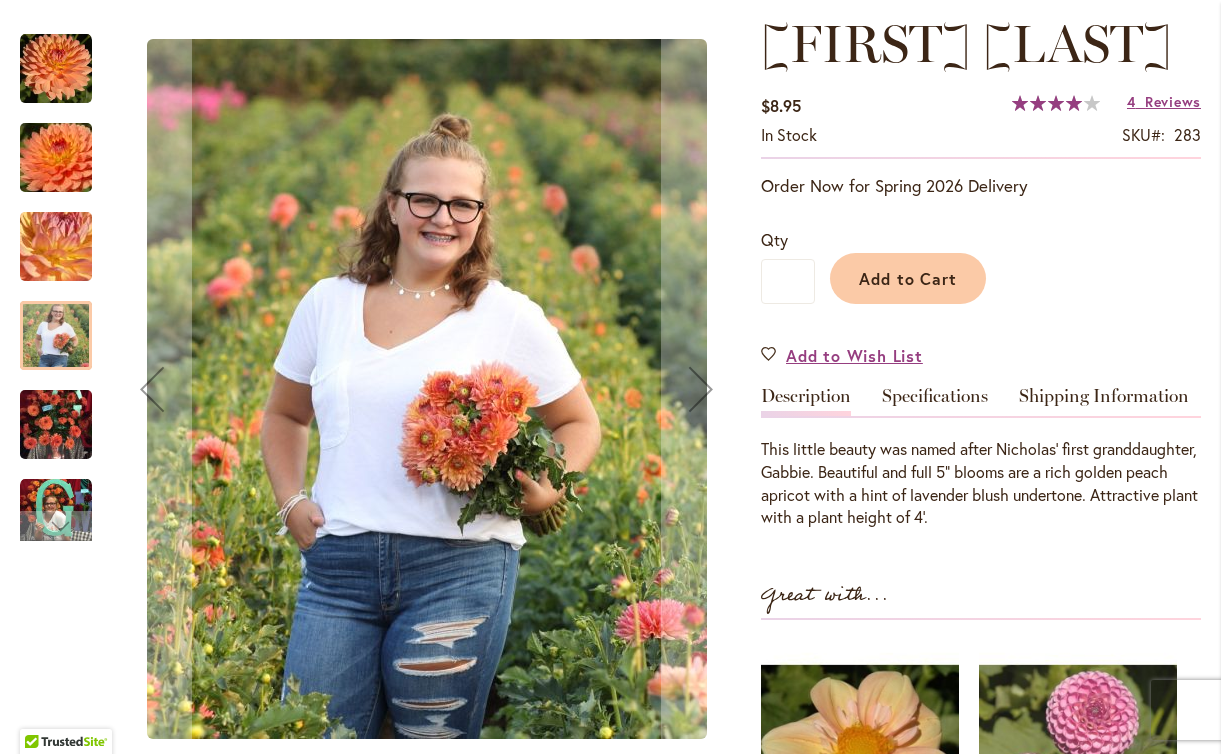 click at bounding box center [56, 425] 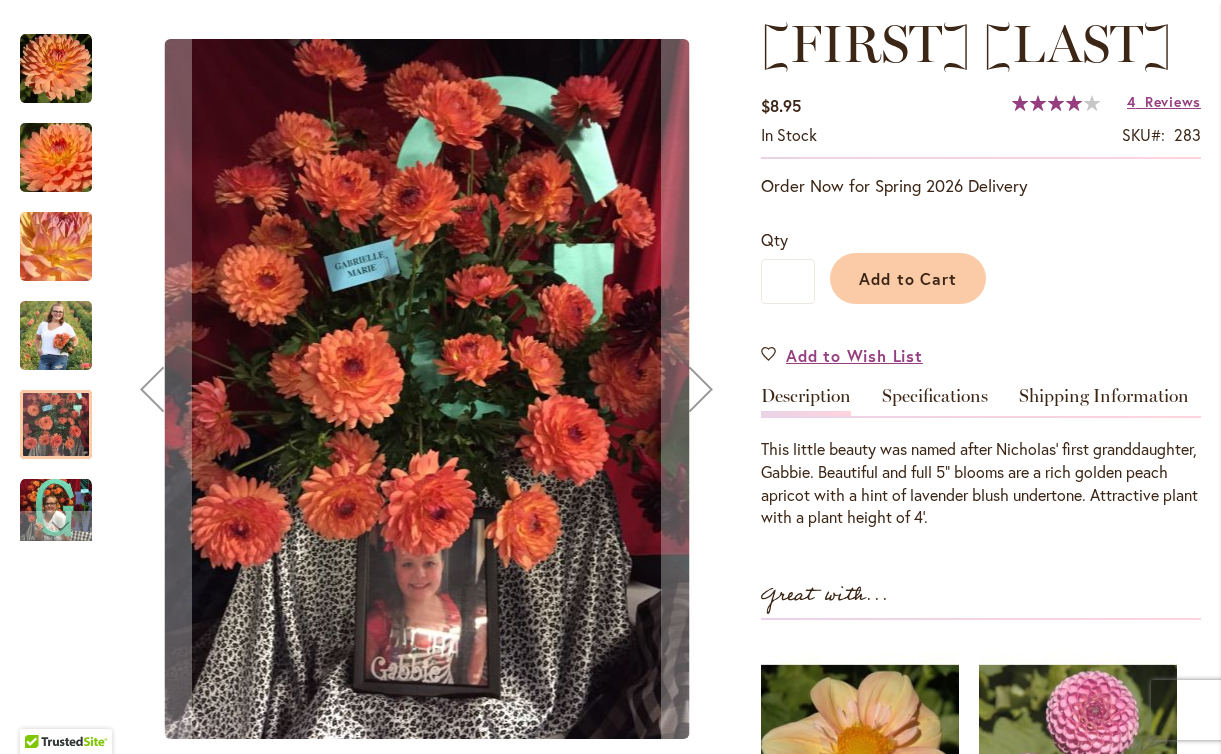 click at bounding box center (56, 335) 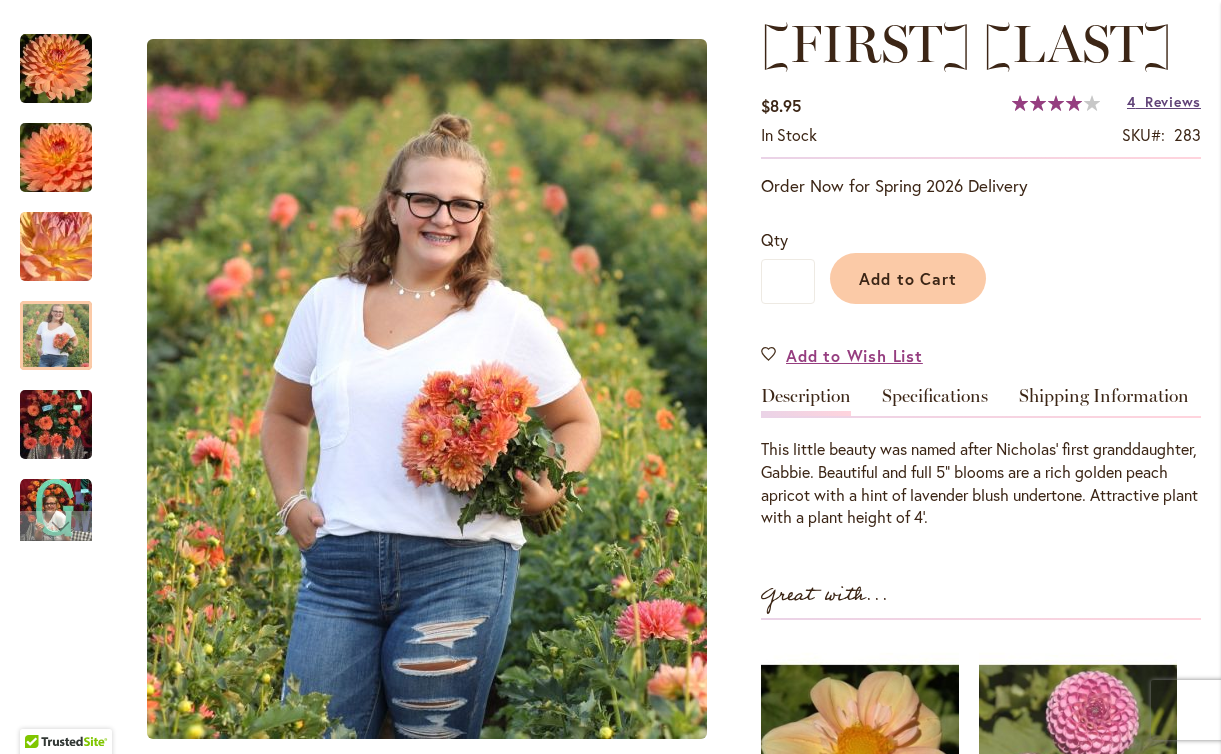 click on "4" at bounding box center (1131, 101) 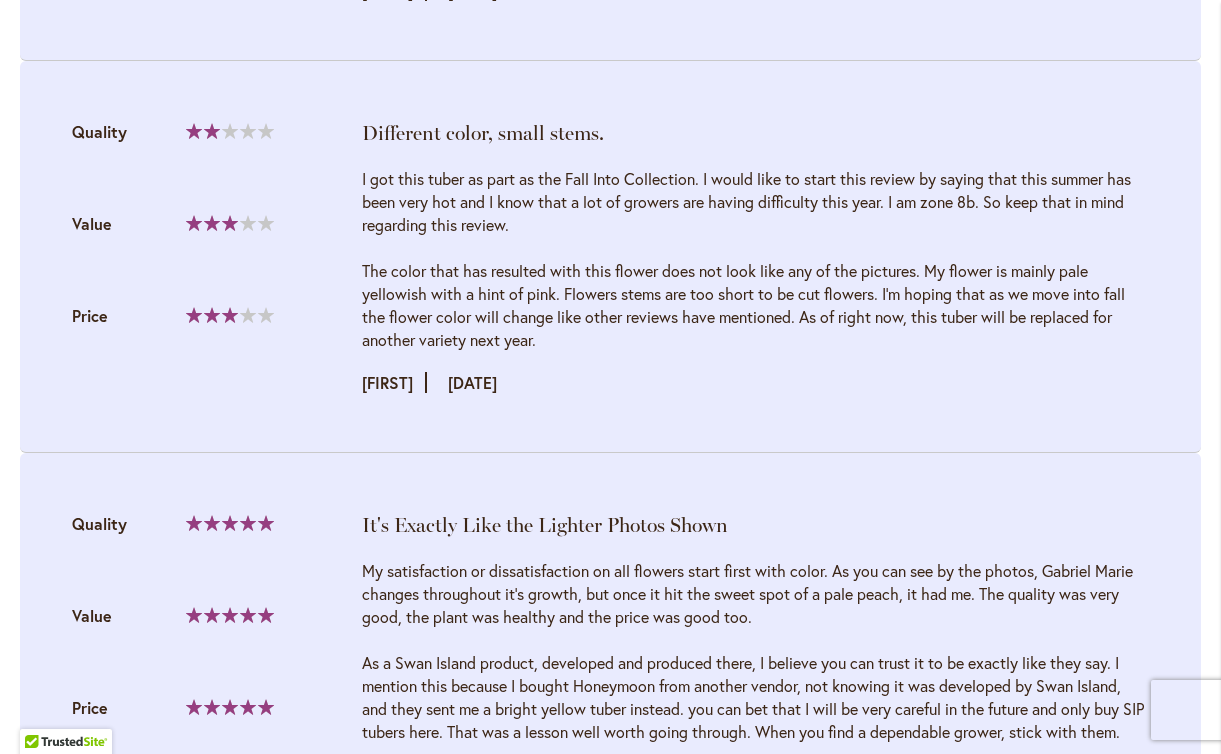 scroll, scrollTop: 2396, scrollLeft: 0, axis: vertical 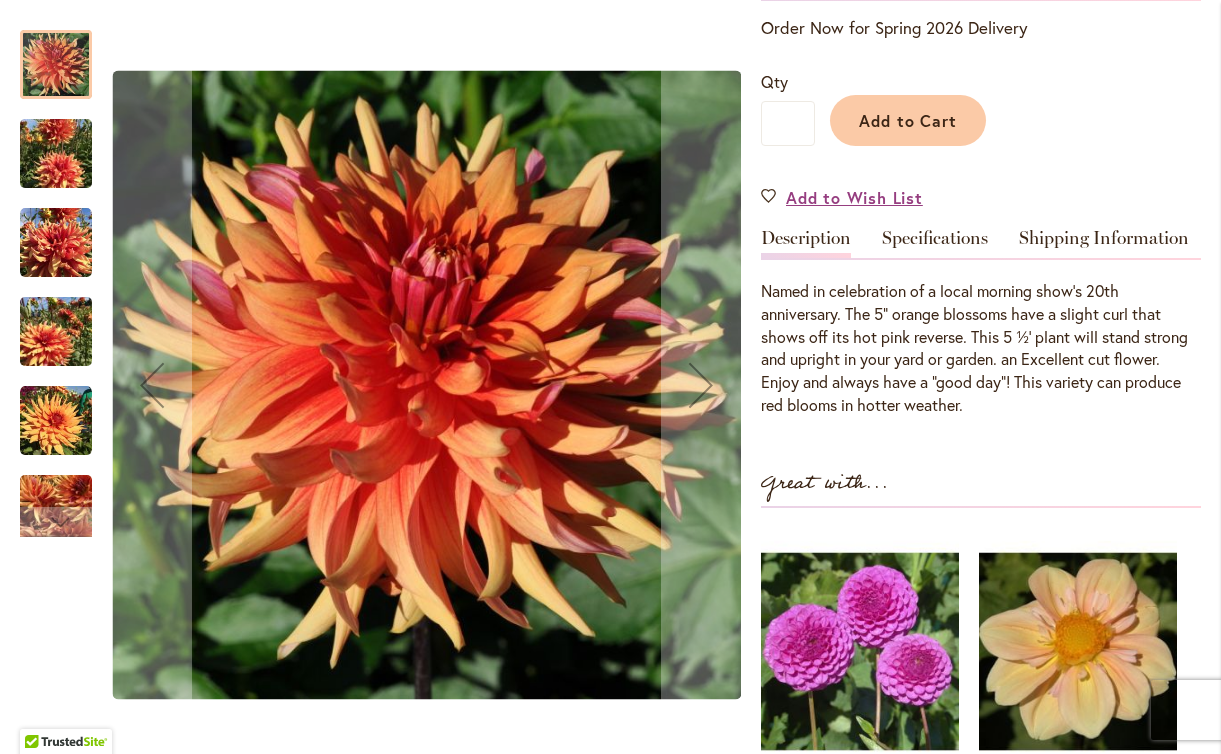click at bounding box center [56, 154] 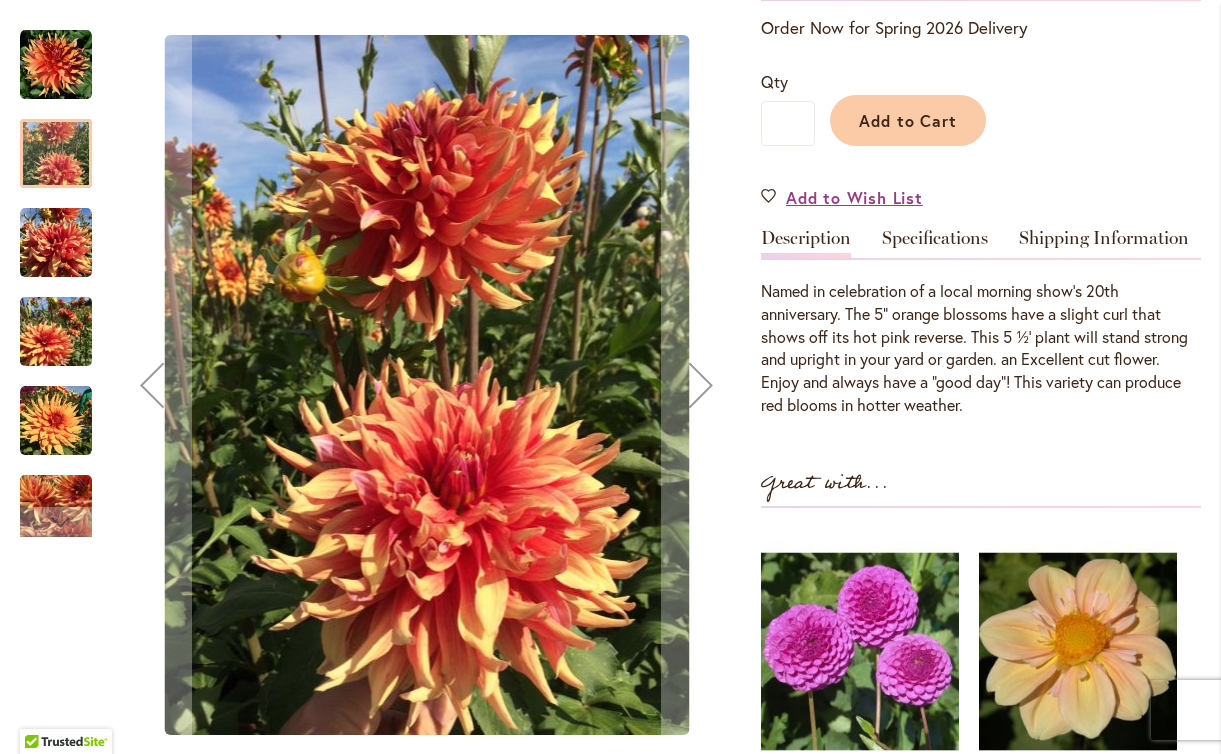 click at bounding box center [56, 243] 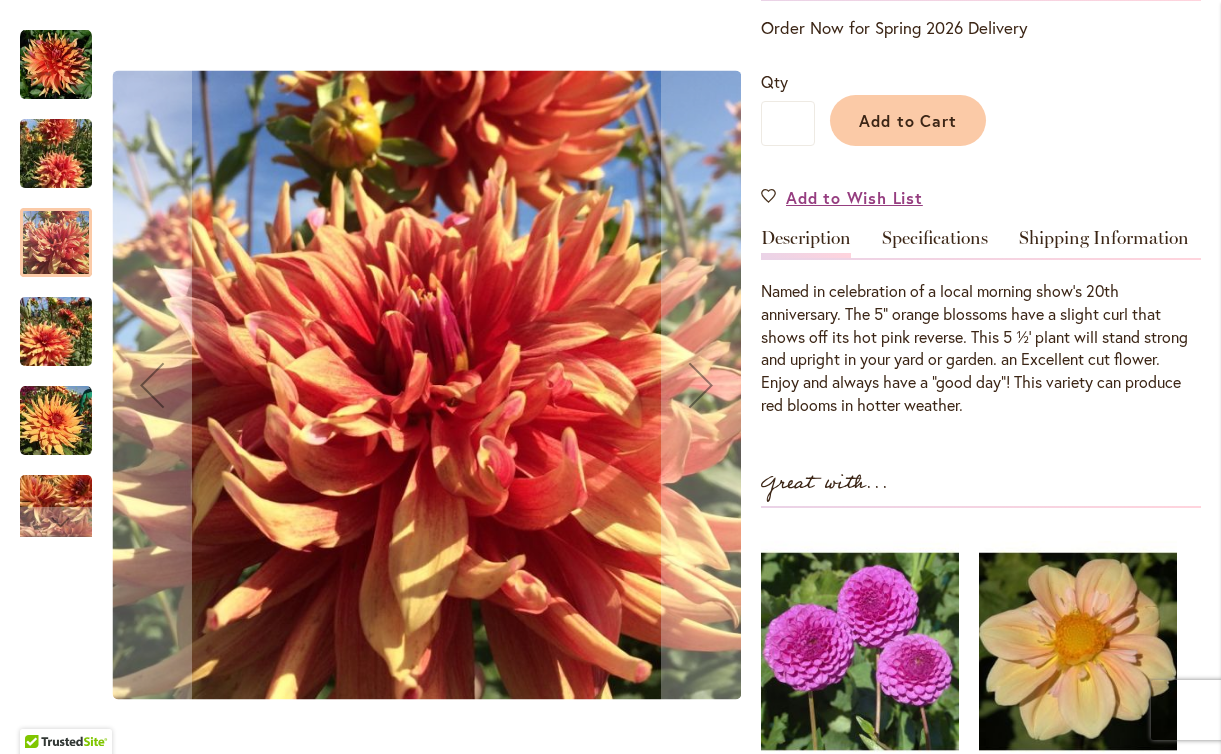 click at bounding box center (66, 321) 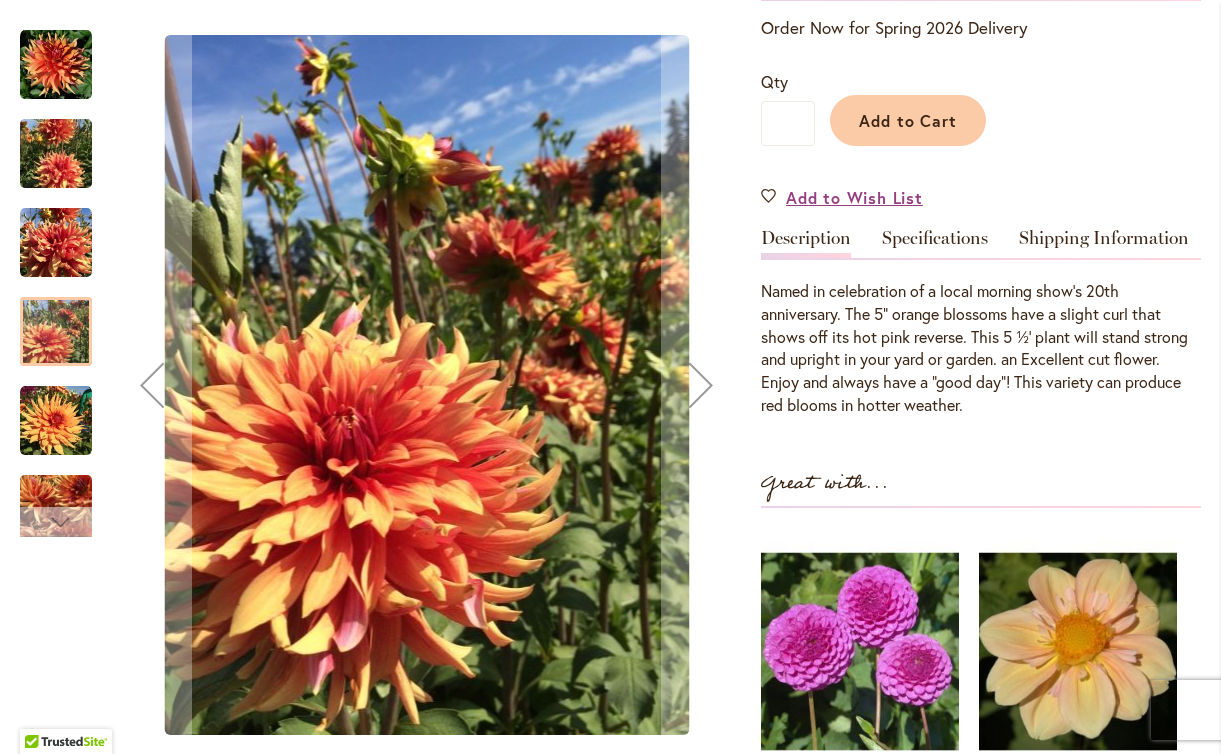 click at bounding box center (56, 522) 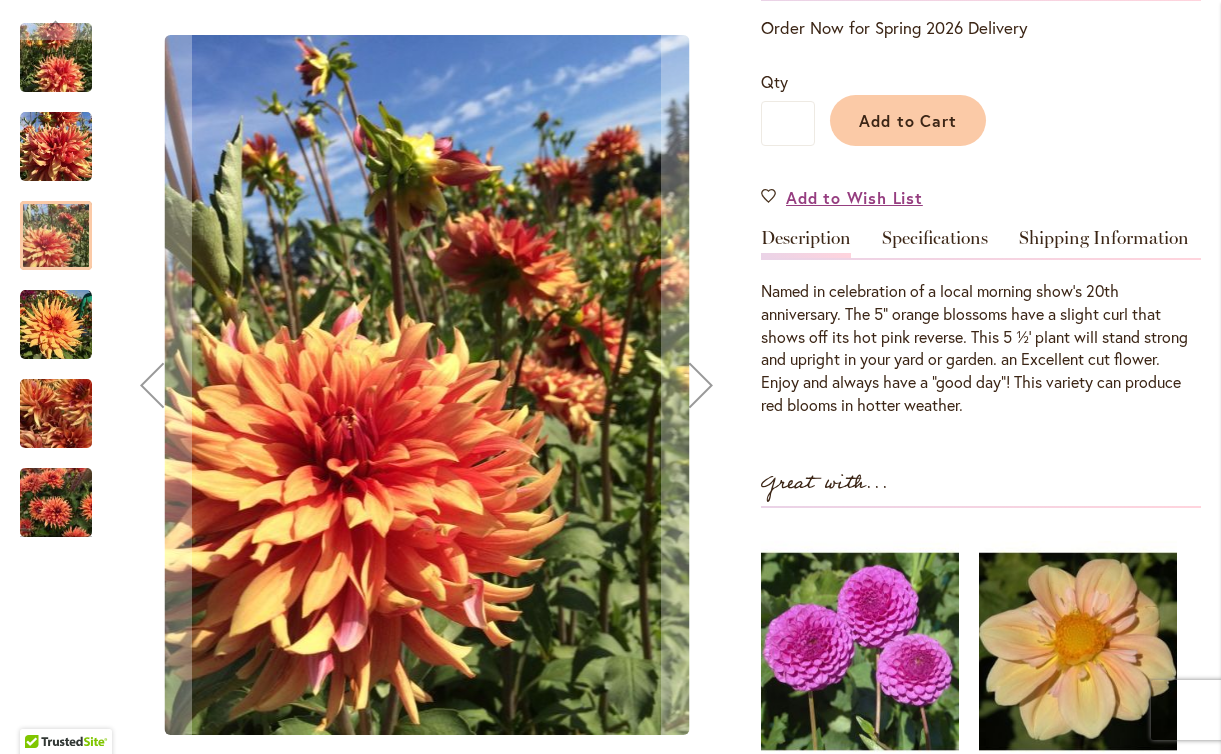 click at bounding box center [56, 503] 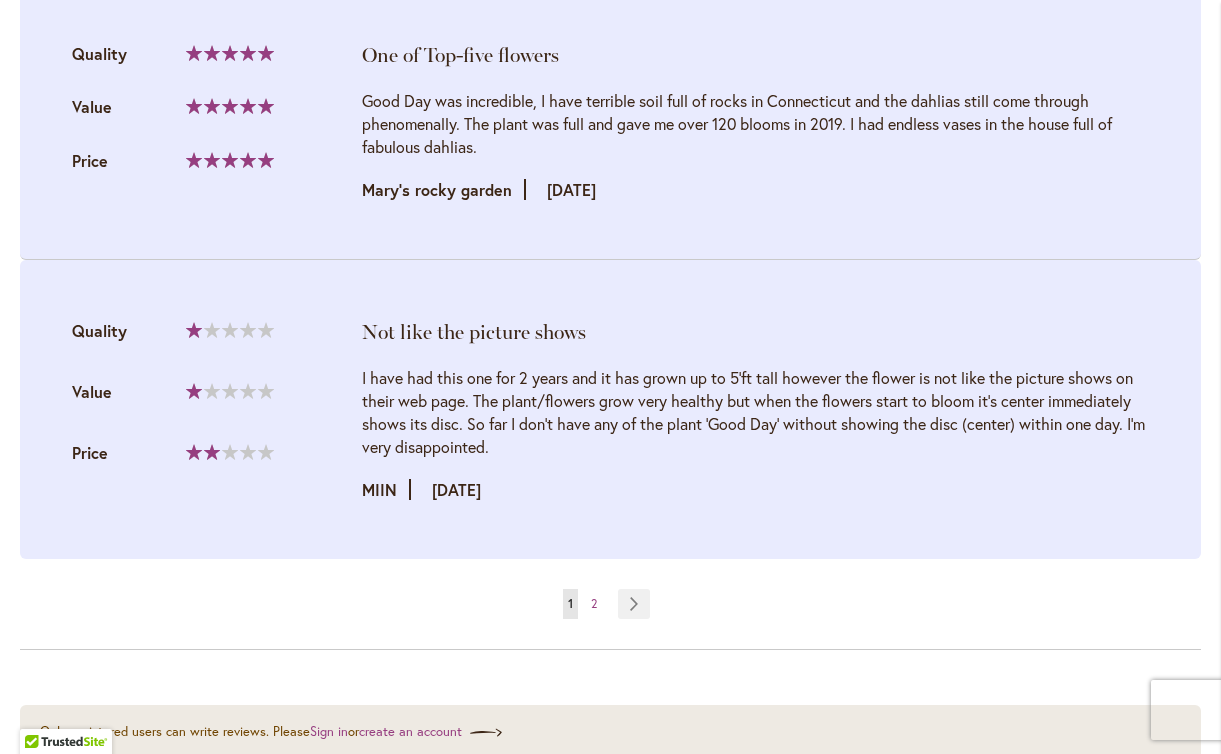 scroll, scrollTop: 4777, scrollLeft: 0, axis: vertical 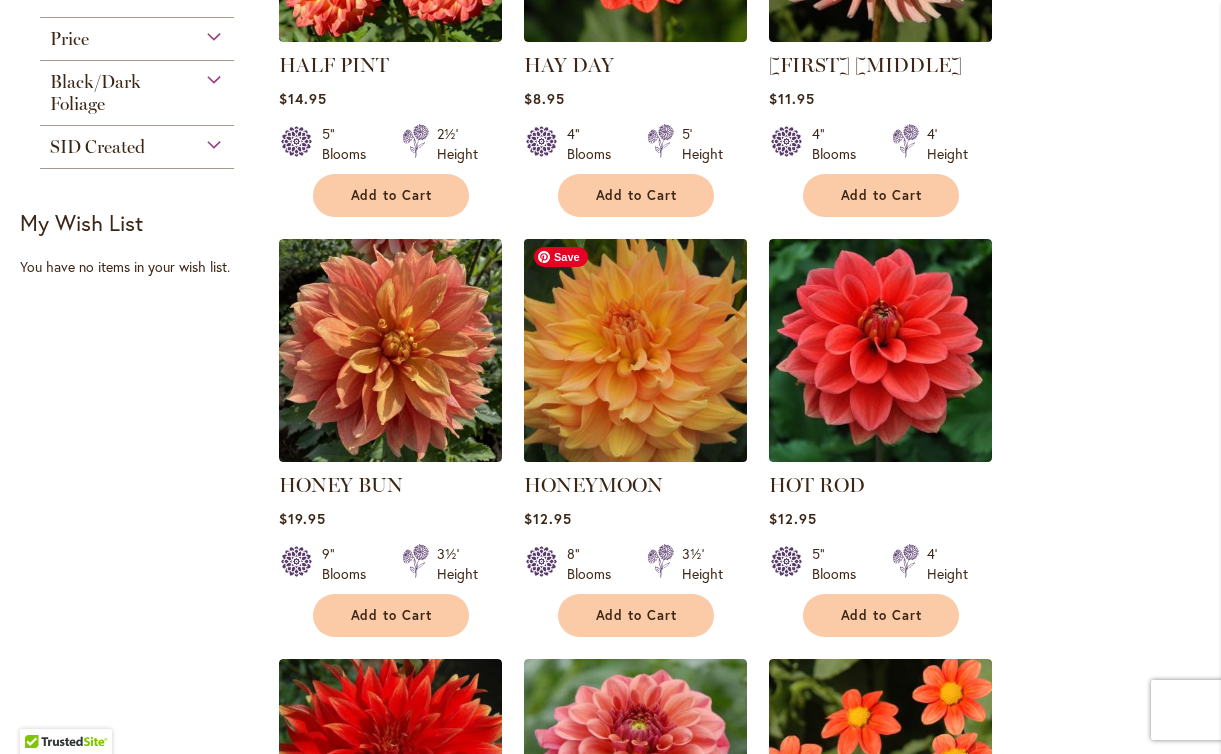 click at bounding box center [635, 350] 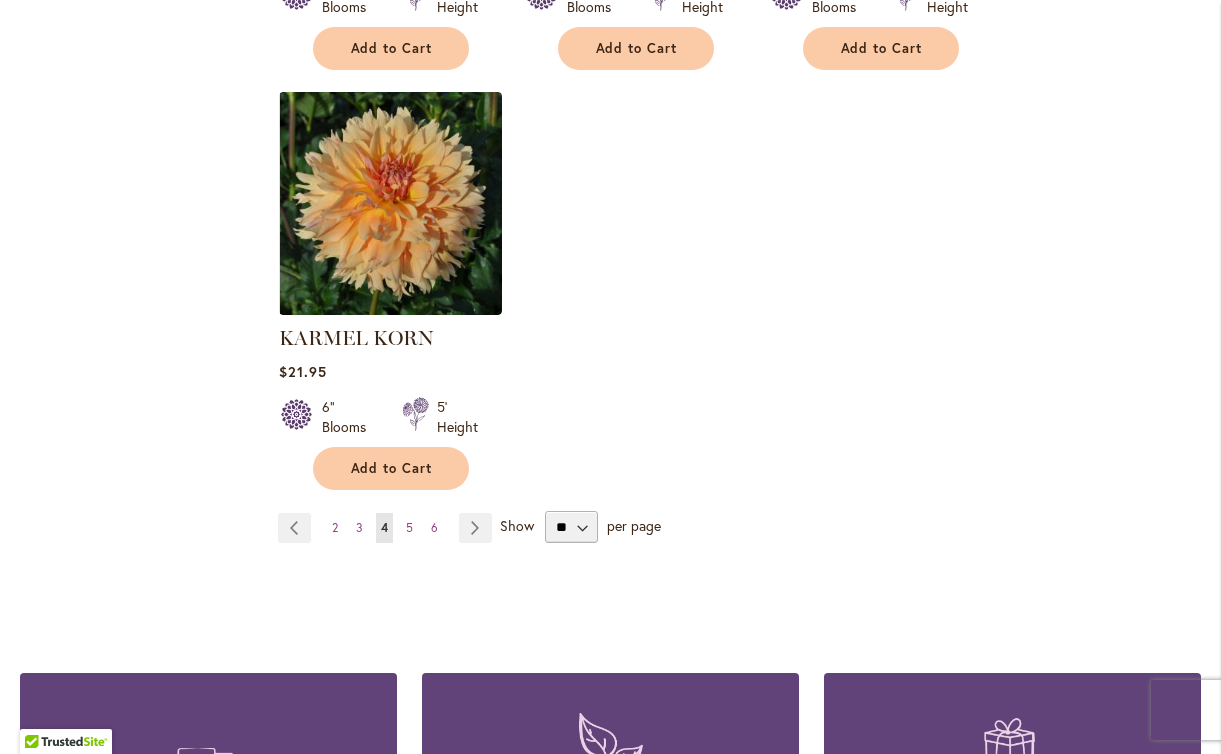 scroll, scrollTop: 2540, scrollLeft: 0, axis: vertical 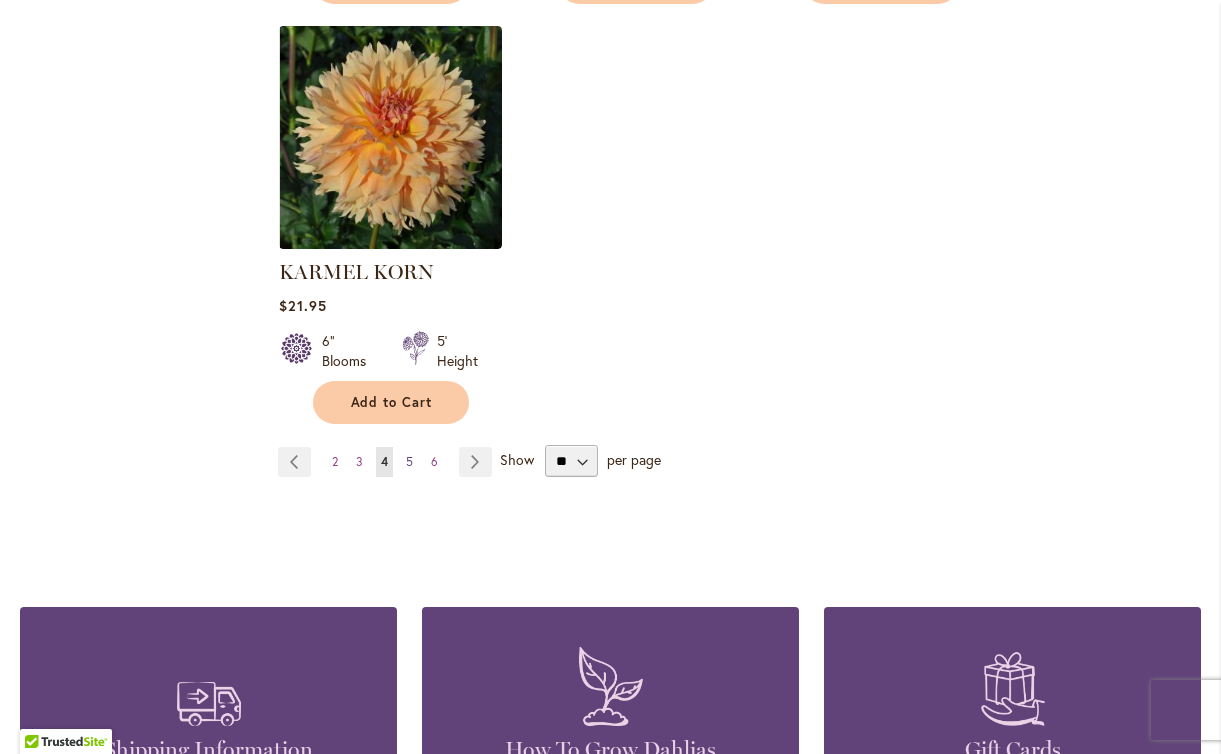 click on "5" at bounding box center (409, 461) 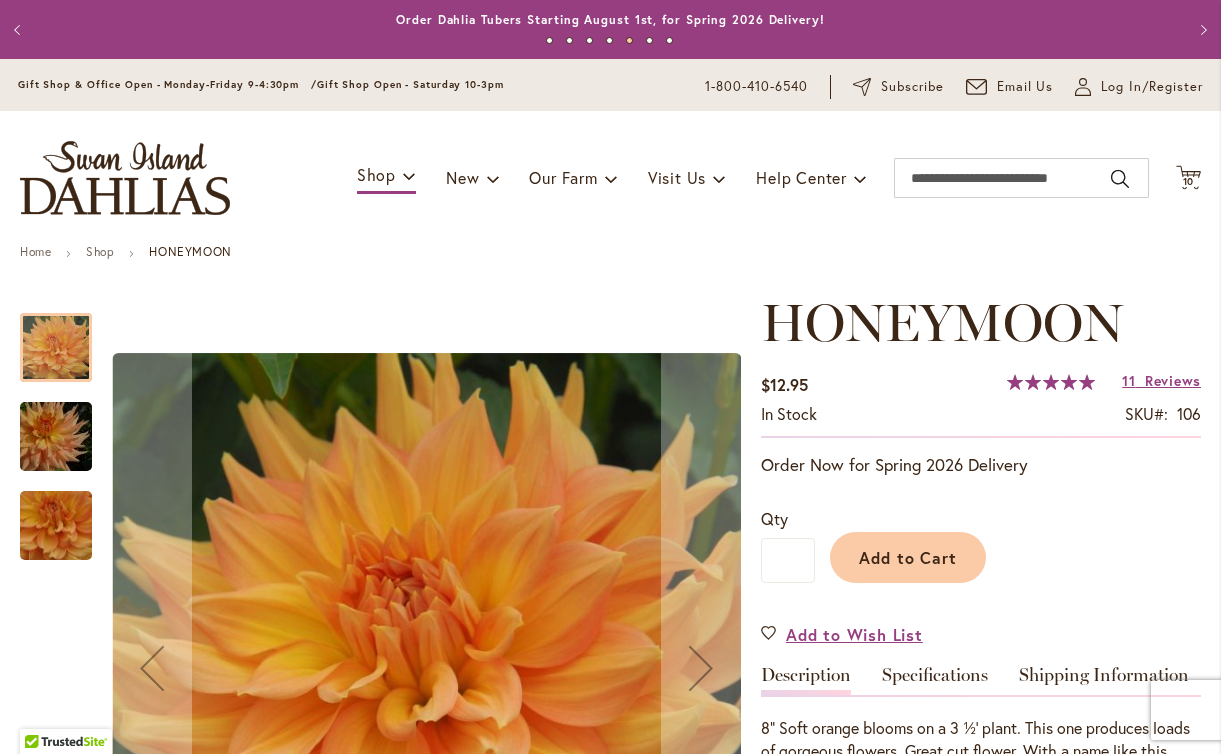 scroll, scrollTop: 0, scrollLeft: 0, axis: both 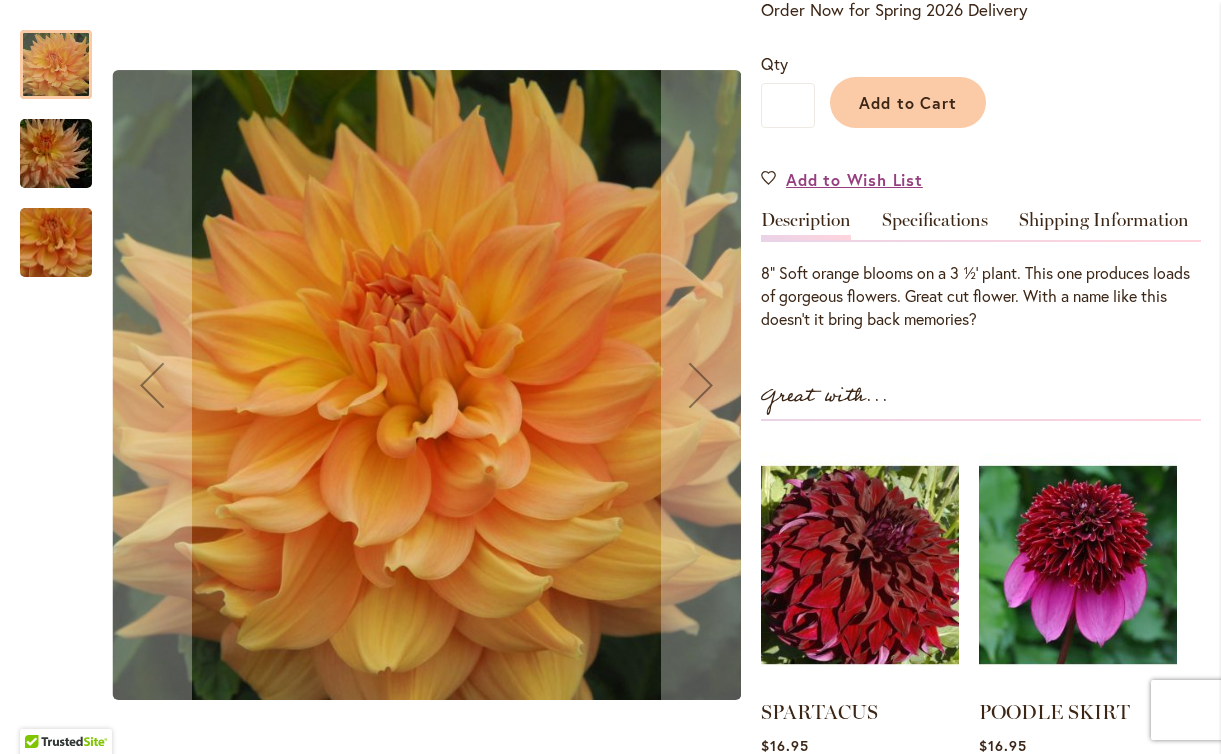 click at bounding box center [56, 154] 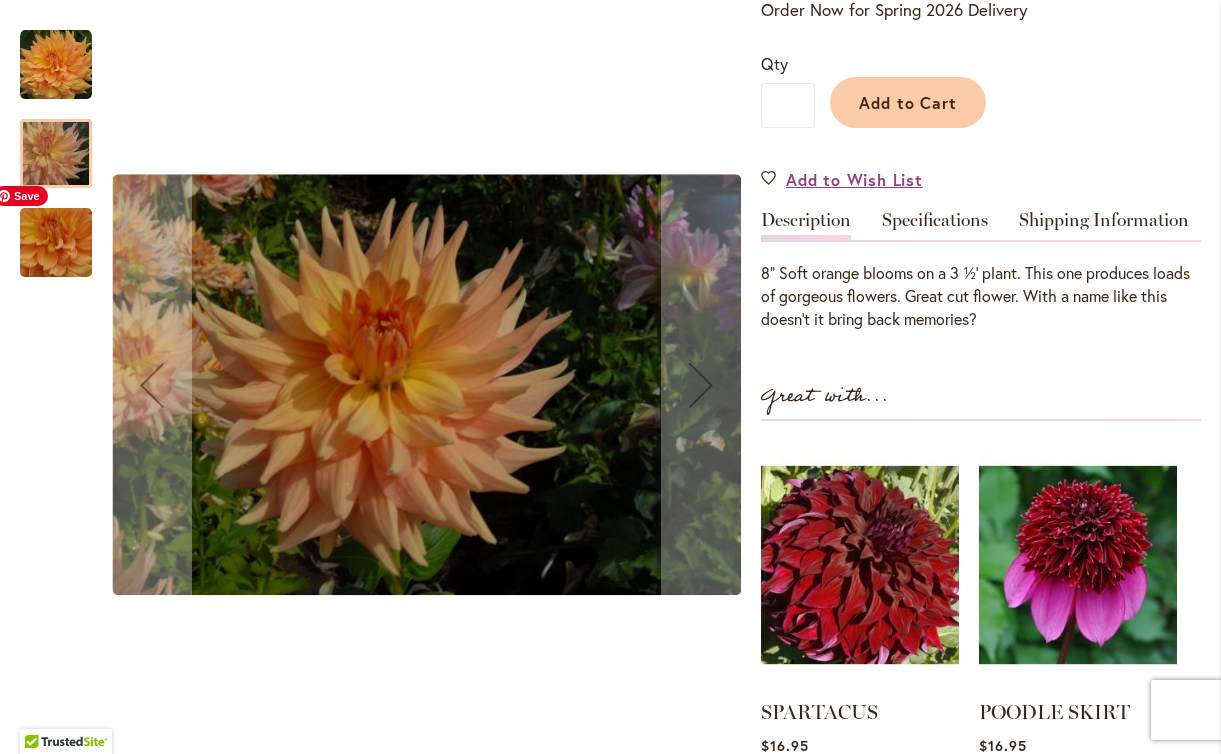 click at bounding box center [56, 242] 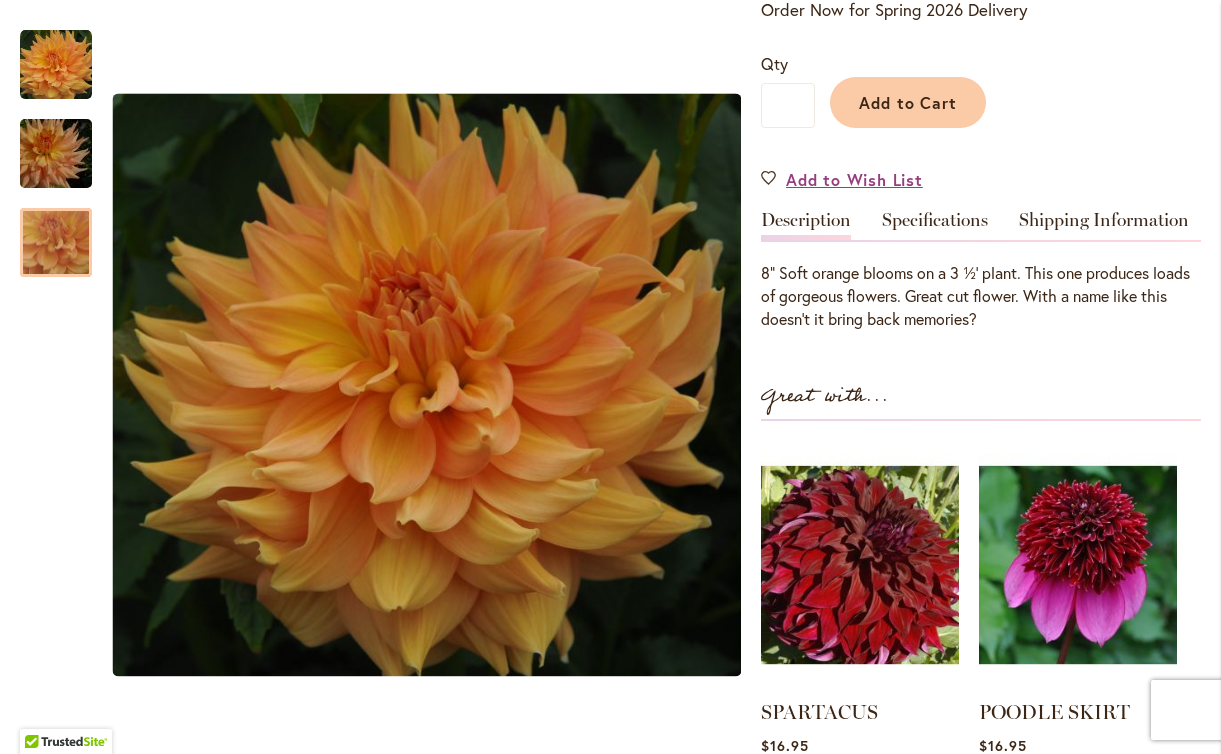 scroll, scrollTop: 254, scrollLeft: 0, axis: vertical 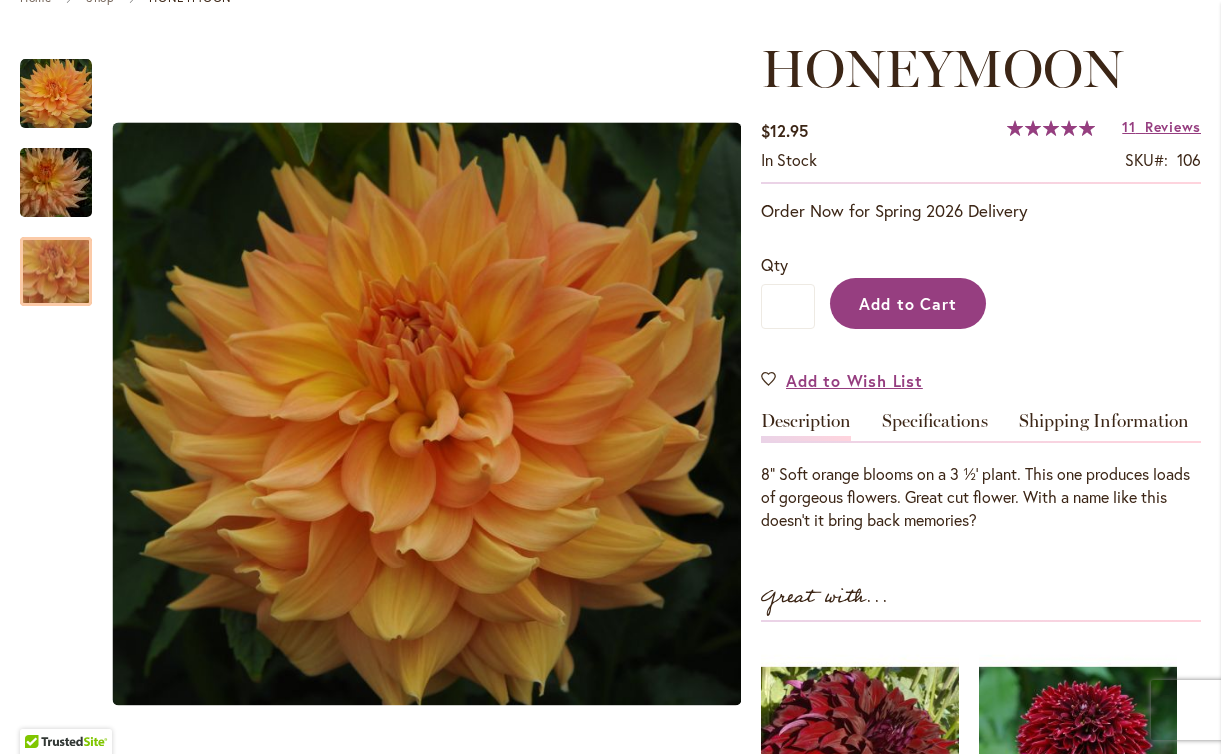 click on "Add to Cart" at bounding box center [908, 303] 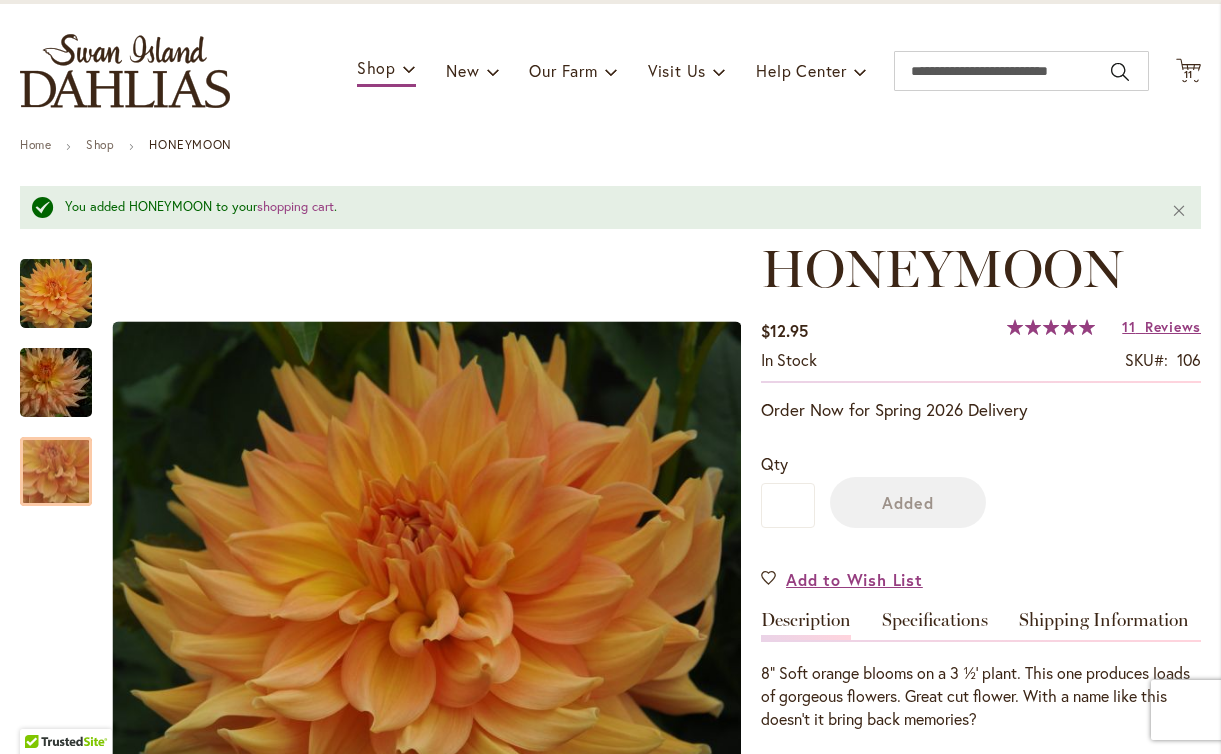 scroll, scrollTop: 0, scrollLeft: 0, axis: both 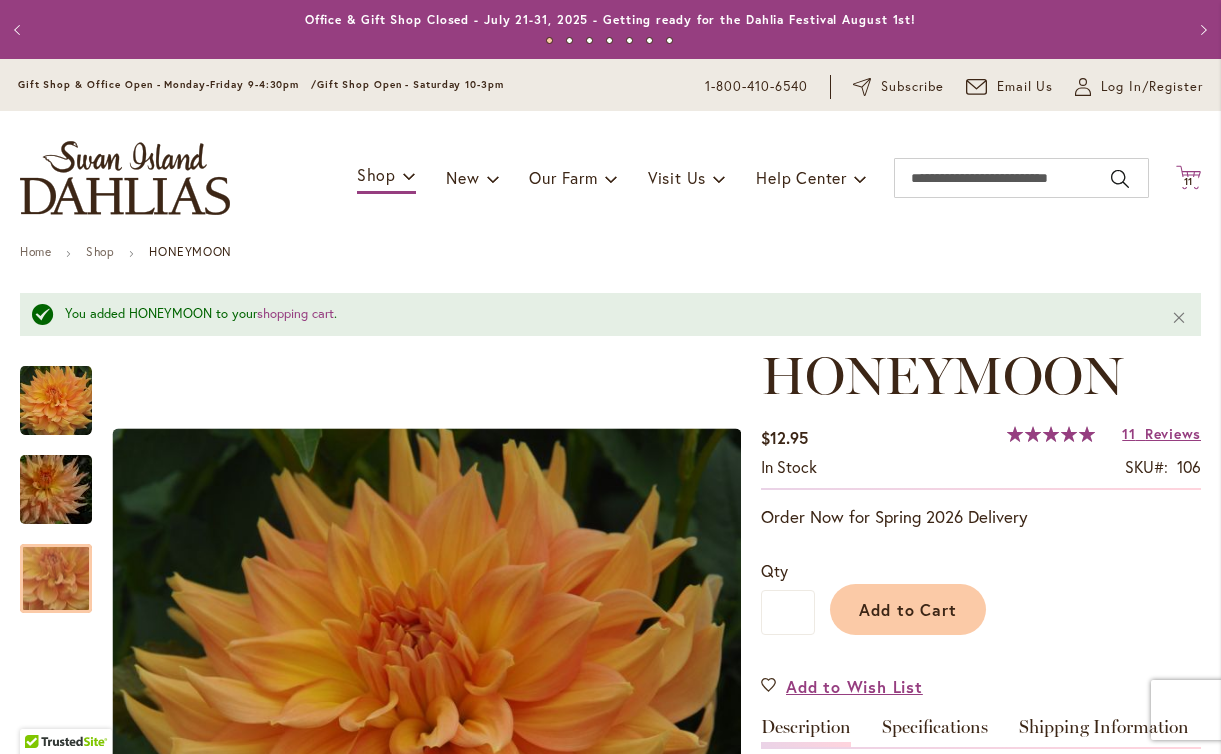 click on "11" at bounding box center [1189, 181] 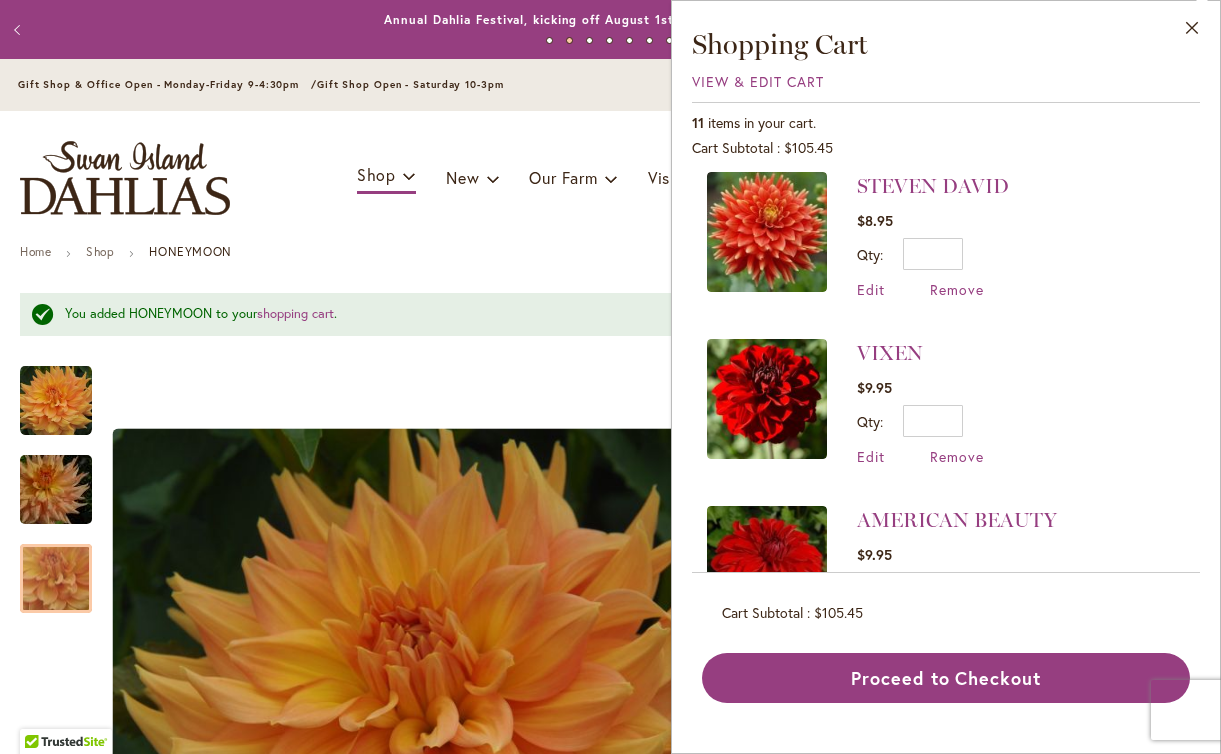 scroll, scrollTop: 764, scrollLeft: 0, axis: vertical 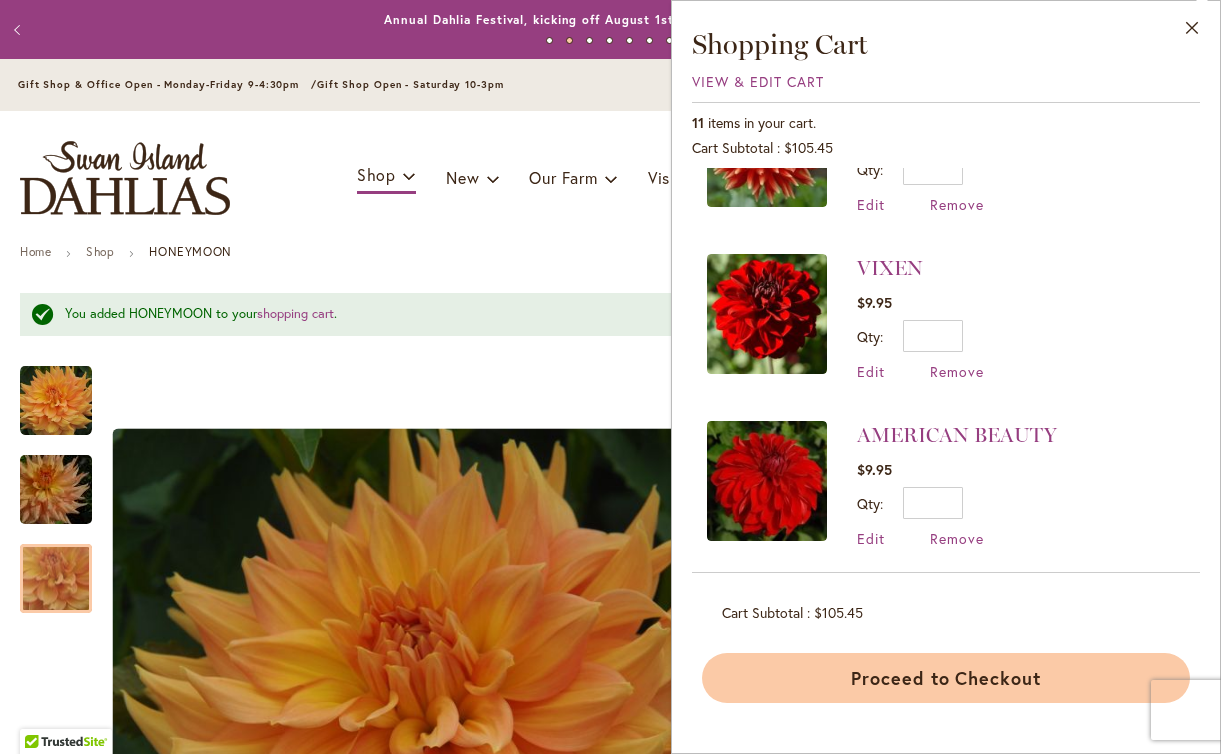 click on "Proceed to Checkout" at bounding box center [946, 678] 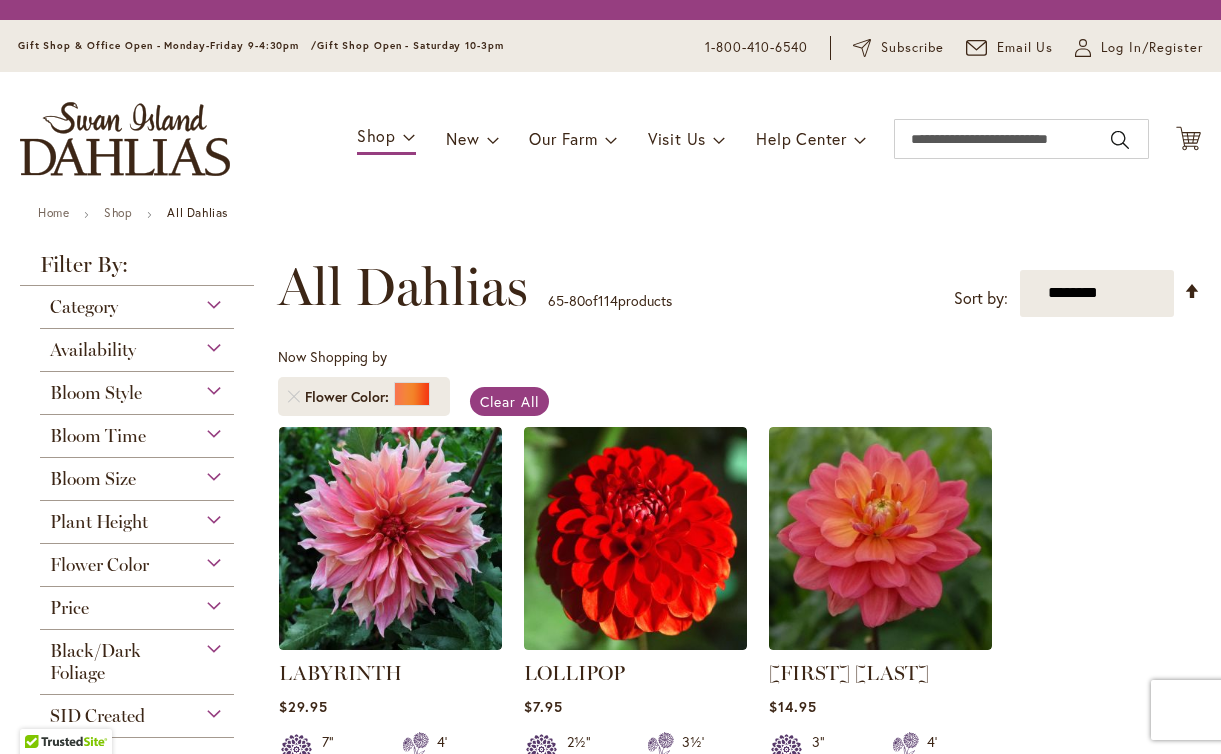 scroll, scrollTop: 0, scrollLeft: 0, axis: both 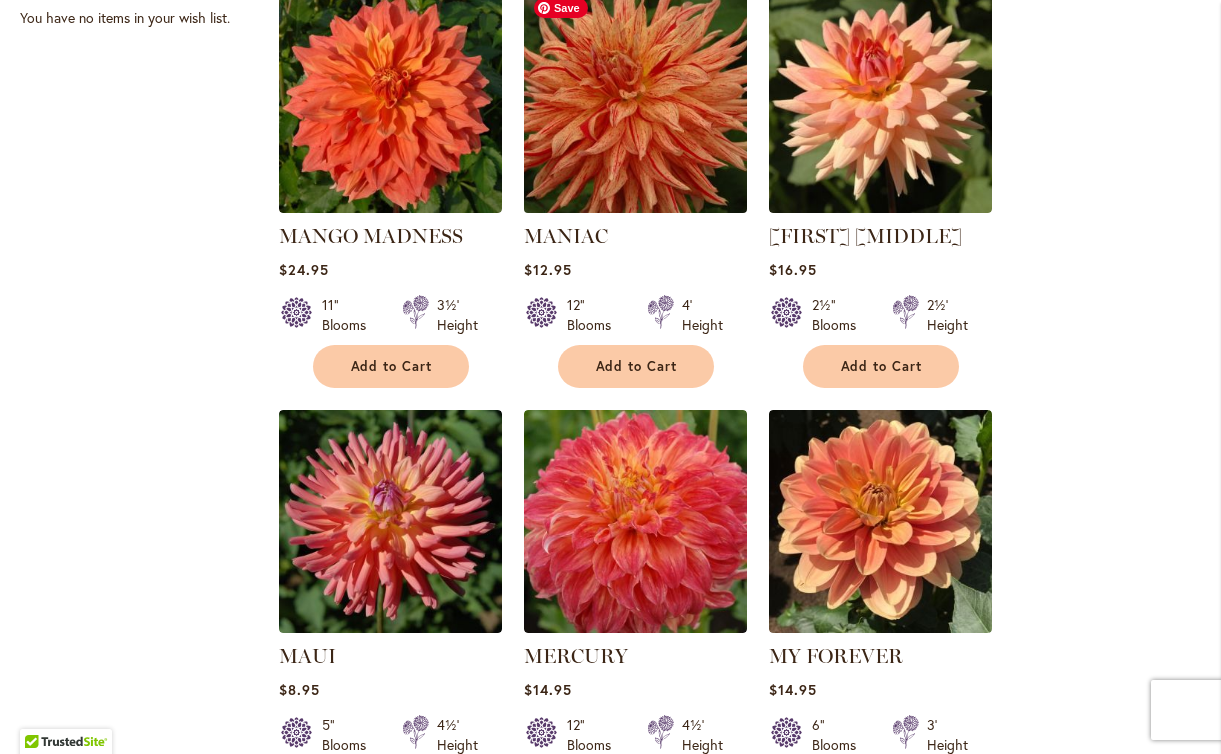 click at bounding box center [635, 101] 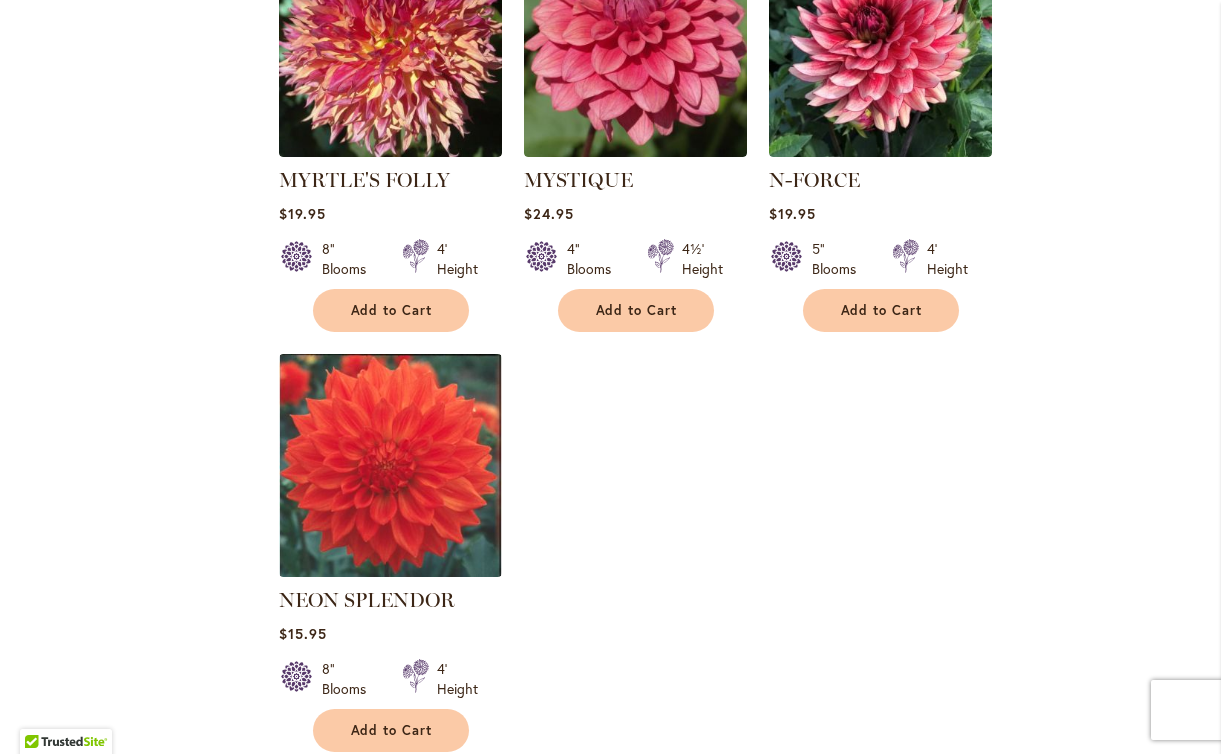 scroll, scrollTop: 2580, scrollLeft: 0, axis: vertical 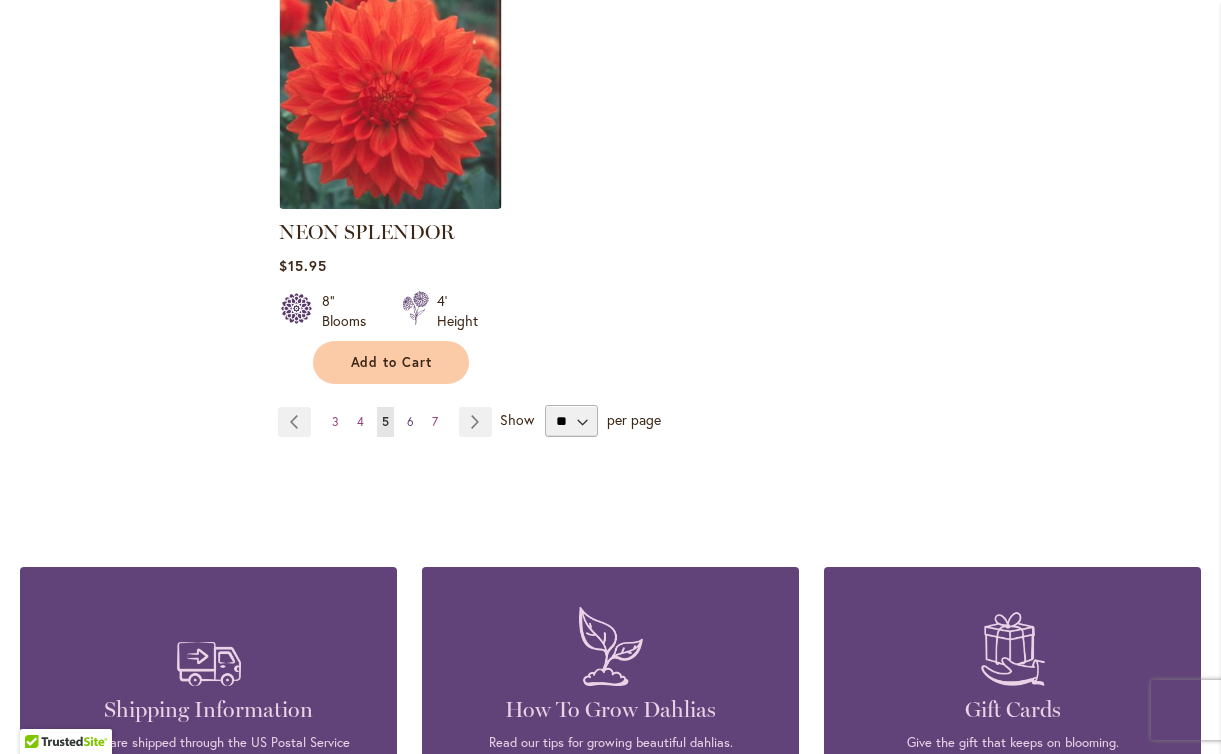 click on "6" at bounding box center (410, 421) 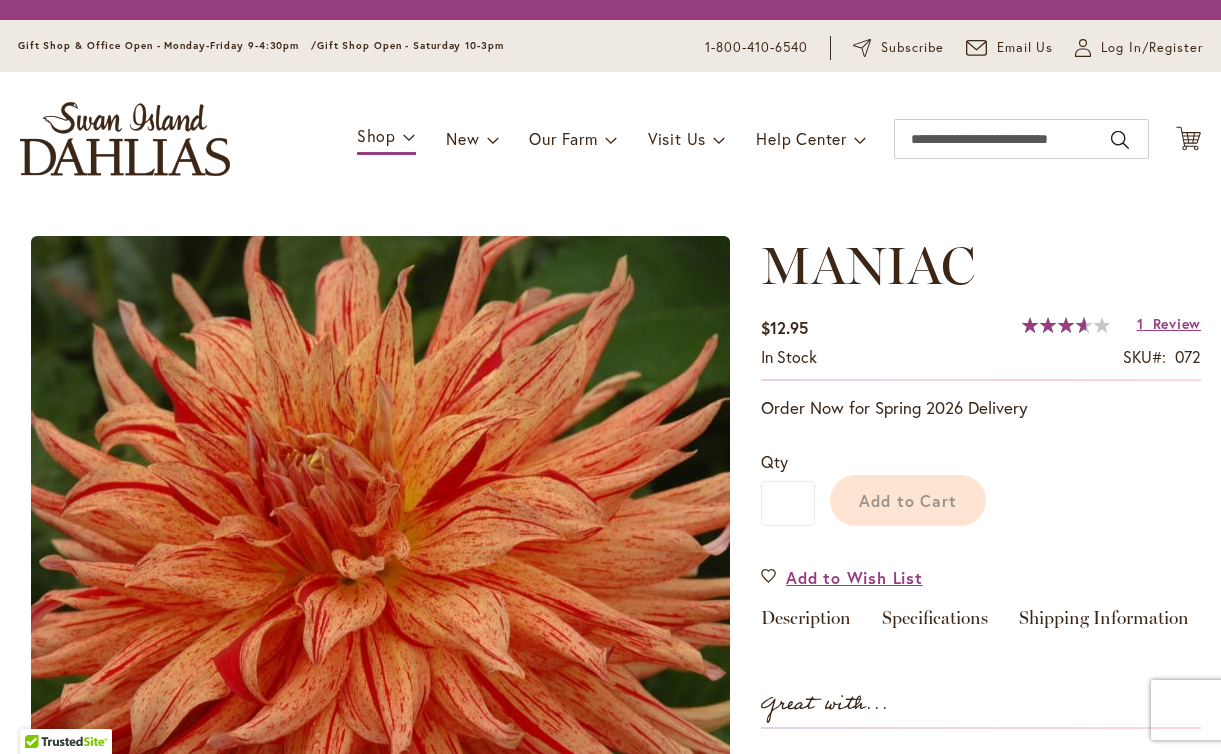 scroll, scrollTop: 0, scrollLeft: 0, axis: both 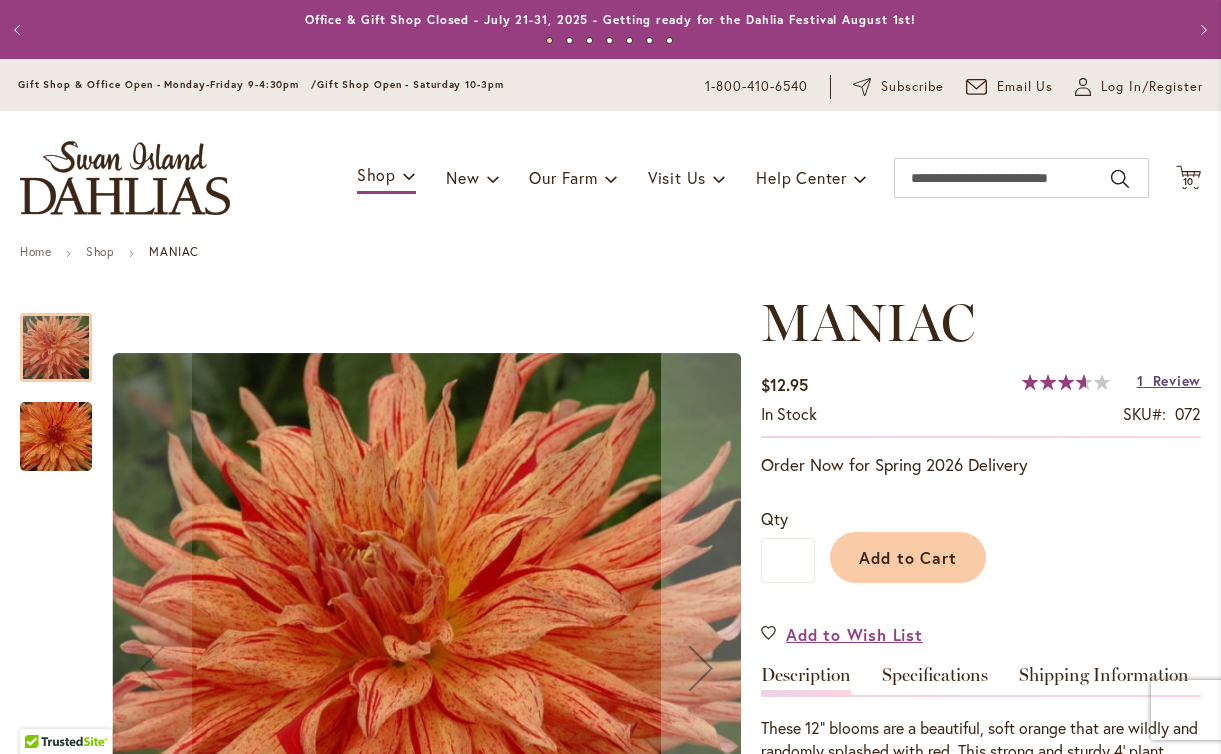 click on "Review" at bounding box center (1177, 380) 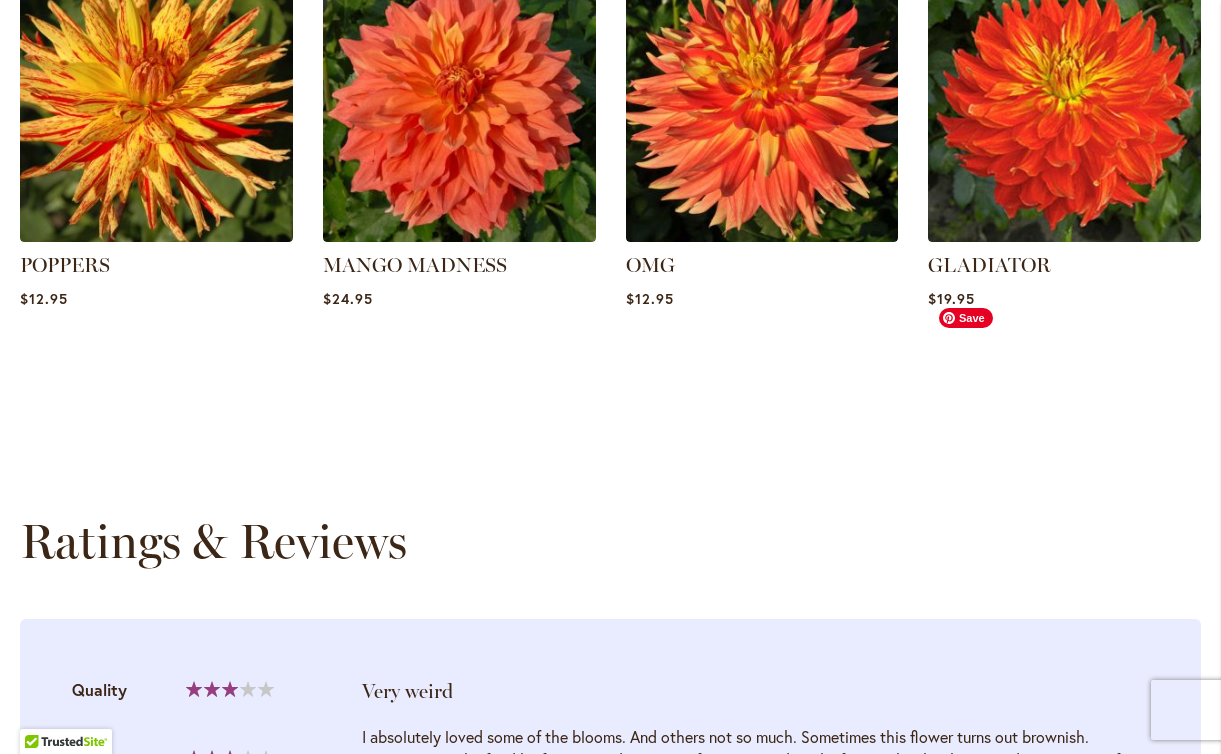 scroll, scrollTop: 2021, scrollLeft: 0, axis: vertical 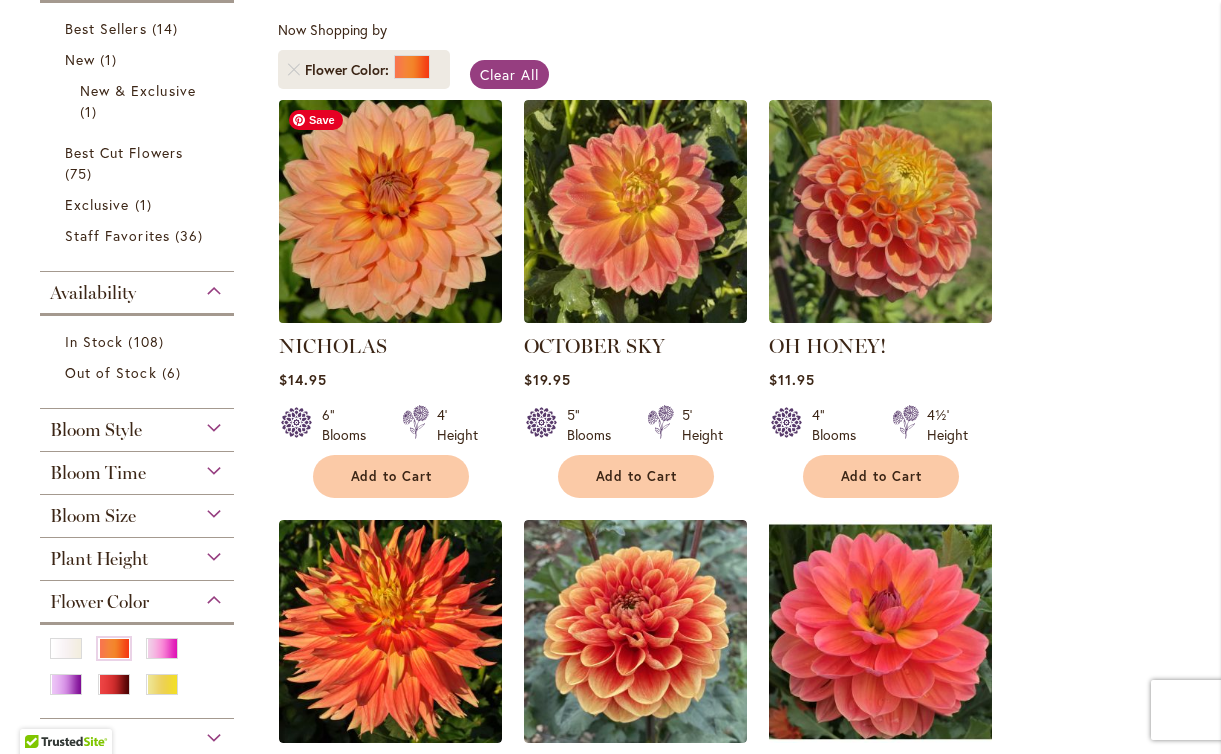 click at bounding box center [390, 211] 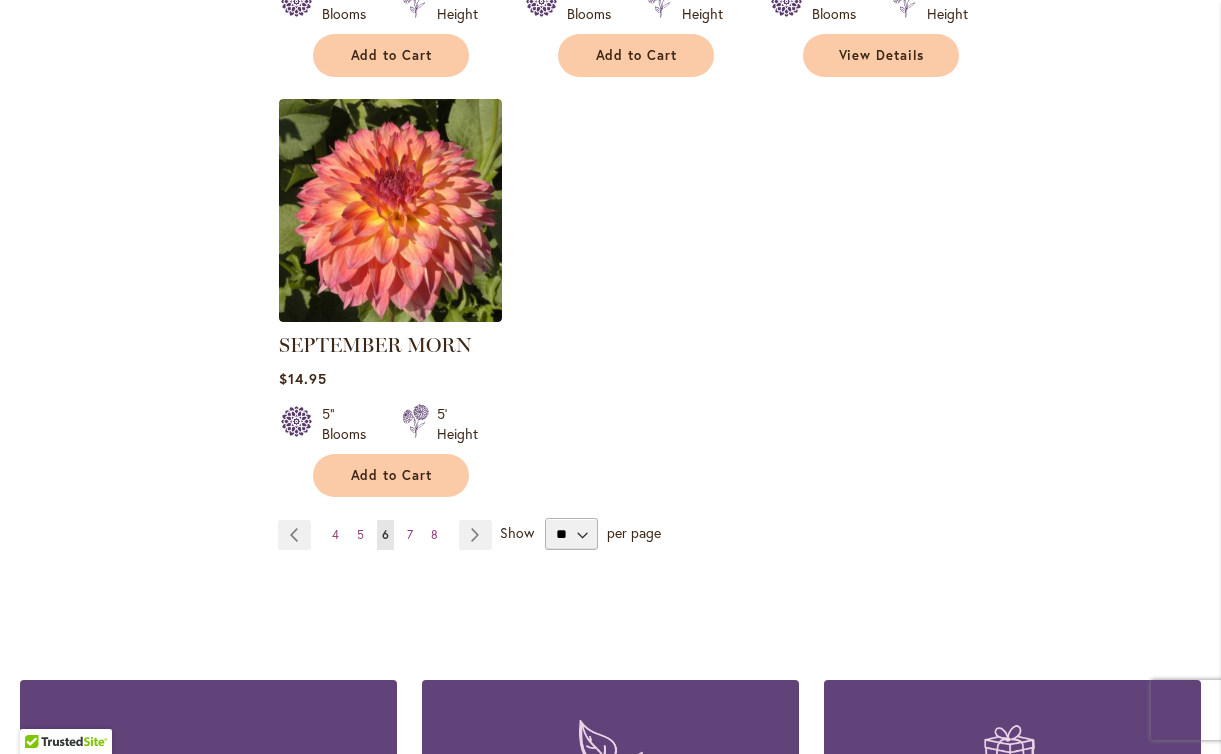 scroll, scrollTop: 2532, scrollLeft: 0, axis: vertical 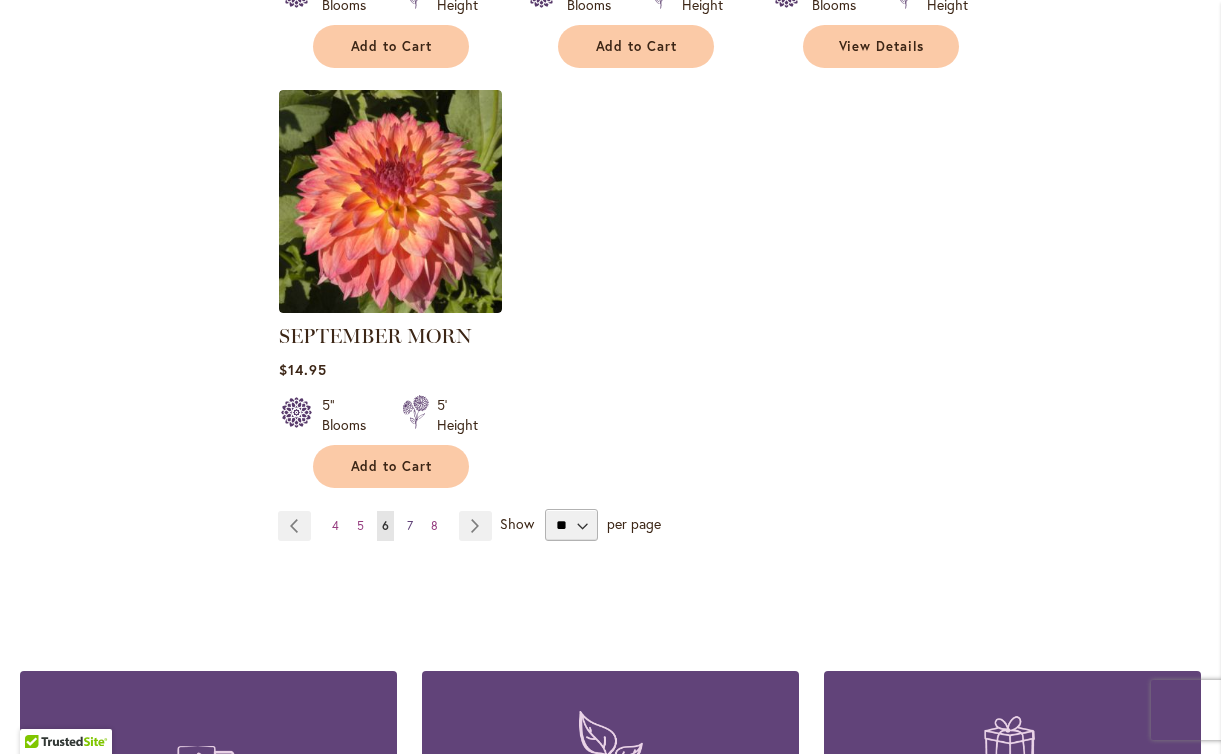 click on "7" at bounding box center (410, 525) 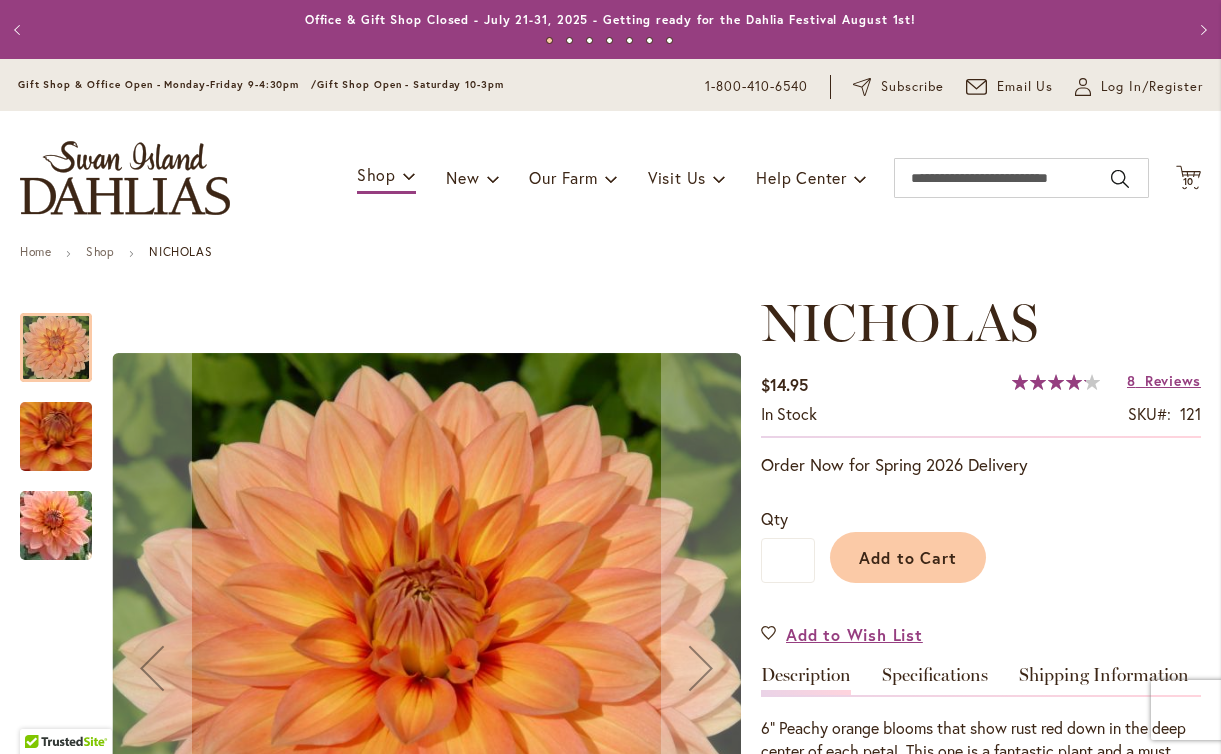 scroll, scrollTop: 0, scrollLeft: 0, axis: both 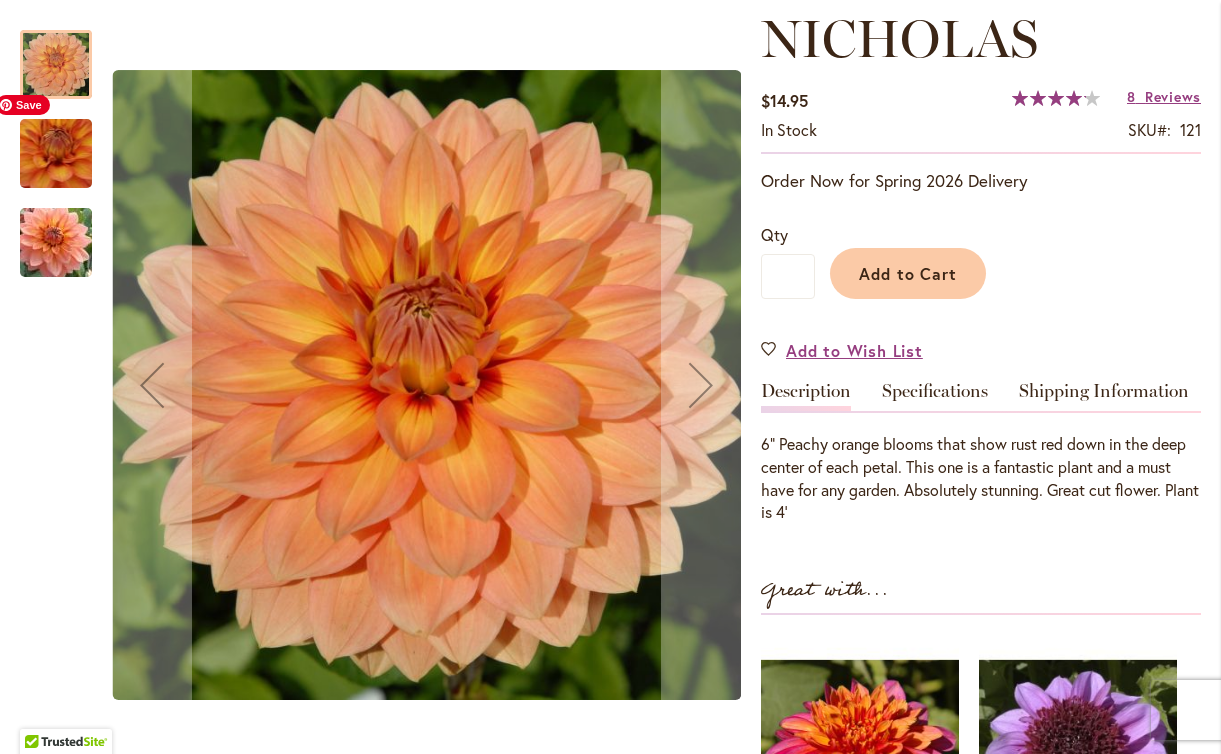 click at bounding box center (56, 154) 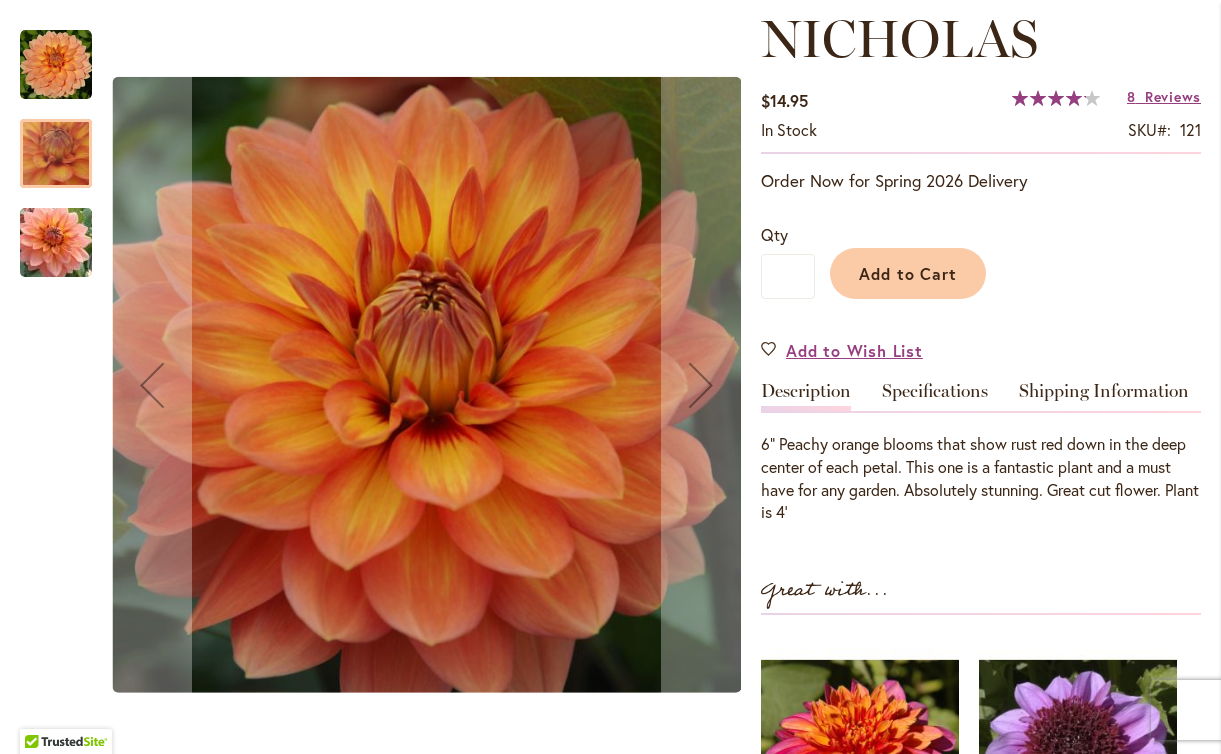 click at bounding box center (56, 243) 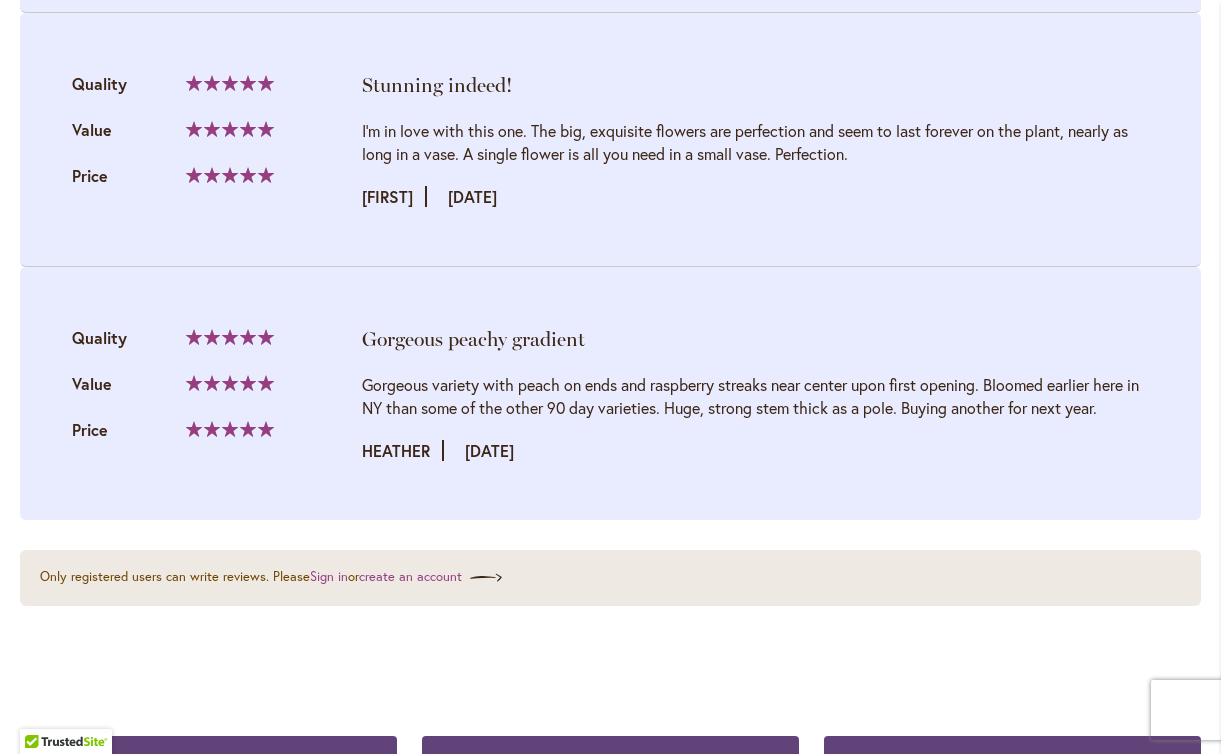 scroll, scrollTop: 3835, scrollLeft: 0, axis: vertical 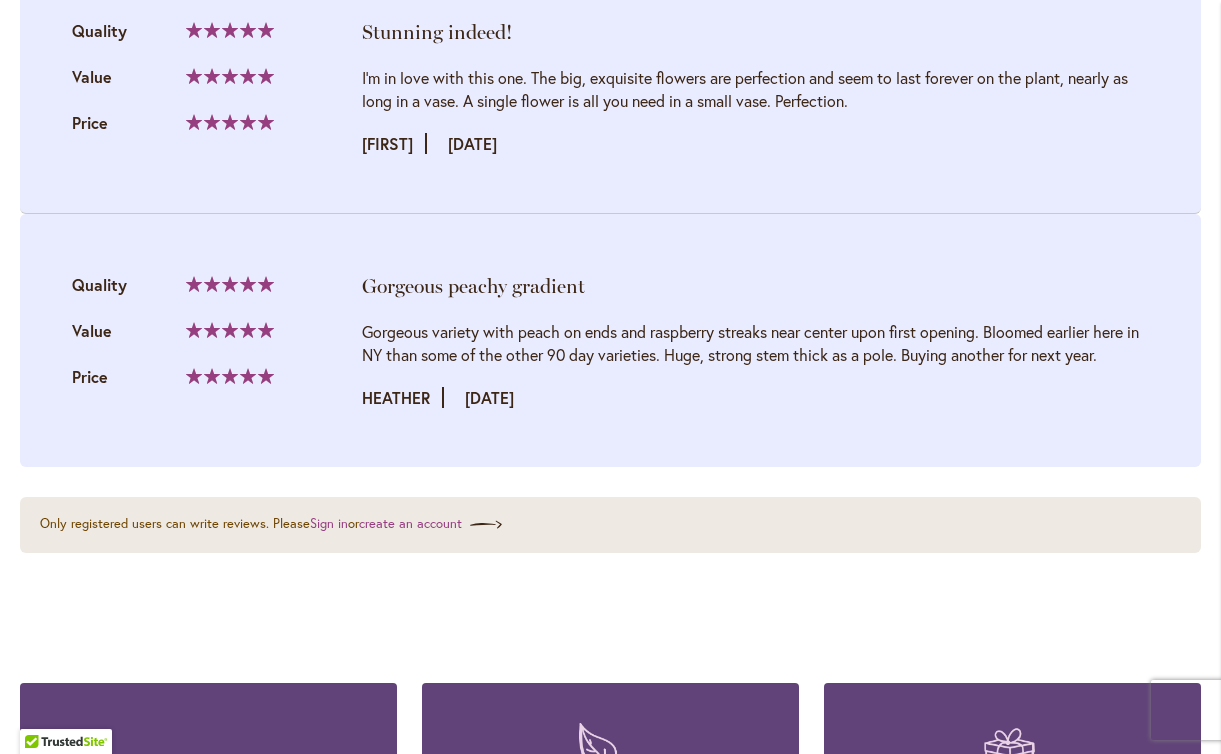 drag, startPoint x: 885, startPoint y: 439, endPoint x: 952, endPoint y: 286, distance: 167.02695 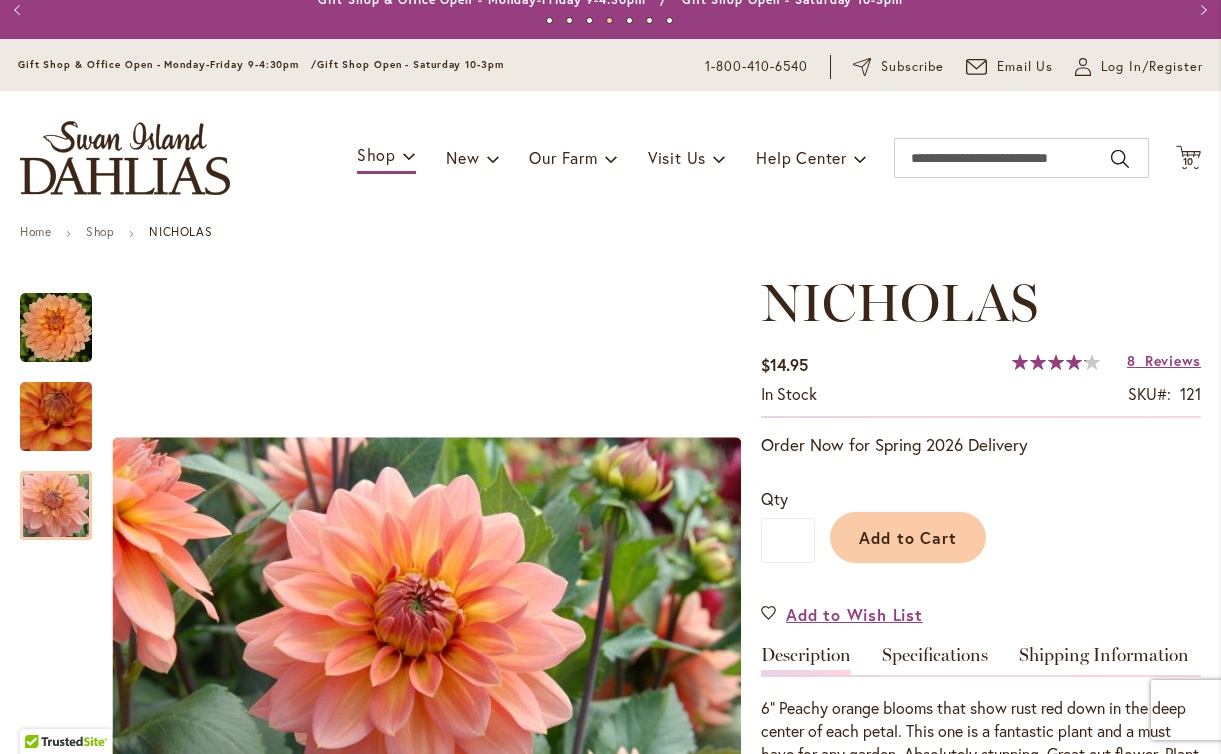 scroll, scrollTop: 0, scrollLeft: 0, axis: both 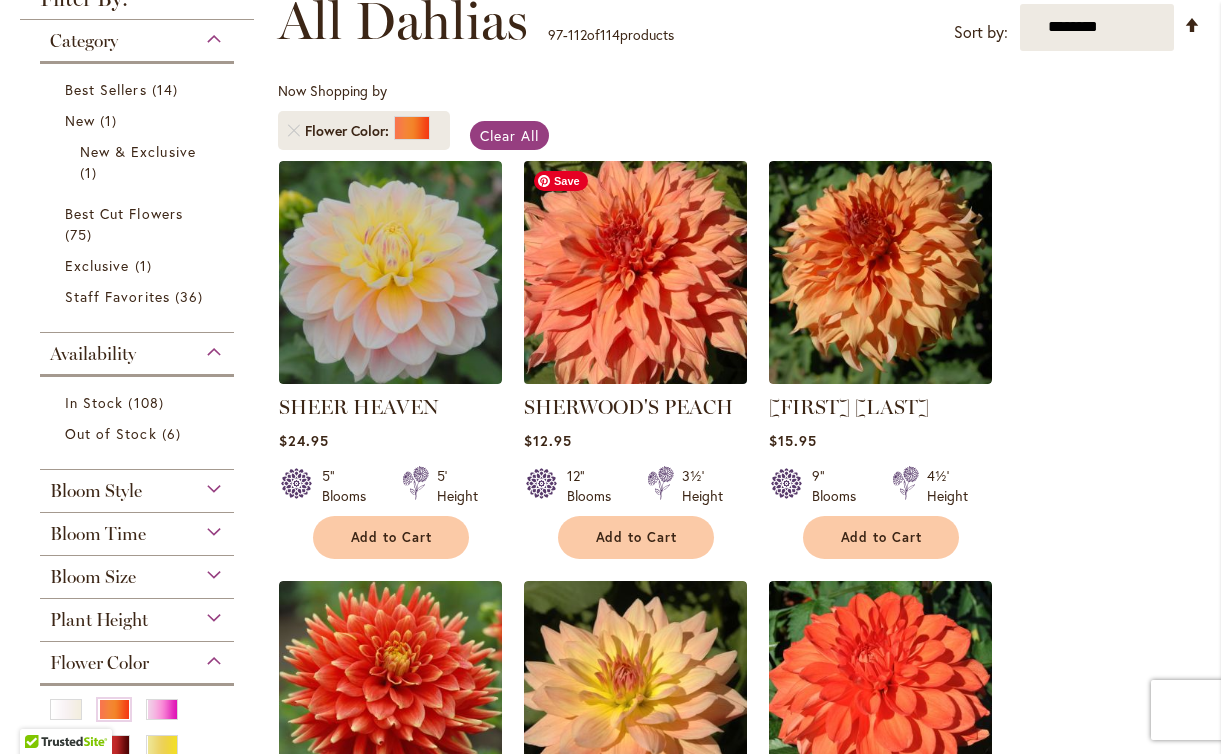 click at bounding box center (635, 272) 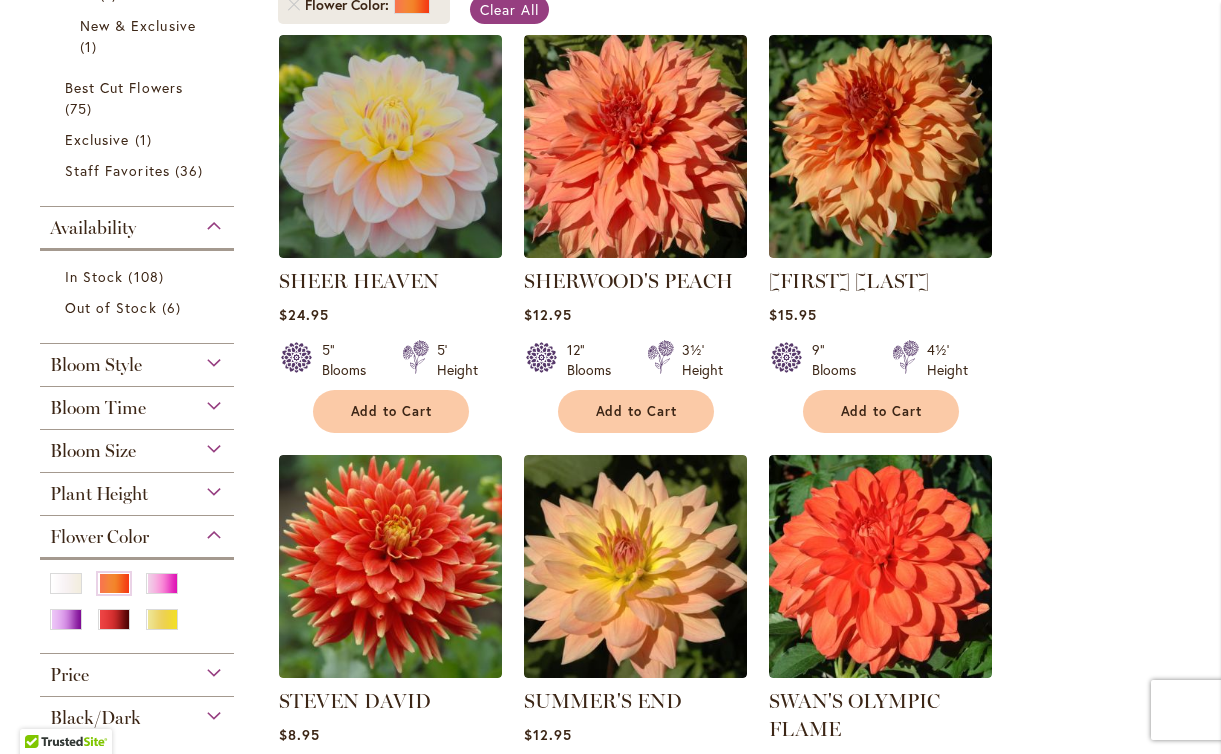 scroll, scrollTop: 443, scrollLeft: 0, axis: vertical 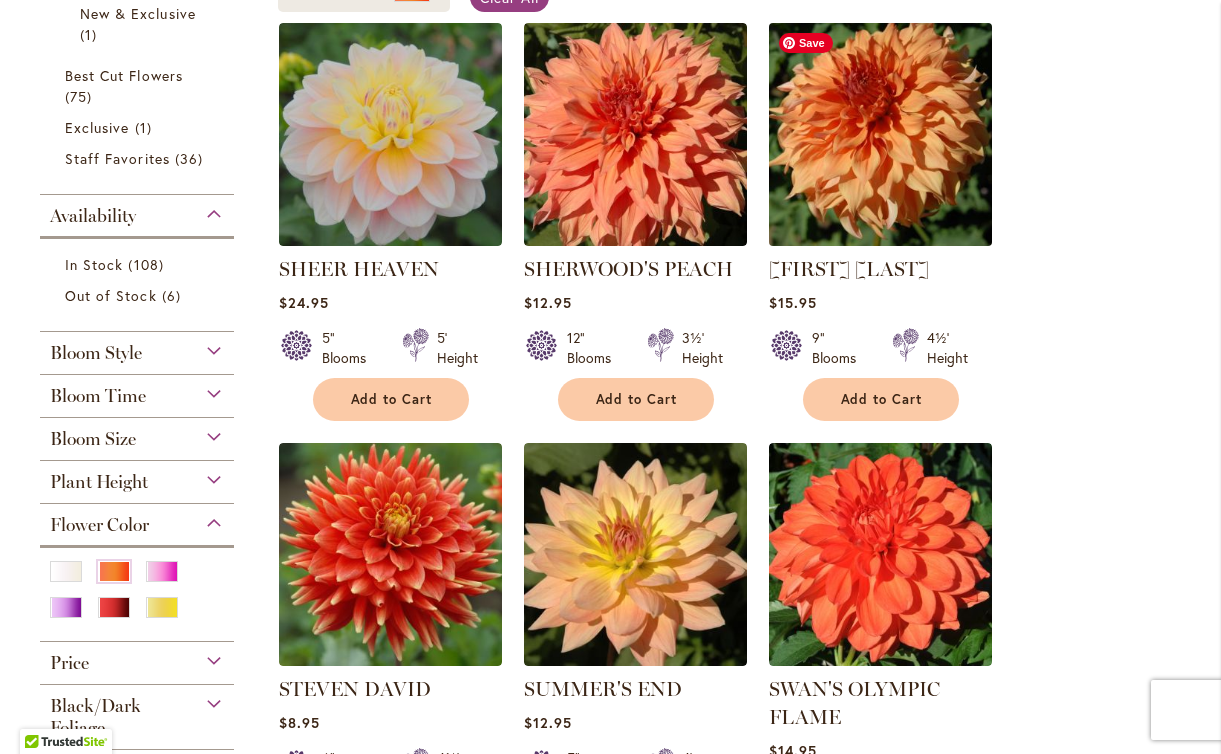 click at bounding box center [880, 134] 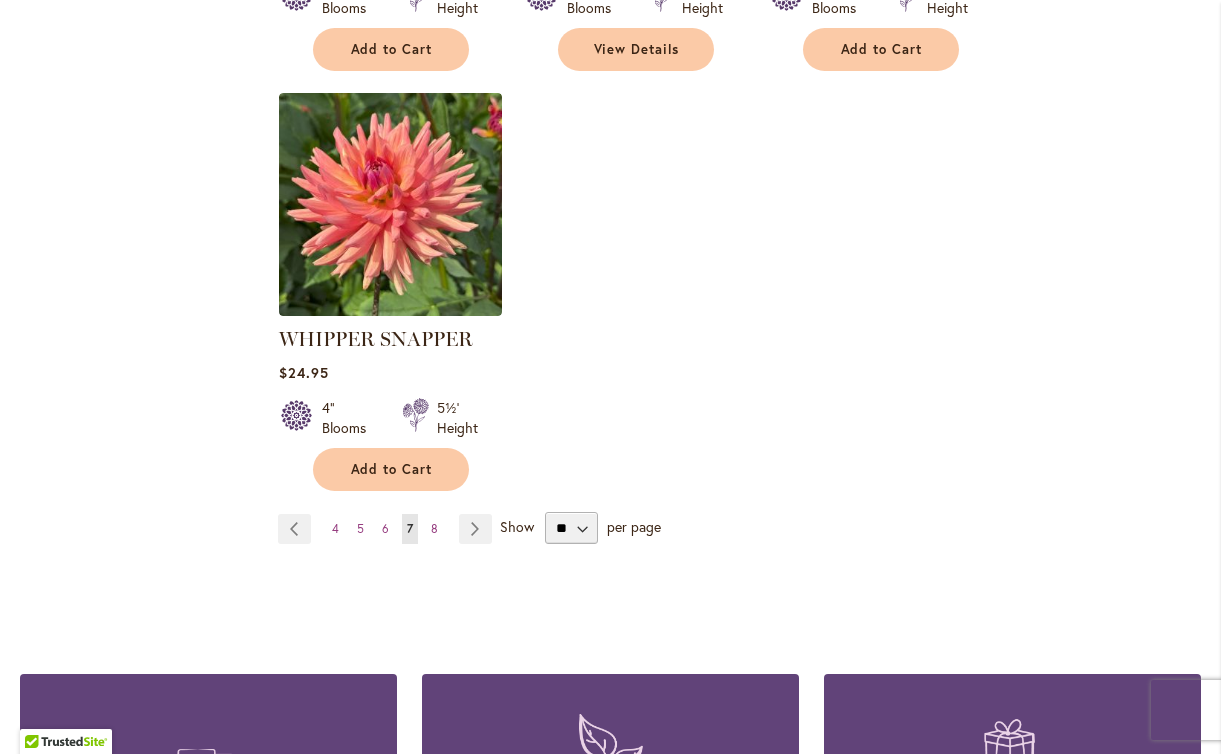 scroll, scrollTop: 2520, scrollLeft: 0, axis: vertical 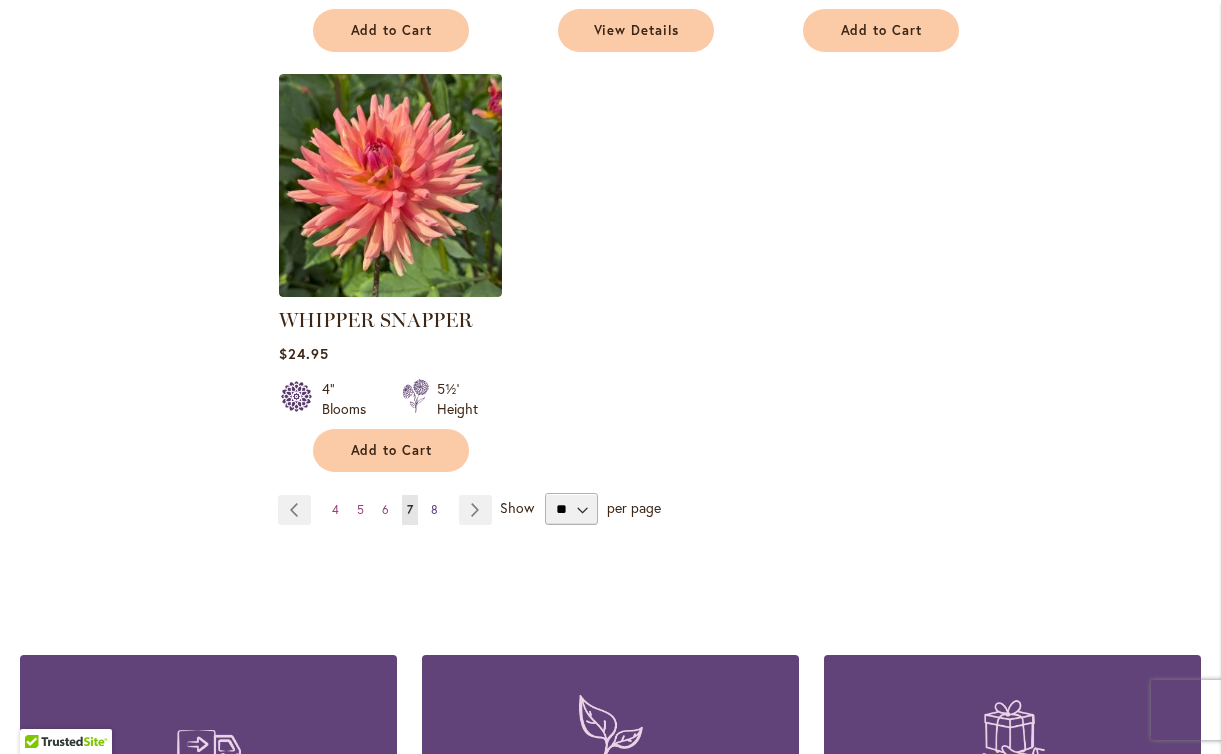 click on "Page
8" at bounding box center (434, 510) 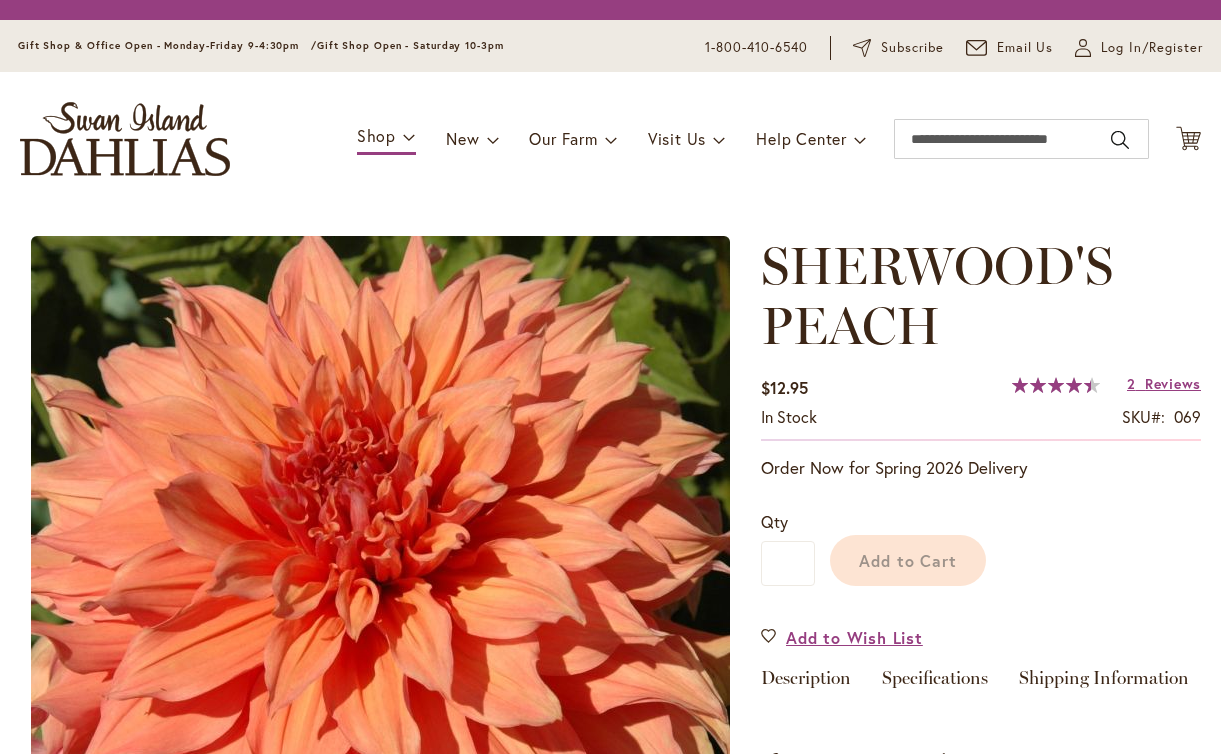 scroll, scrollTop: 0, scrollLeft: 0, axis: both 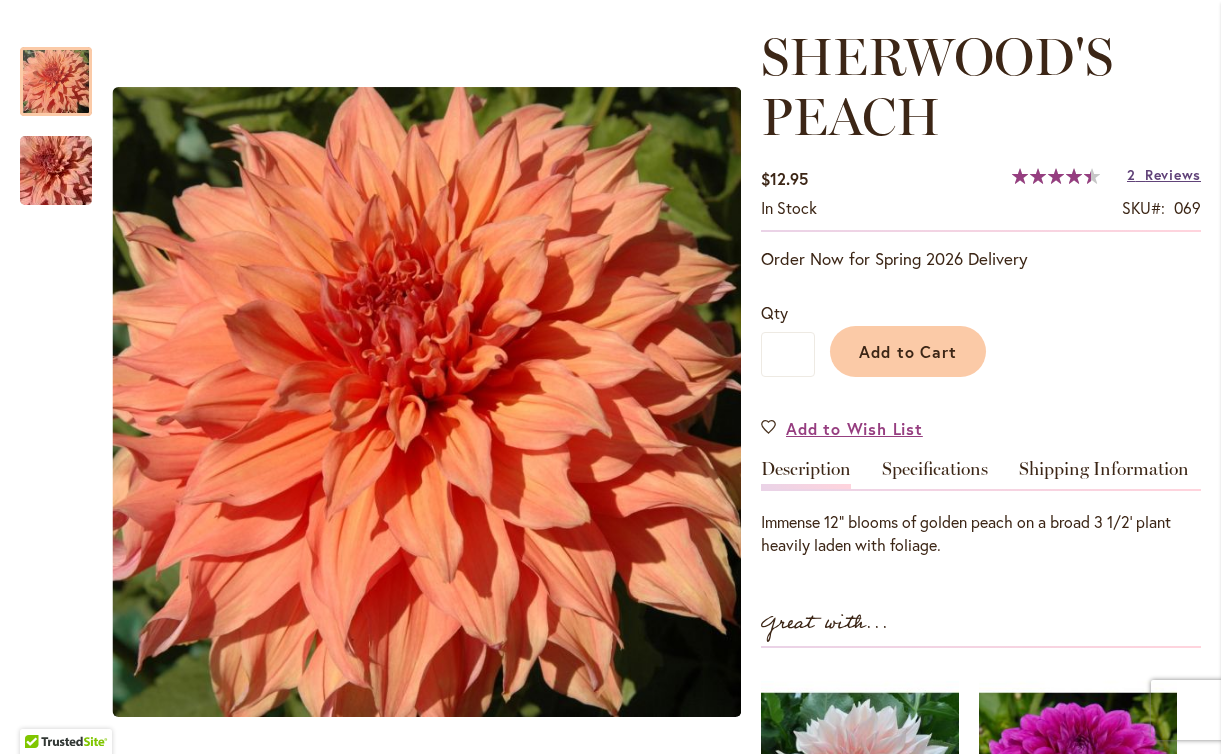 click on "Reviews" at bounding box center (1173, 174) 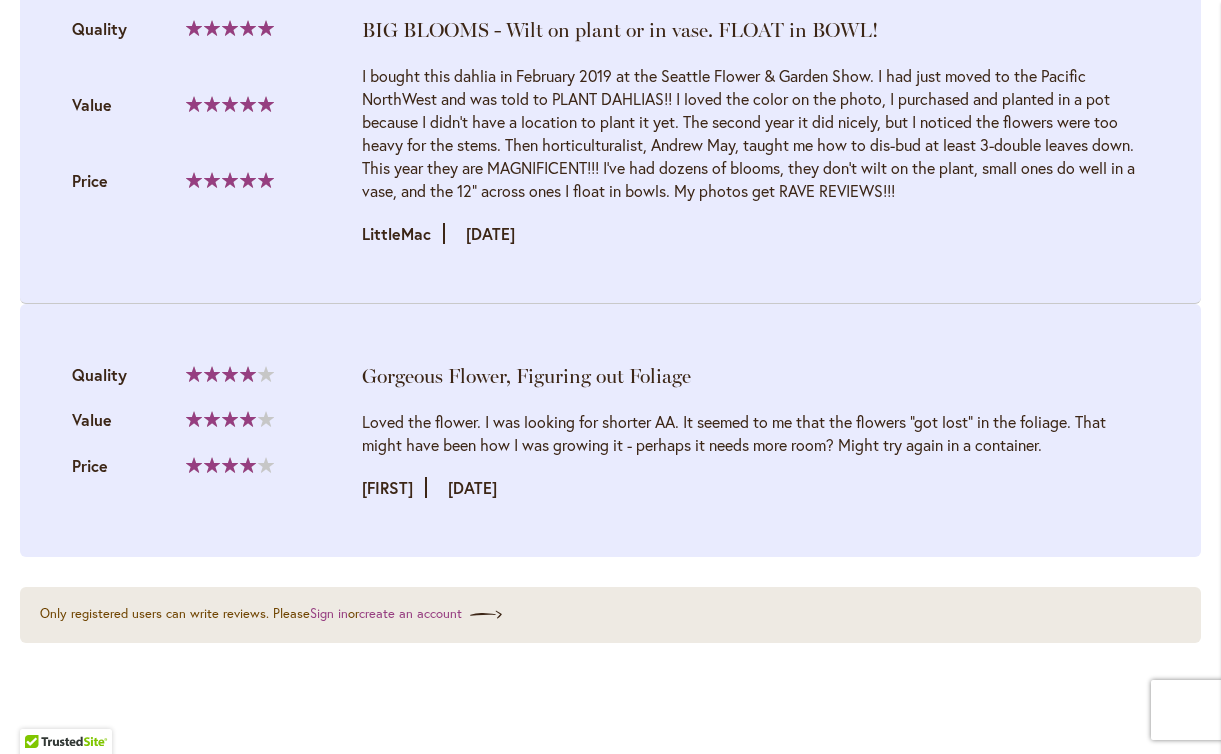 scroll, scrollTop: 2205, scrollLeft: 0, axis: vertical 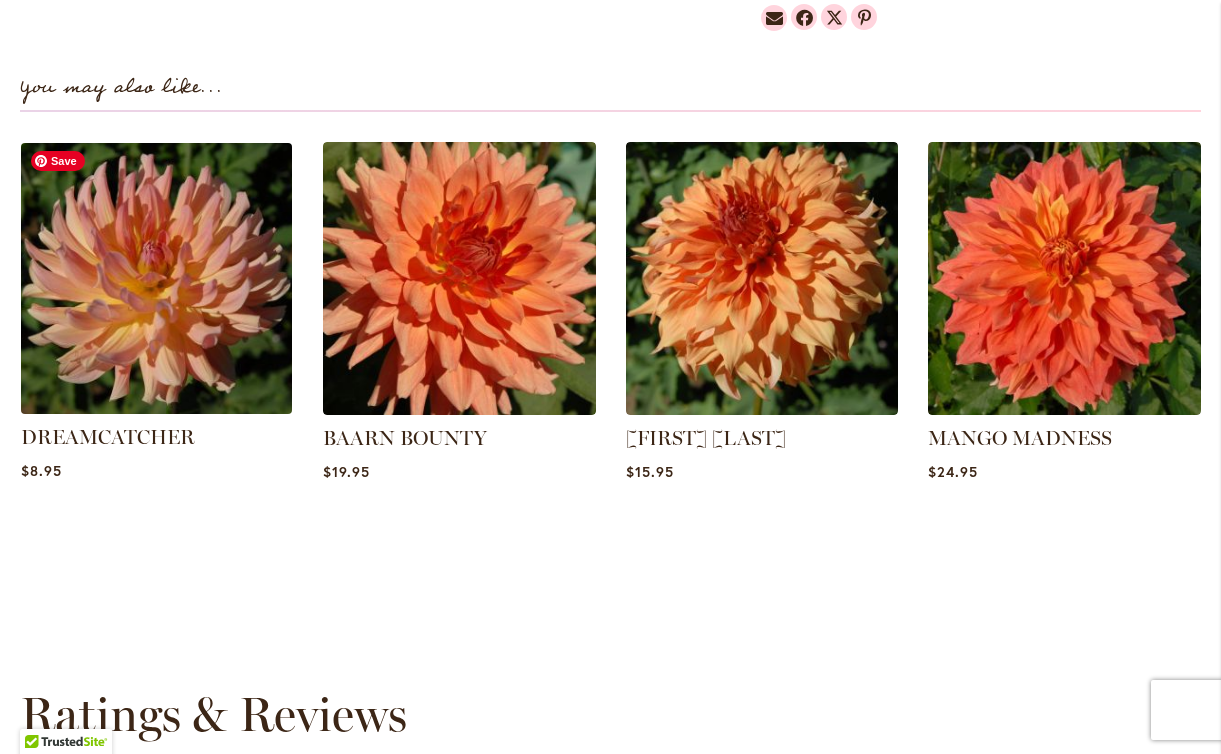 click at bounding box center (156, 278) 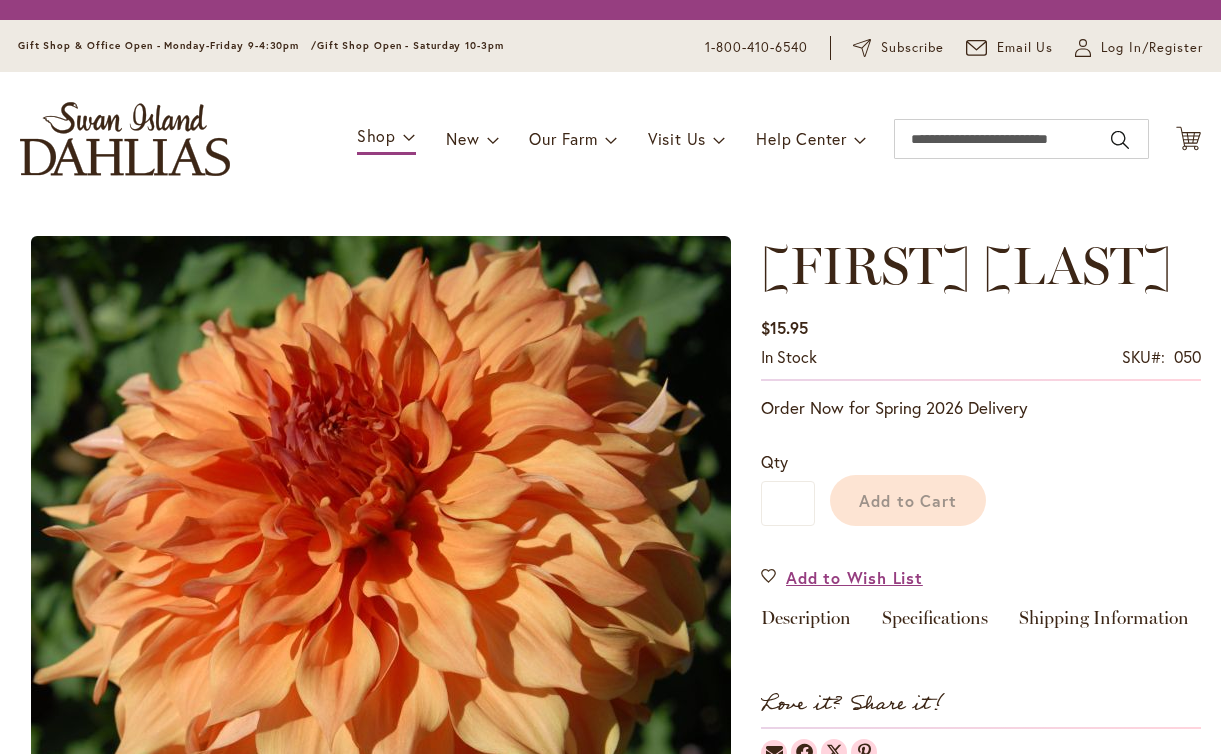 scroll, scrollTop: 0, scrollLeft: 0, axis: both 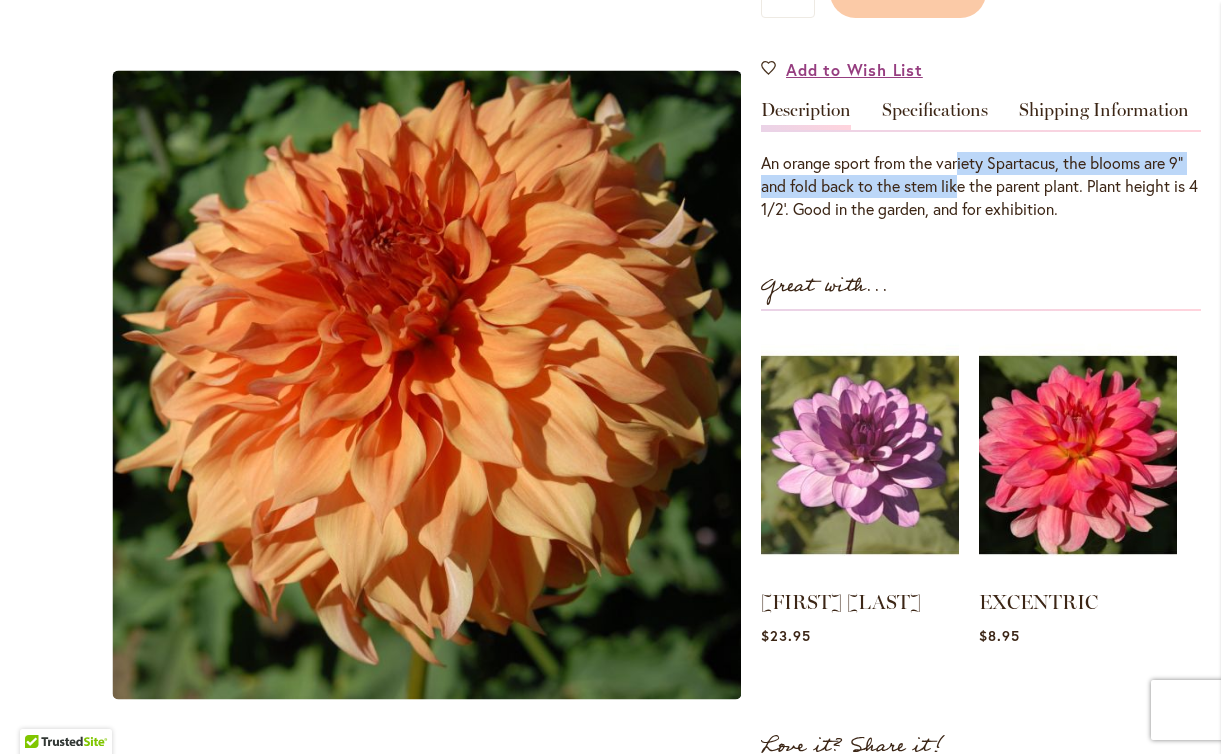 drag, startPoint x: 962, startPoint y: 166, endPoint x: 959, endPoint y: 198, distance: 32.140316 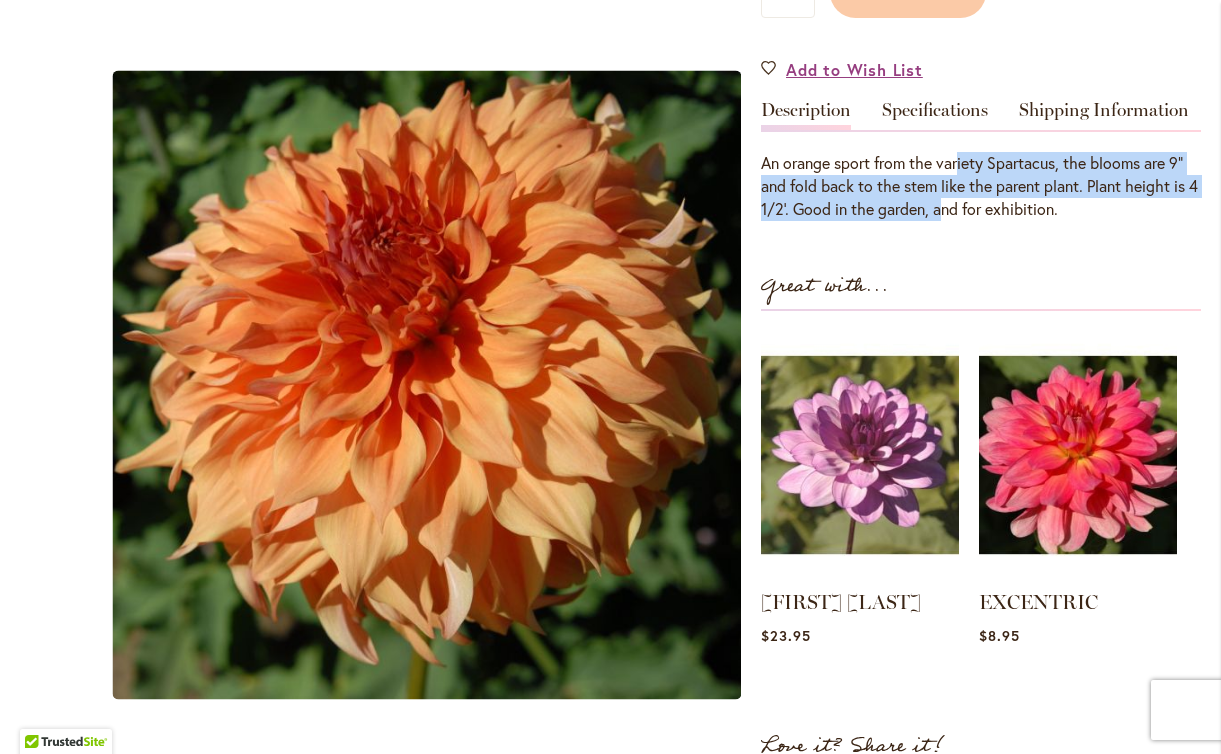 click on "An orange sport from the variety Spartacus, the blooms are 9" and fold back to the stem like the parent plant. Plant height is 4 1/2'. Good in the garden, and for exhibition." at bounding box center [981, 186] 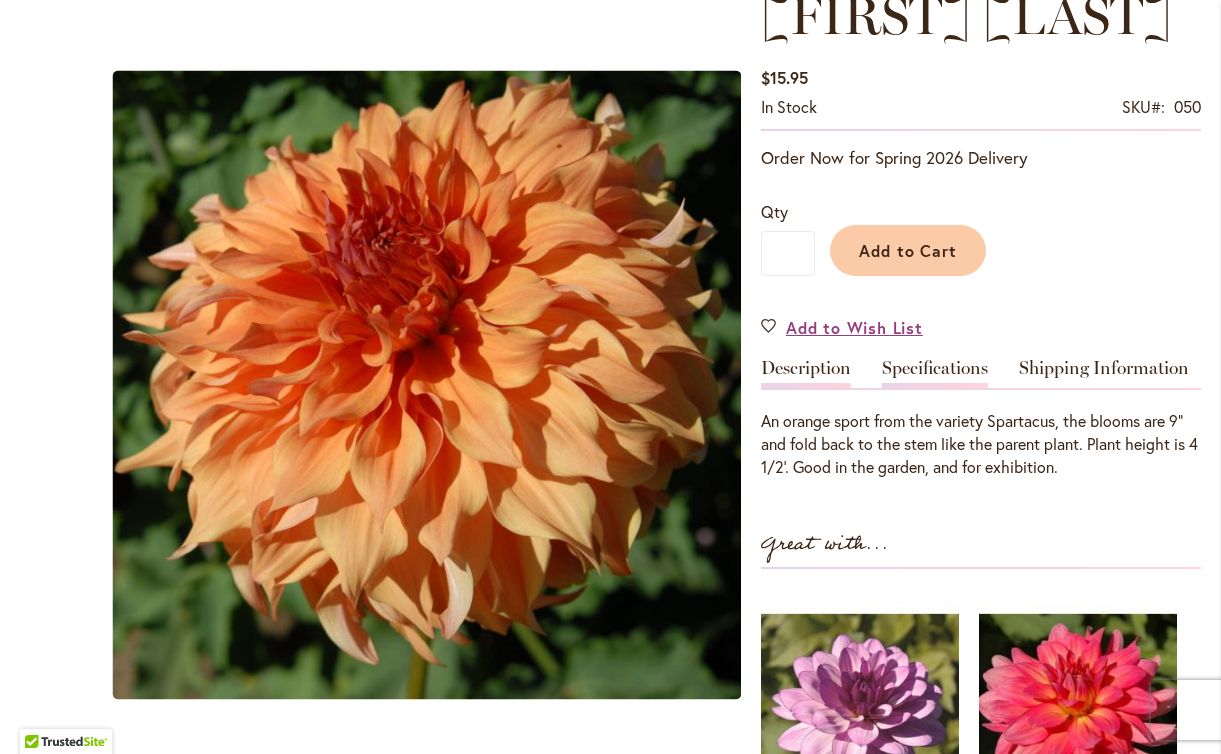click on "Specifications" at bounding box center (935, 373) 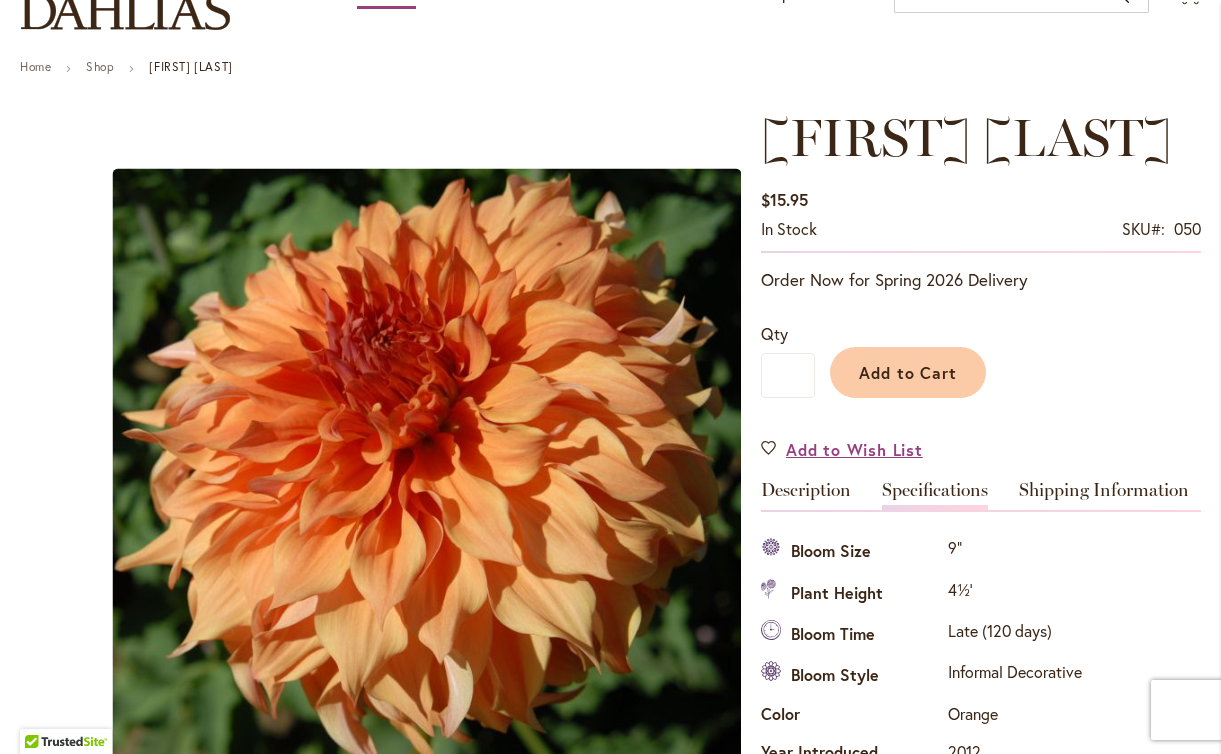 scroll, scrollTop: 157, scrollLeft: 0, axis: vertical 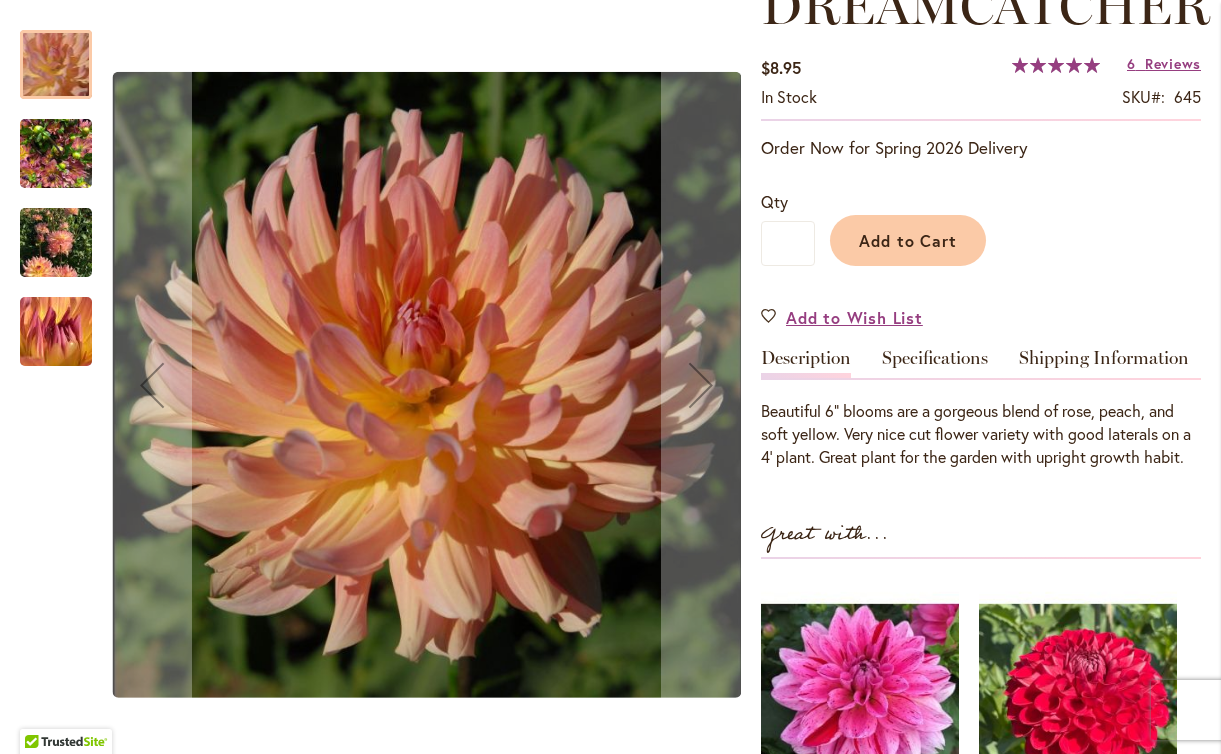 click at bounding box center (56, 154) 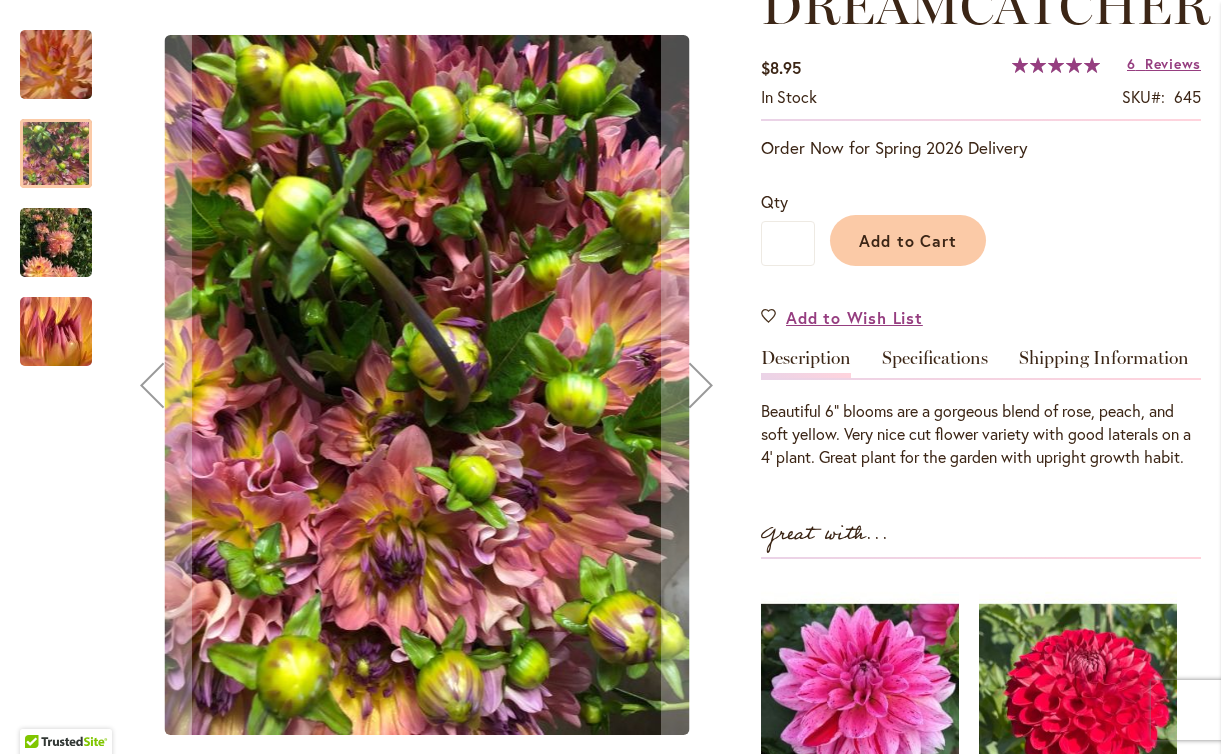 click at bounding box center [56, 243] 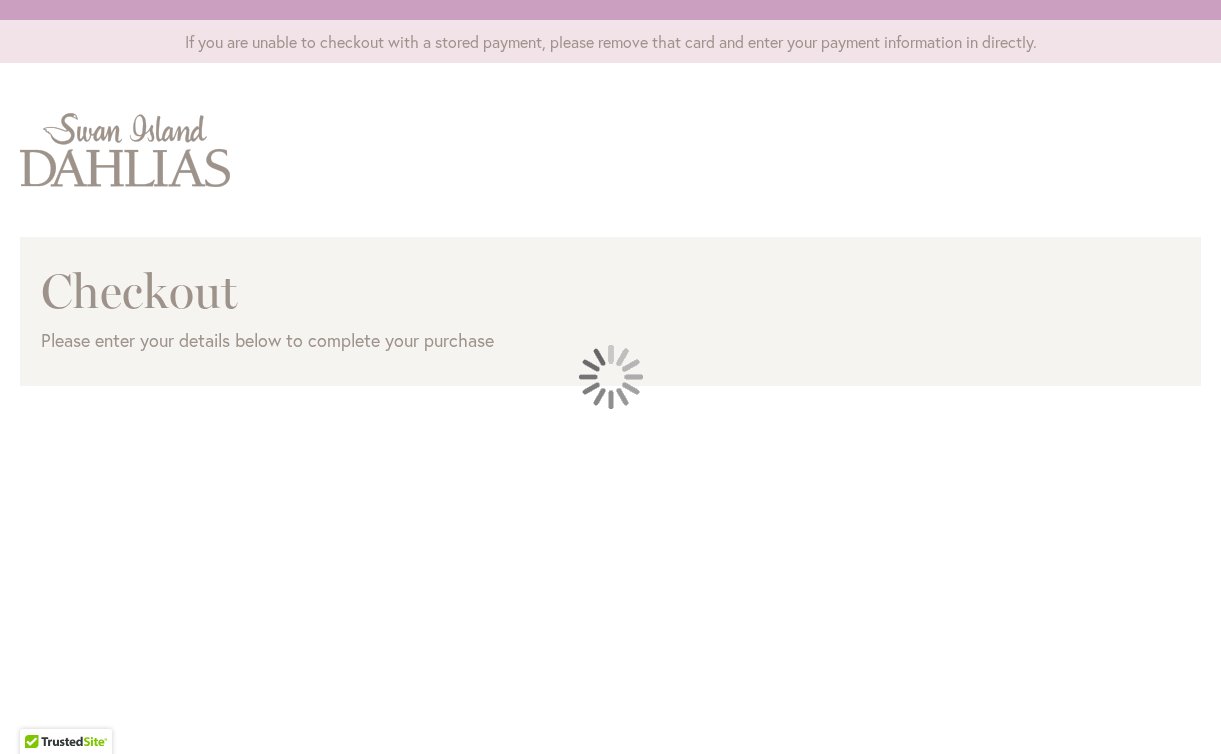 scroll, scrollTop: 0, scrollLeft: 0, axis: both 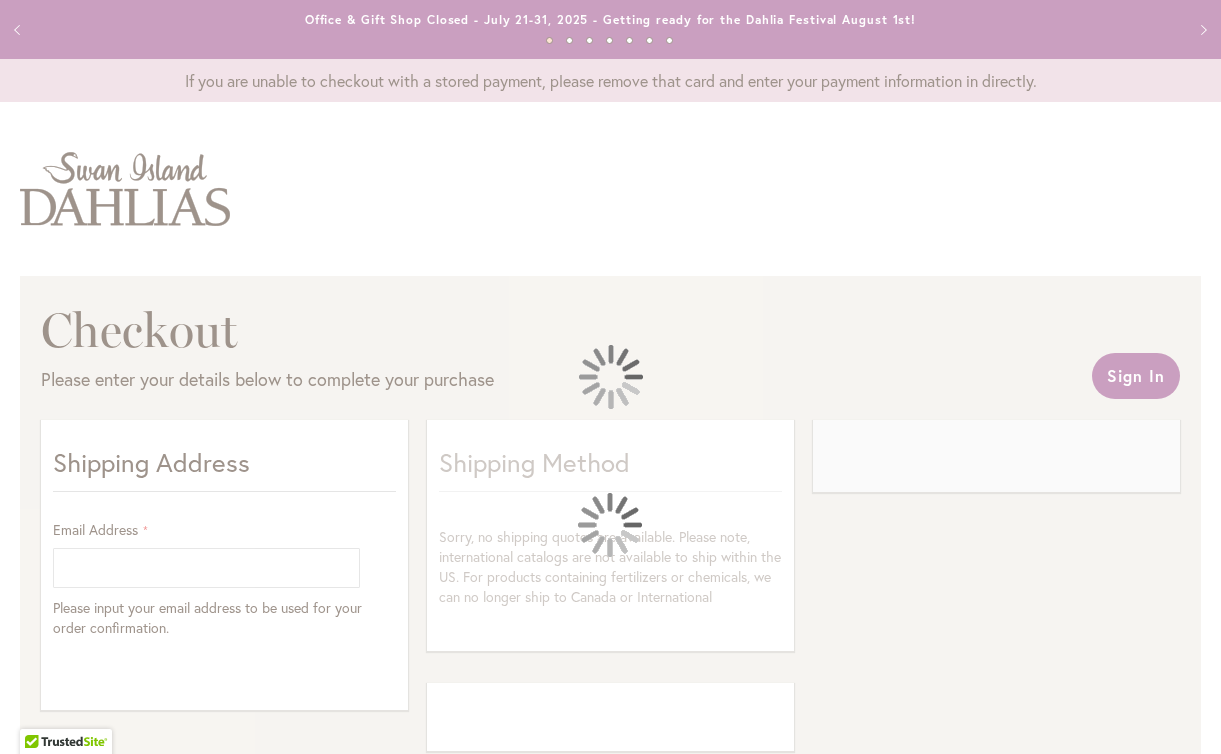 select on "**" 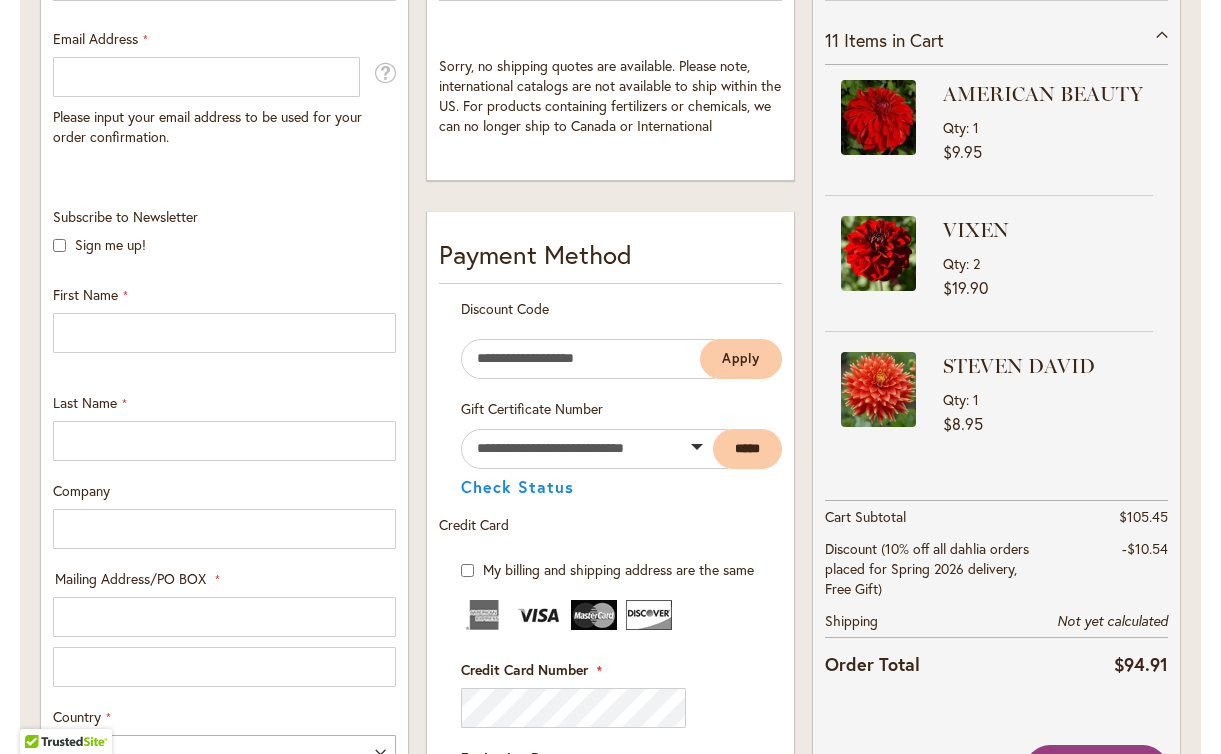 scroll, scrollTop: 504, scrollLeft: 0, axis: vertical 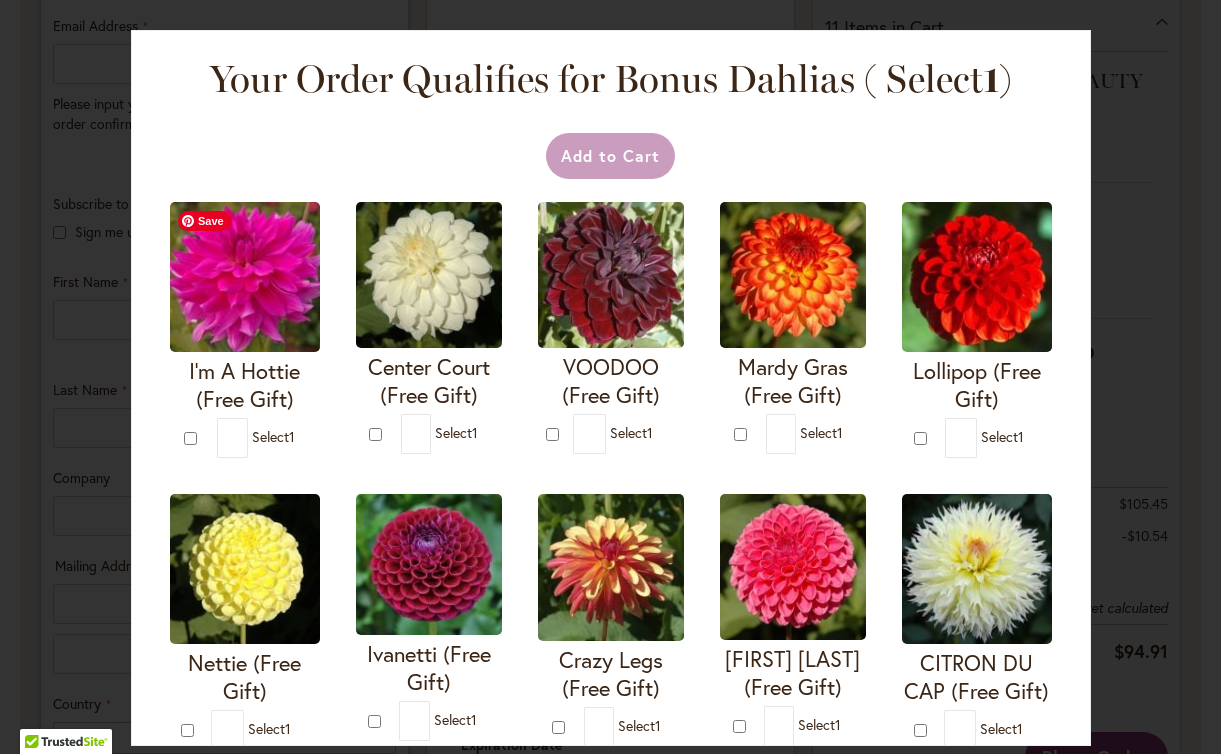 click at bounding box center [245, 277] 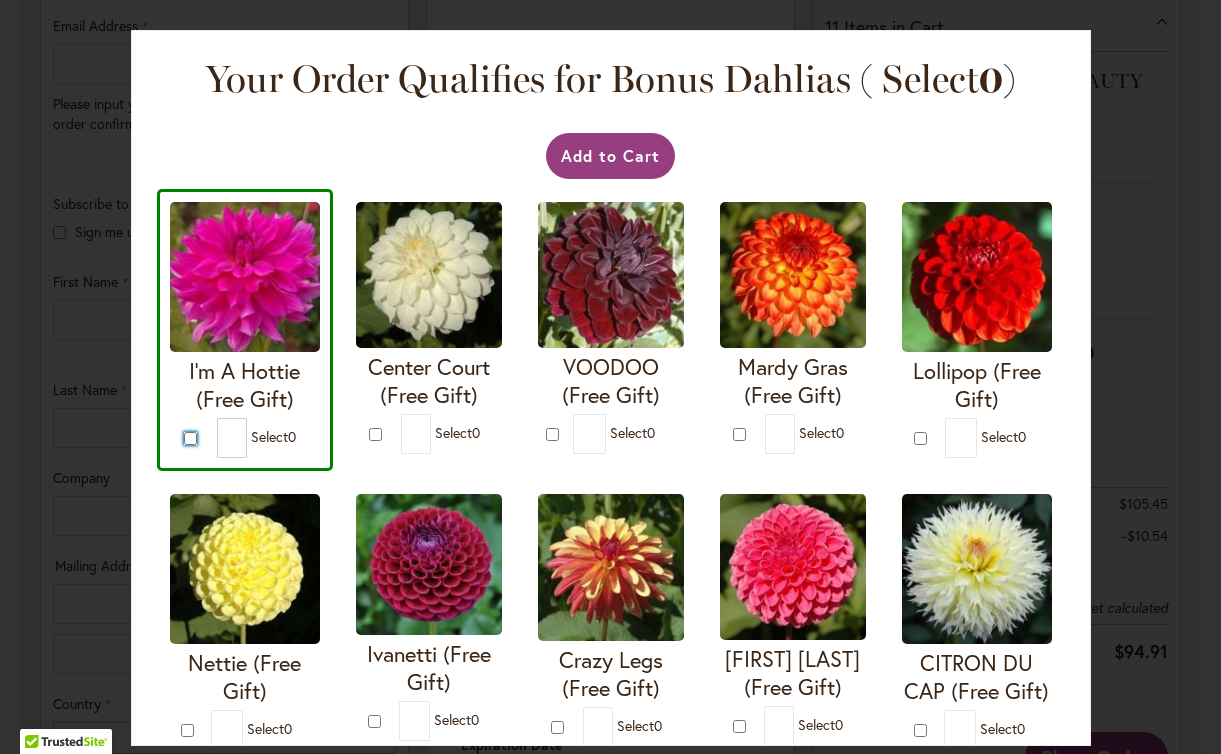 type on "*" 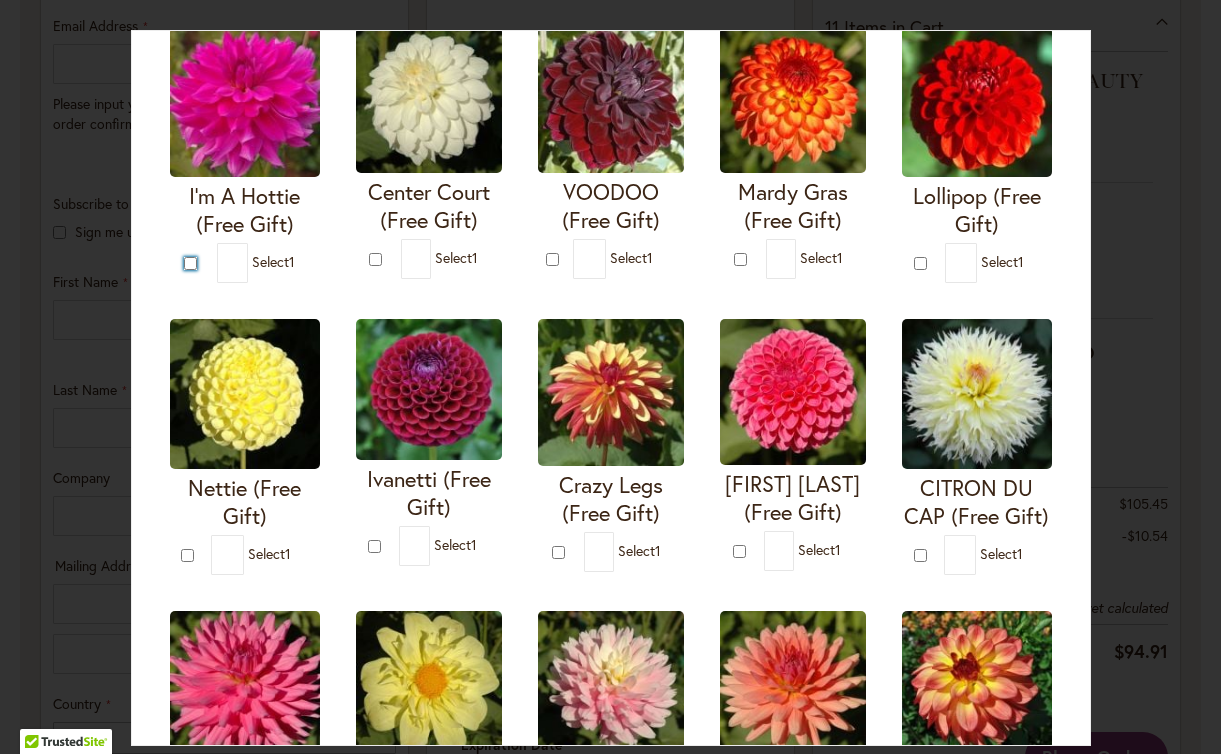 scroll, scrollTop: 174, scrollLeft: 0, axis: vertical 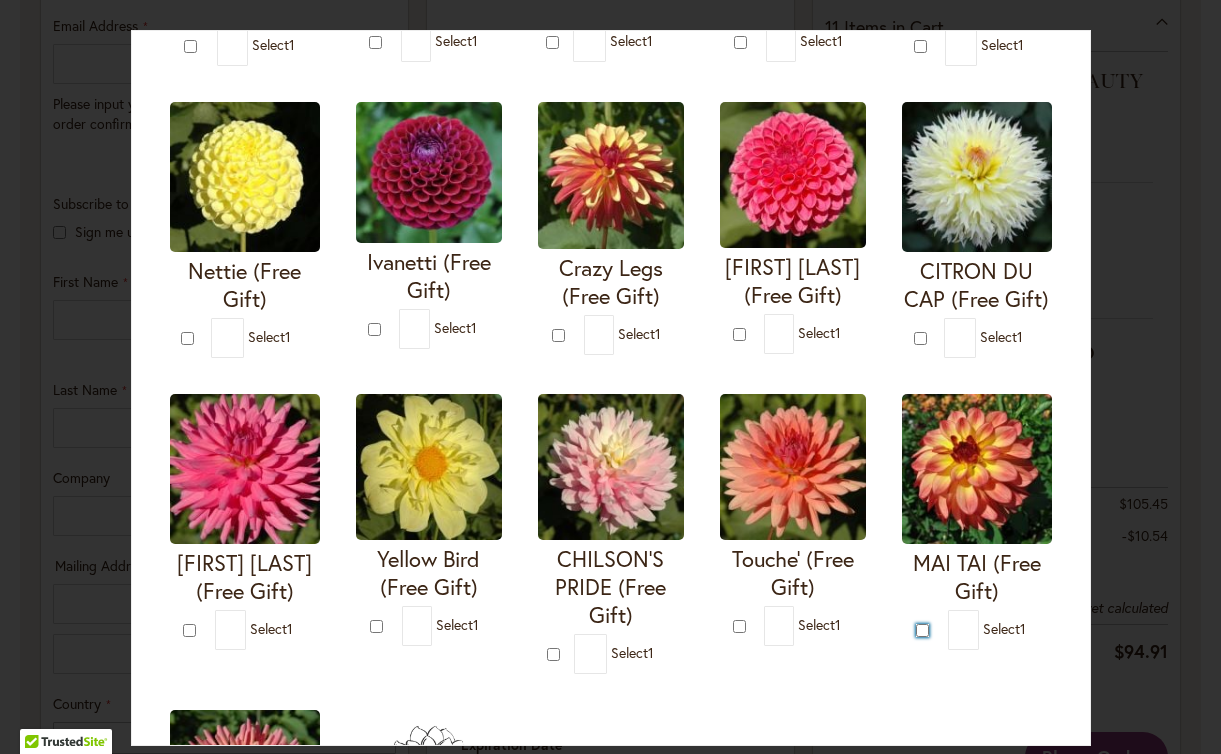 type on "*" 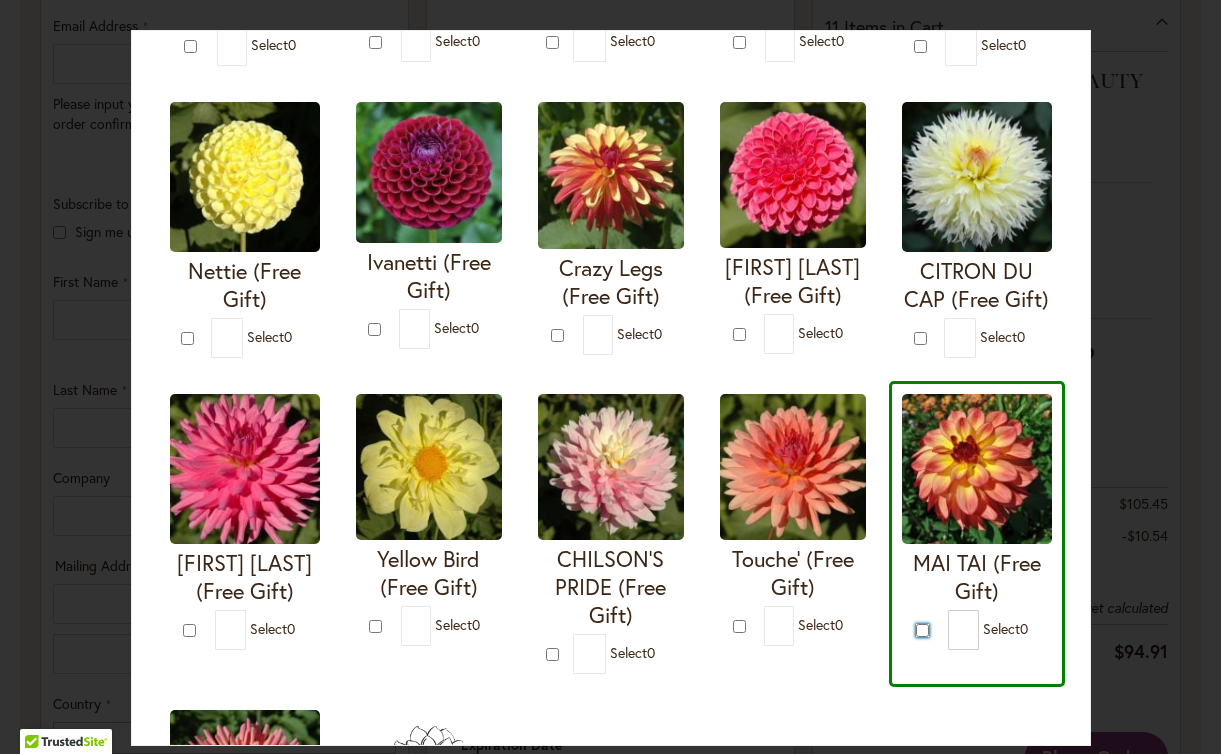 scroll, scrollTop: 715, scrollLeft: 0, axis: vertical 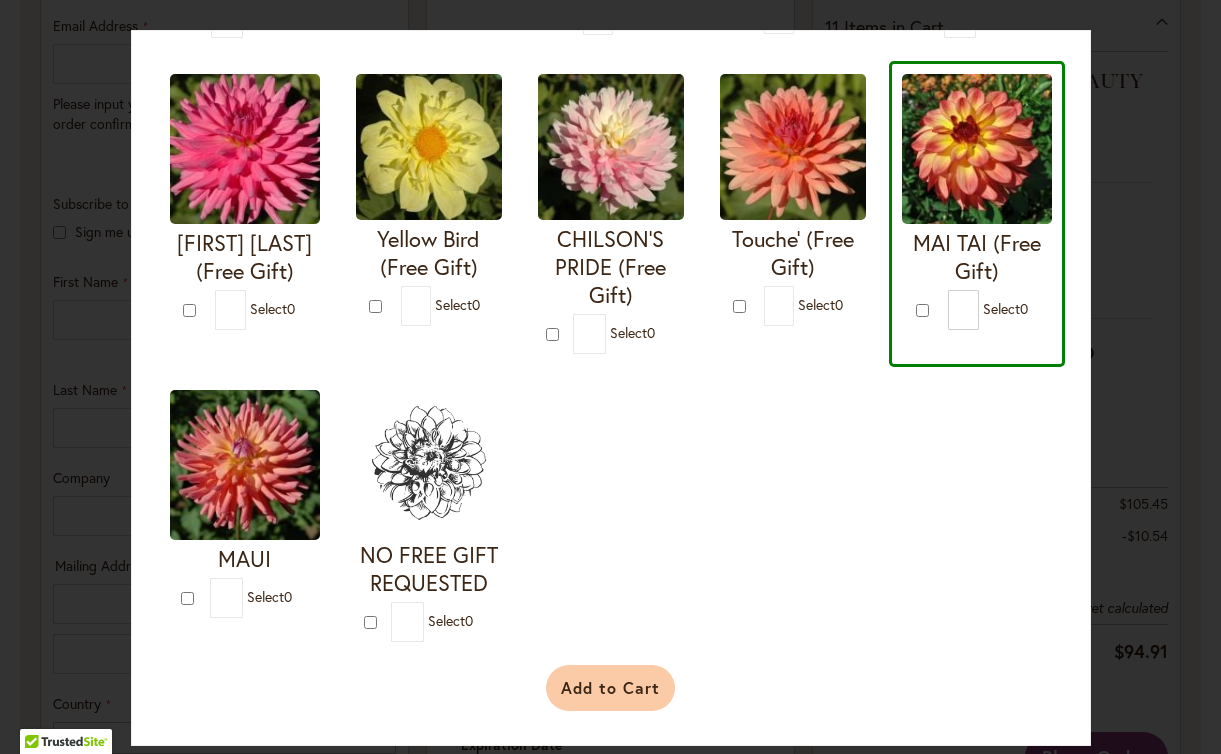 click on "Add to Cart" at bounding box center [610, 688] 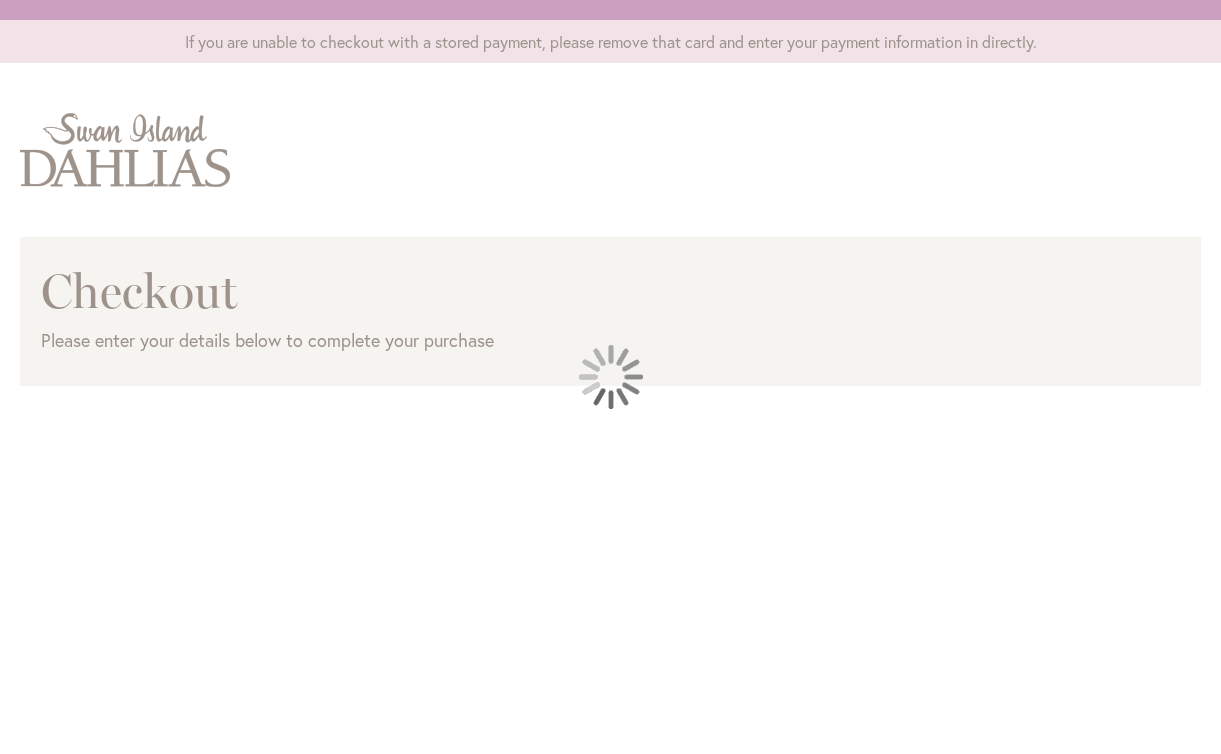 scroll, scrollTop: 0, scrollLeft: 0, axis: both 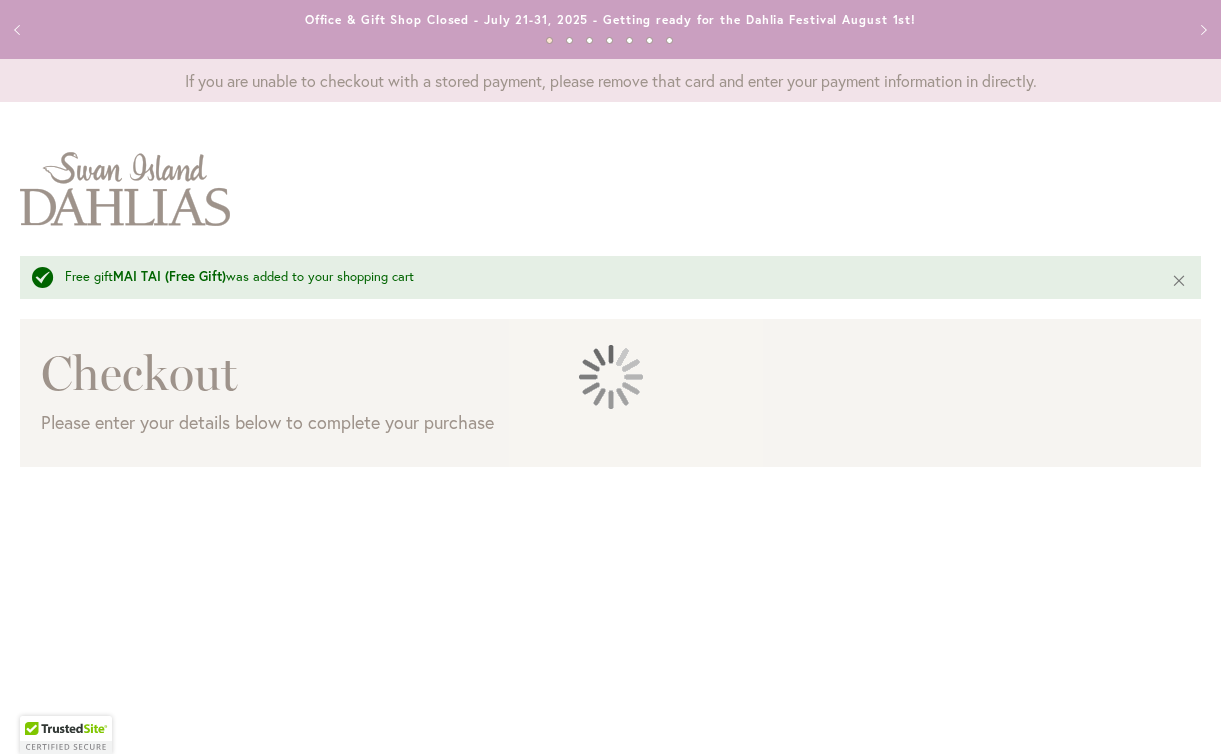 select on "**" 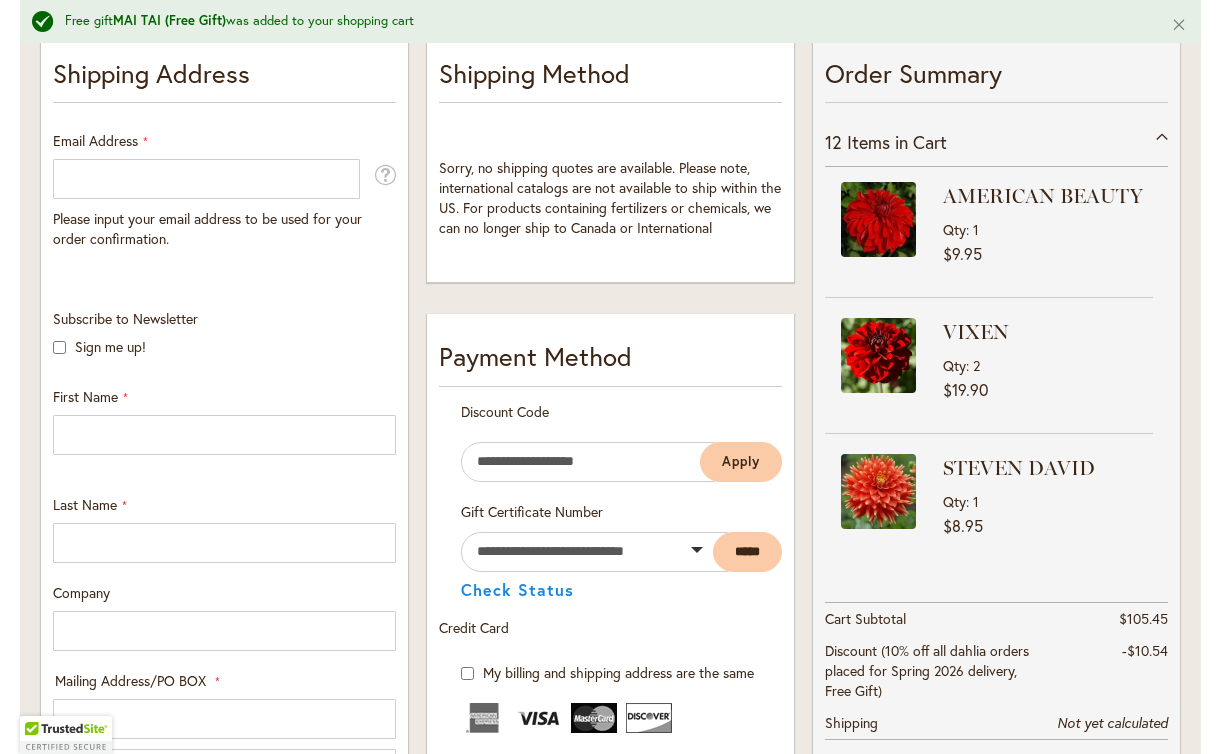 scroll, scrollTop: 435, scrollLeft: 0, axis: vertical 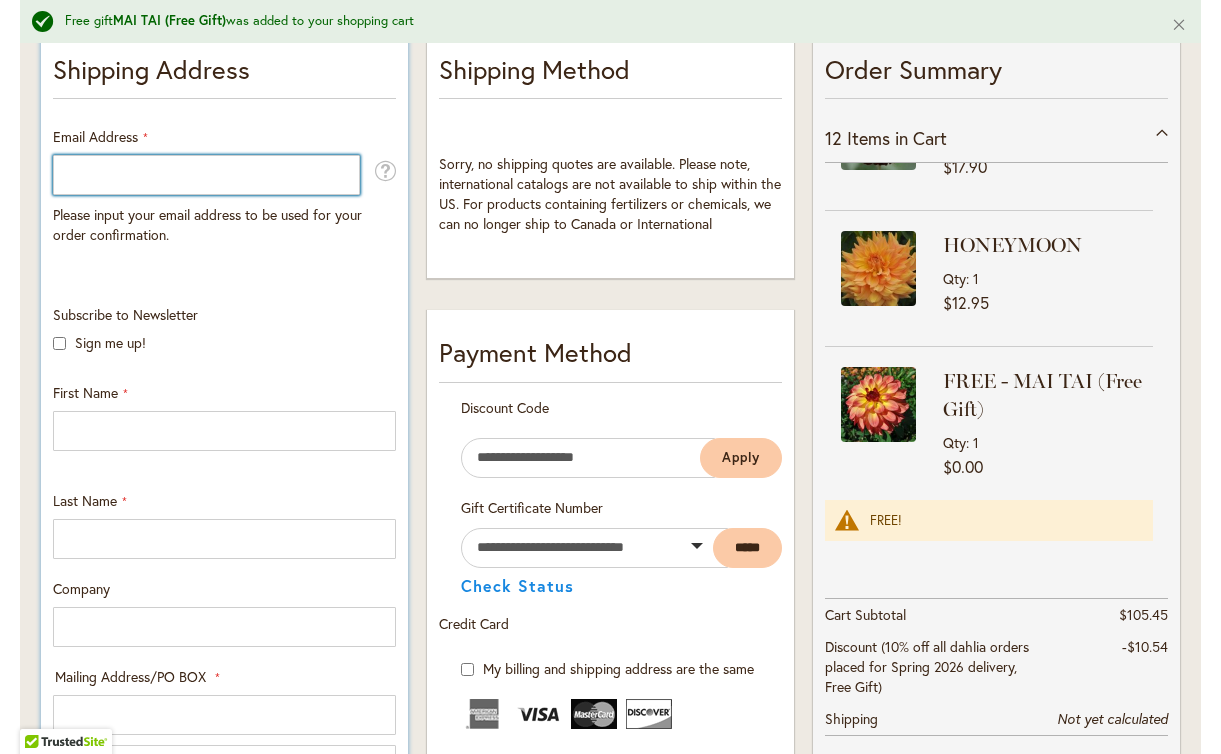 click on "Email Address" at bounding box center (206, 175) 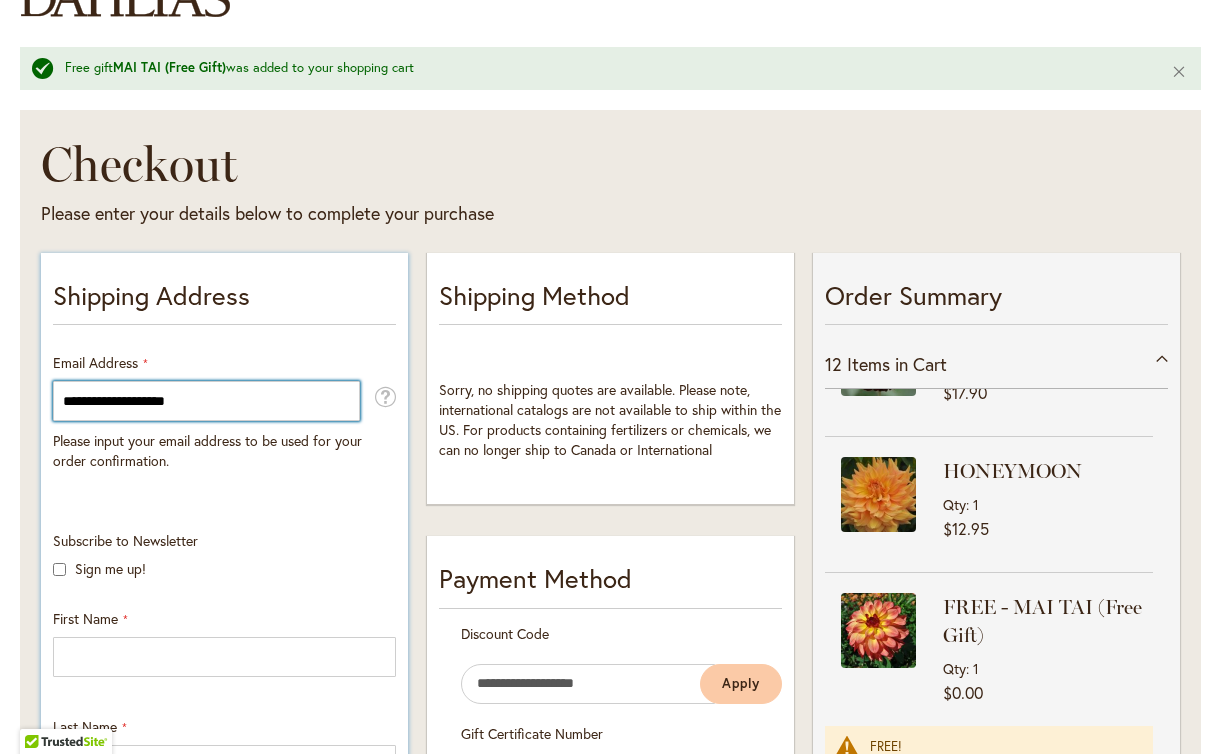 scroll, scrollTop: 468, scrollLeft: 0, axis: vertical 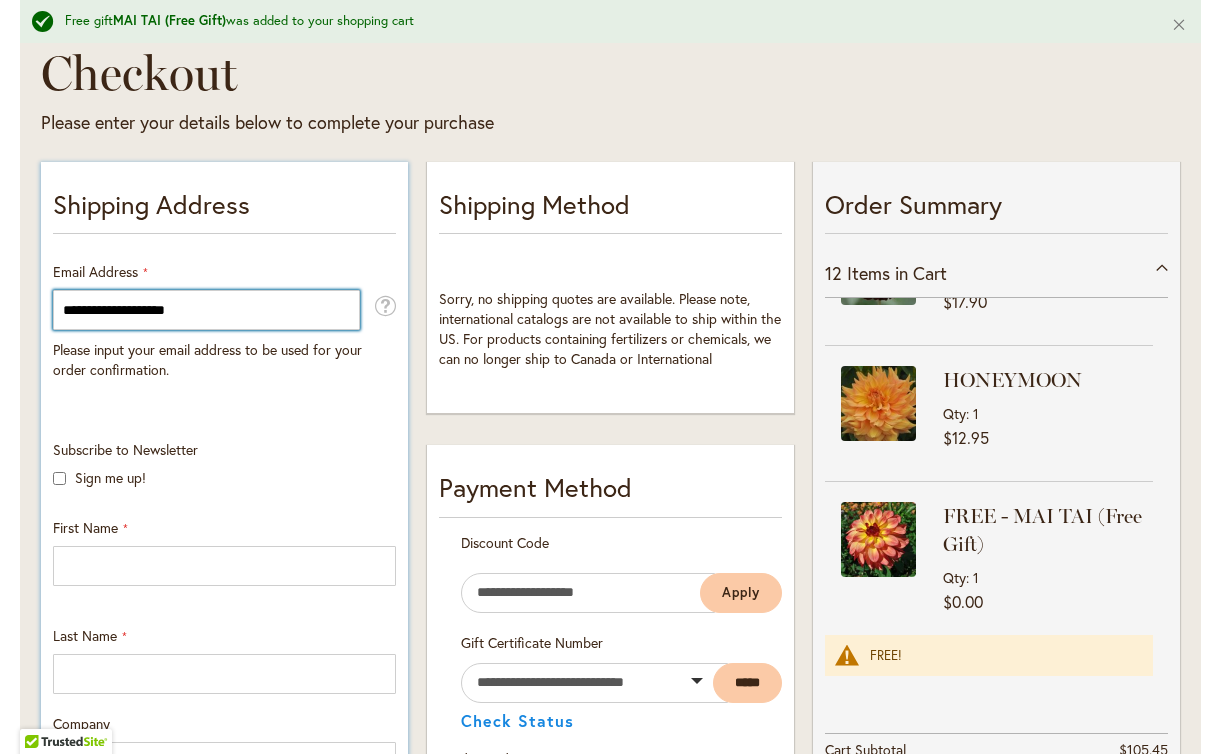 type on "**********" 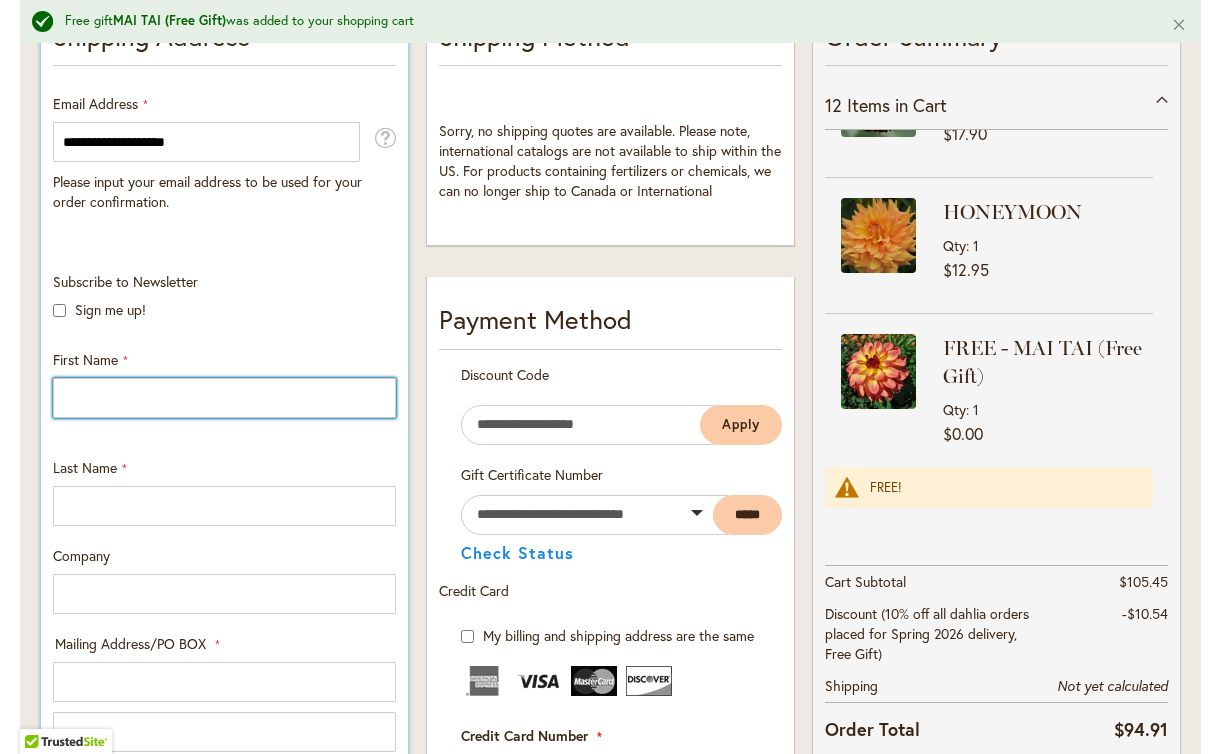 click on "First Name" at bounding box center (224, 398) 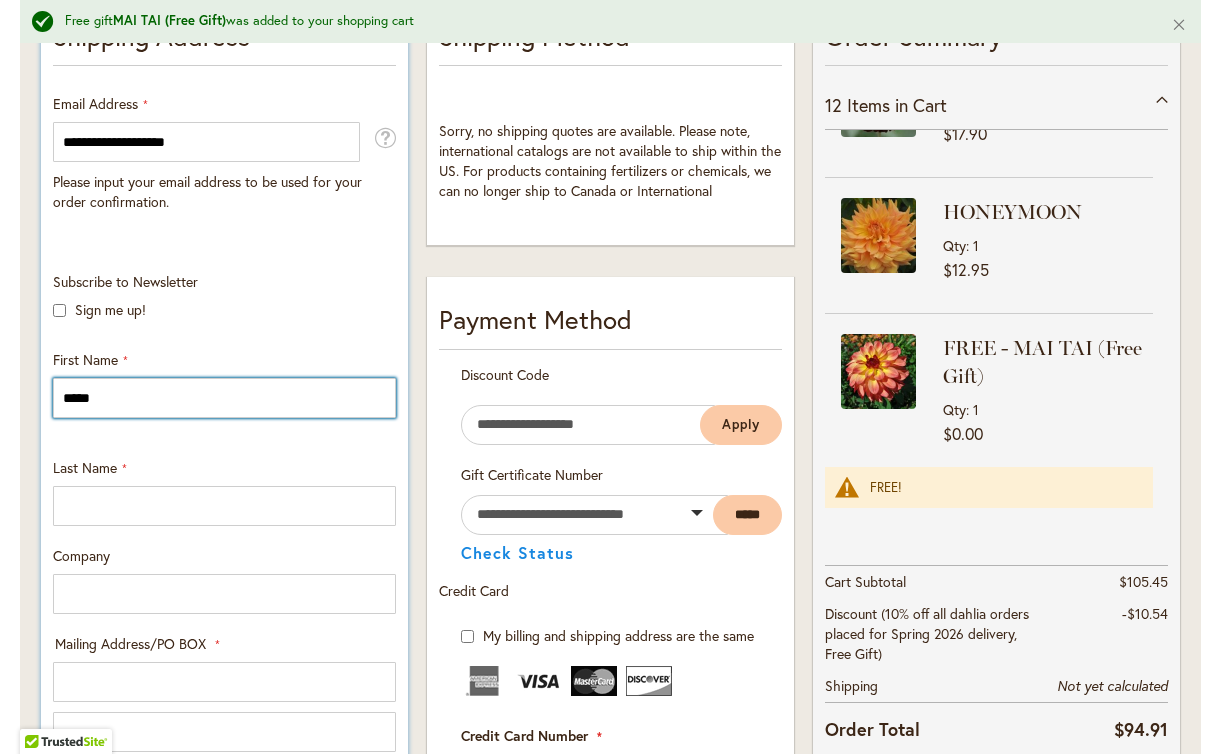 type on "*****" 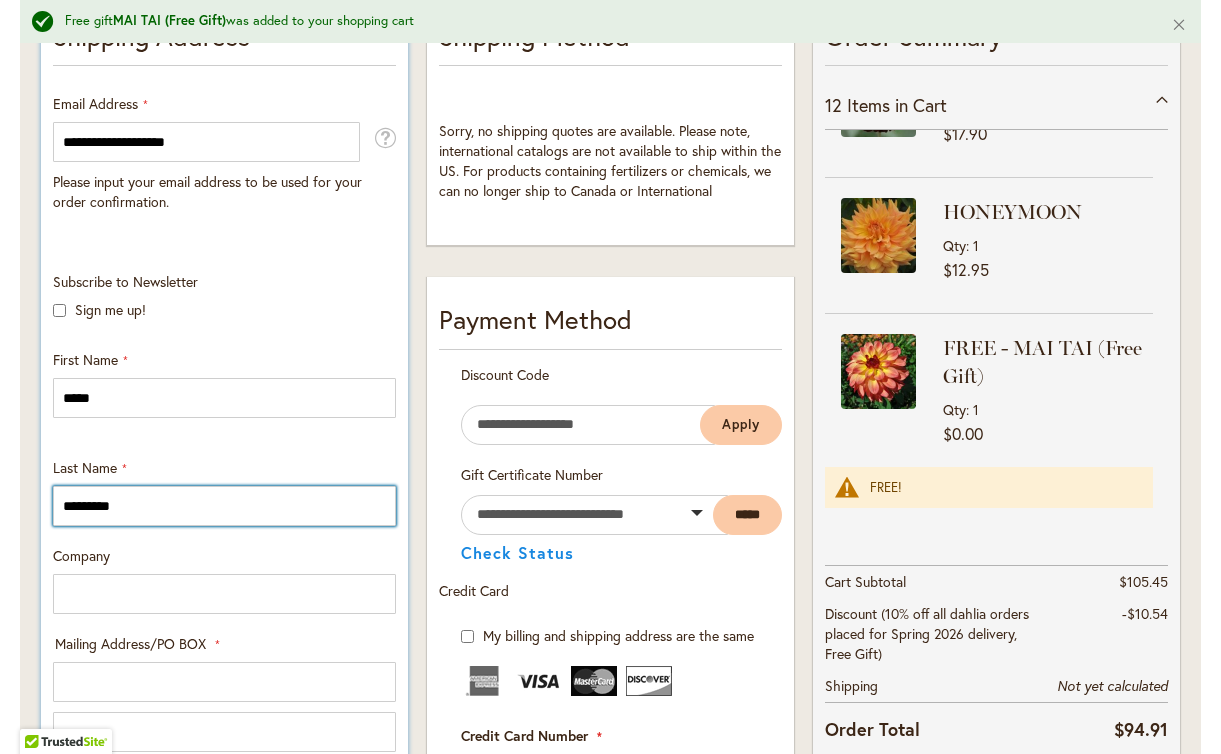 type on "*********" 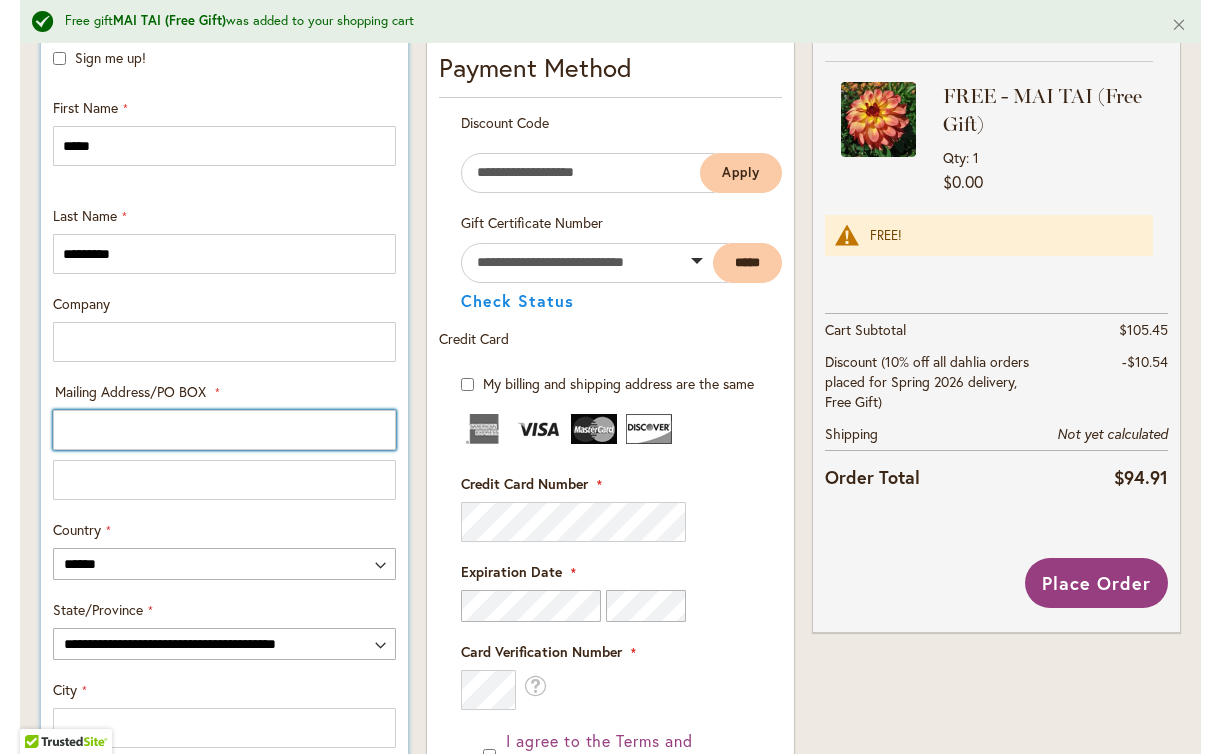 scroll, scrollTop: 721, scrollLeft: 0, axis: vertical 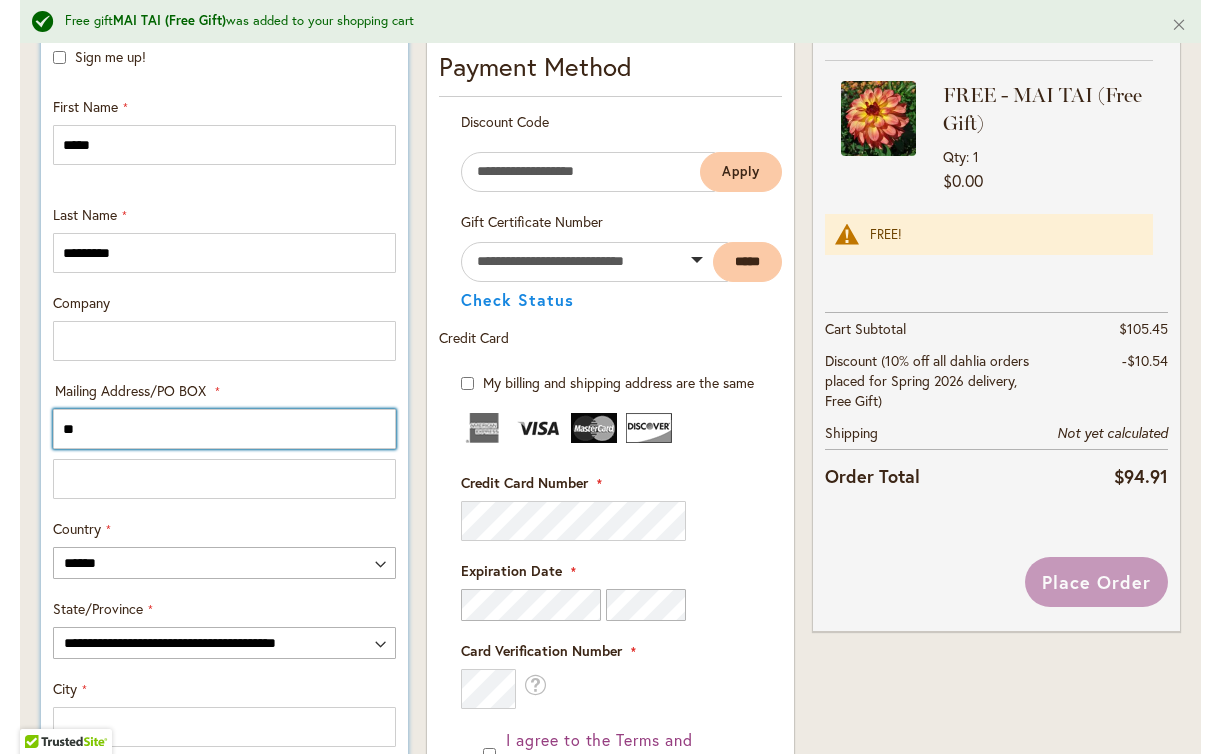 type on "*" 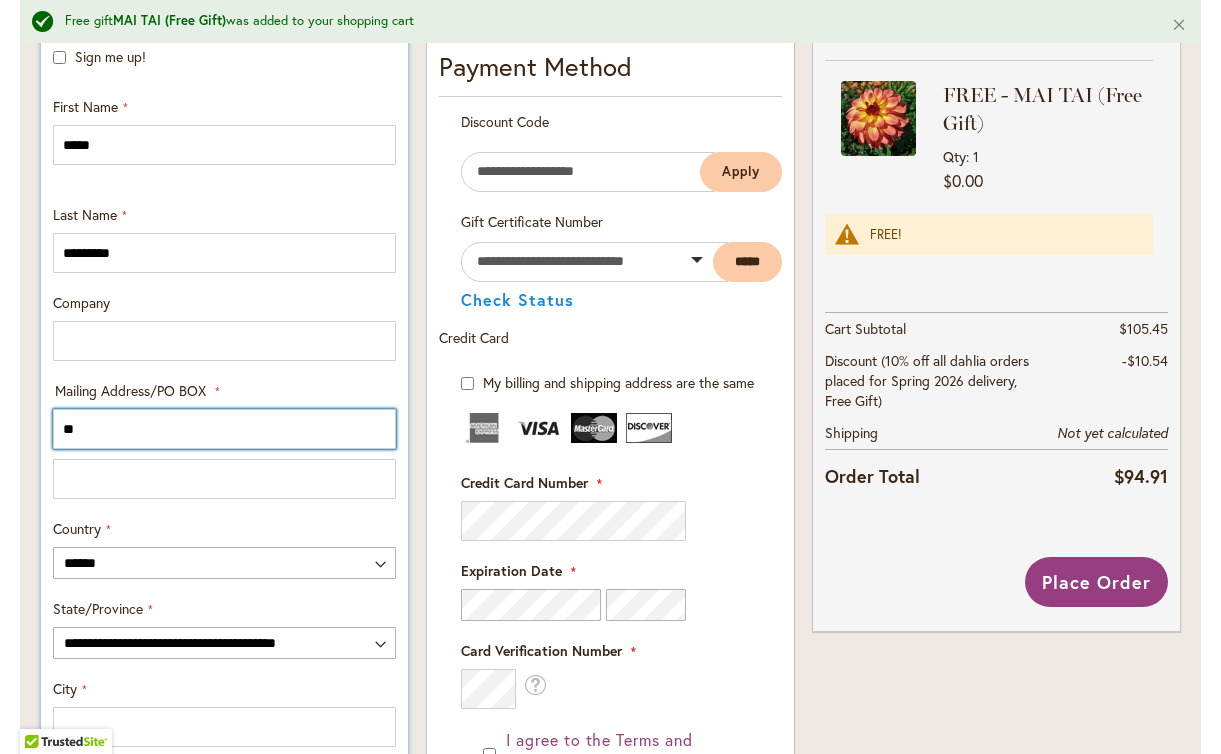 type on "*" 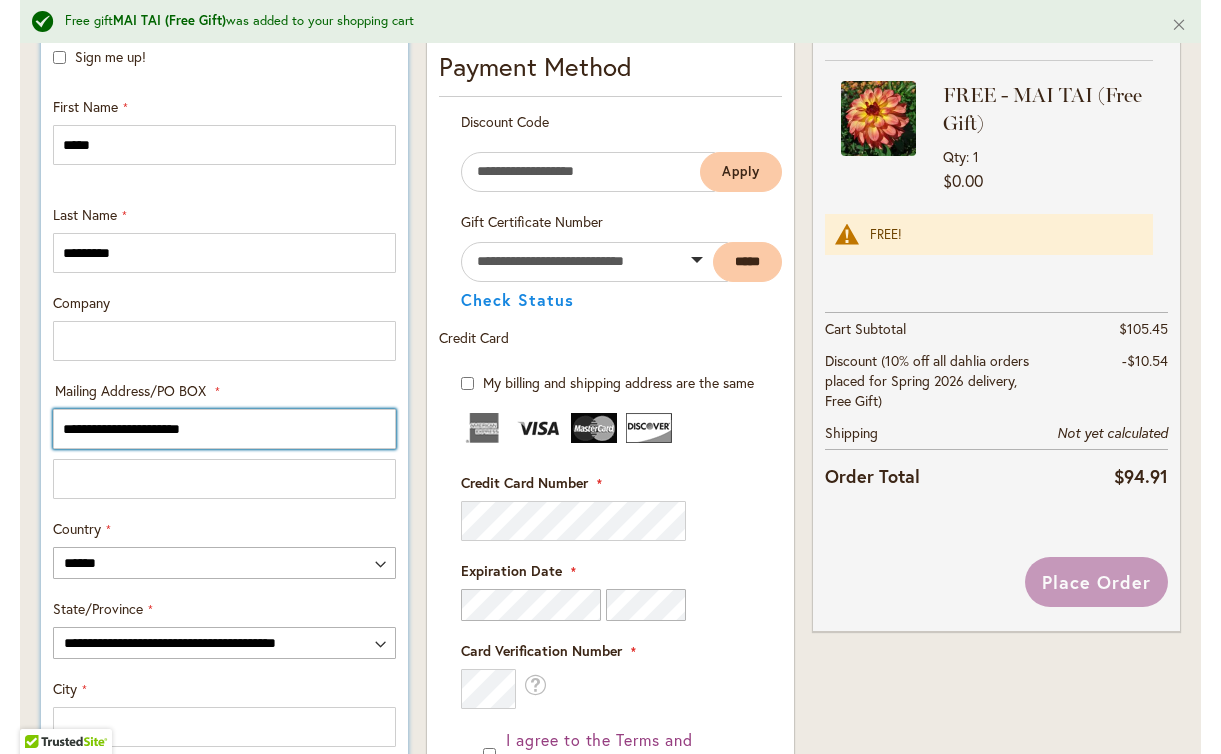 type on "**********" 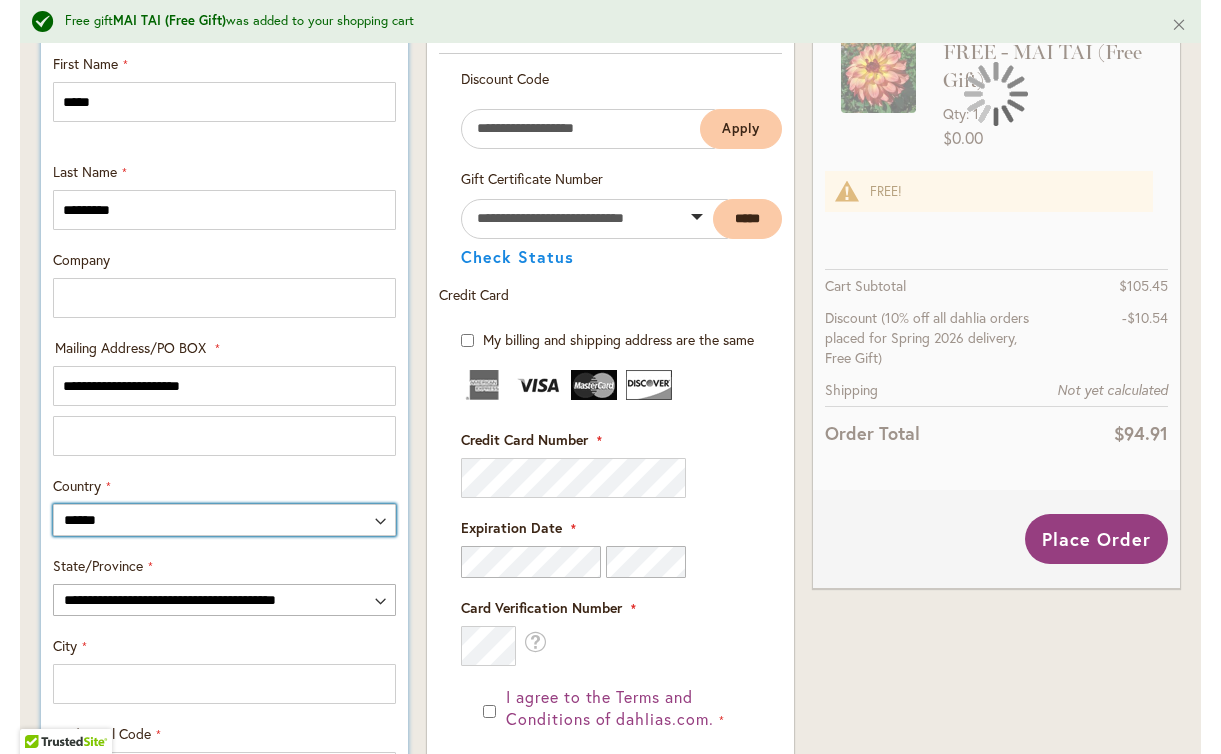 scroll, scrollTop: 778, scrollLeft: 0, axis: vertical 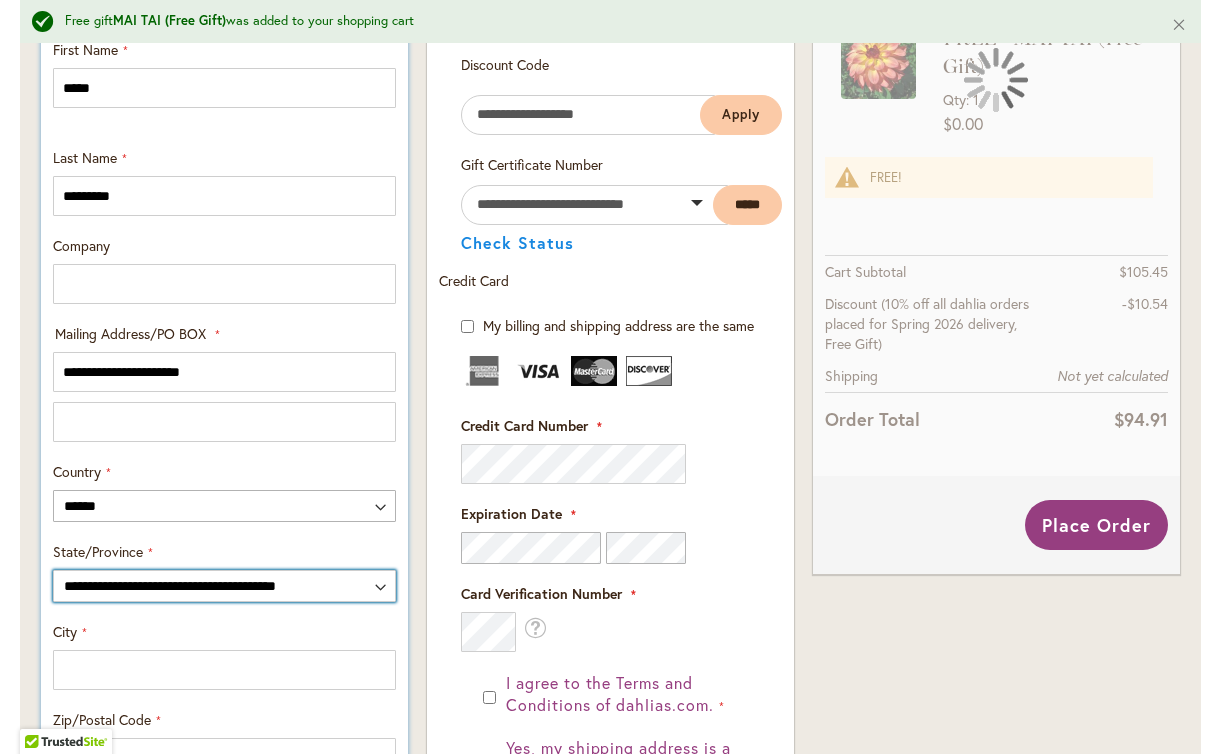 click on "**********" at bounding box center [224, 586] 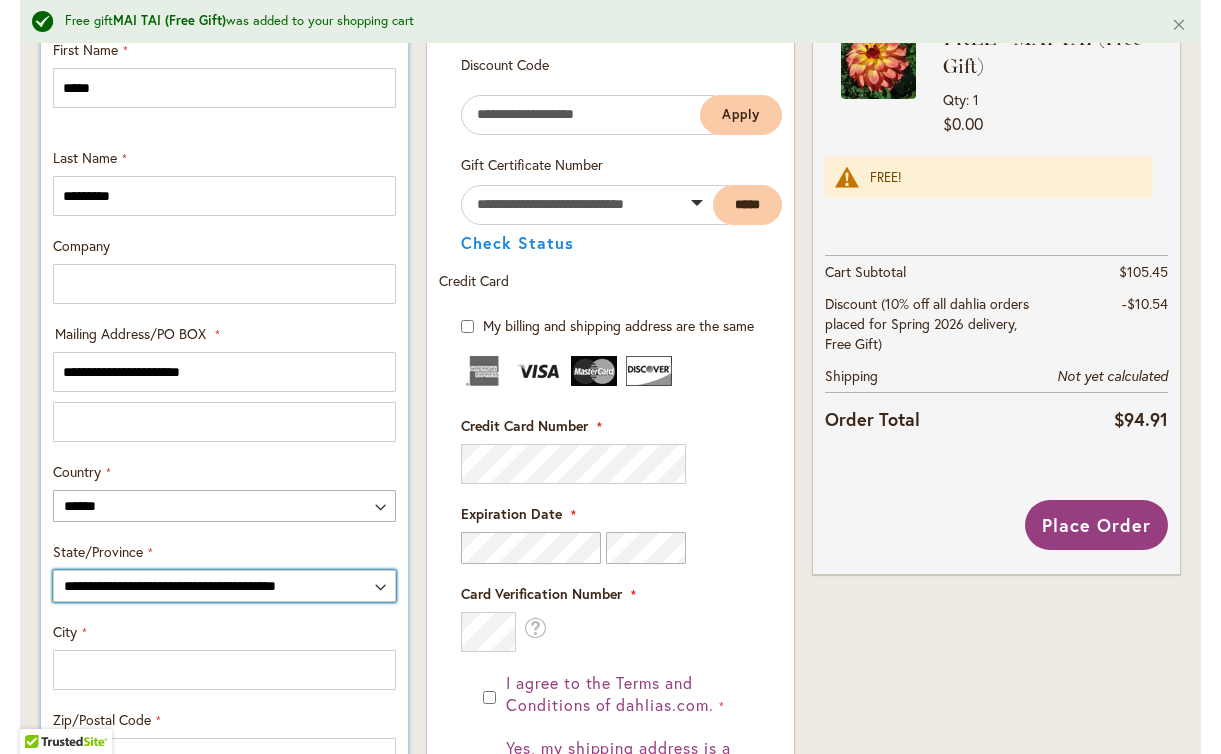 select on "**" 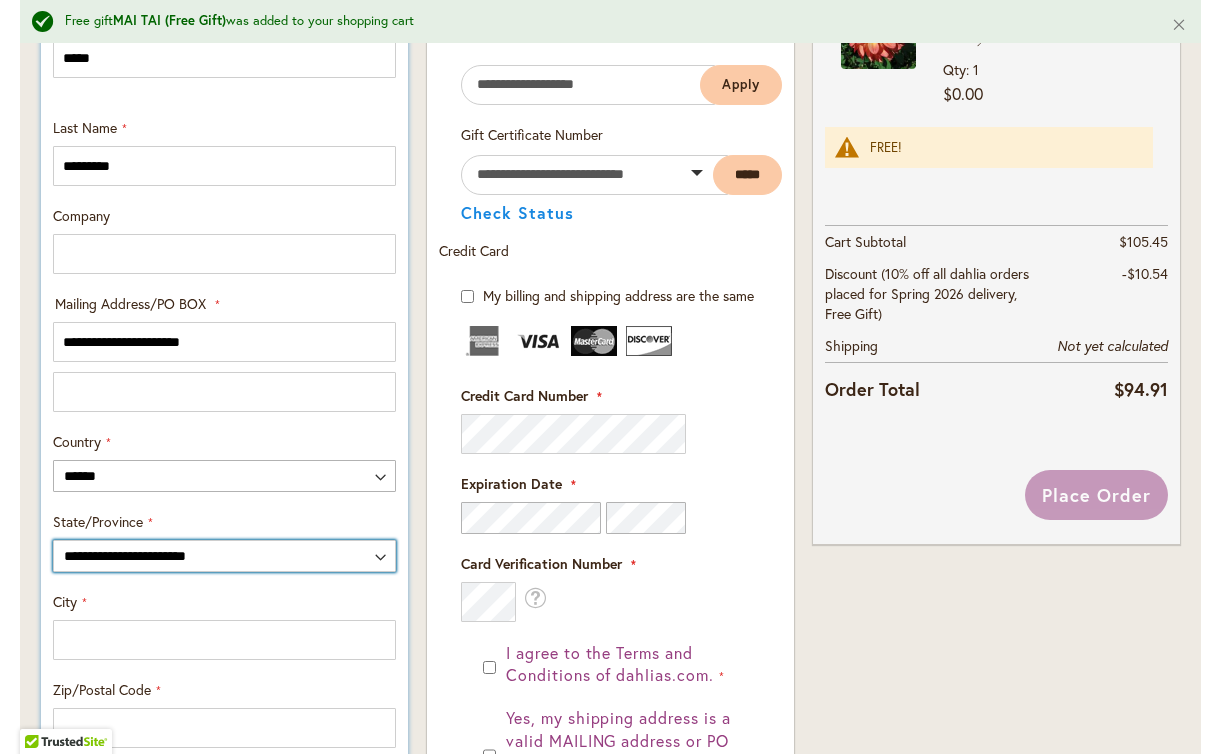 scroll, scrollTop: 837, scrollLeft: 0, axis: vertical 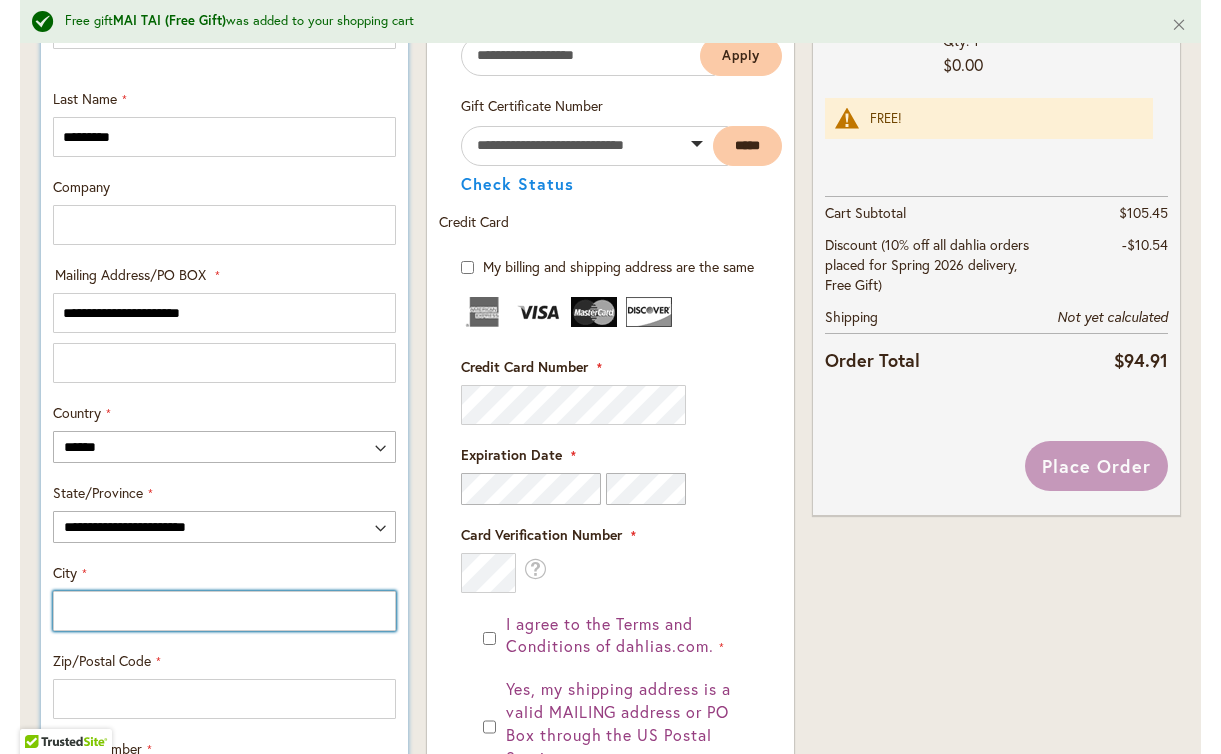 click on "City" at bounding box center (224, 611) 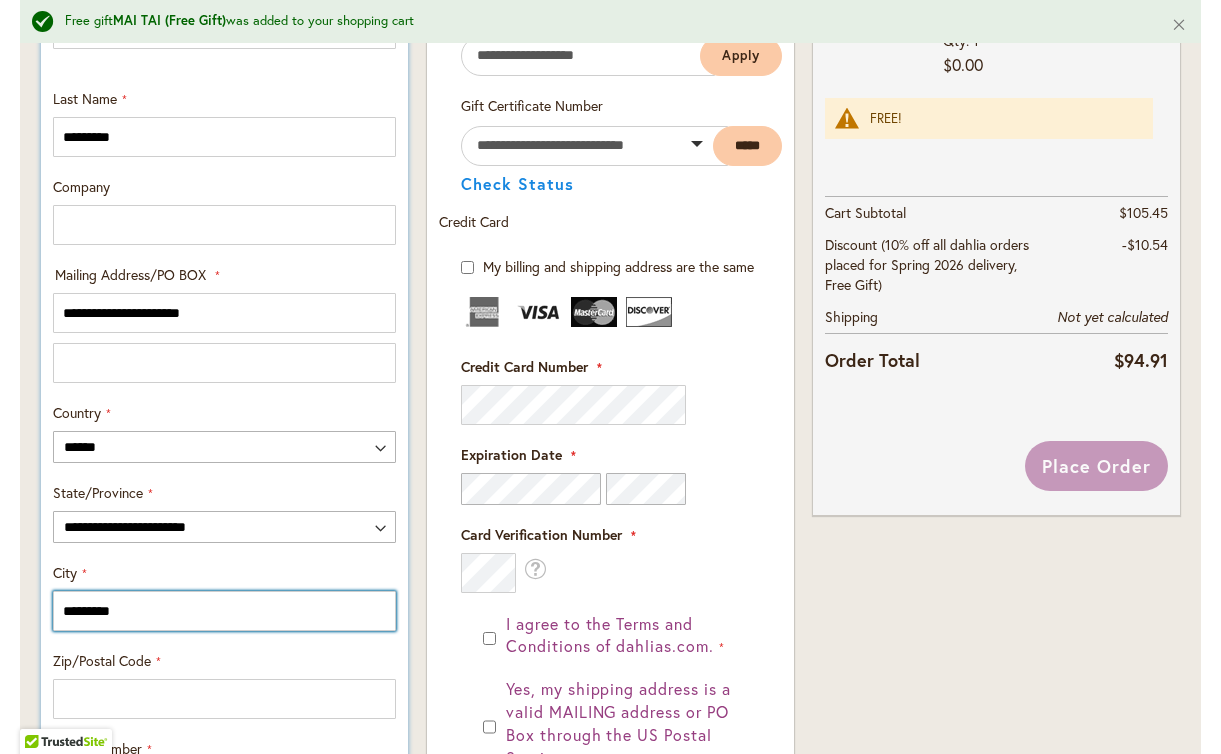 type on "*********" 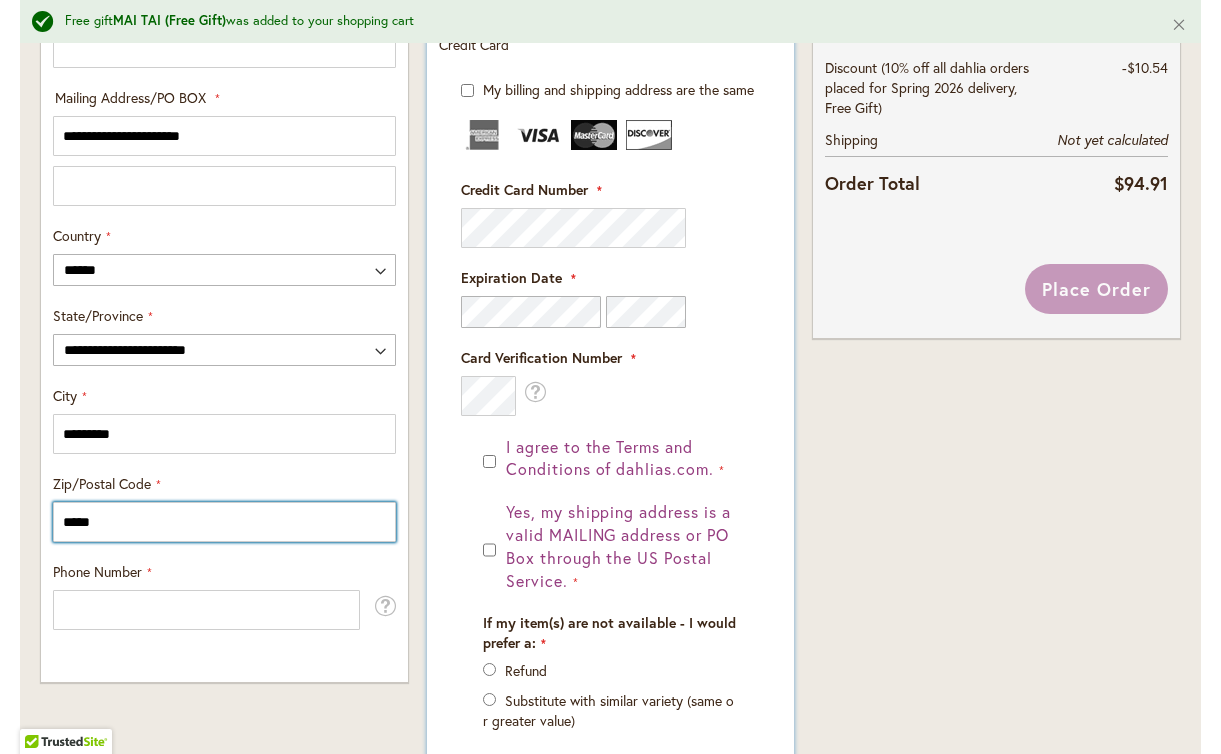 scroll, scrollTop: 1115, scrollLeft: 0, axis: vertical 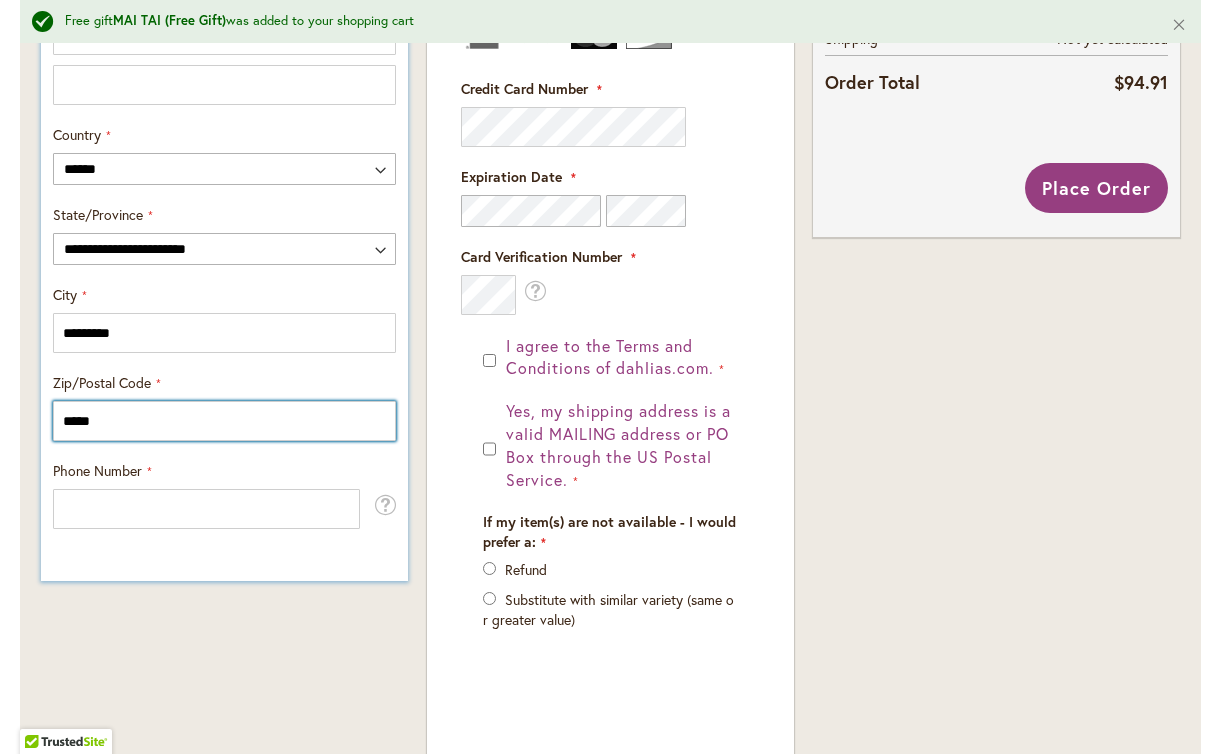 type on "*****" 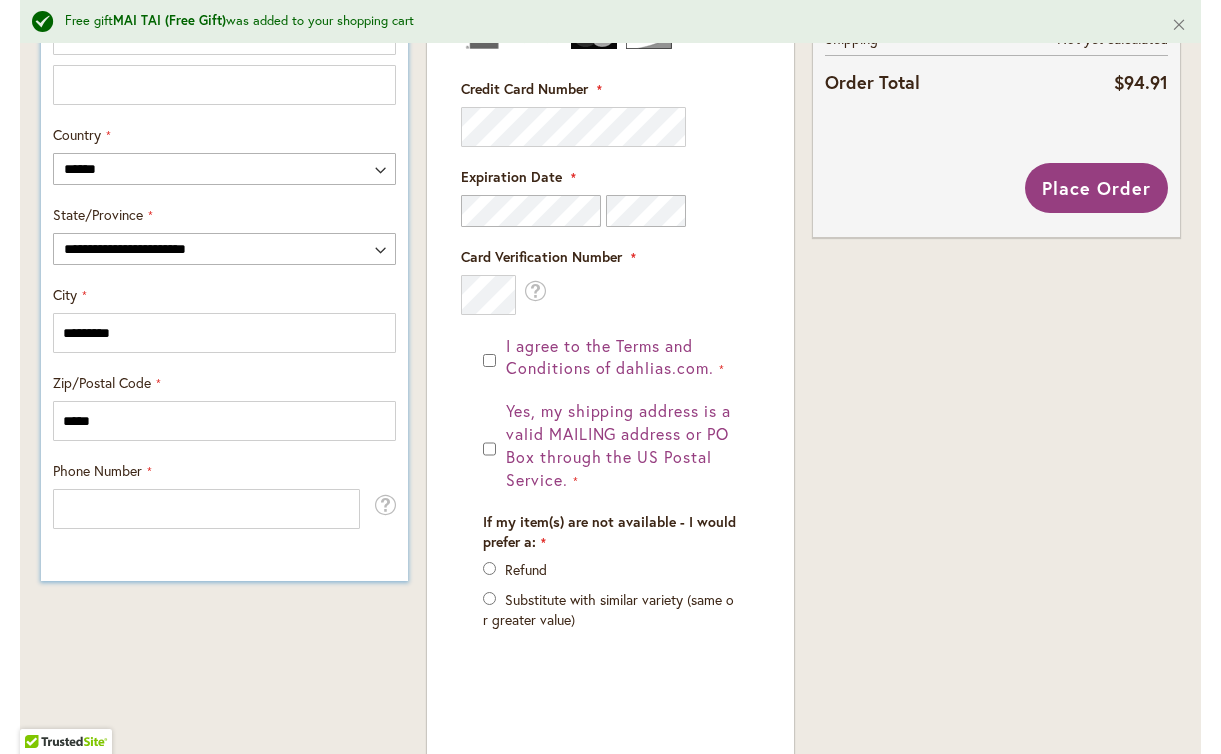 click on "**********" at bounding box center (224, -36) 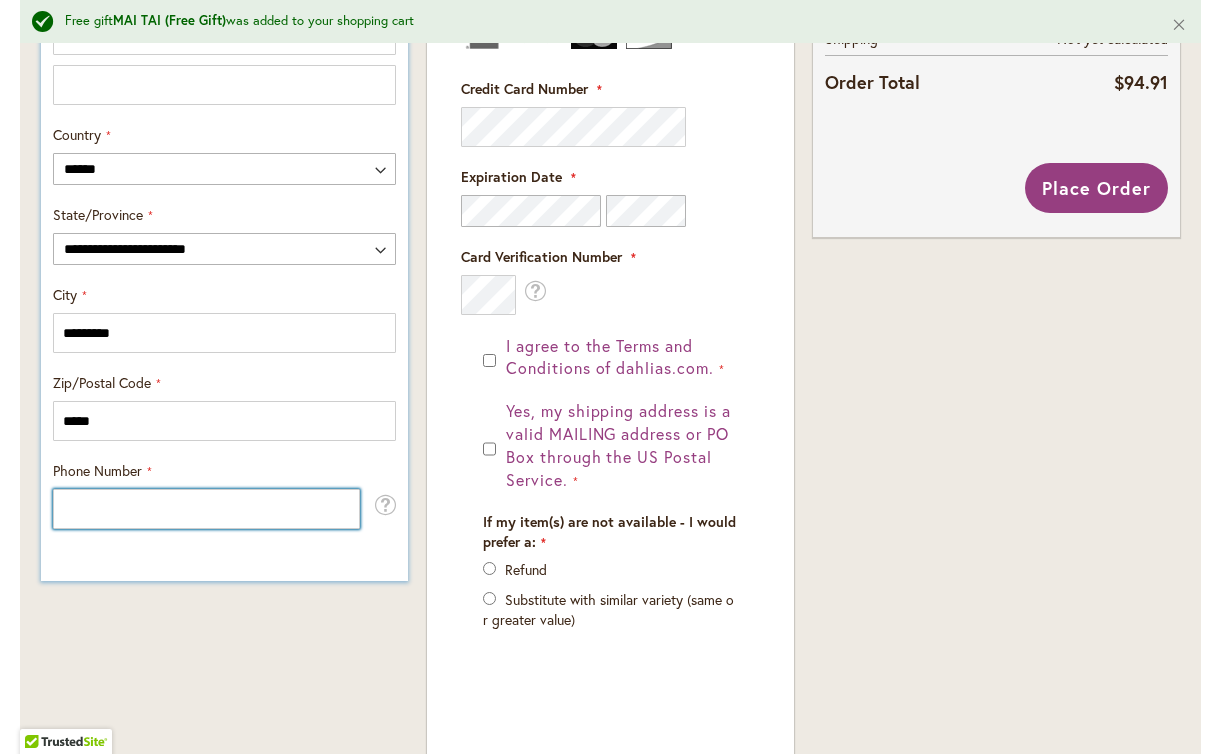 click on "Phone Number" at bounding box center (206, 509) 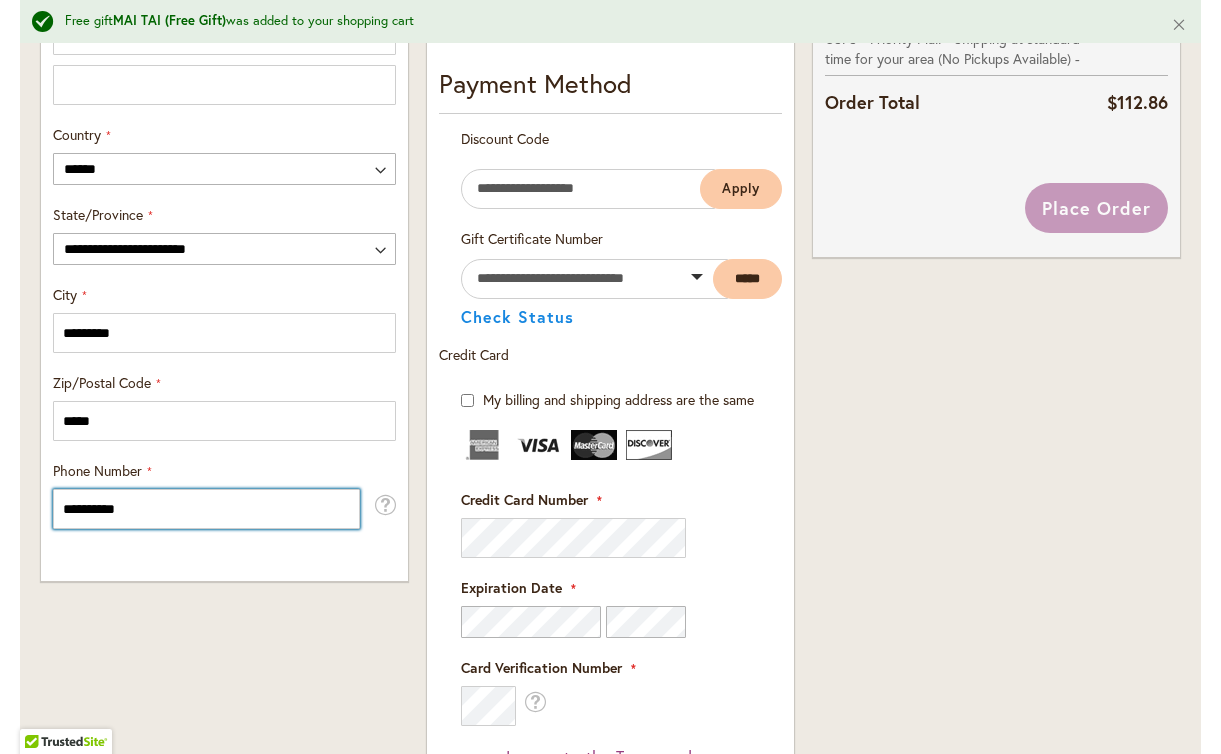 type on "**********" 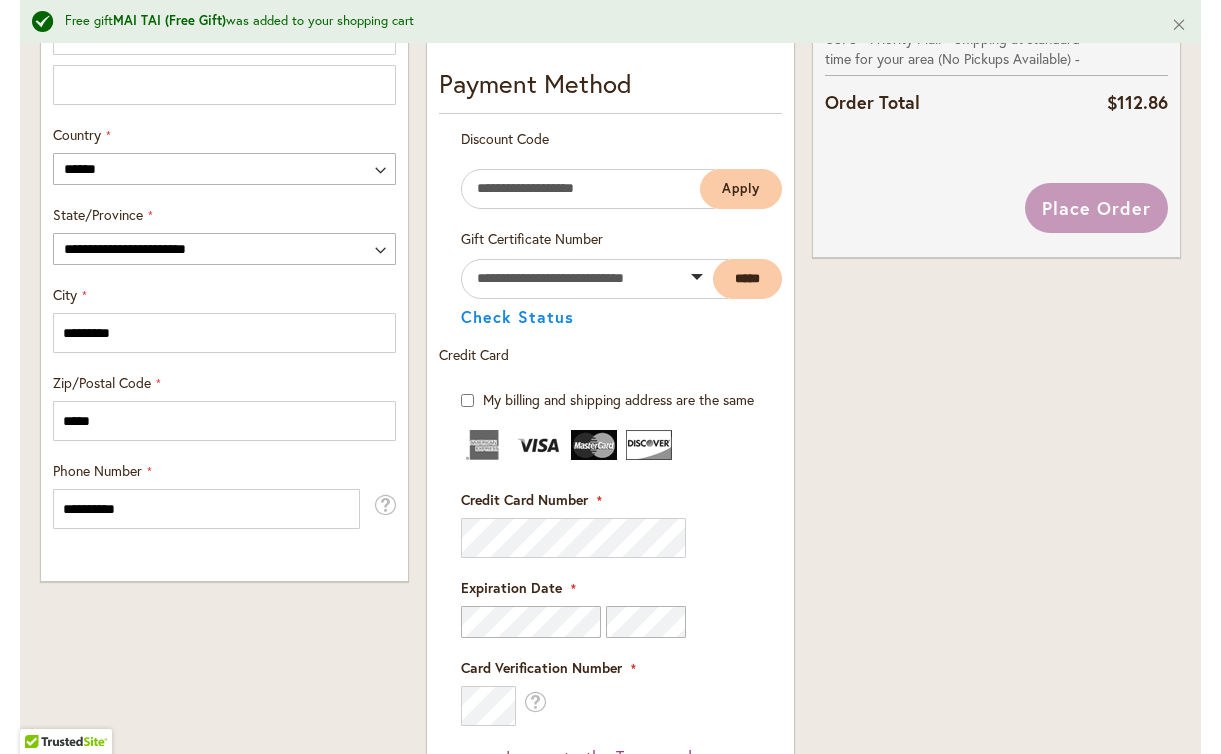 click on "**********" at bounding box center [224, 268] 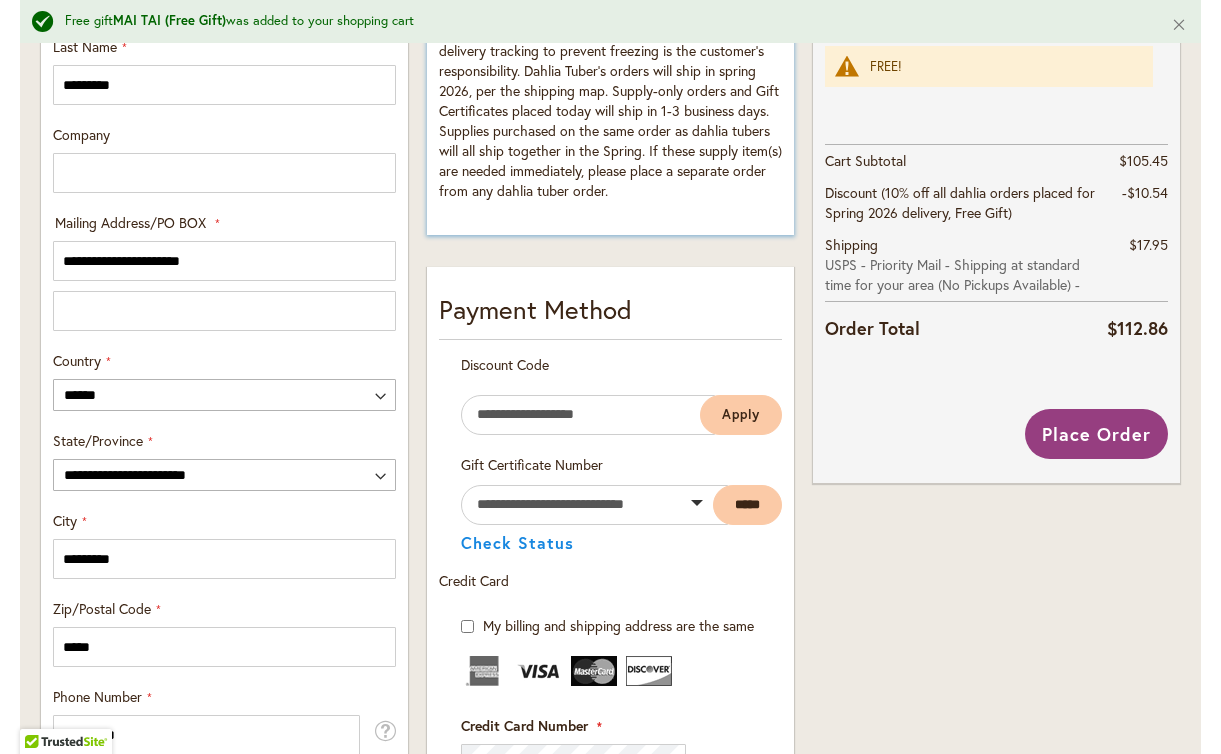 scroll, scrollTop: 911, scrollLeft: 0, axis: vertical 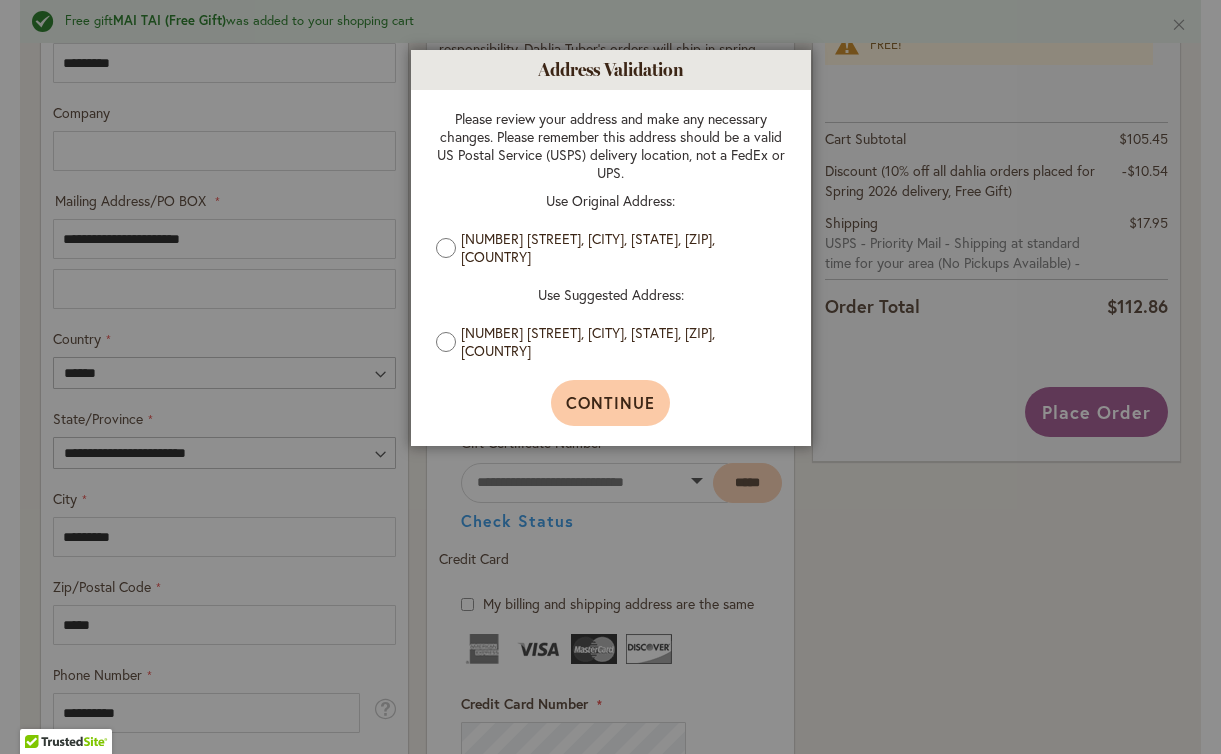 click on "Continue" at bounding box center [610, 402] 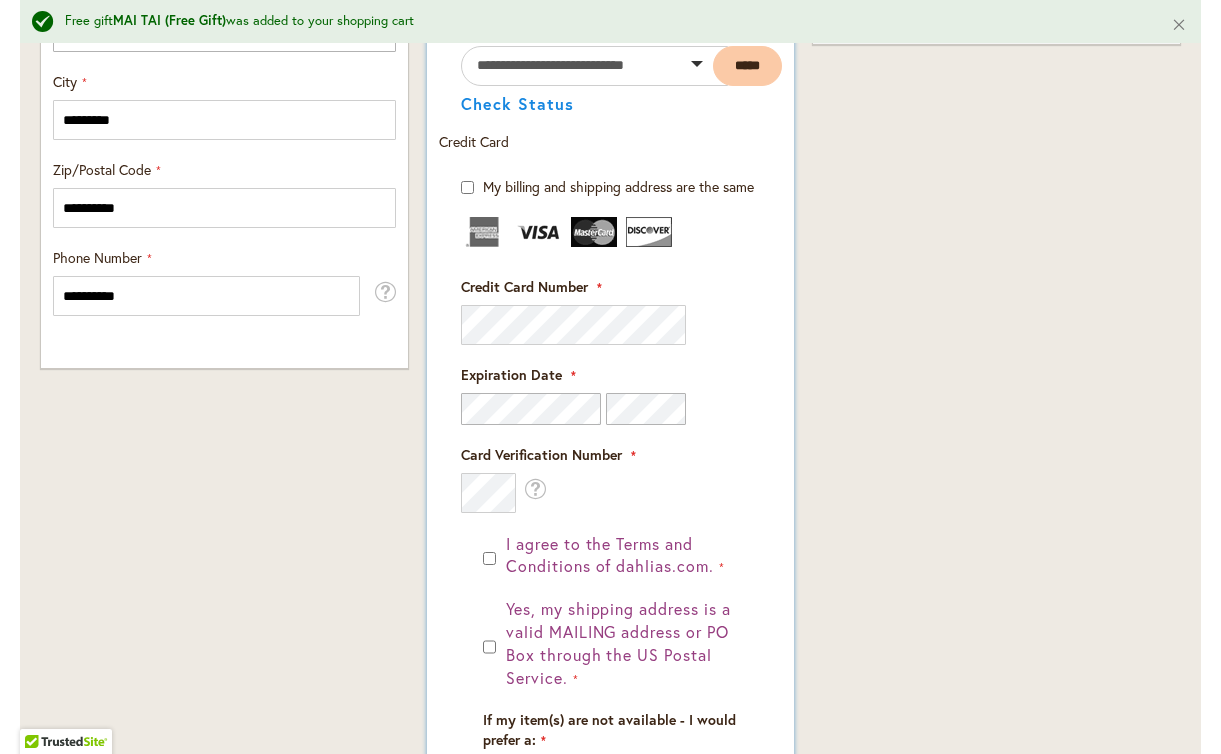 scroll, scrollTop: 1387, scrollLeft: 0, axis: vertical 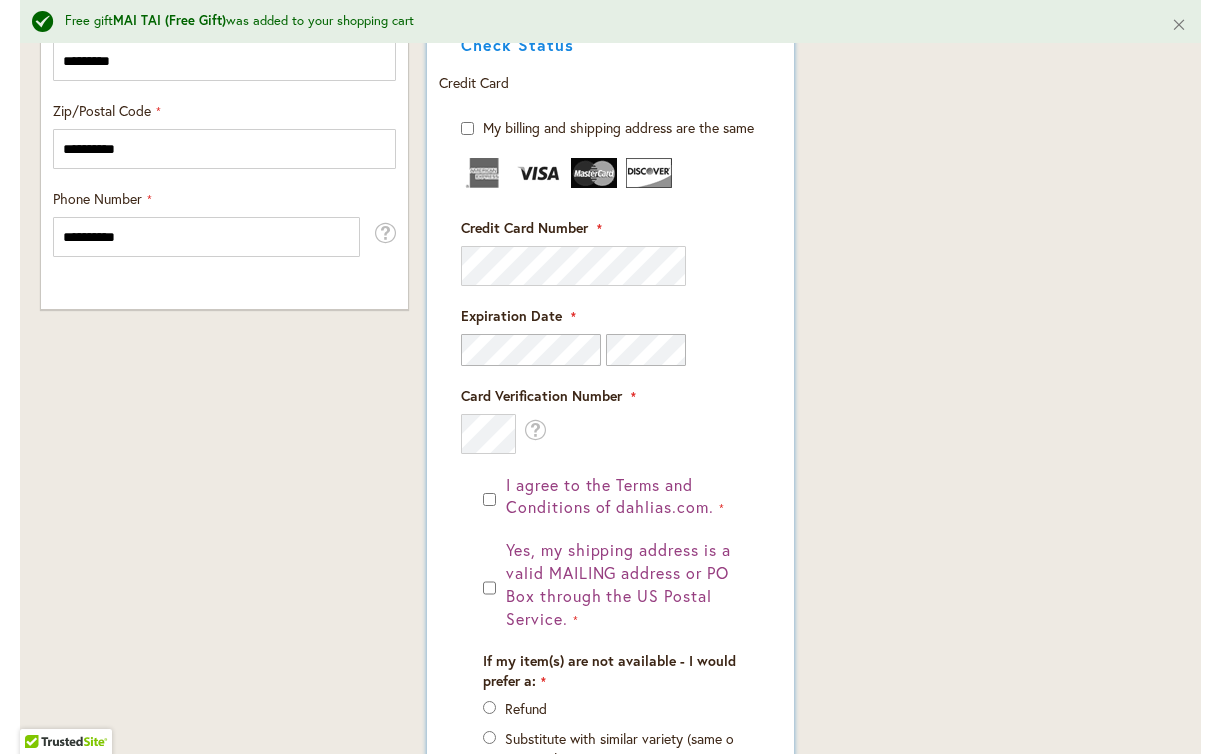 click on "Payment Information
Payment Method
Discount Code
Enter discount code
Apply
Gift Certificate Number" at bounding box center (610, 320) 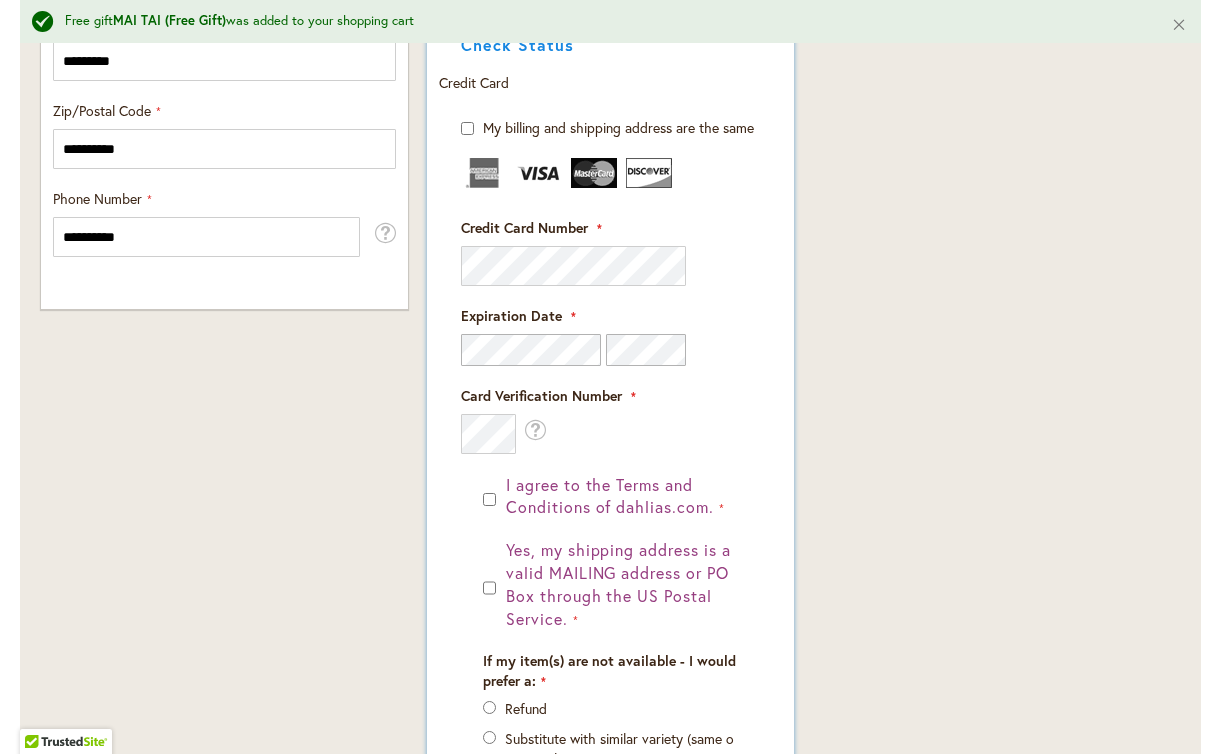 click on "Payment Information
Payment Method
Discount Code
Enter discount code
Apply
Gift Certificate Number" at bounding box center (610, 320) 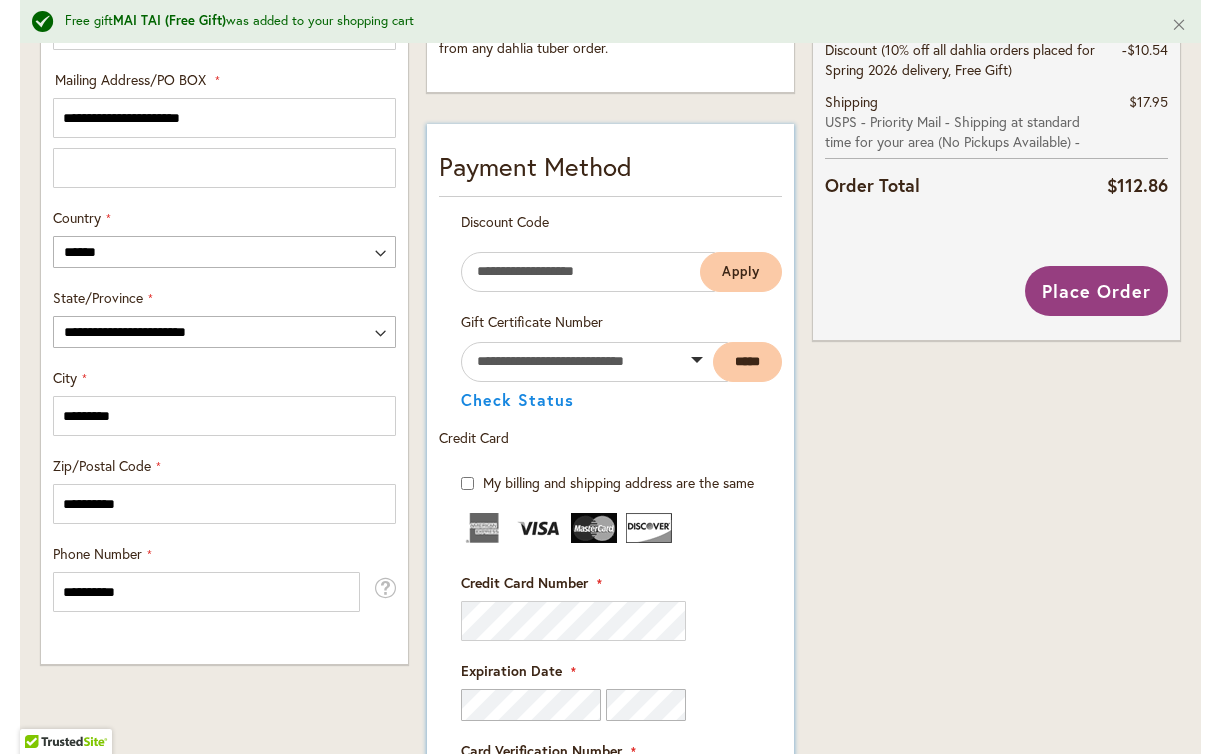 scroll, scrollTop: 1408, scrollLeft: 0, axis: vertical 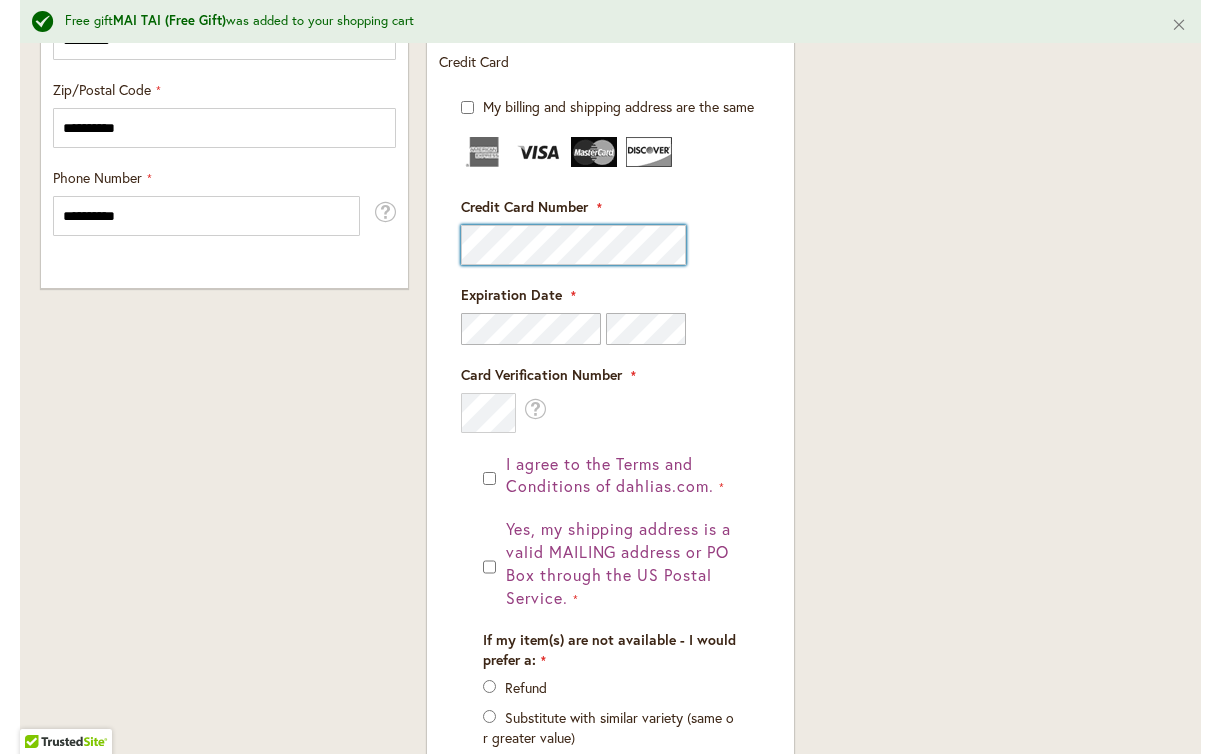 click at bounding box center [0, 1036] 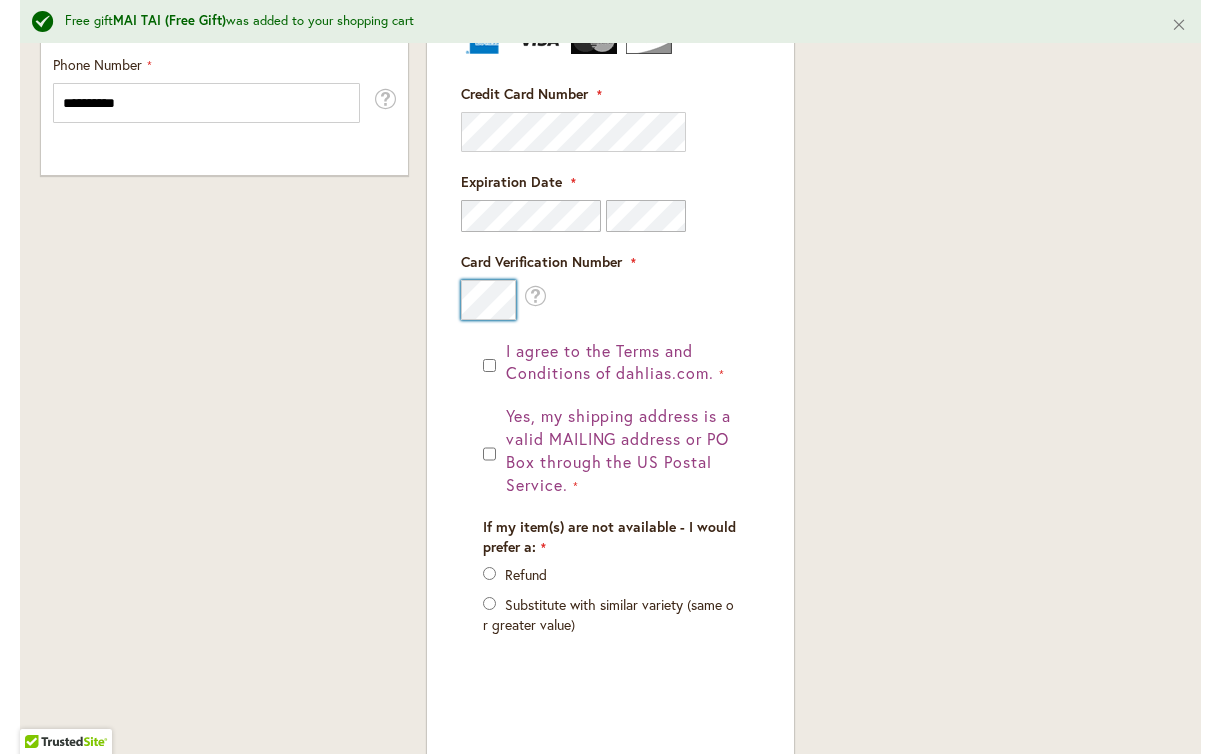 scroll, scrollTop: 1591, scrollLeft: 0, axis: vertical 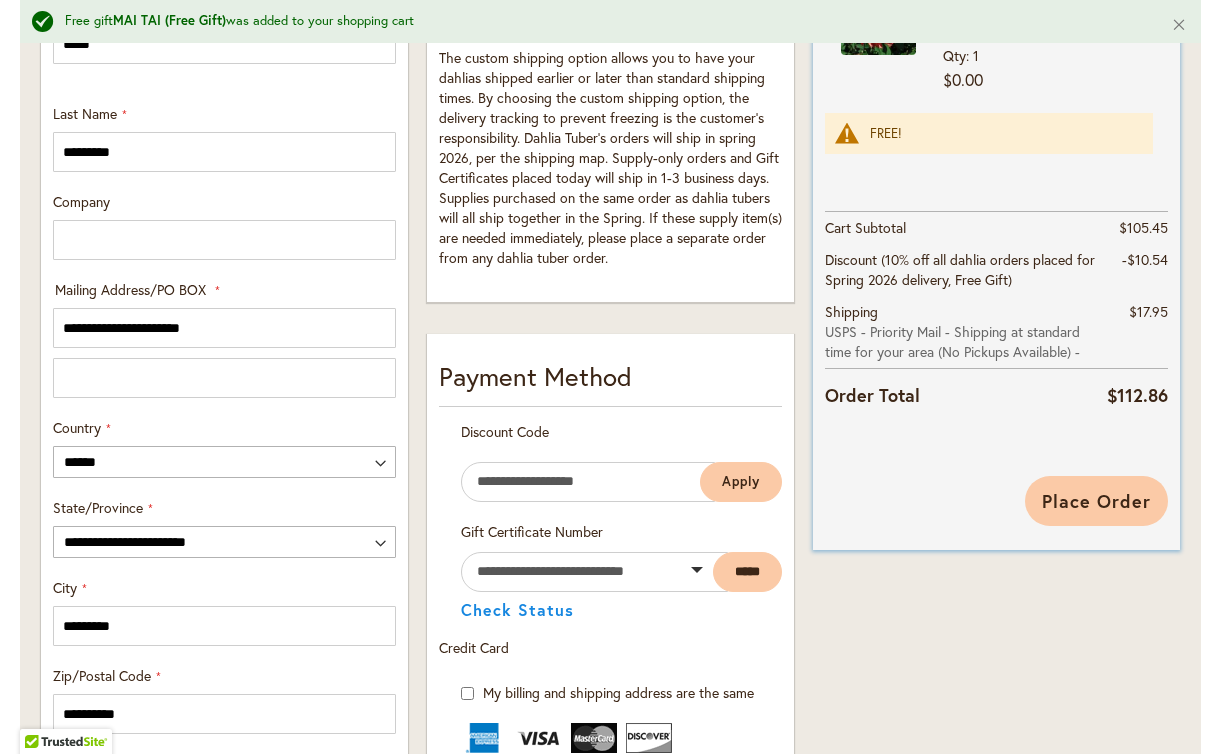 click on "Place Order" at bounding box center (1096, 501) 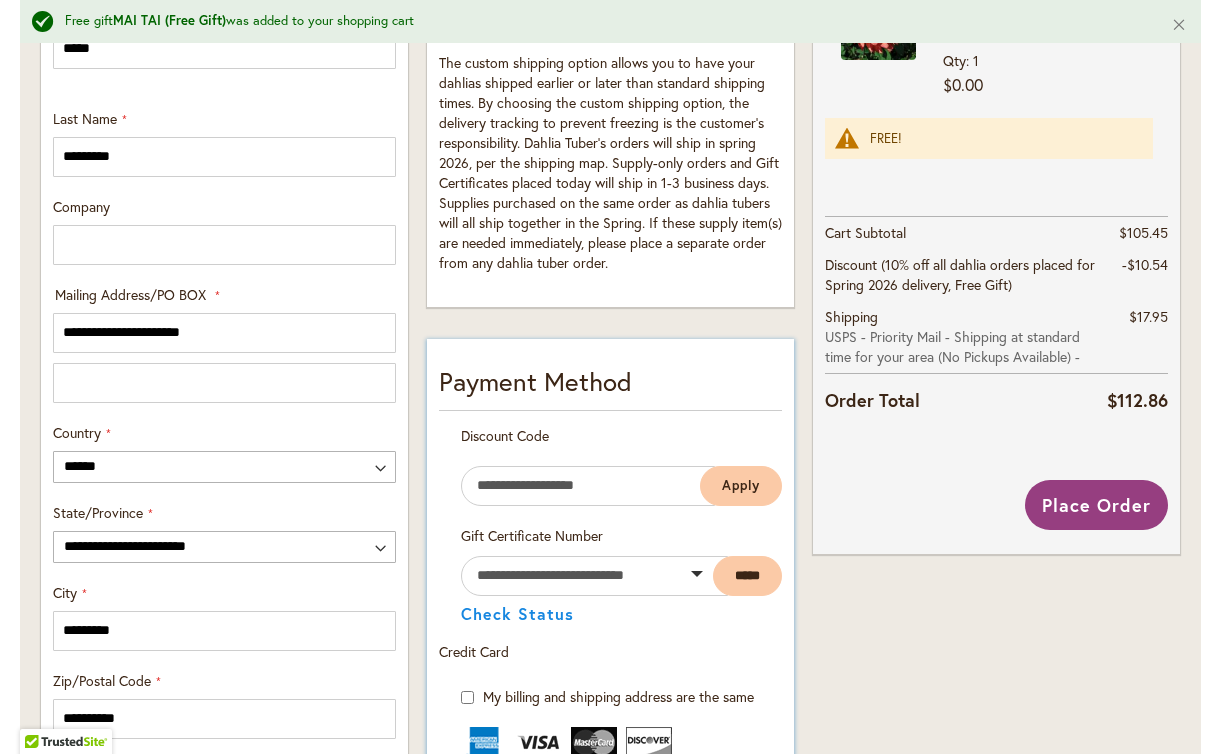 scroll, scrollTop: 822, scrollLeft: 0, axis: vertical 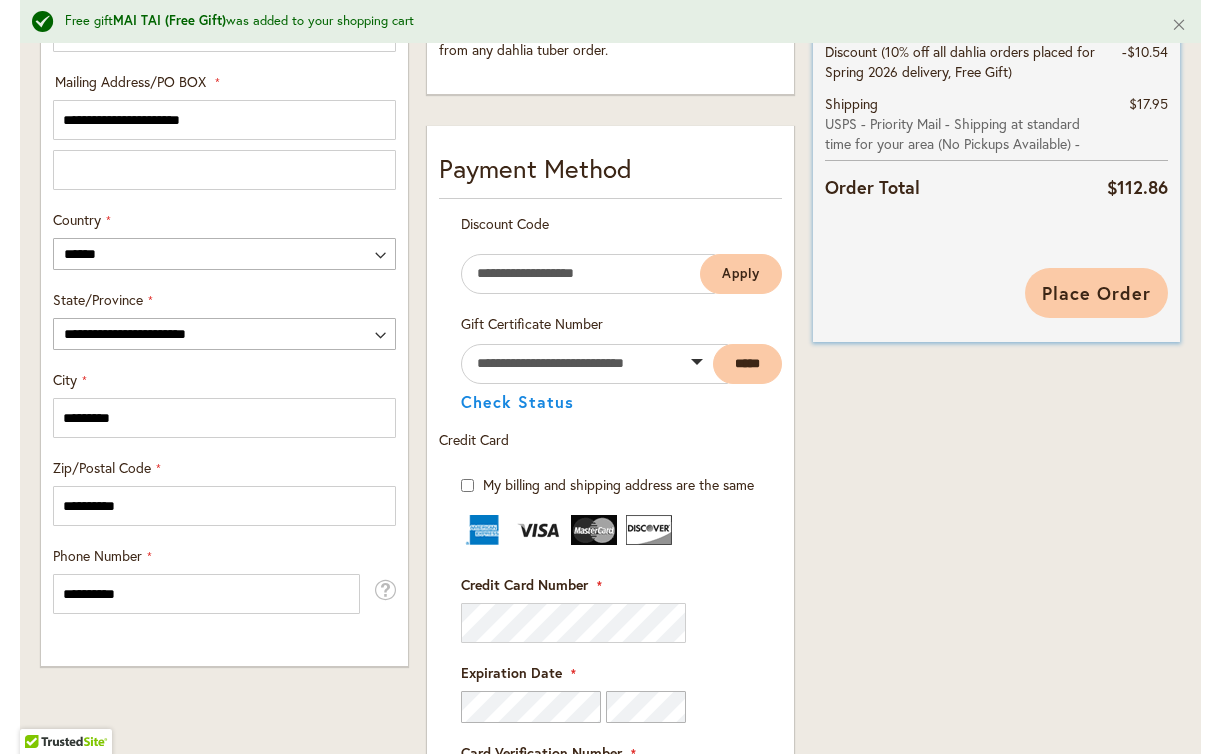 click on "Place Order" at bounding box center (1096, 293) 